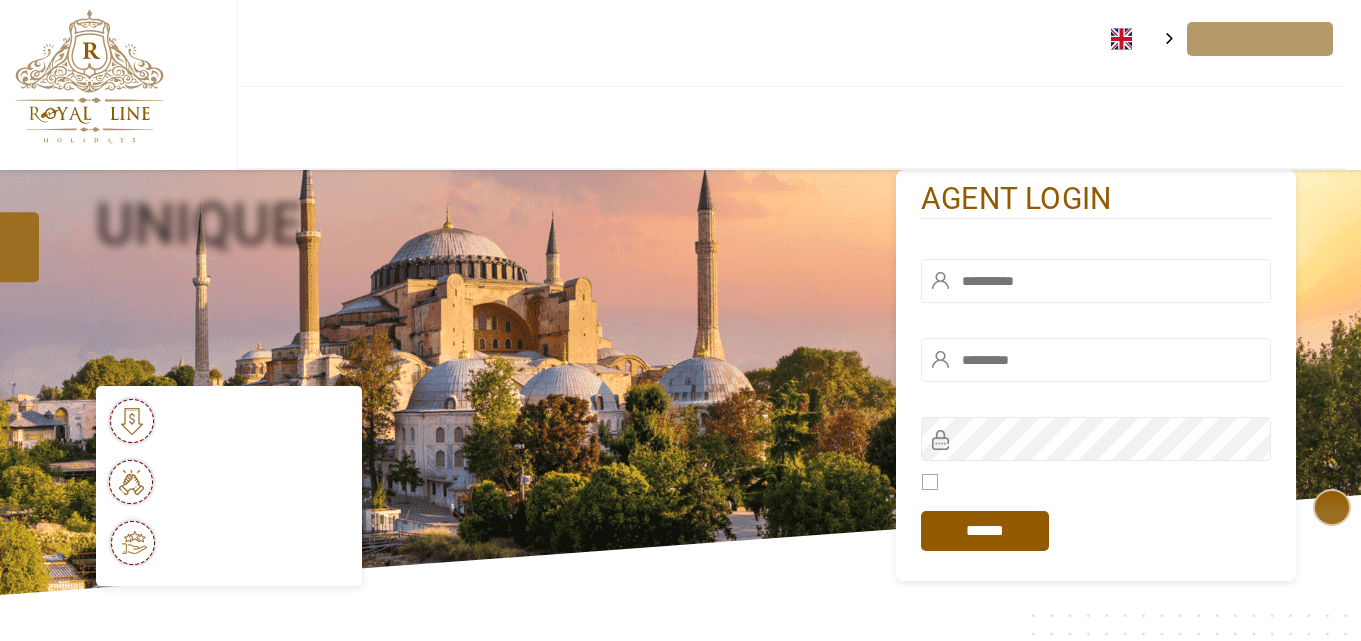 scroll, scrollTop: 0, scrollLeft: 0, axis: both 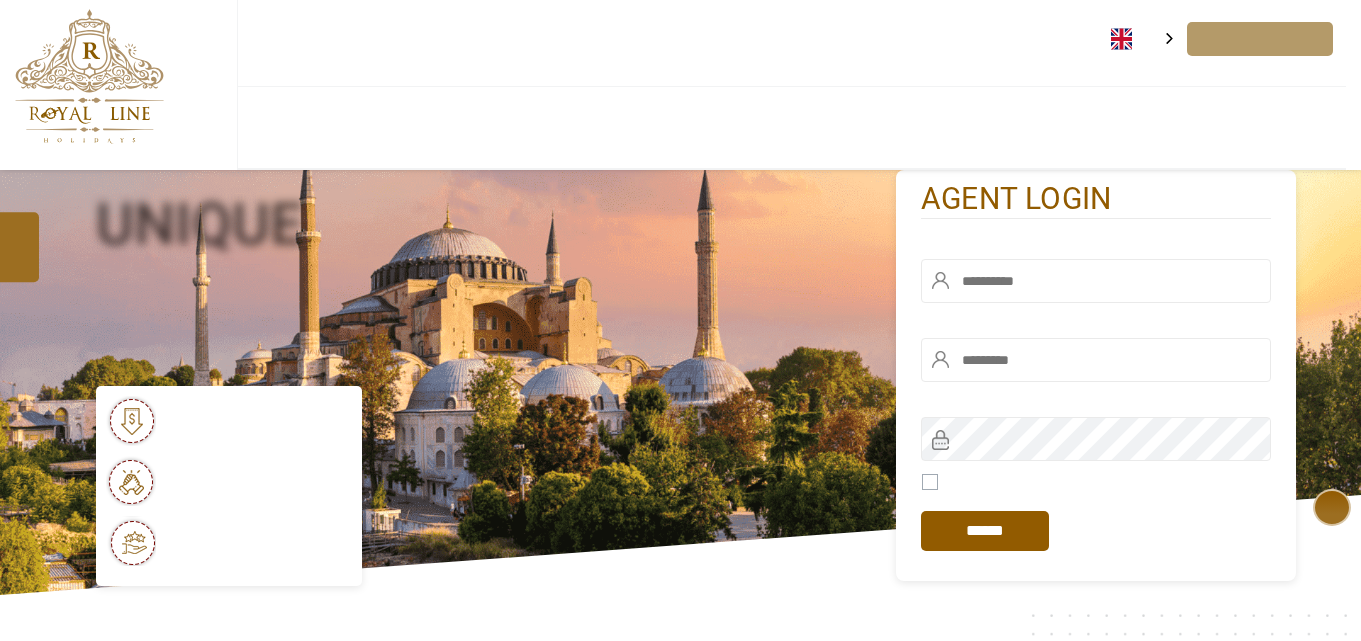 type on "******" 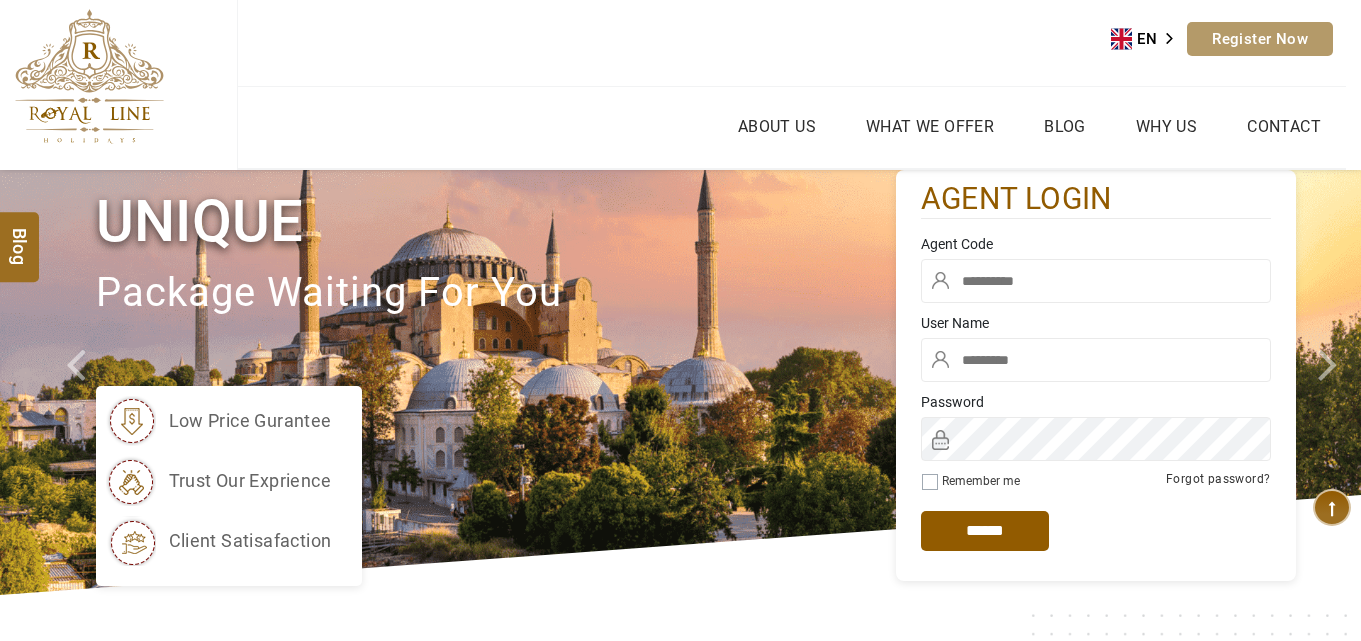 scroll, scrollTop: 0, scrollLeft: 0, axis: both 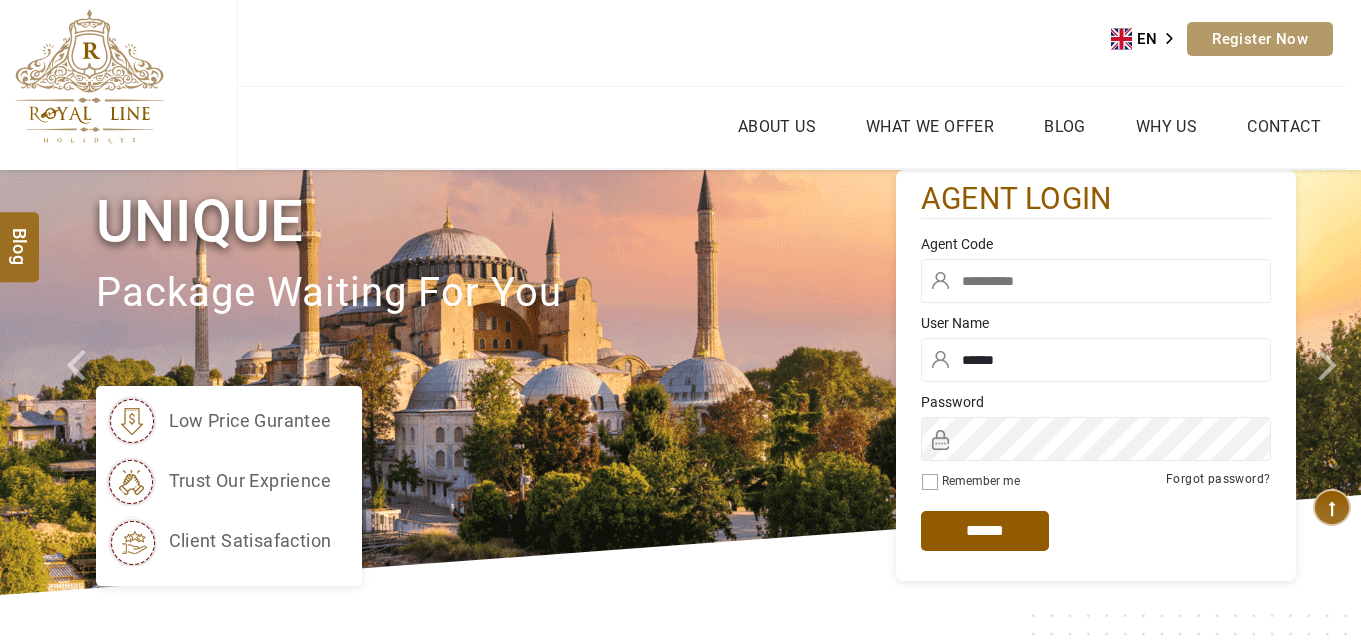 click at bounding box center [1096, 281] 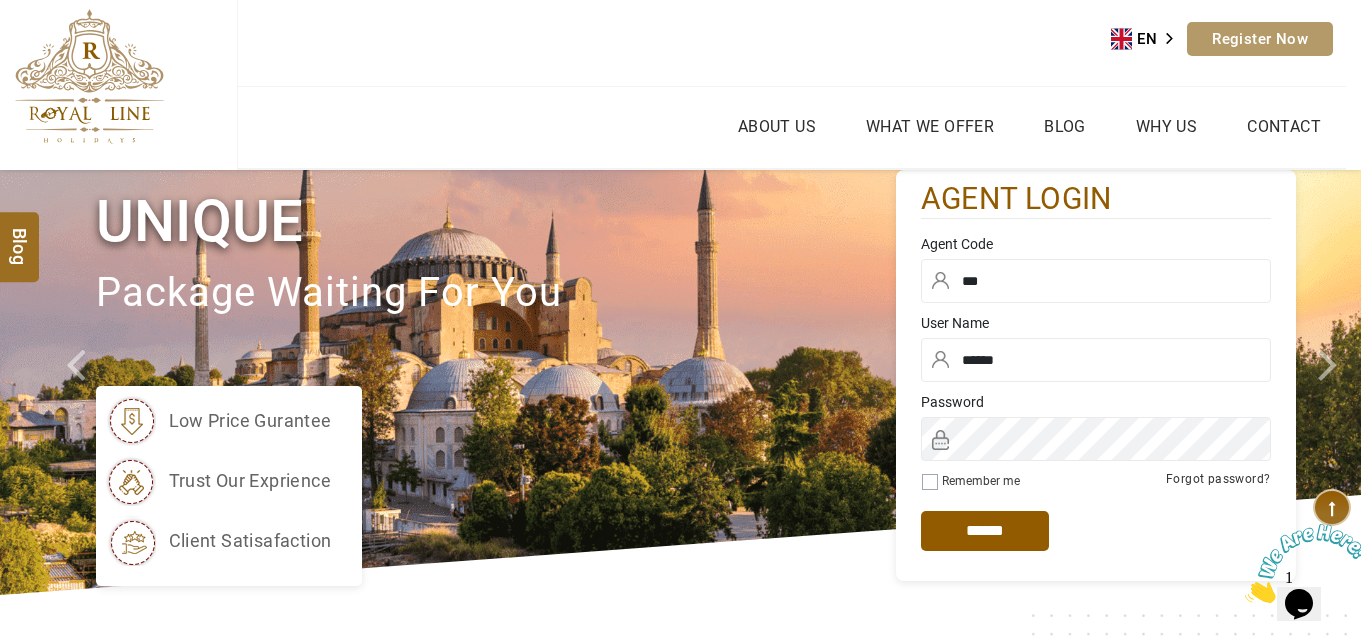 scroll, scrollTop: 0, scrollLeft: 0, axis: both 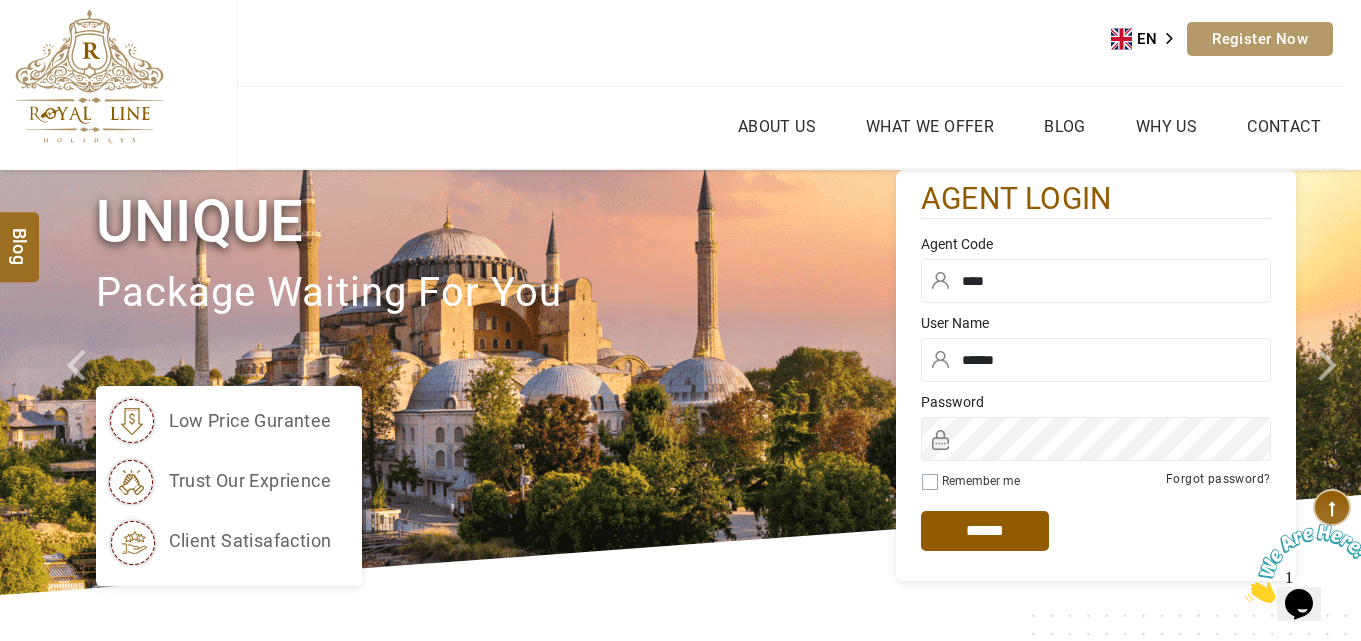 type on "****" 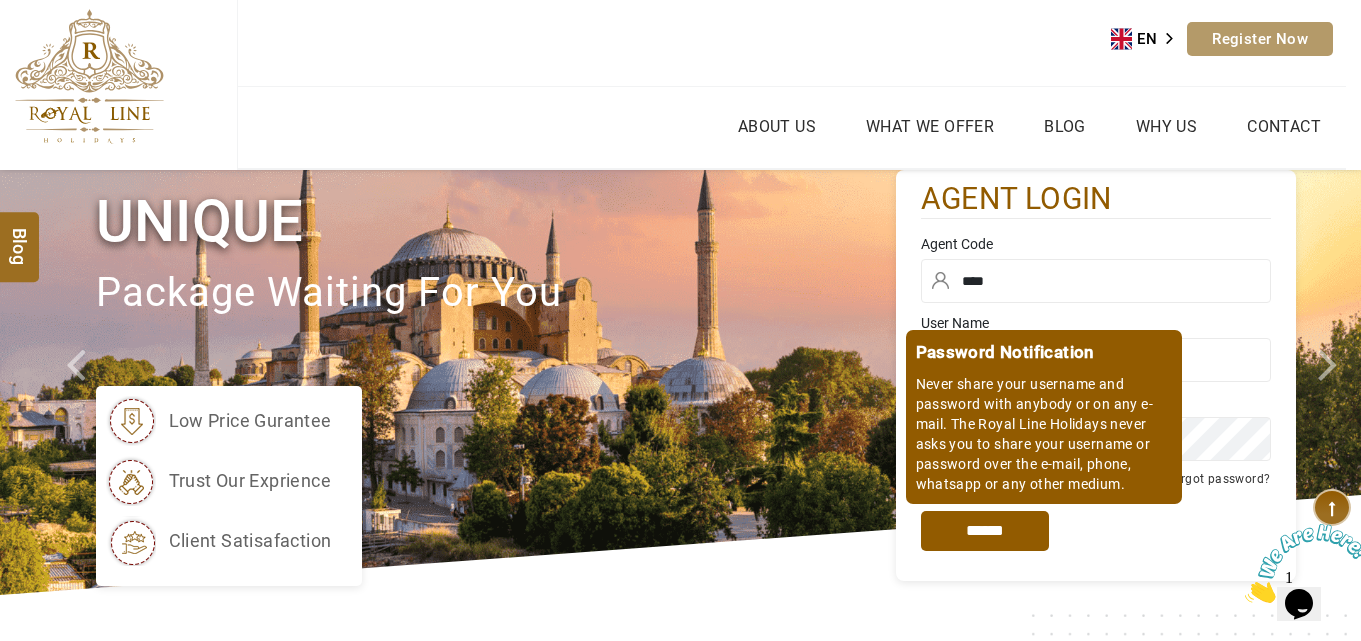 click on "*****" at bounding box center (985, 531) 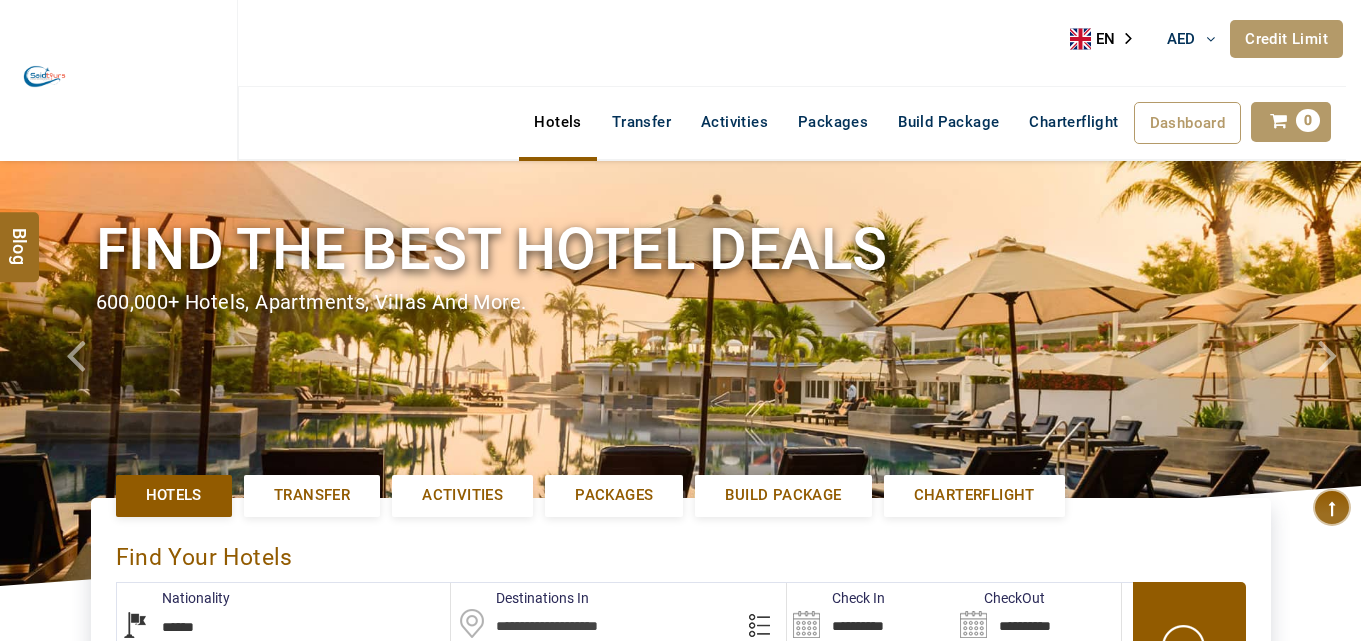 select on "******" 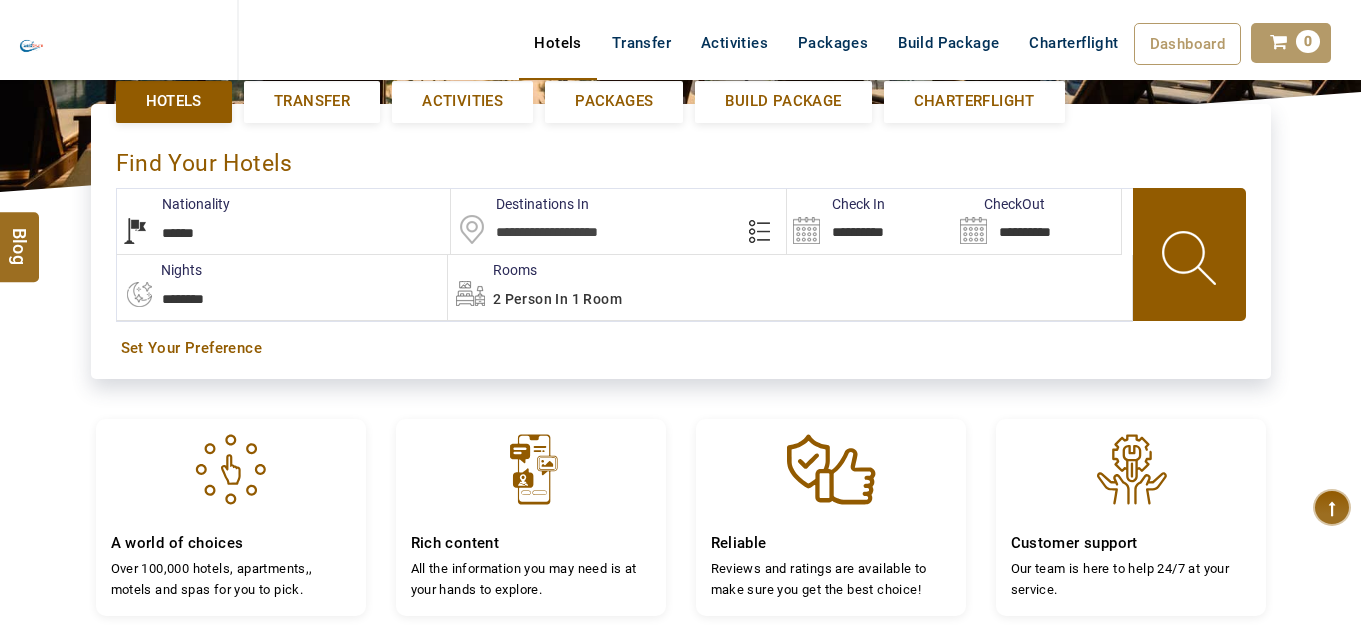 scroll, scrollTop: 400, scrollLeft: 0, axis: vertical 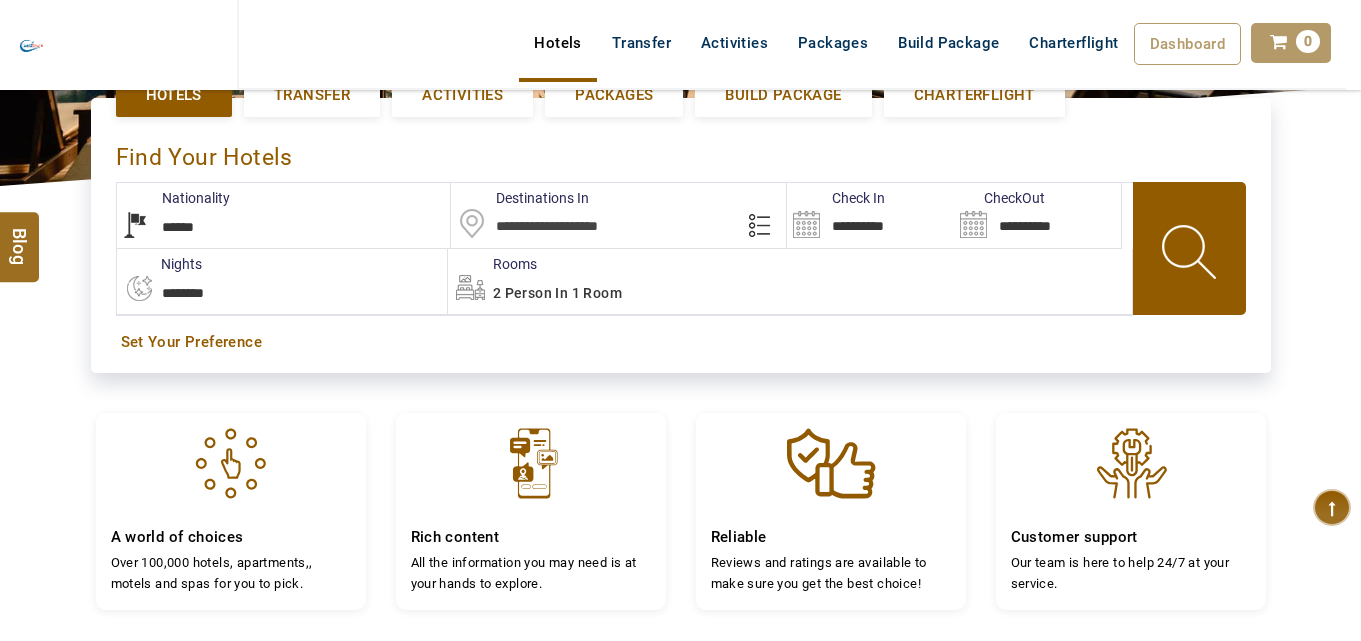 click at bounding box center (618, 215) 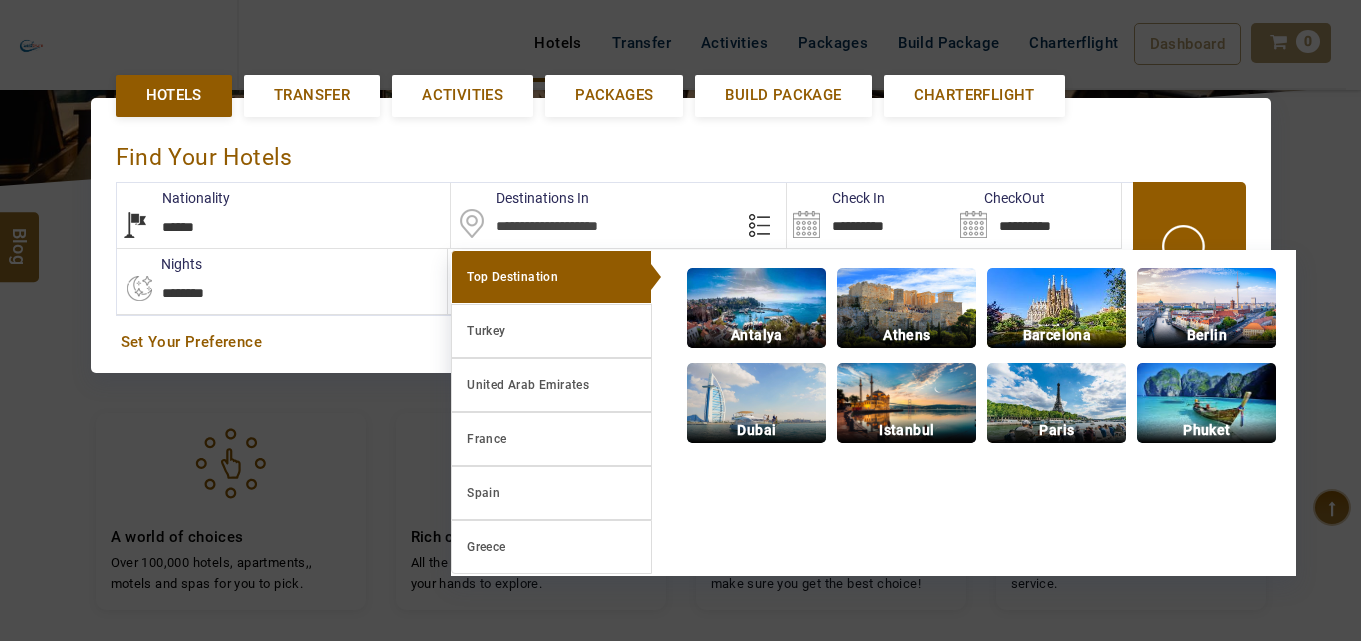 scroll, scrollTop: 411, scrollLeft: 0, axis: vertical 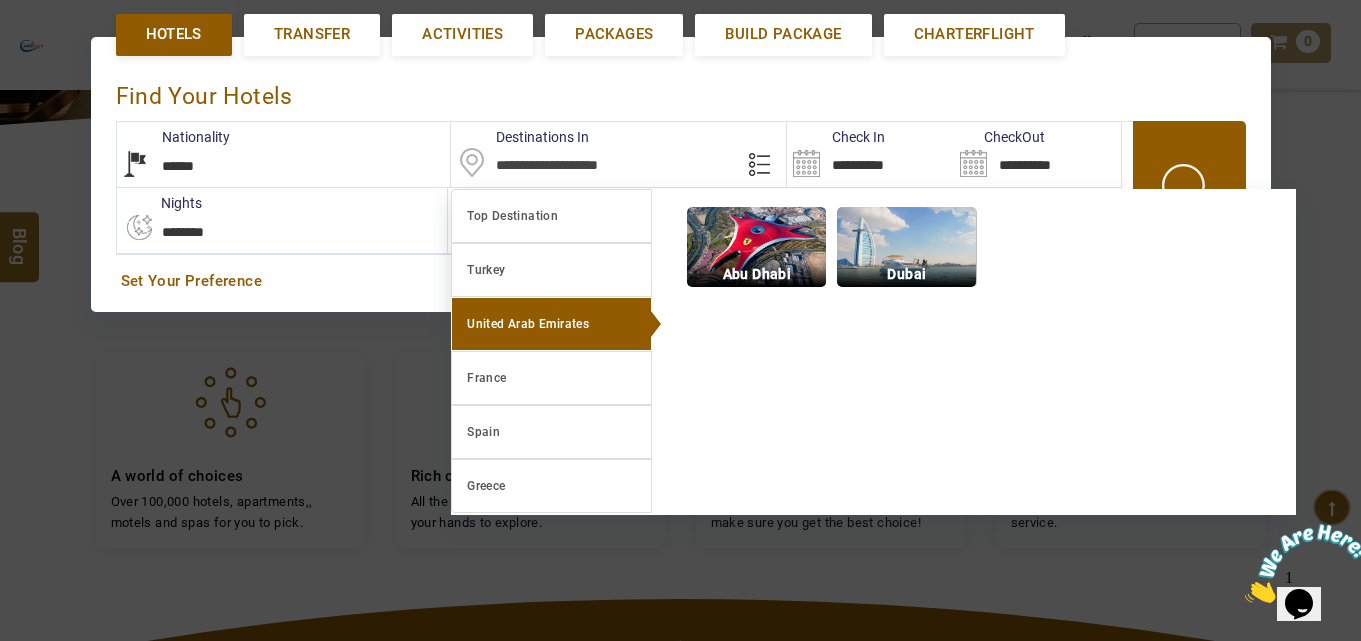 click at bounding box center [906, 247] 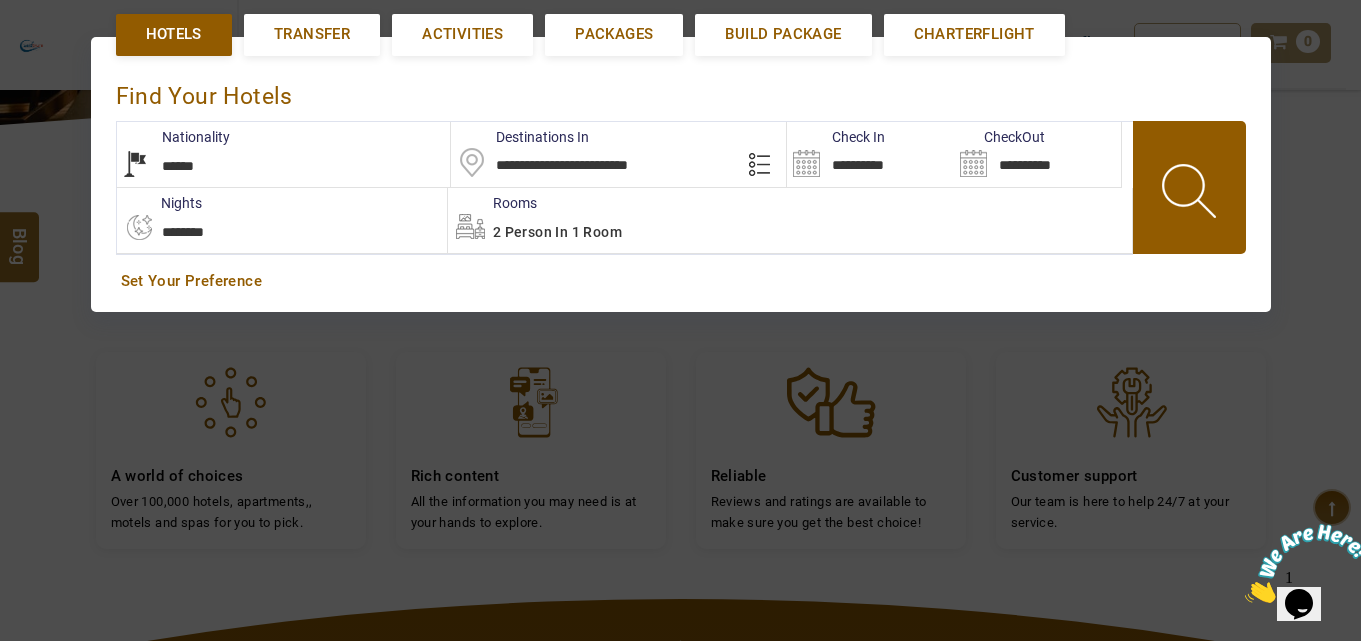 click on "**********" at bounding box center (870, 154) 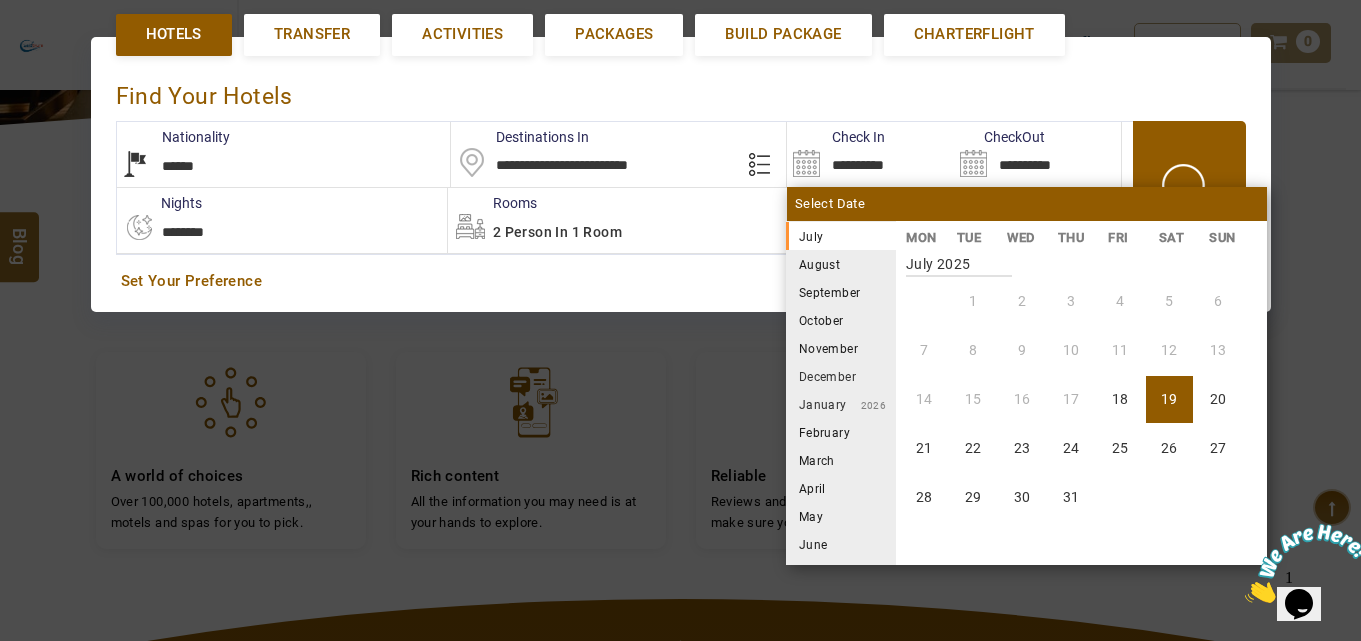click on "October" at bounding box center [841, 320] 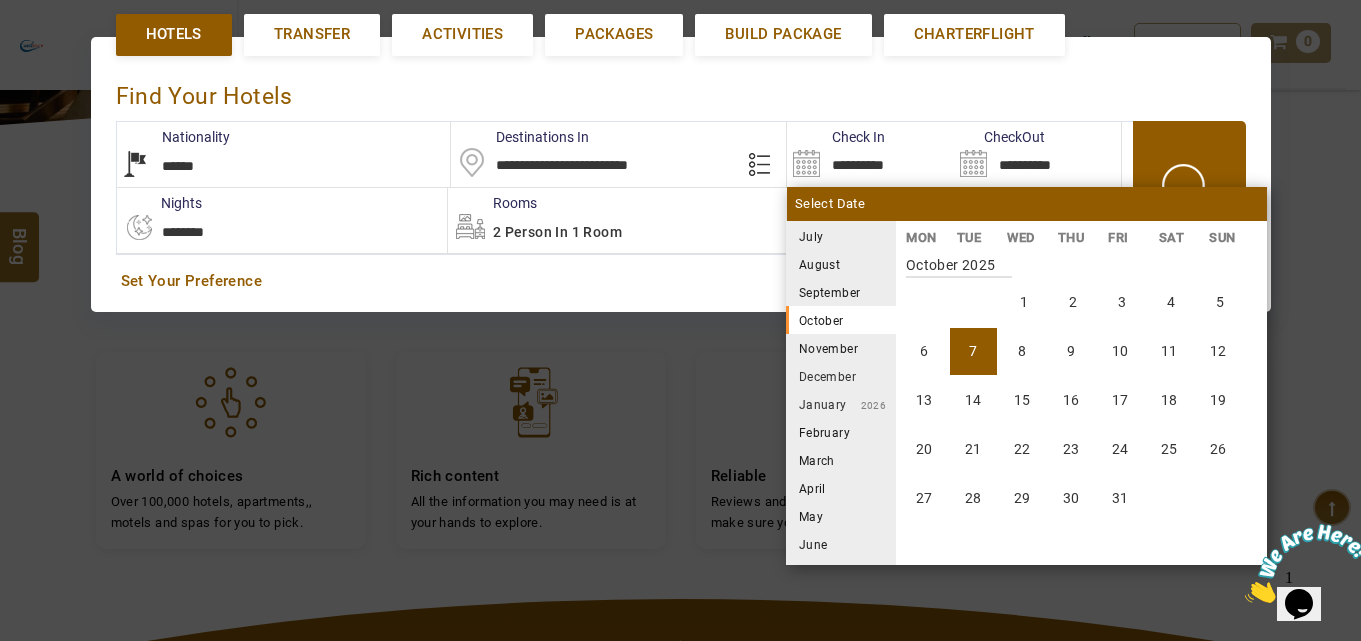 scroll, scrollTop: 1110, scrollLeft: 0, axis: vertical 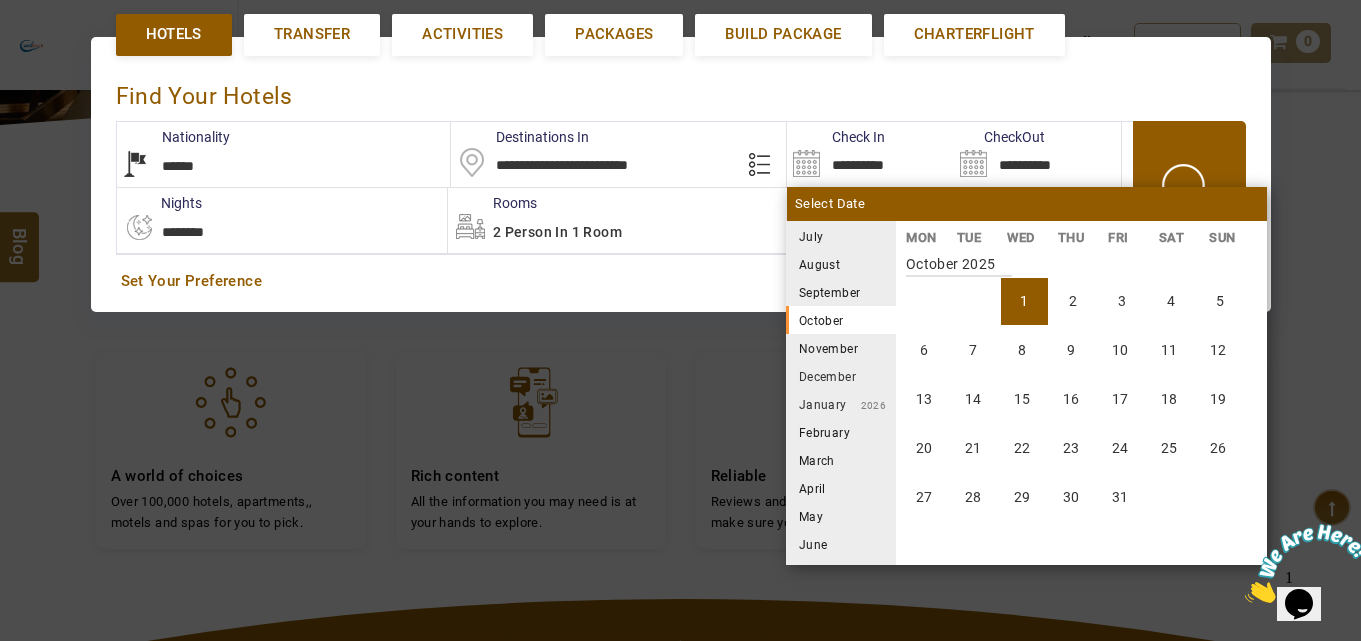 click on "1" at bounding box center (1024, 301) 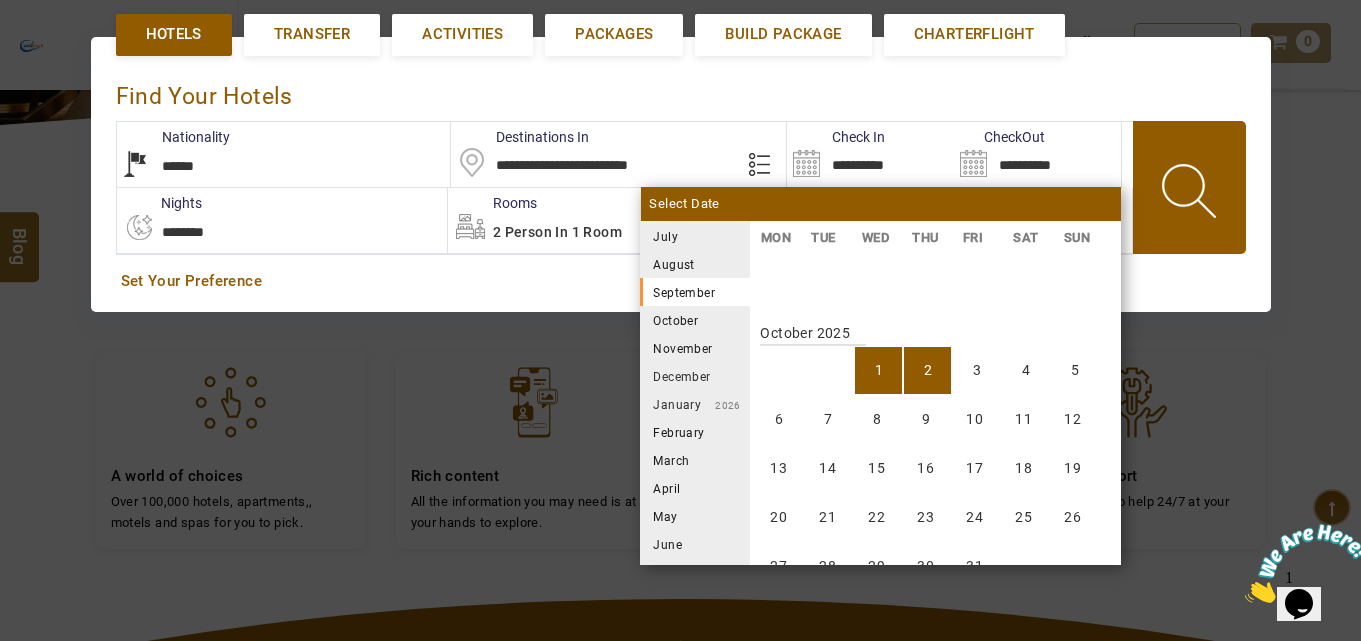 scroll, scrollTop: 1110, scrollLeft: 0, axis: vertical 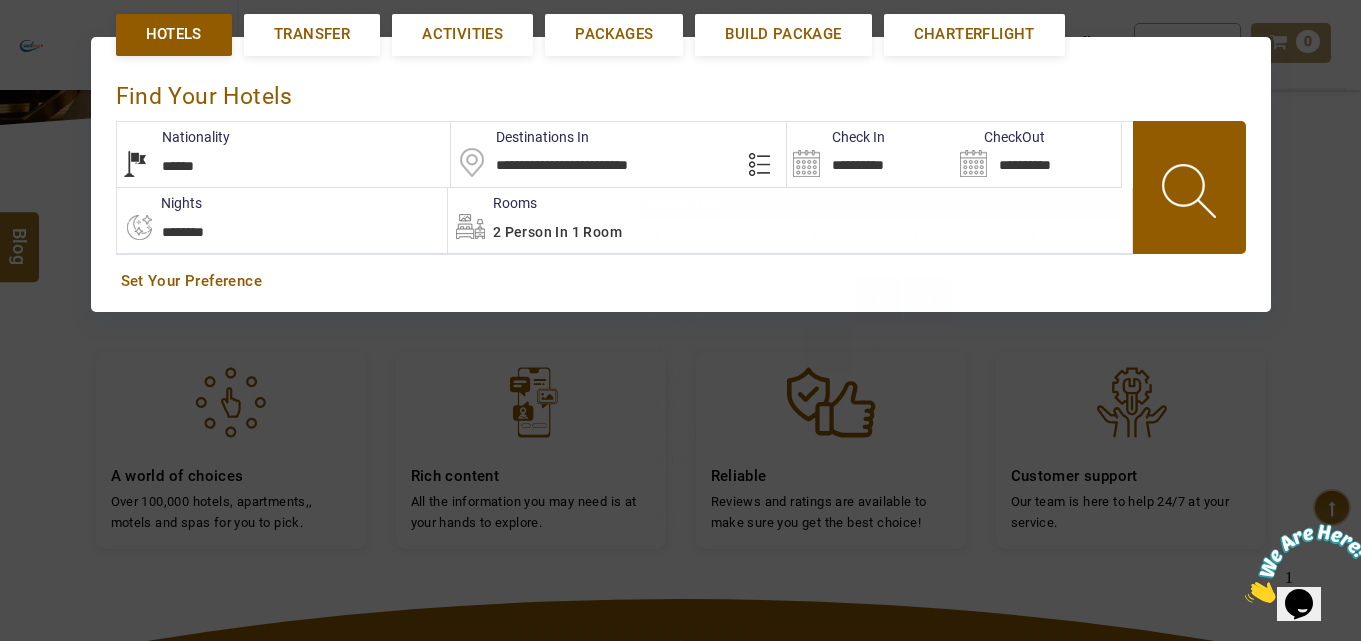 click on "7" at bounding box center [827, 350] 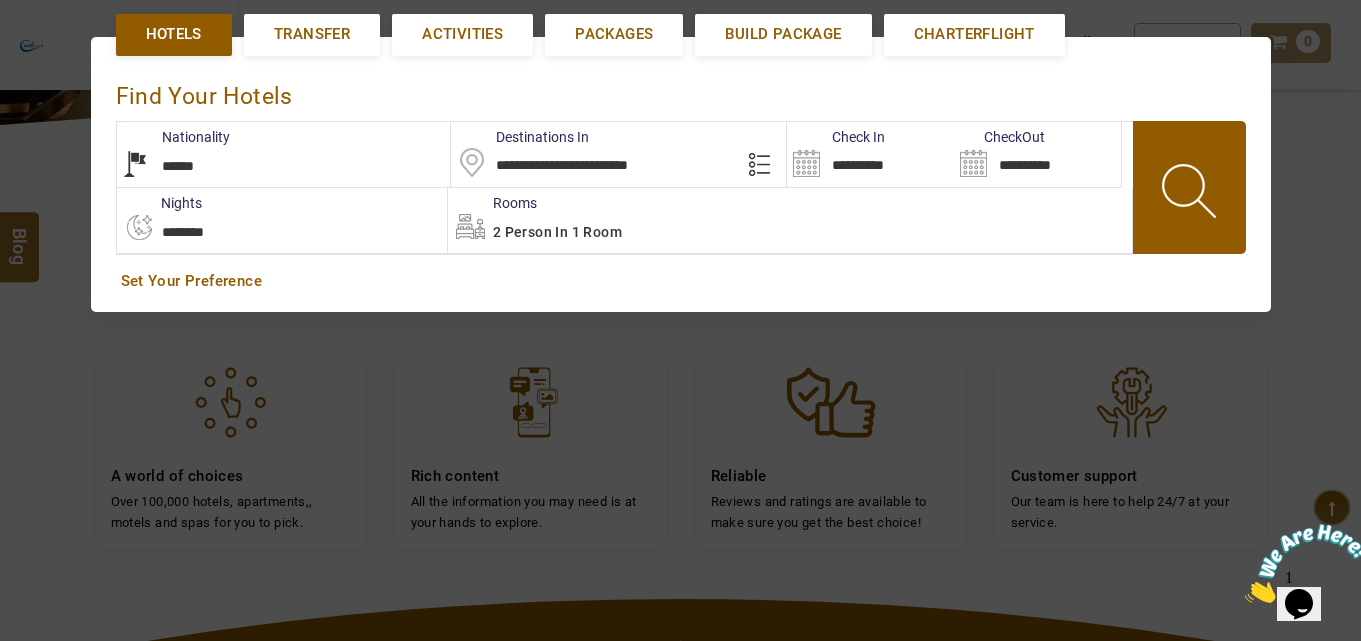 click at bounding box center (1191, 194) 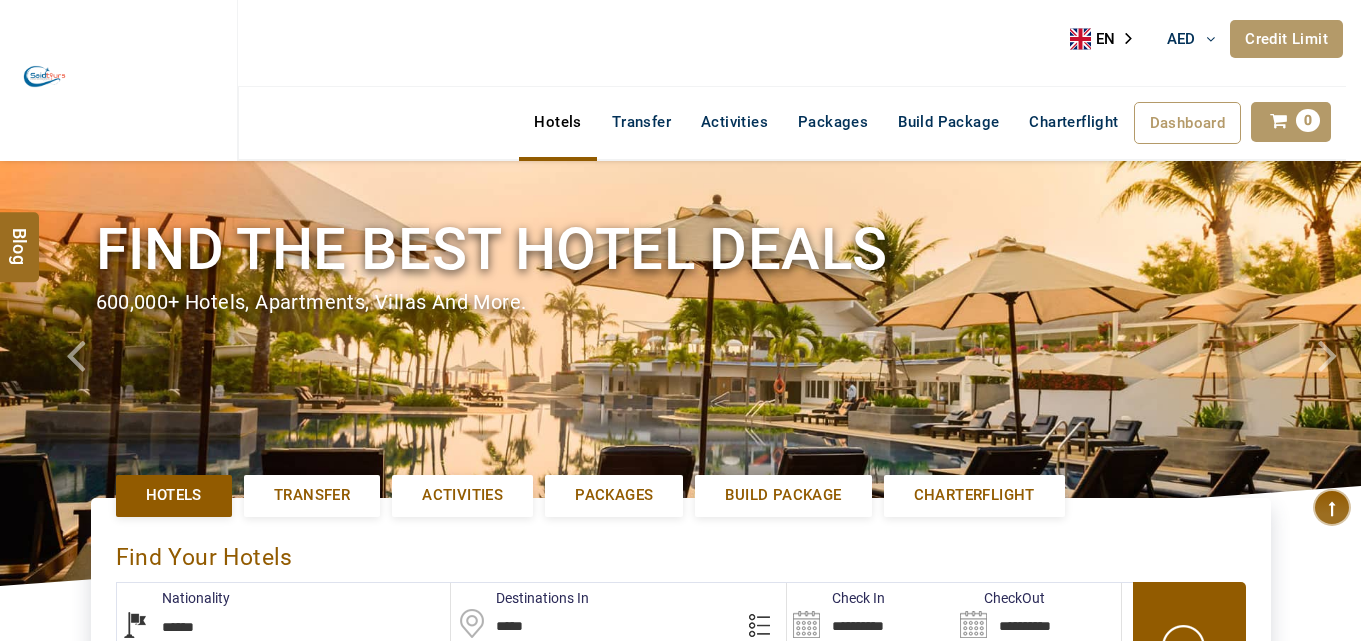 select on "******" 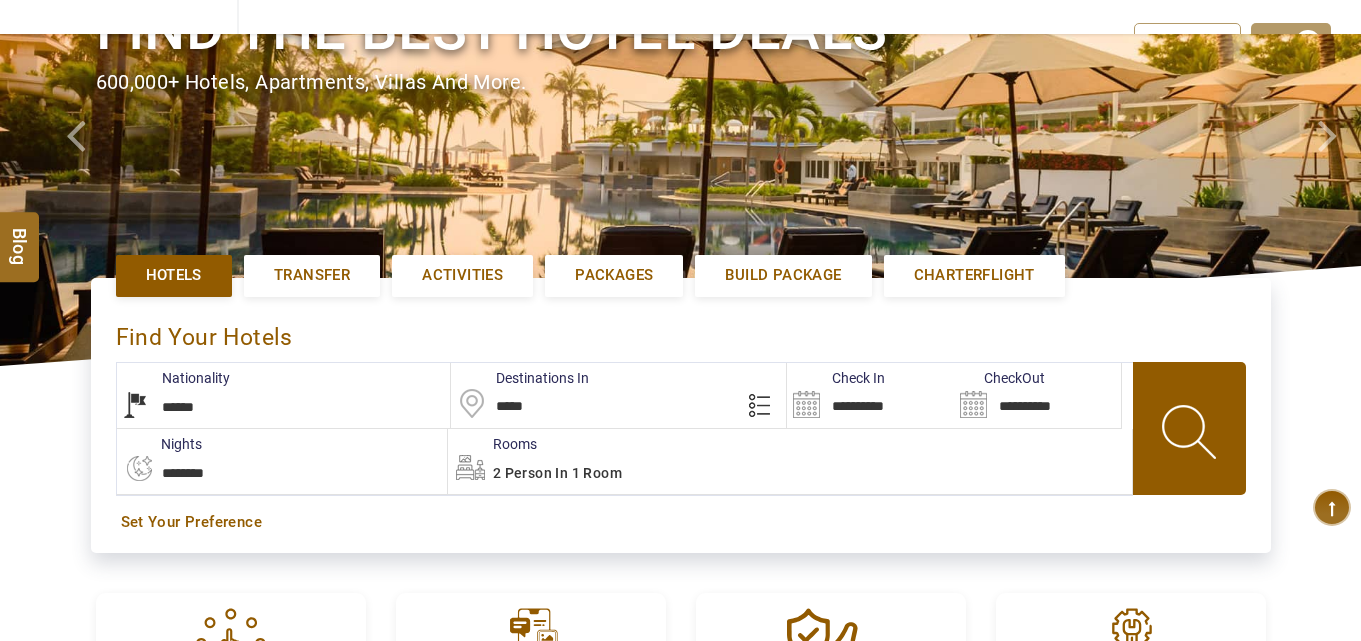 scroll, scrollTop: 240, scrollLeft: 0, axis: vertical 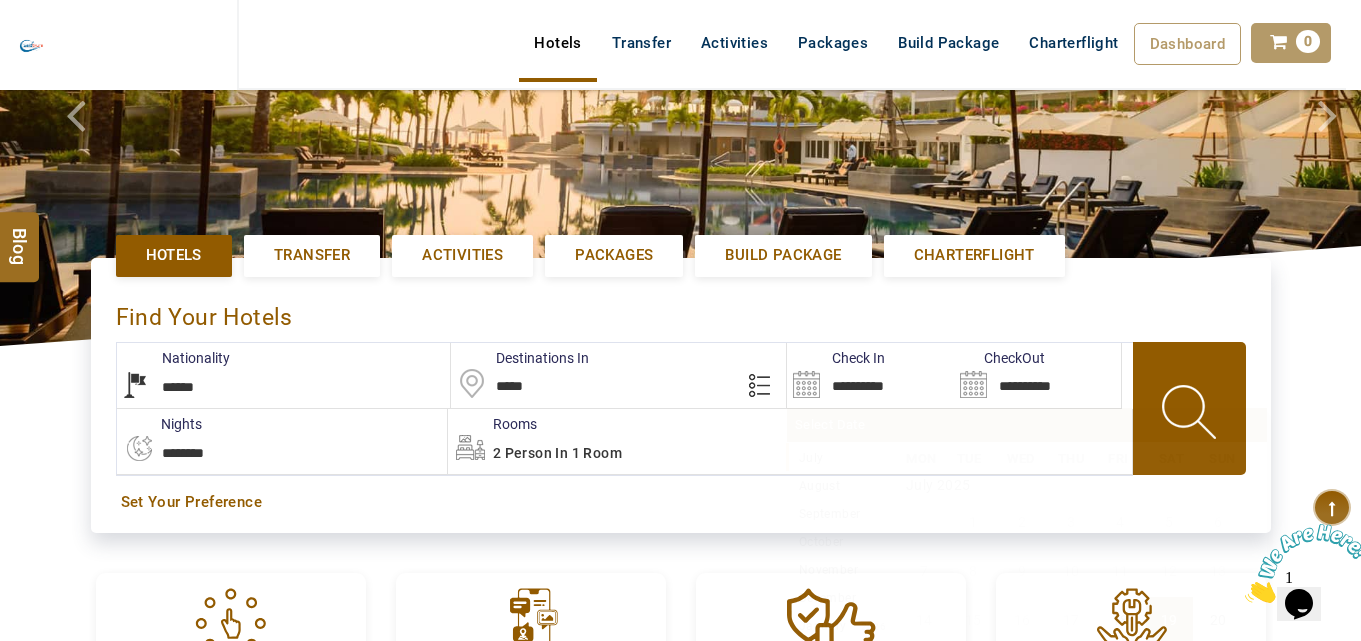 click on "**********" at bounding box center [870, 375] 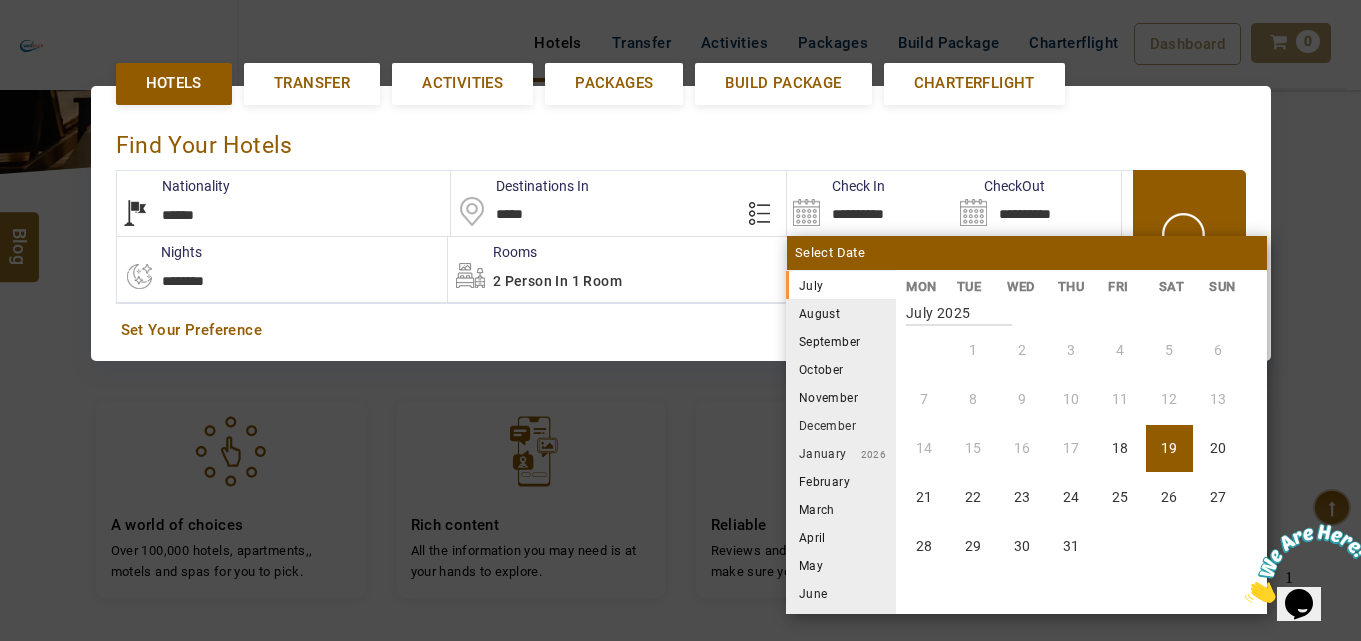 scroll, scrollTop: 461, scrollLeft: 0, axis: vertical 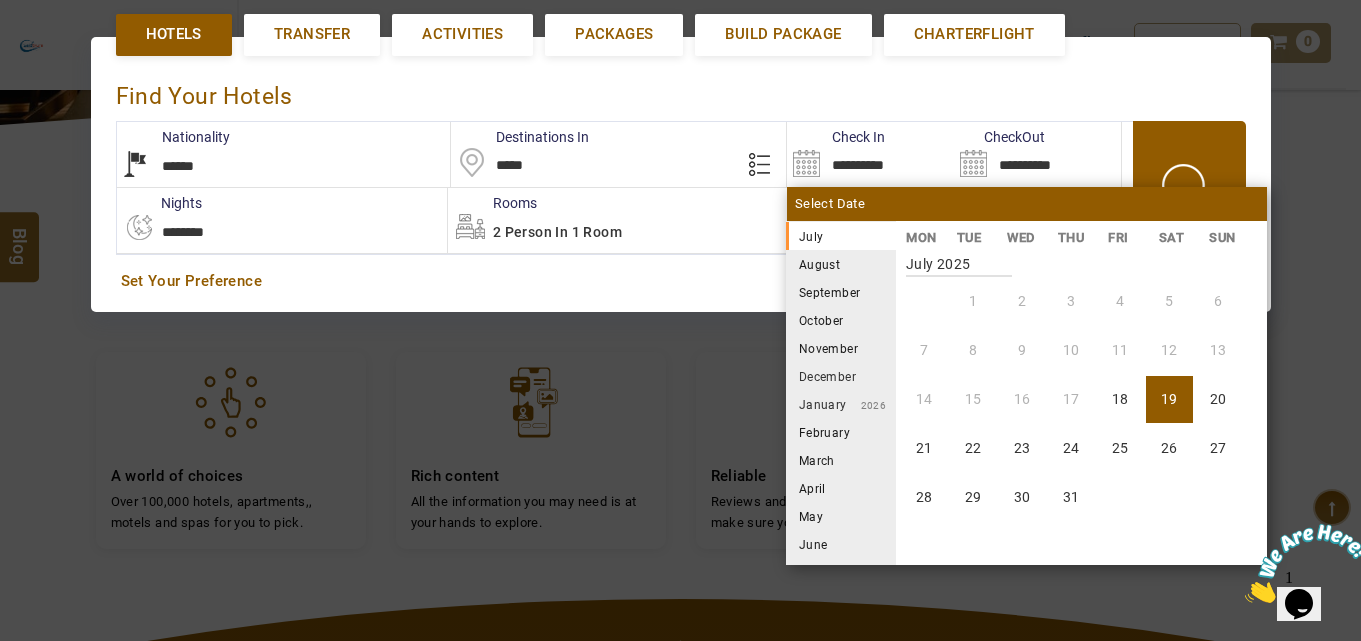 click on "October" at bounding box center [841, 320] 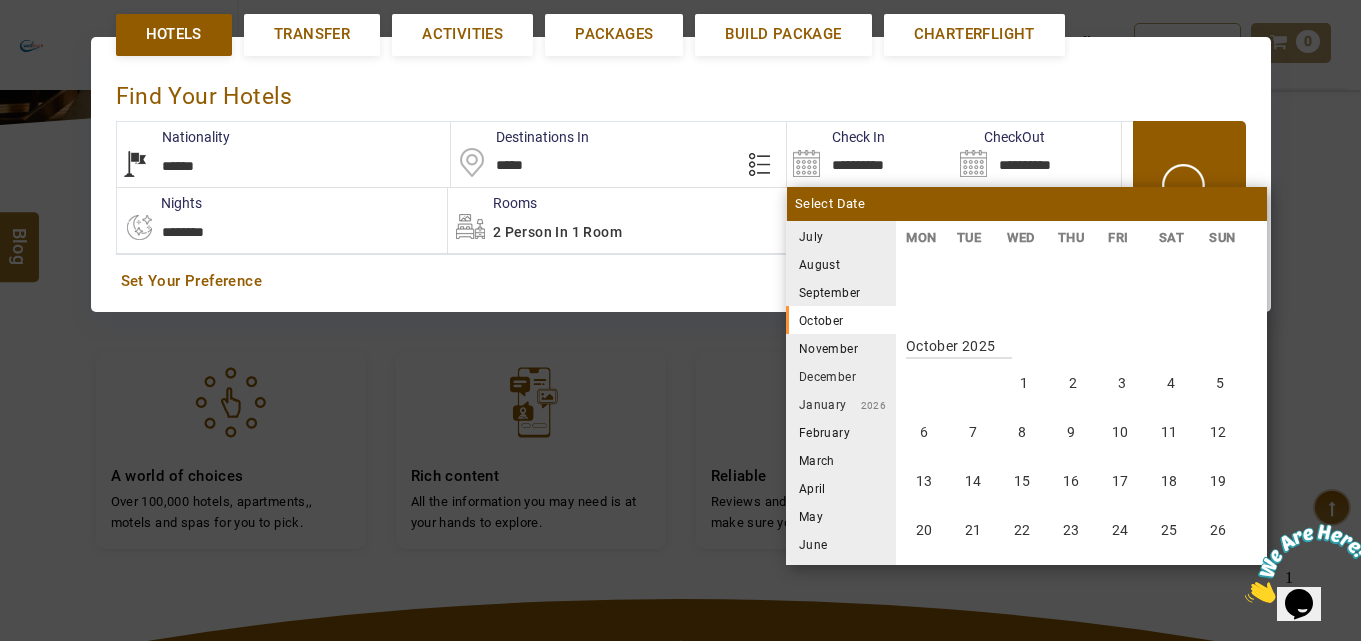 scroll, scrollTop: 1110, scrollLeft: 0, axis: vertical 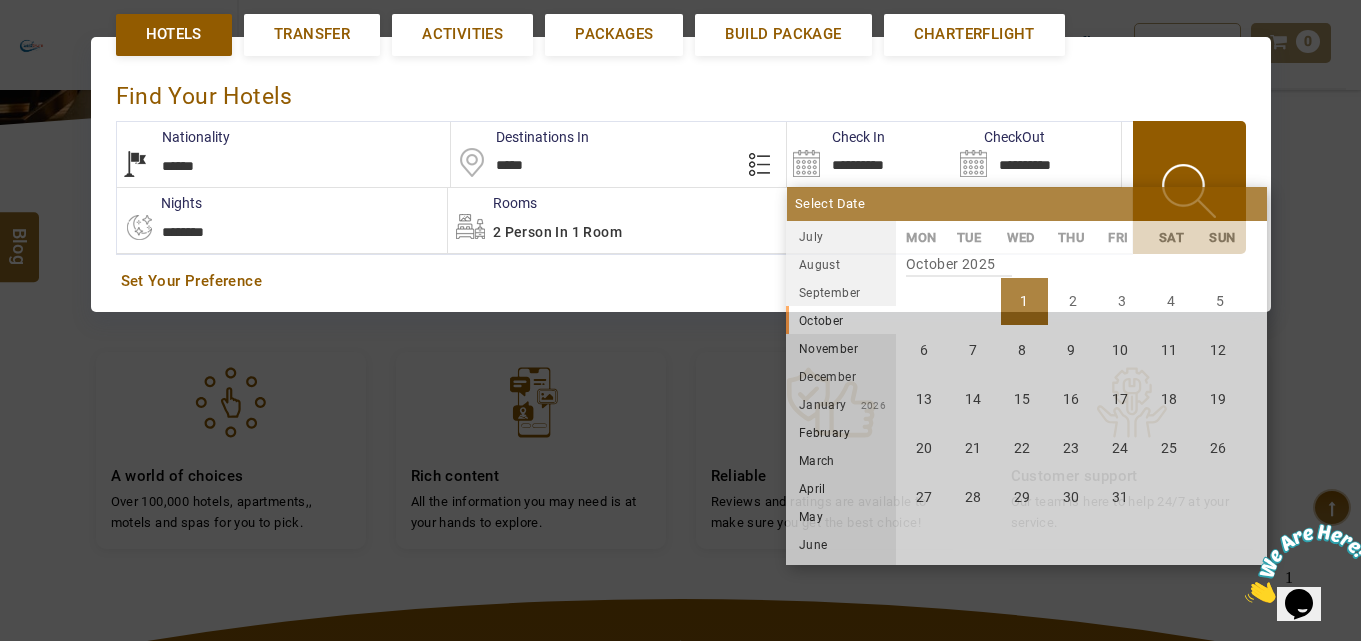 click on "**********" at bounding box center [681, 174] 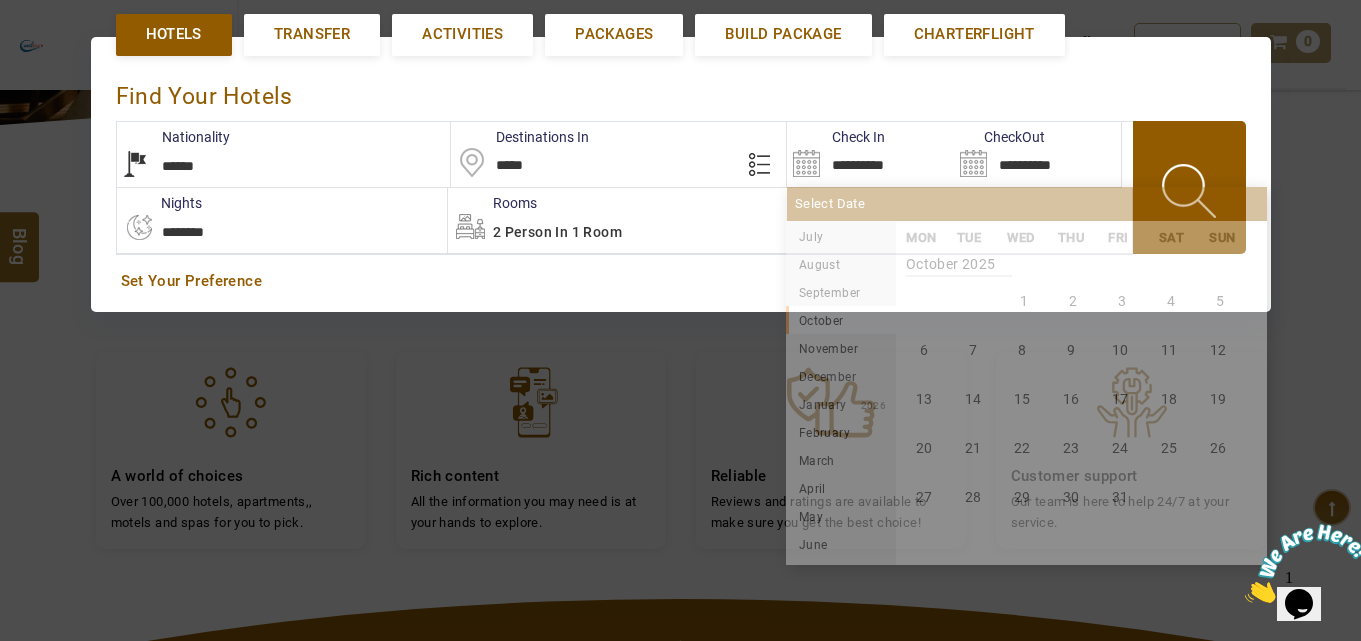 click on "**********" at bounding box center [870, 154] 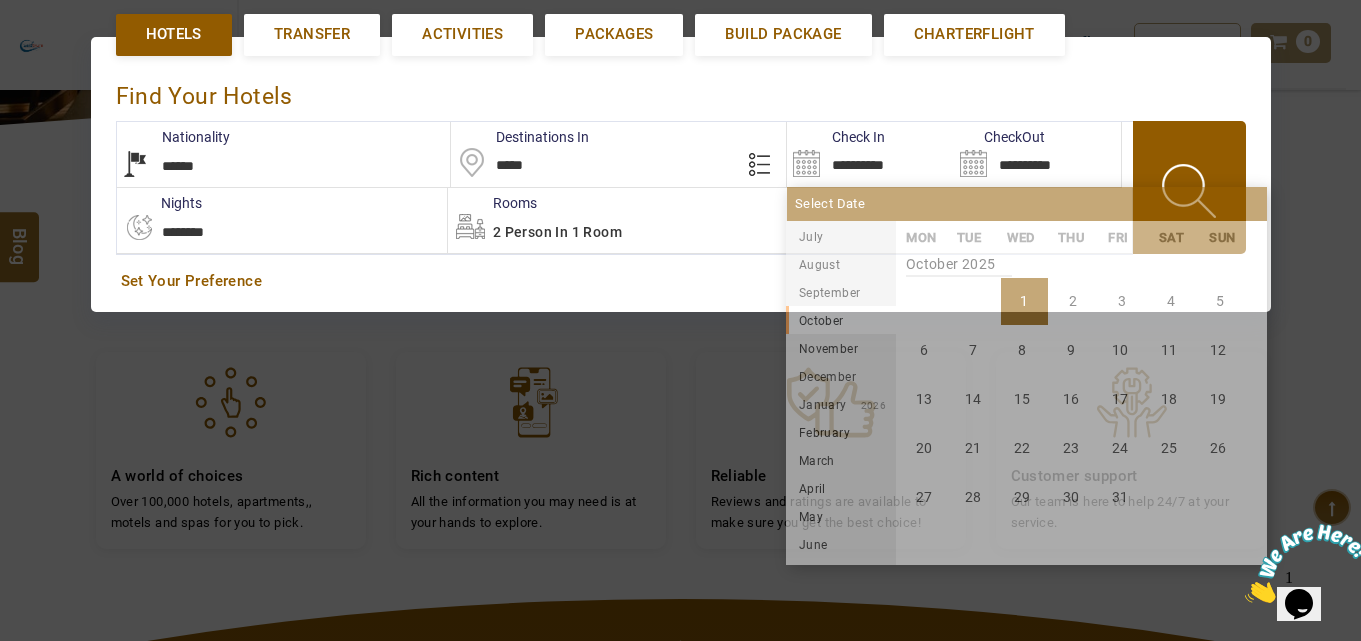 click on "1" at bounding box center [1024, 301] 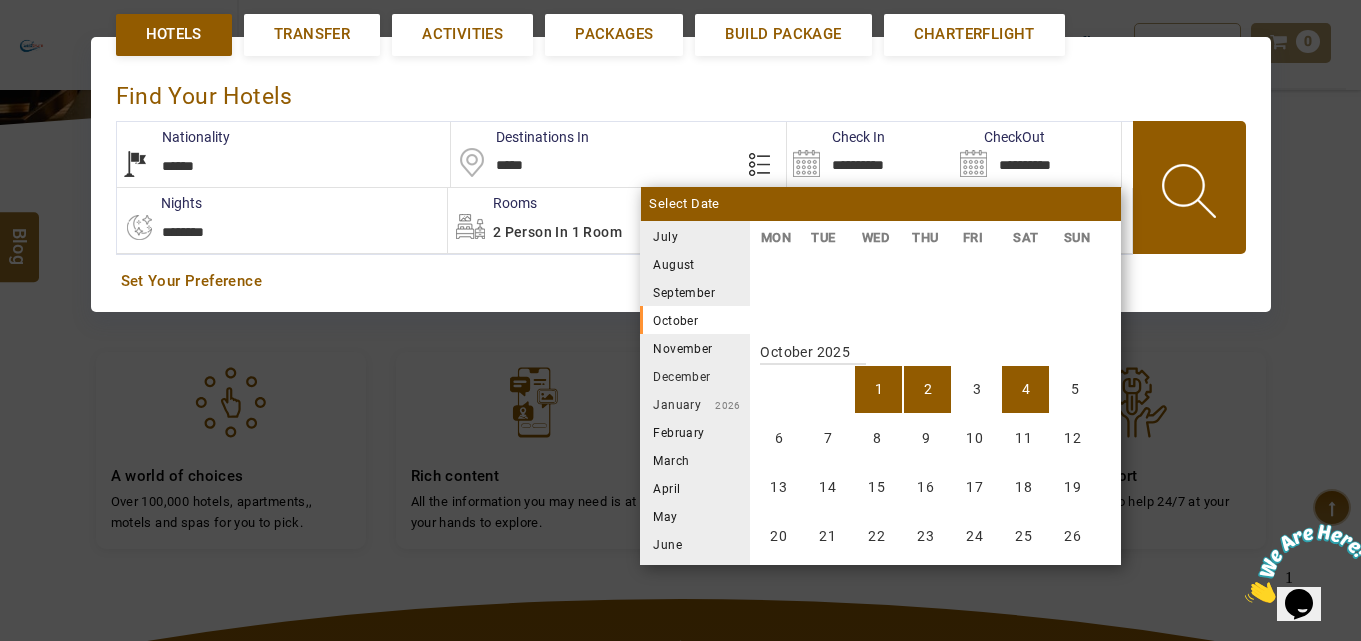 scroll, scrollTop: 1110, scrollLeft: 0, axis: vertical 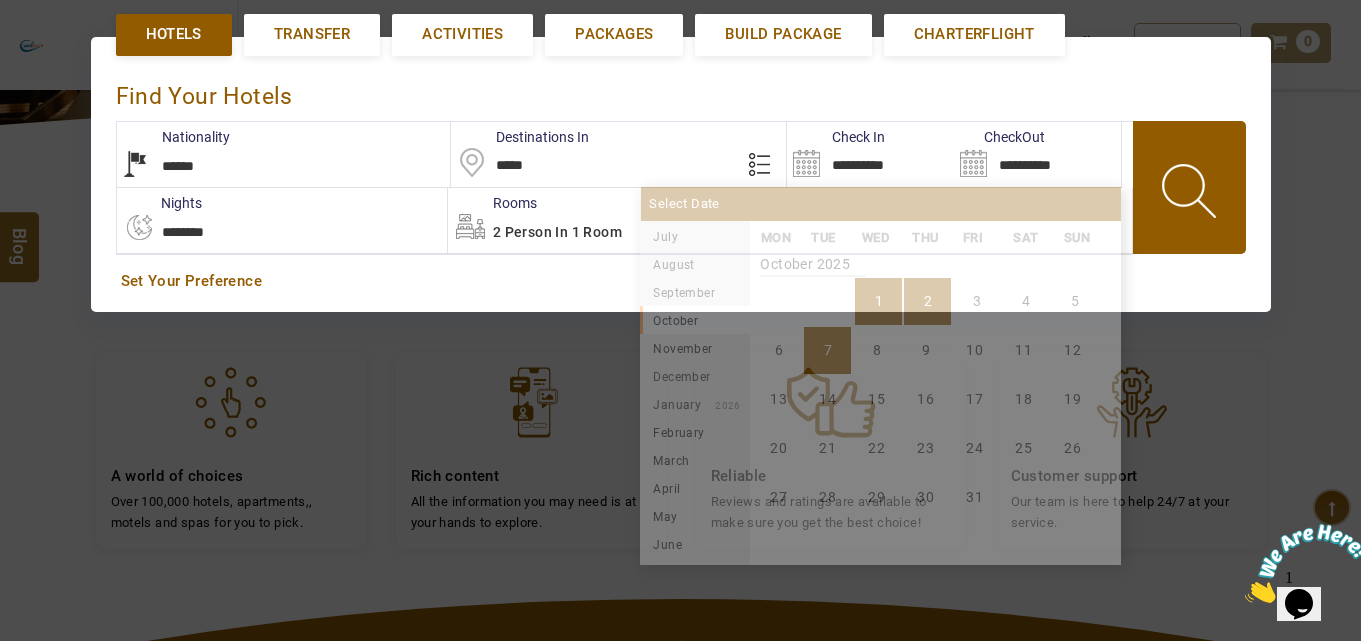 click on "**********" at bounding box center [681, 173] 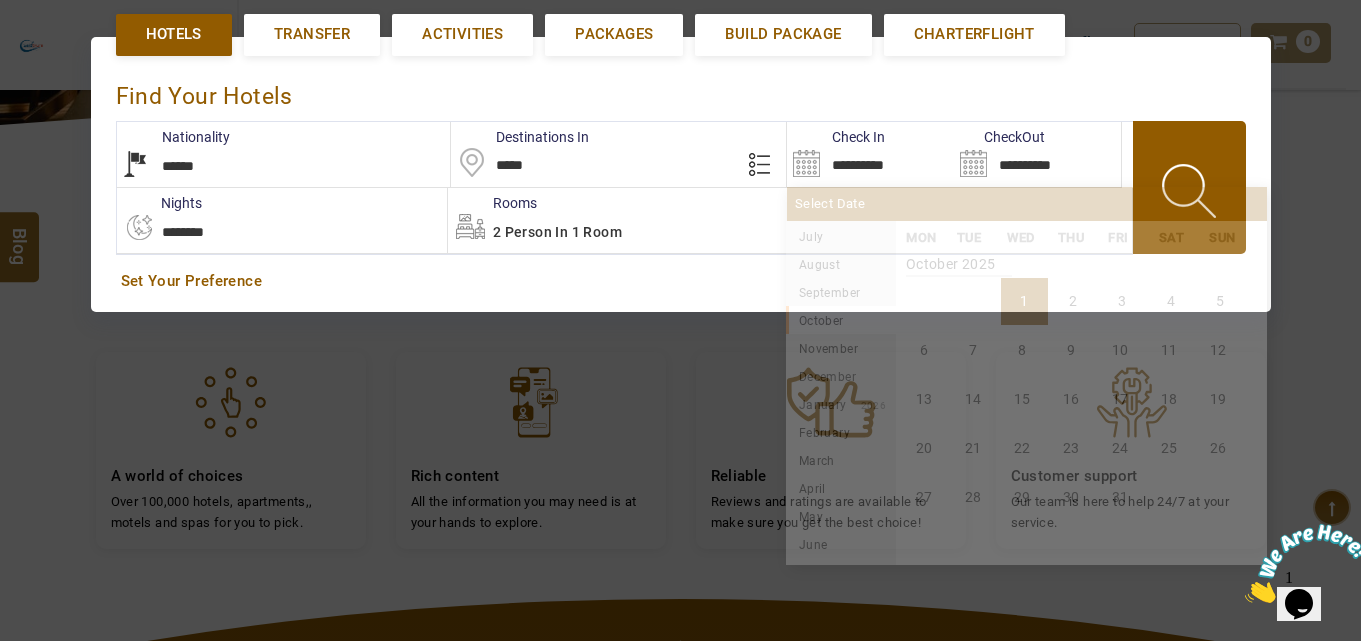 click on "**********" at bounding box center (870, 154) 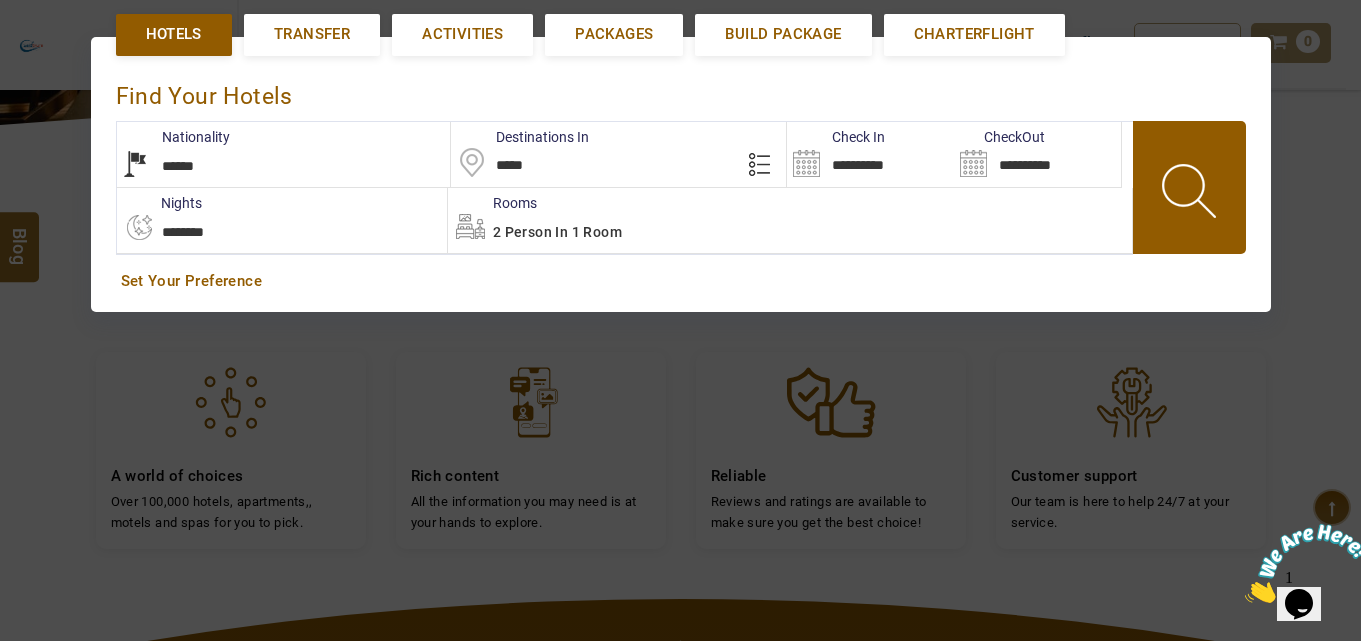 click on "**********" at bounding box center [680, 173] 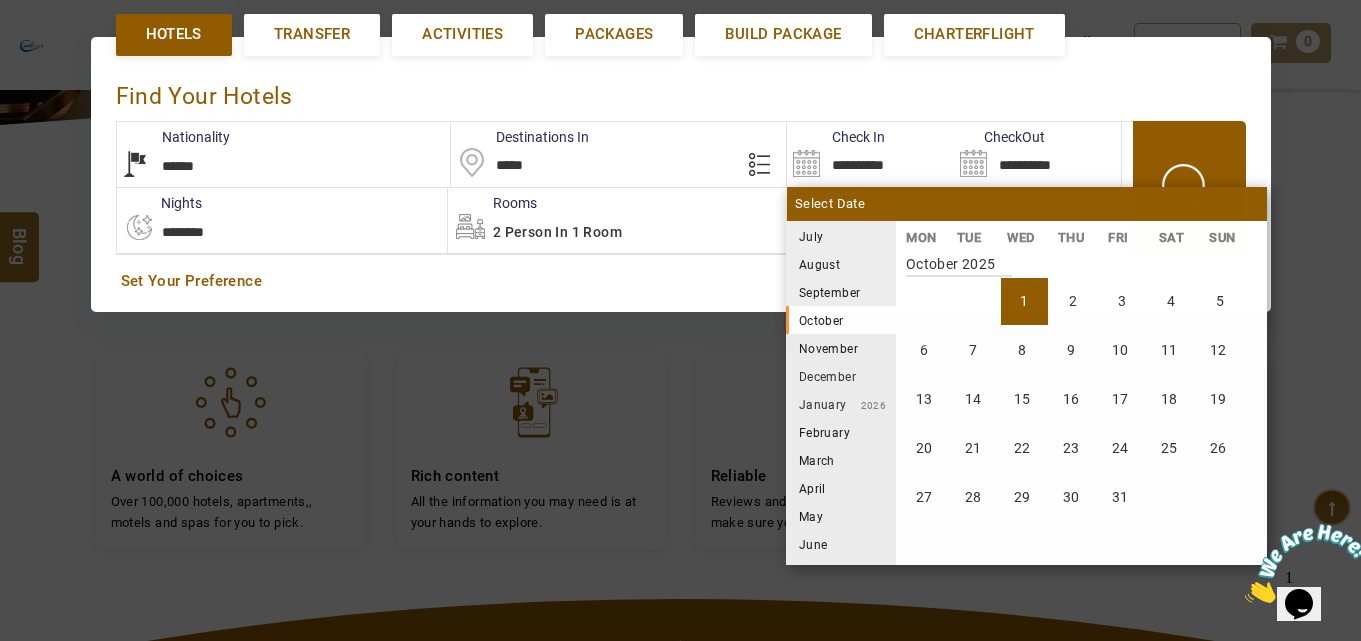 click on "**********" at bounding box center [870, 154] 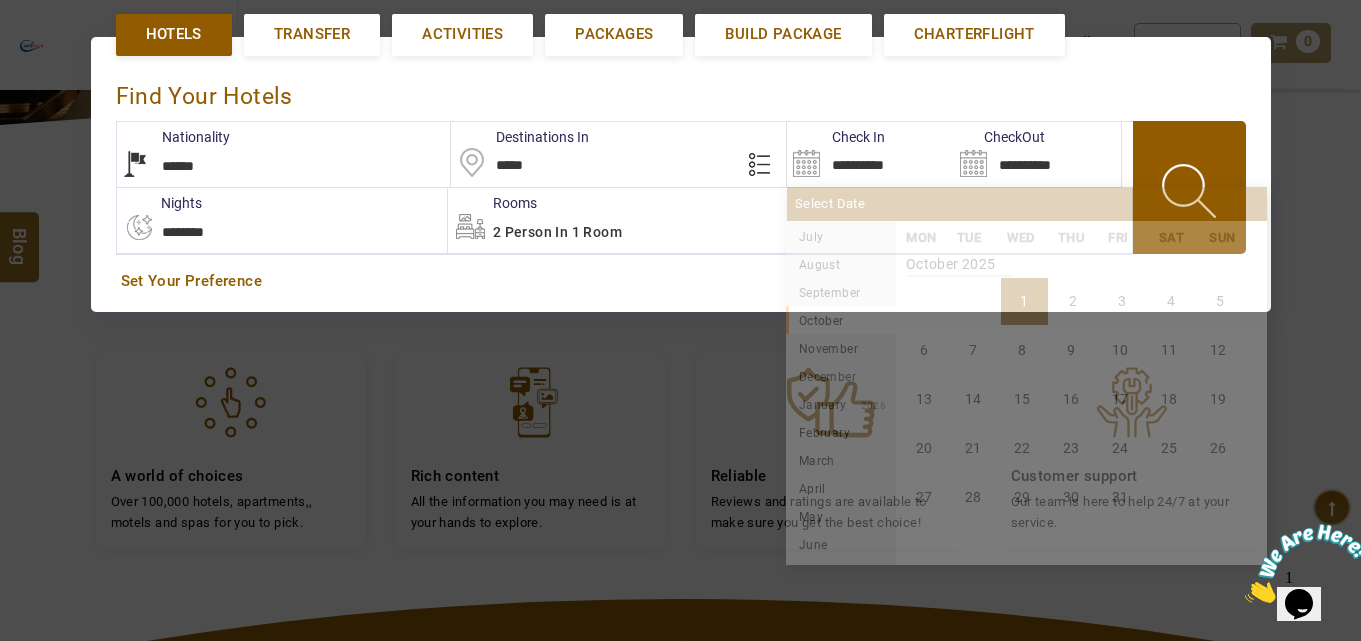 click on "1" at bounding box center [1024, 301] 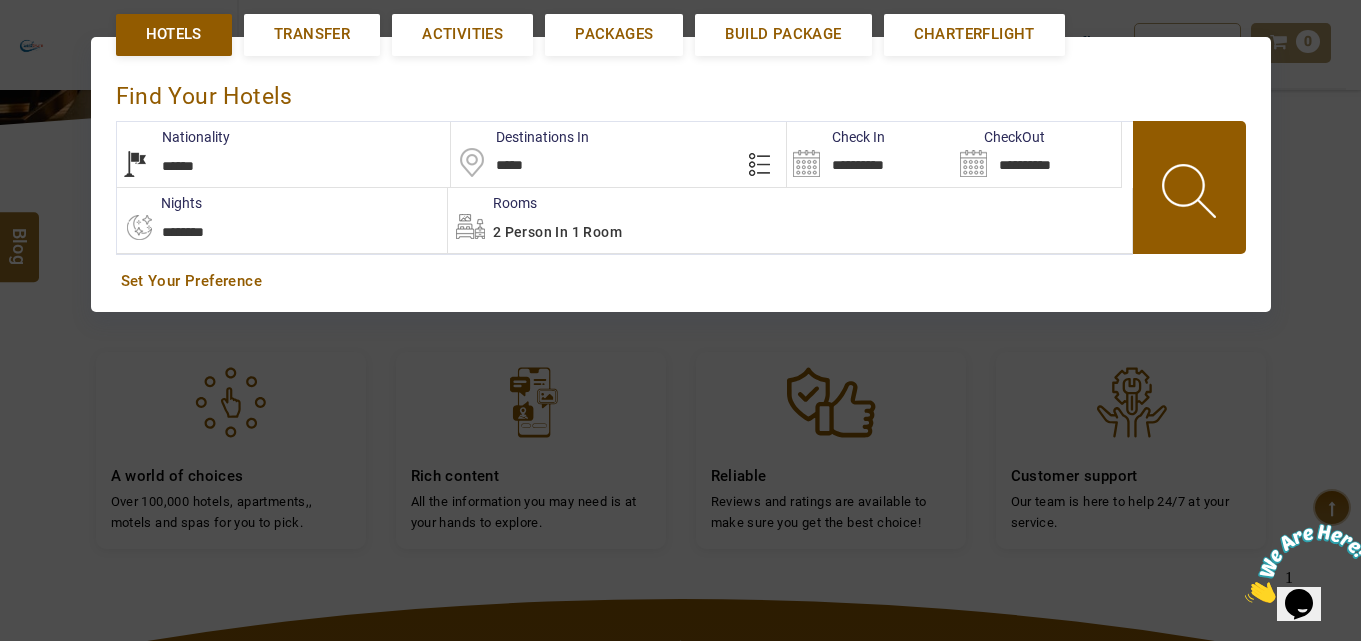 click on "7" at bounding box center (827, 350) 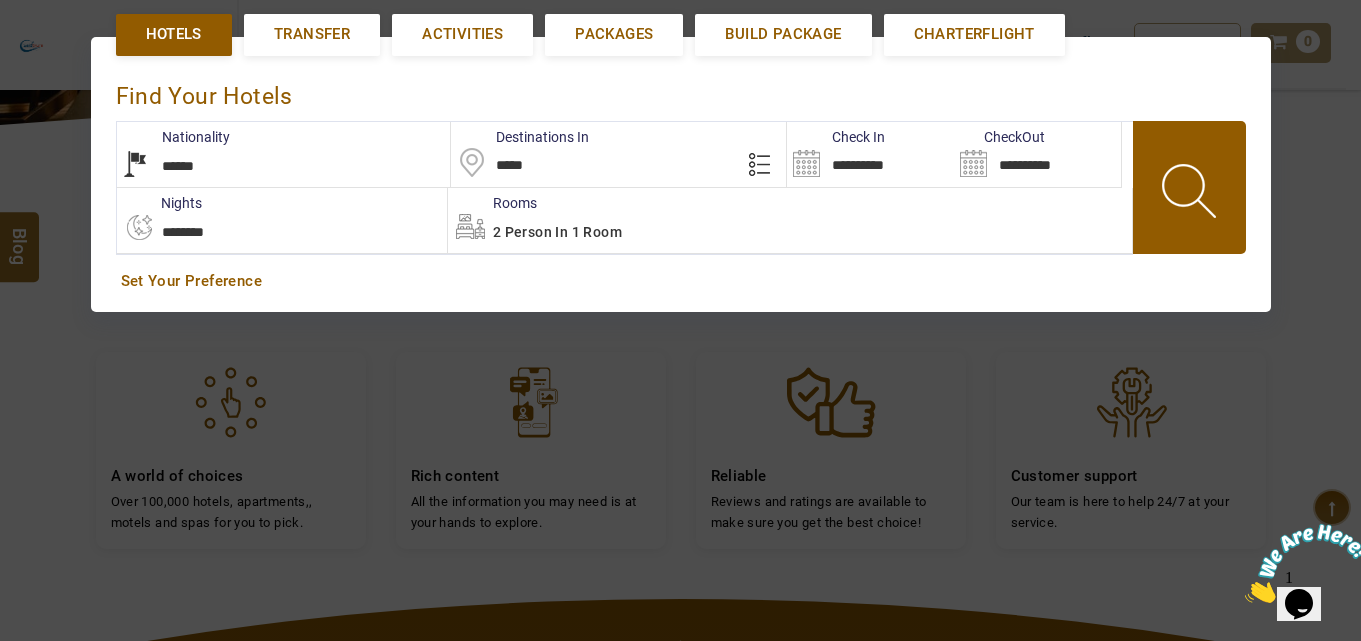 click at bounding box center (1191, 194) 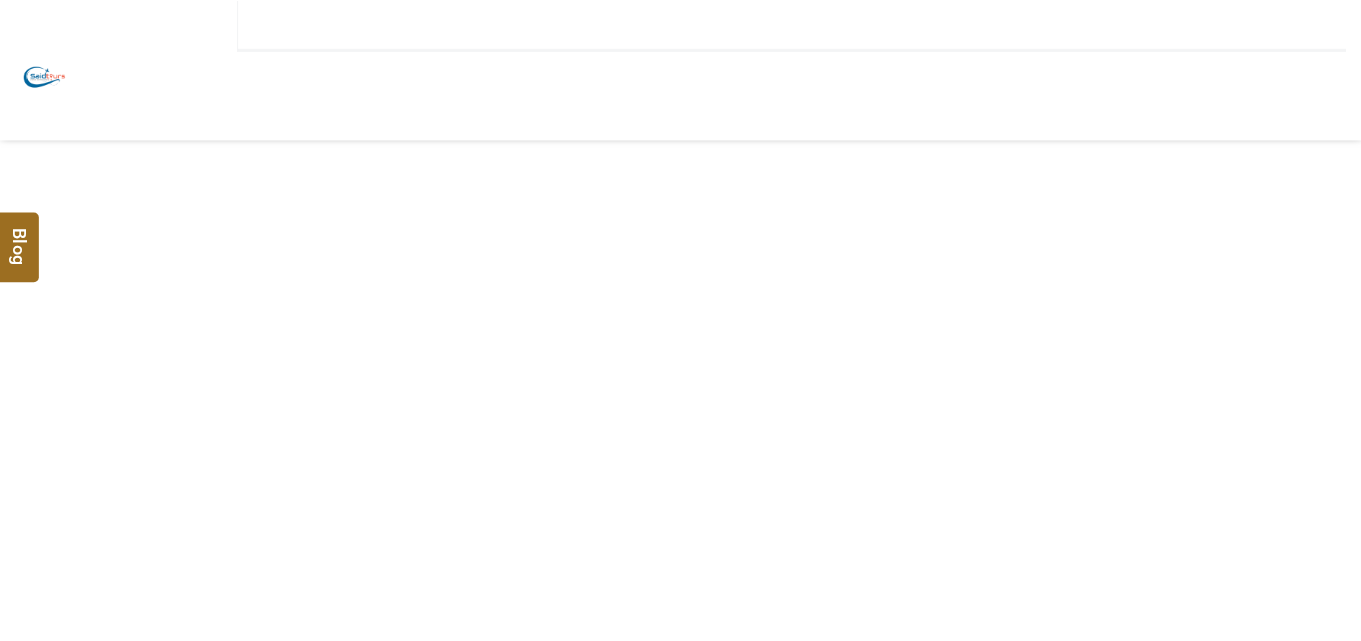 scroll, scrollTop: 0, scrollLeft: 0, axis: both 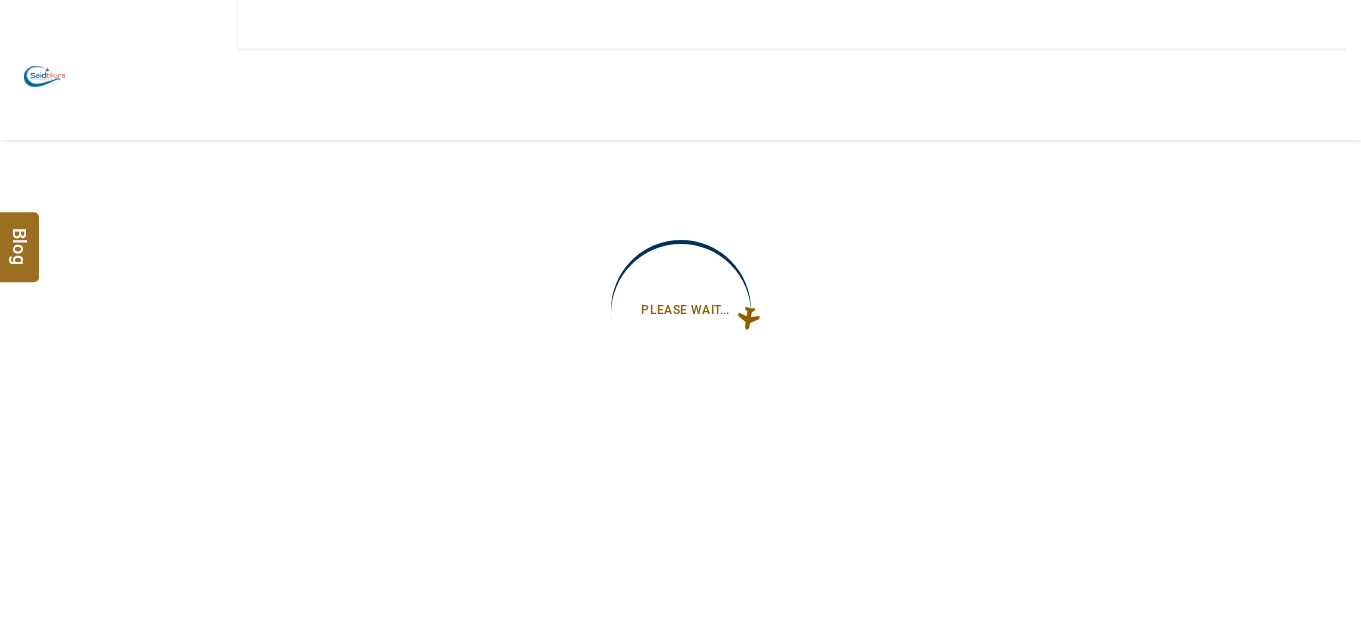 type on "**********" 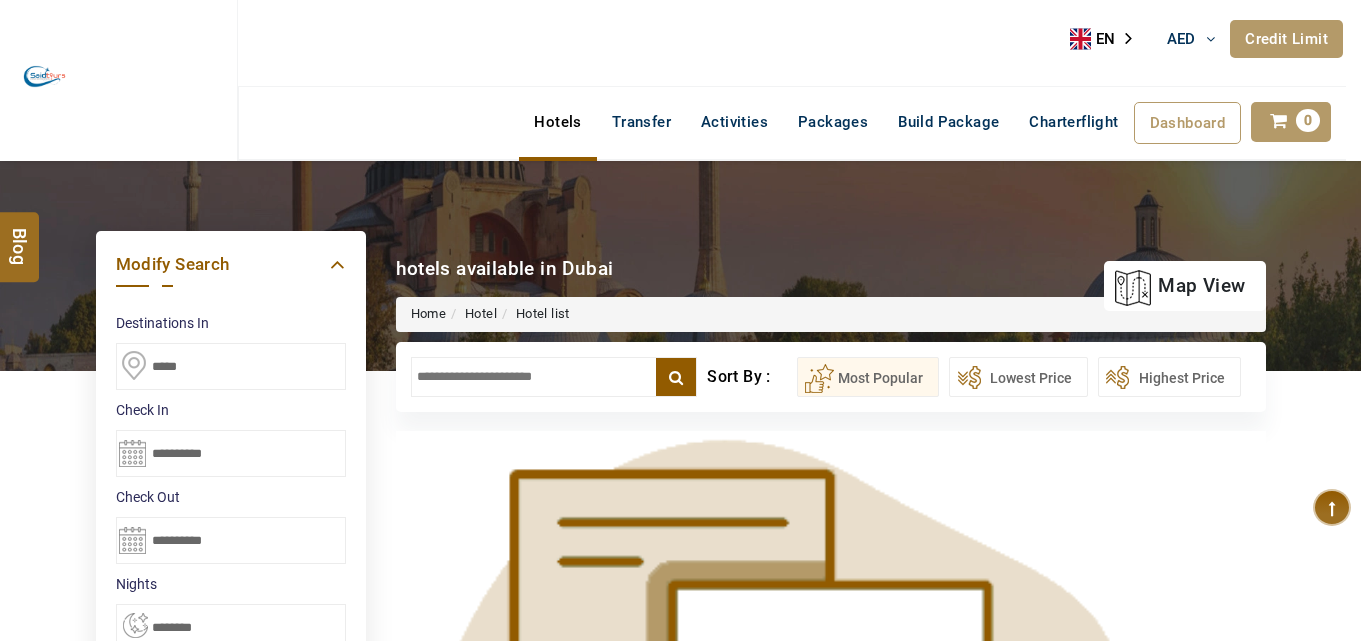 scroll, scrollTop: 40, scrollLeft: 0, axis: vertical 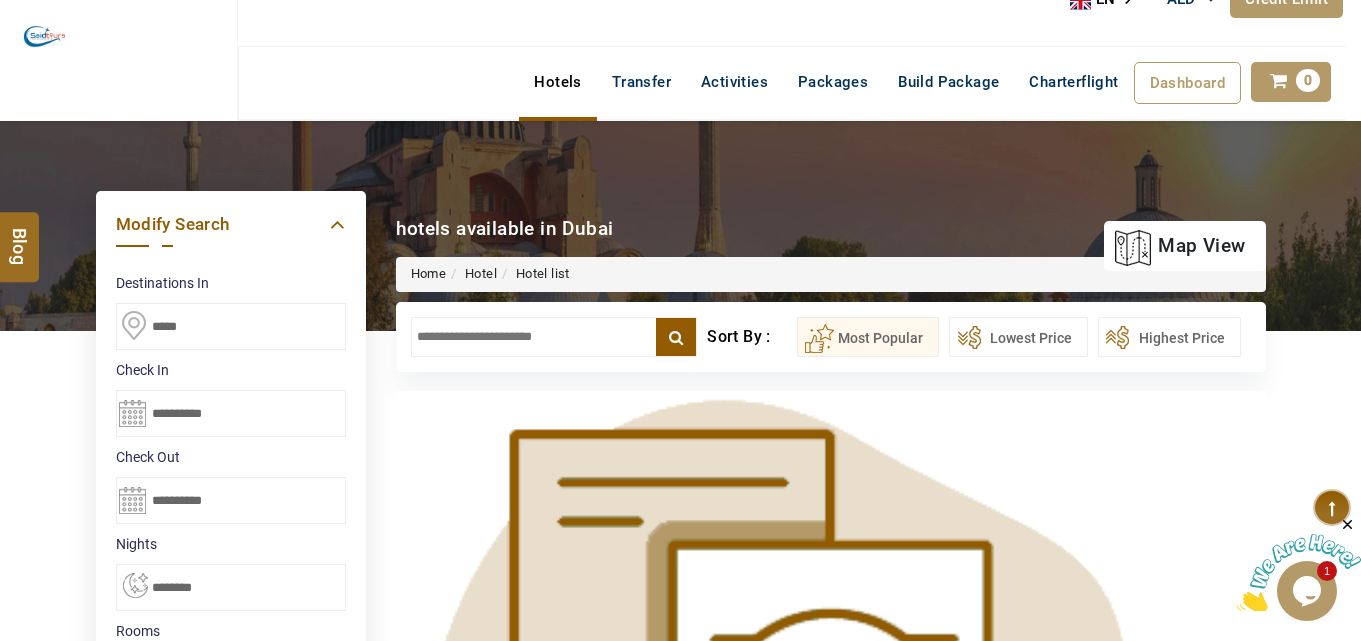 click on "Please wait while we load more hotels for you Loading More Hotels" at bounding box center (831, 767) 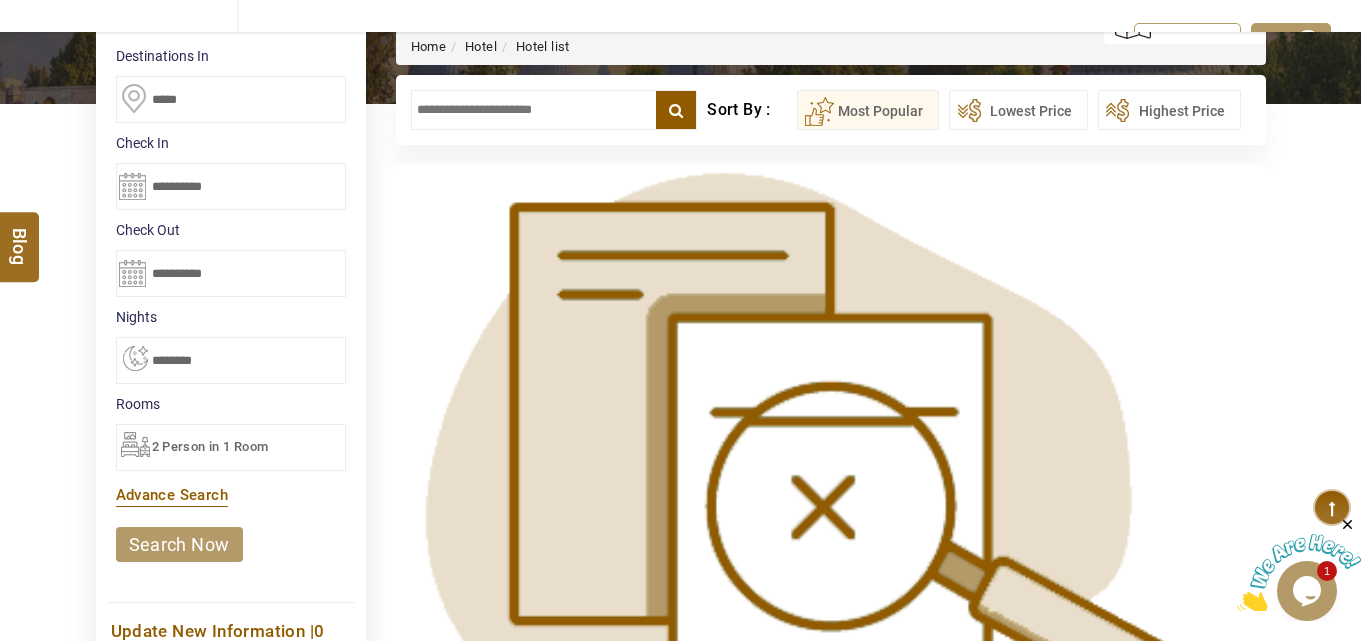 scroll, scrollTop: 440, scrollLeft: 0, axis: vertical 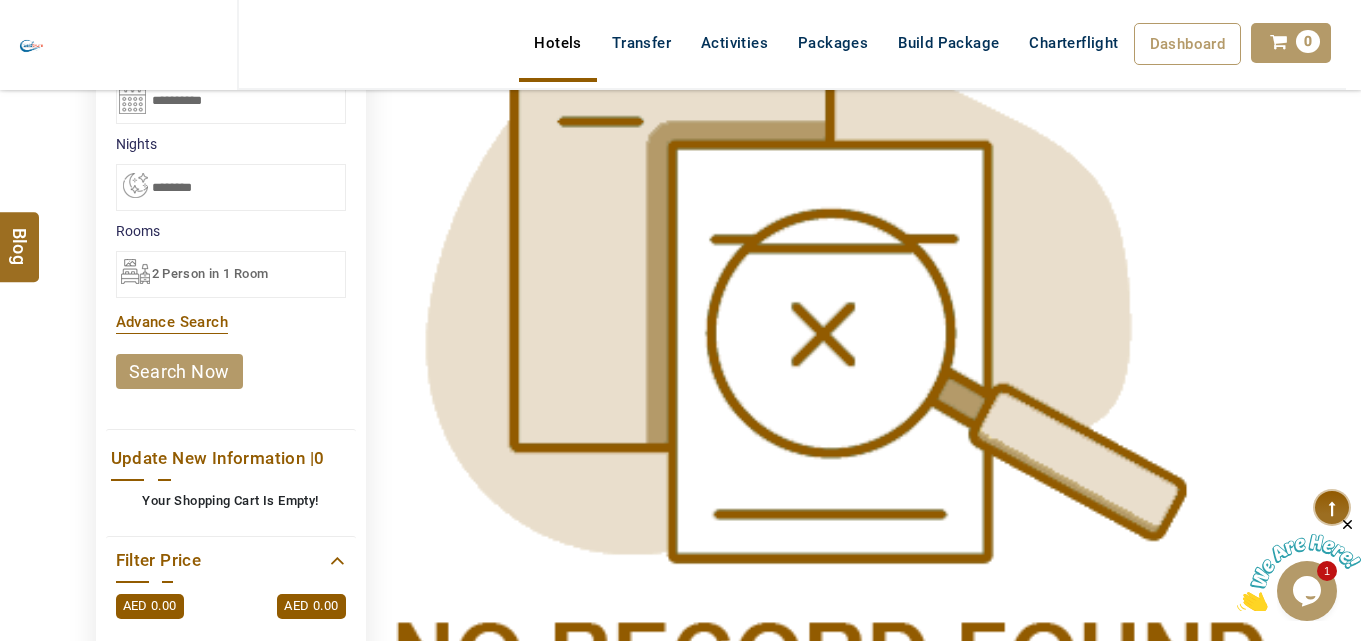 click on "search now" at bounding box center (179, 371) 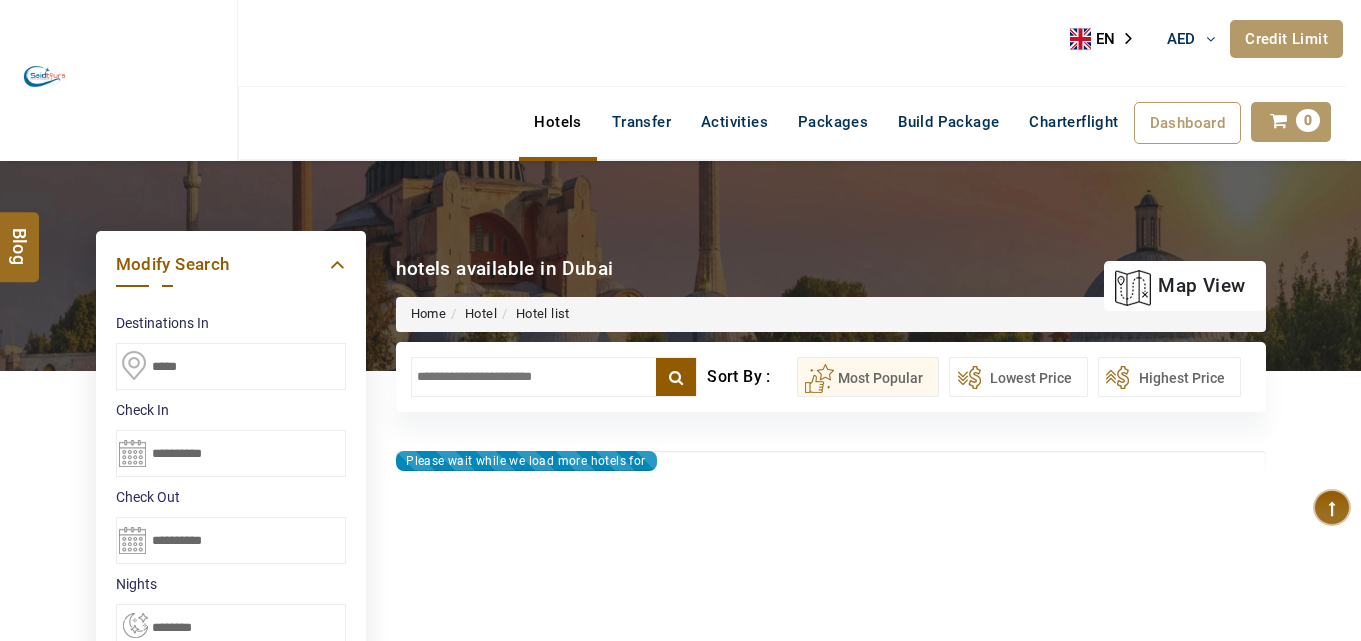 select on "*" 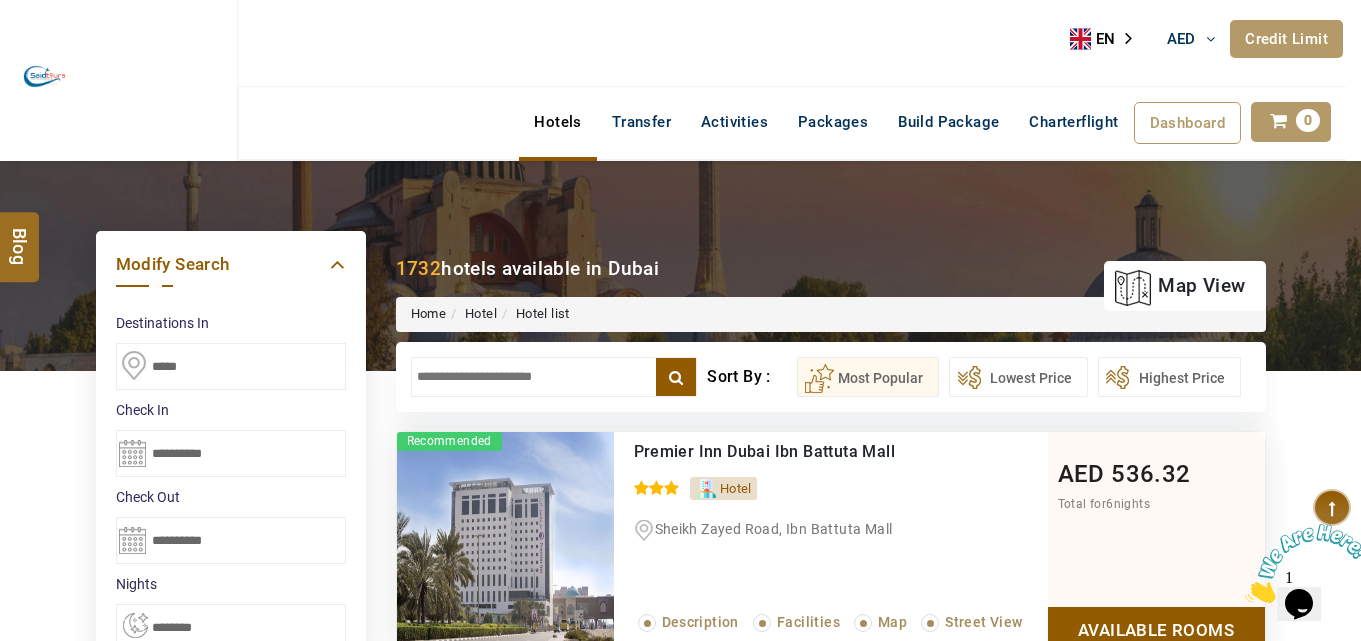 scroll, scrollTop: 0, scrollLeft: 0, axis: both 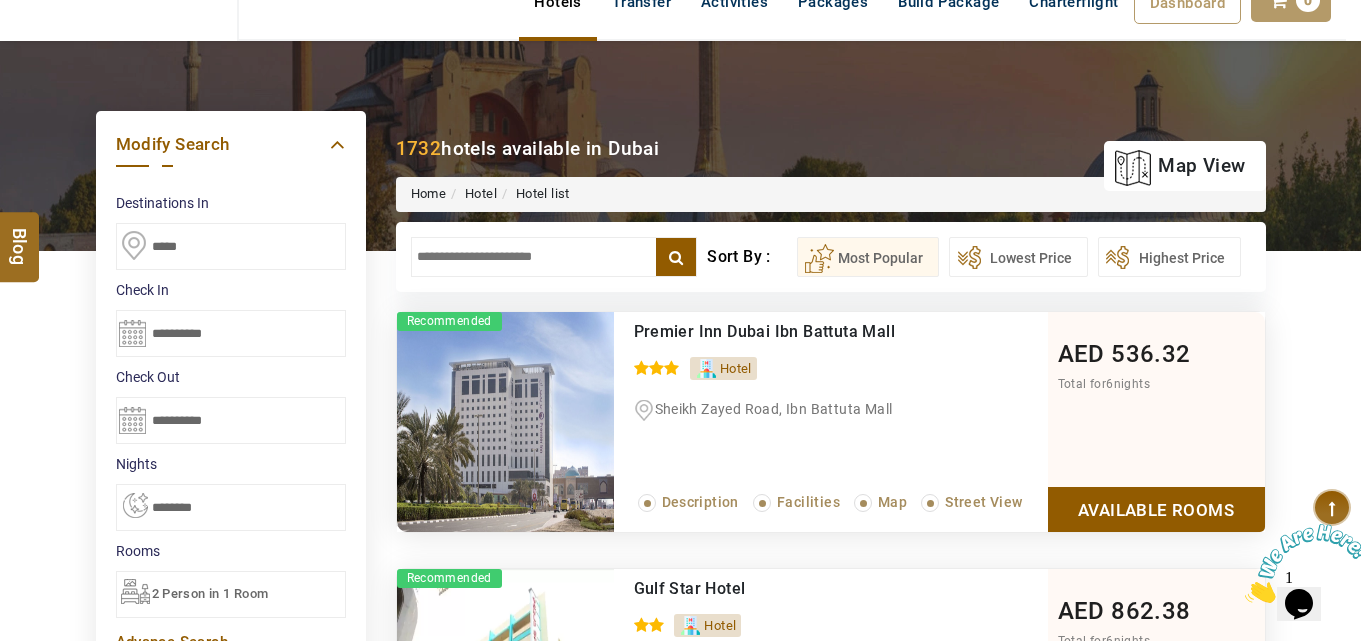 click at bounding box center [554, 257] 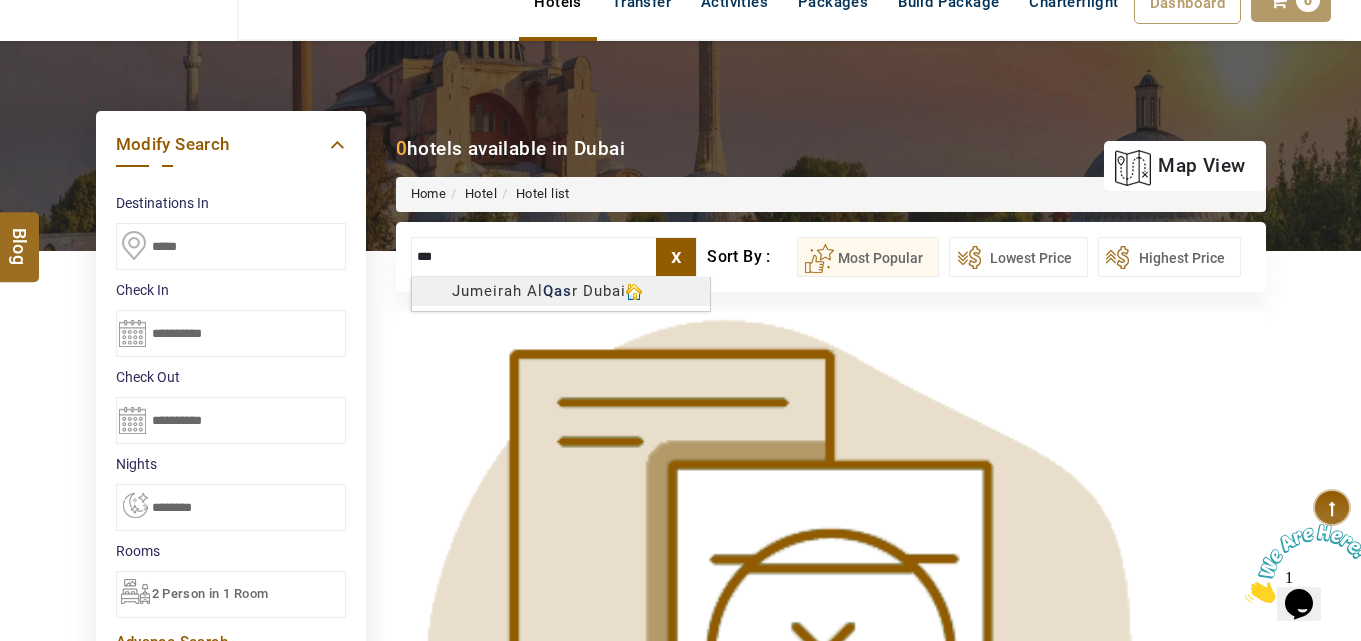 type on "**********" 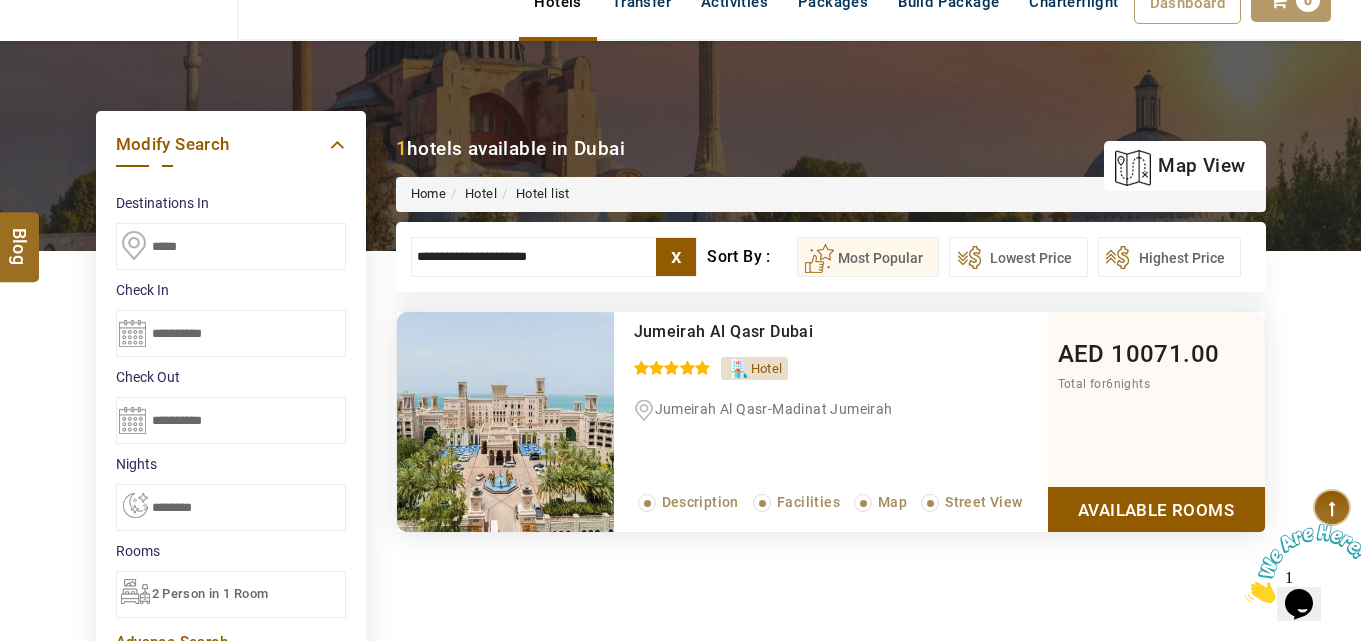 click on "SAIDTOURSS AED AED  AED EUR  € USD  $ INR  ₹ THB  ฿ IDR  Rp BHD  BHD TRY  ₺ Credit Limit EN HE AR ES PT ZH Helpline
+971 55 344 0168 Register Now +971 55 344 0168 info@royallineholidays.com About Us What we Offer Blog Why Us Contact Hotels  Transfer Activities Packages Build Package Charterflight Dashboard My Profile My Booking My Reports My Quotation Sign Out 0 Points Redeem Now To Redeem 79848  Points Future Points  7711   Points Credit Limit Credit Limit USD 40000.00 70% Complete Used USD 33933.68 Available USD 6066.32 Setting  Looks like you haven't added anything to your cart yet Countinue Shopping ****** ****** Please Wait.. Blog demo
Remember me Forgot
password? LOG IN Don't have an account?   Register Now My Booking View/ Print/Cancel Your Booking without Signing in Submit Applying Filters...... Hotels For You Will Be Loading Soon demo
In A Few Moment, You Will Be Celebrating Best Hotel options galore ! Check In   CheckOut Rooms Rooms Please Wait X Map 1" at bounding box center (680, 879) 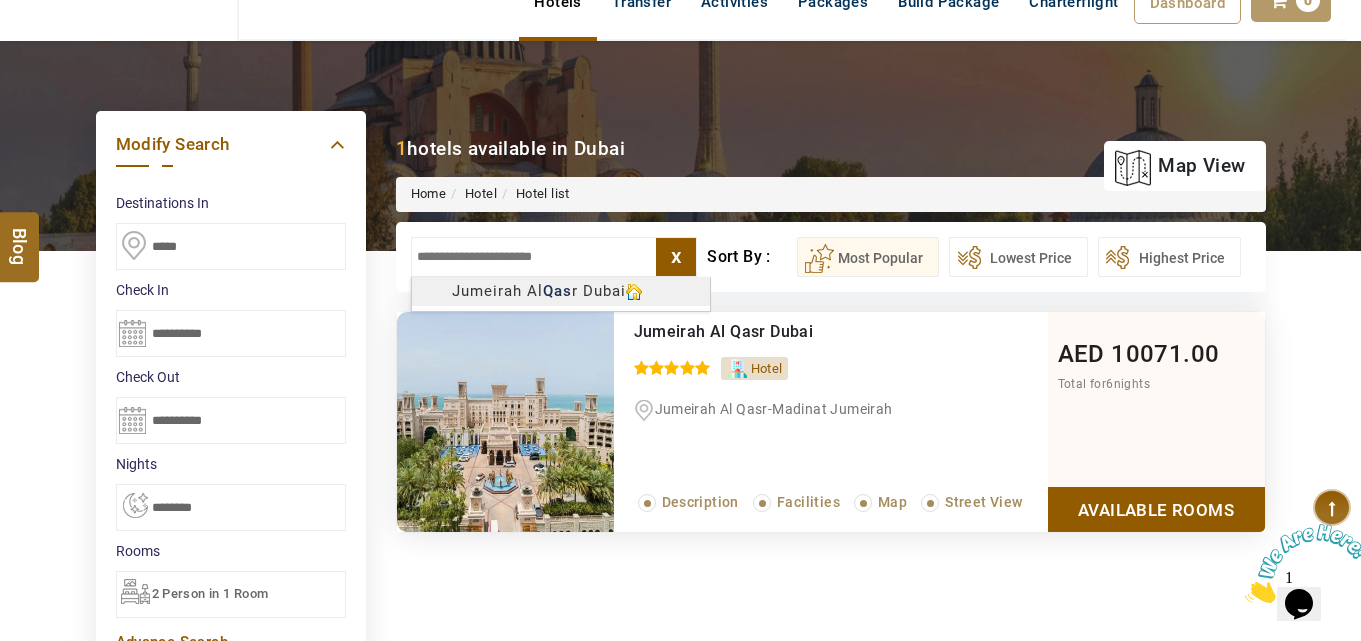 type on "***" 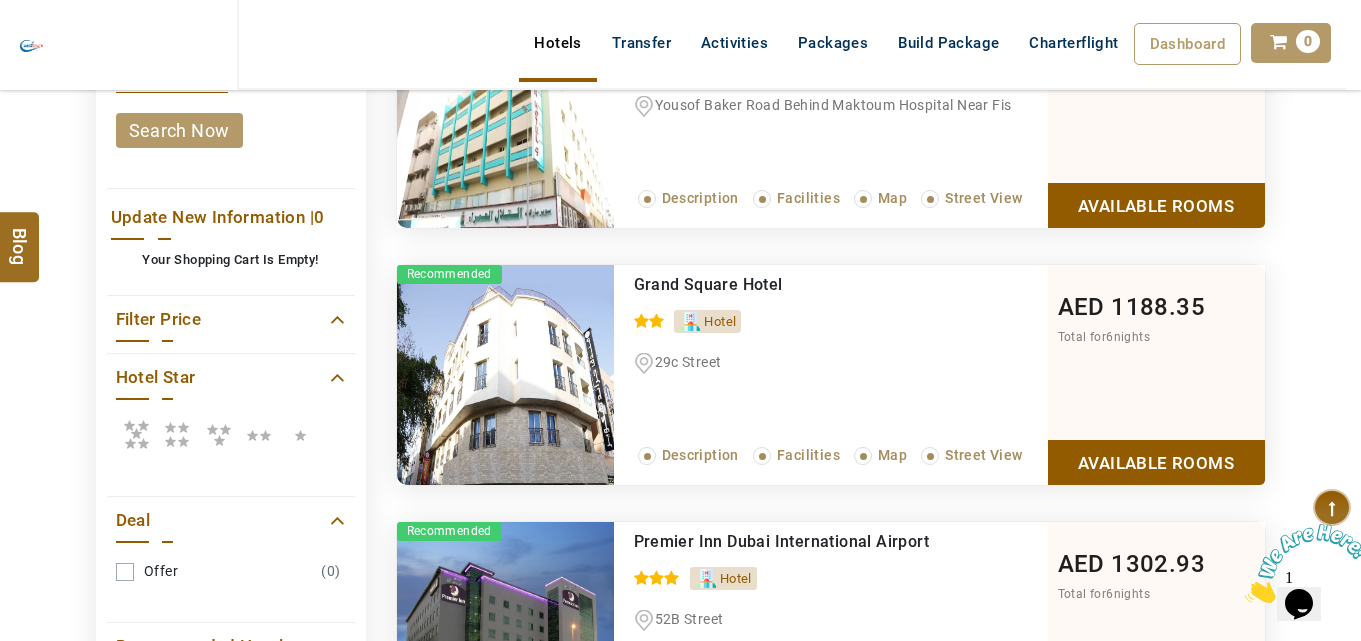 scroll, scrollTop: 1242, scrollLeft: 0, axis: vertical 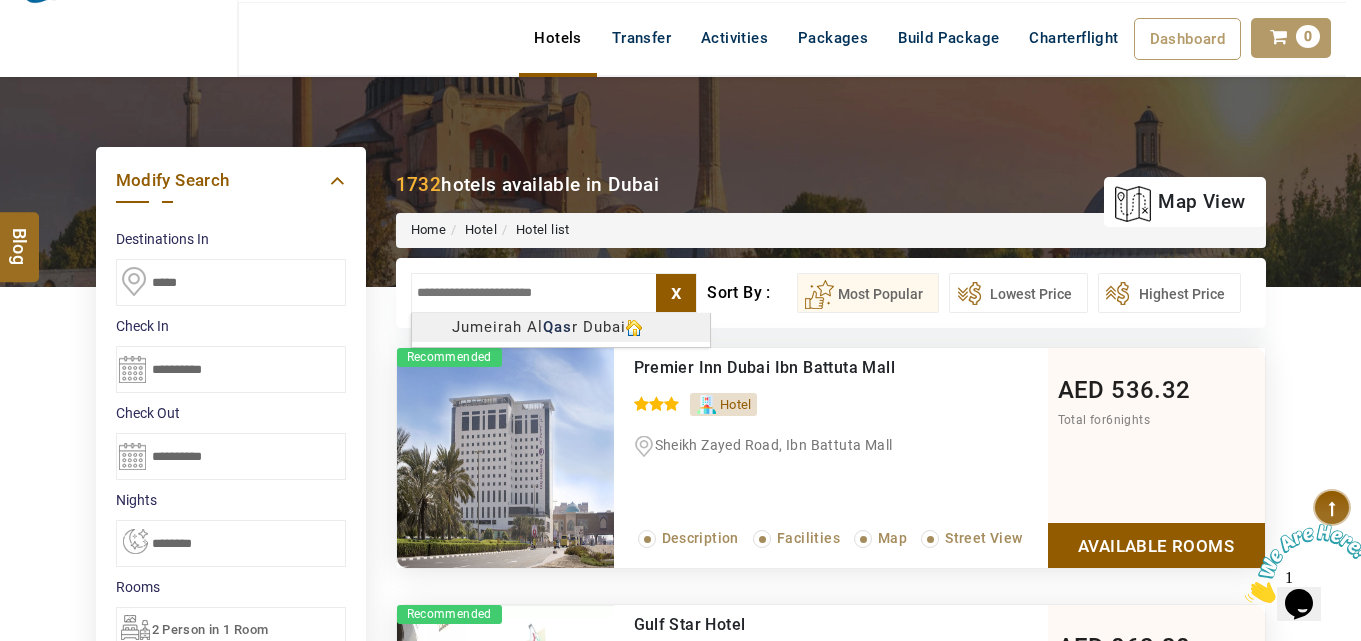 type on "***" 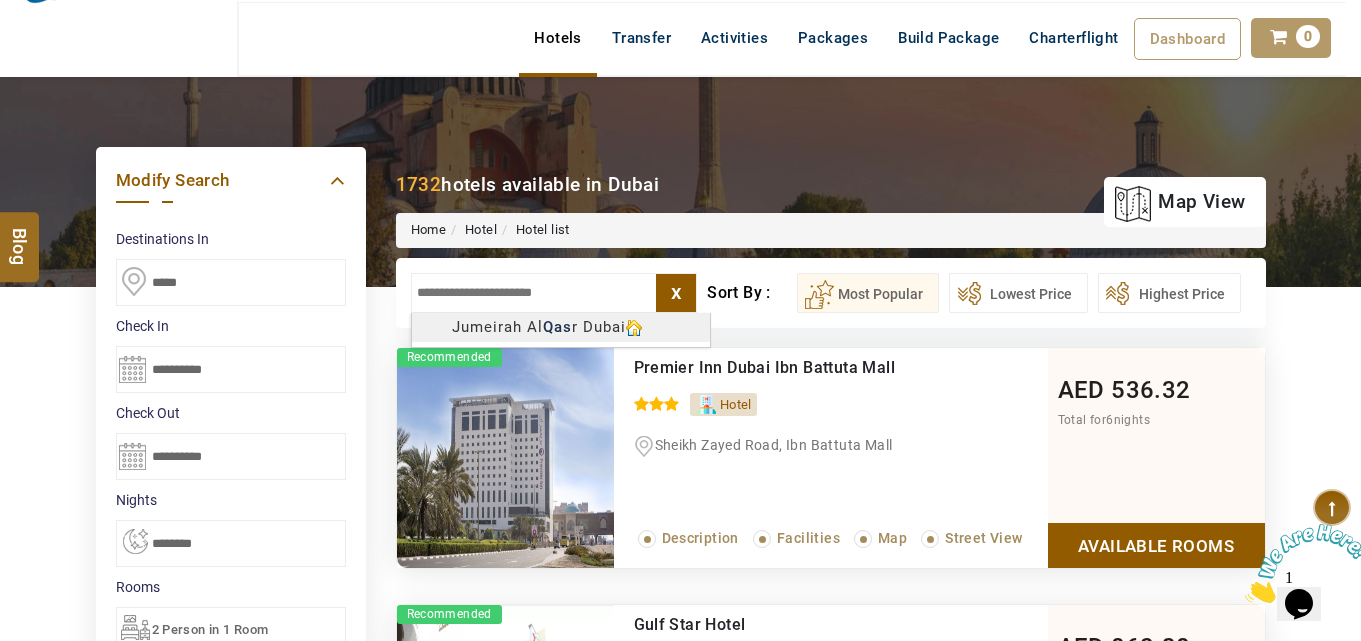 type on "***" 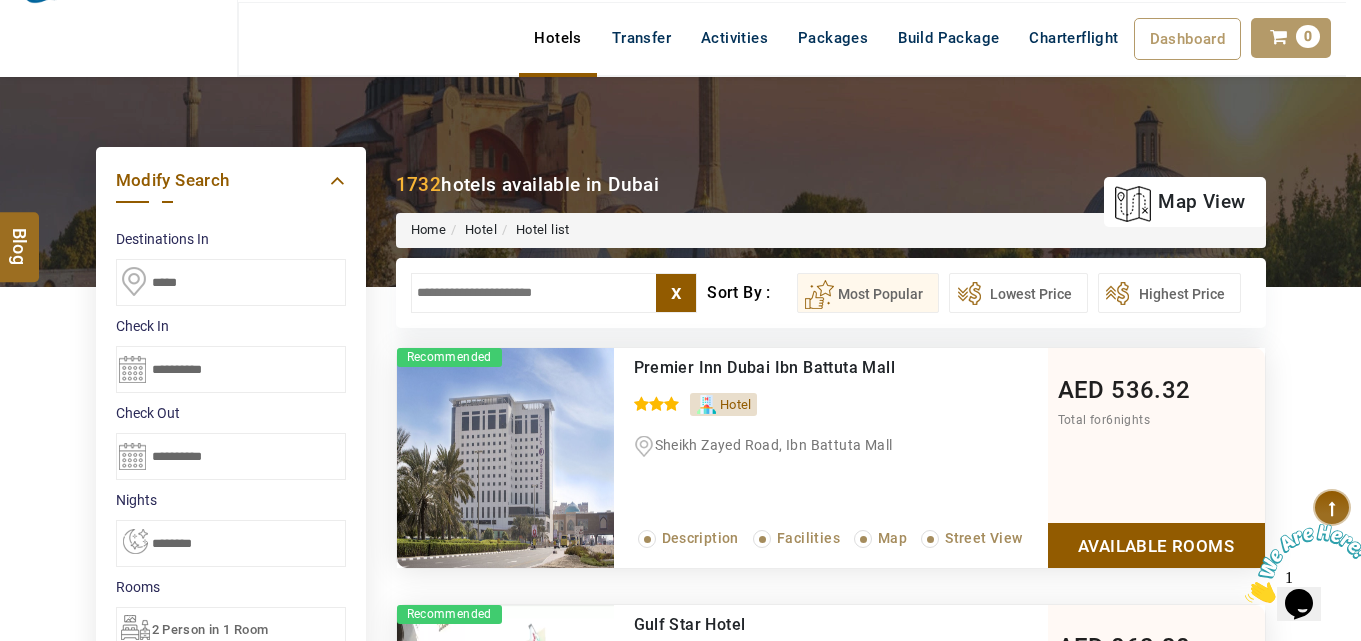 click at bounding box center (680, 182) 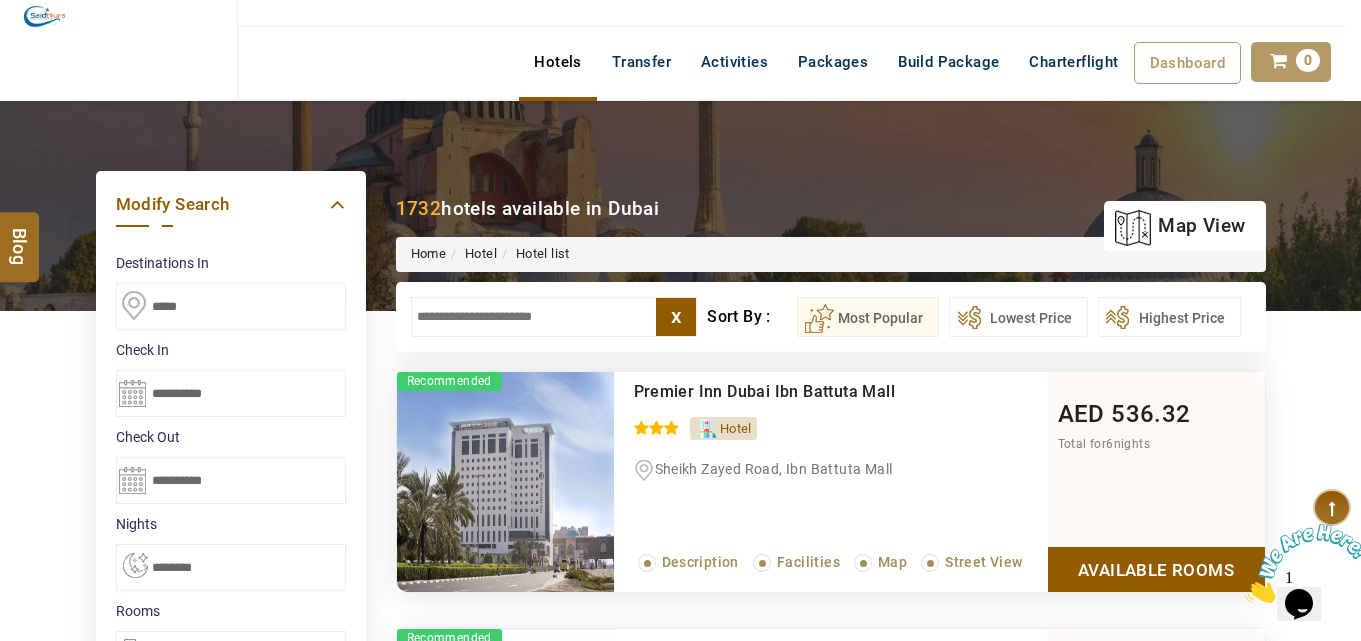 scroll, scrollTop: 0, scrollLeft: 0, axis: both 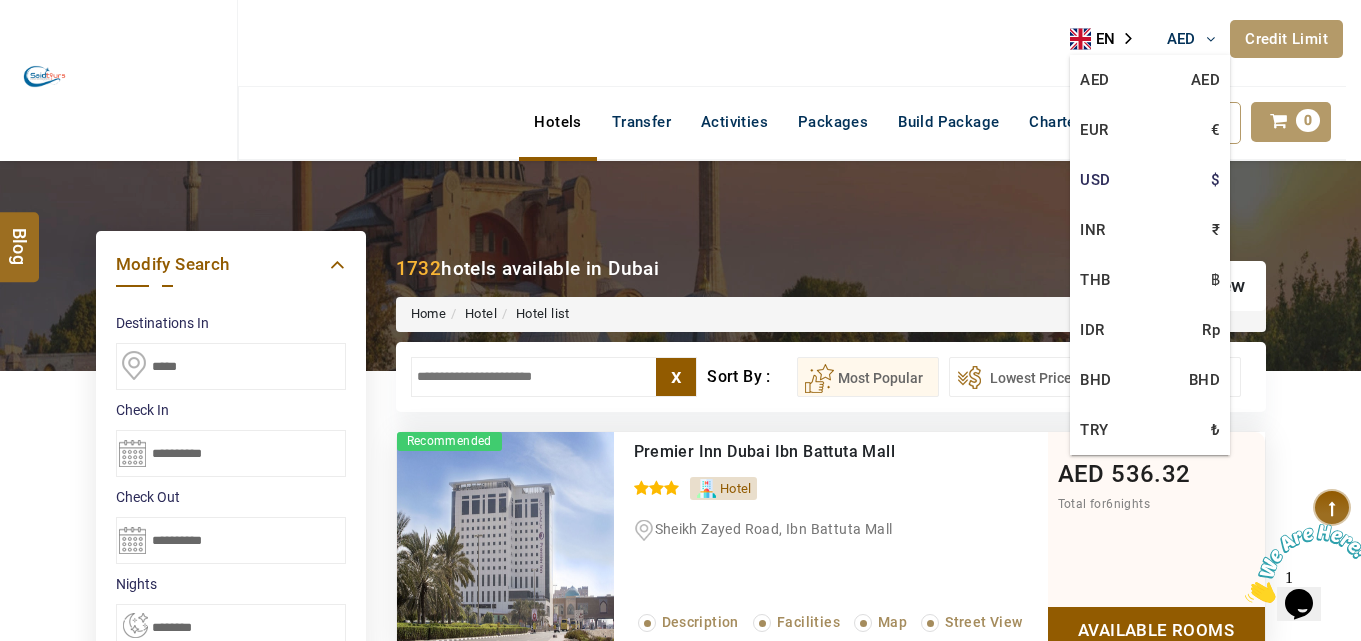 click on "USD  $" at bounding box center [1150, 180] 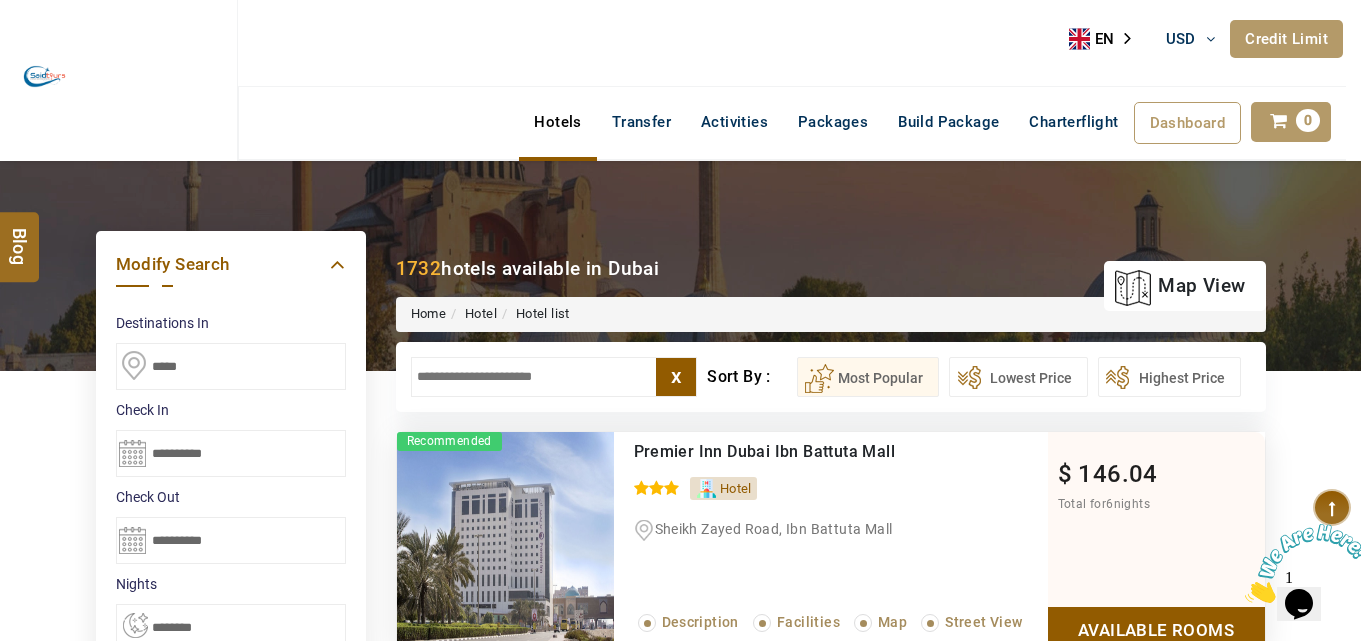 click at bounding box center [554, 377] 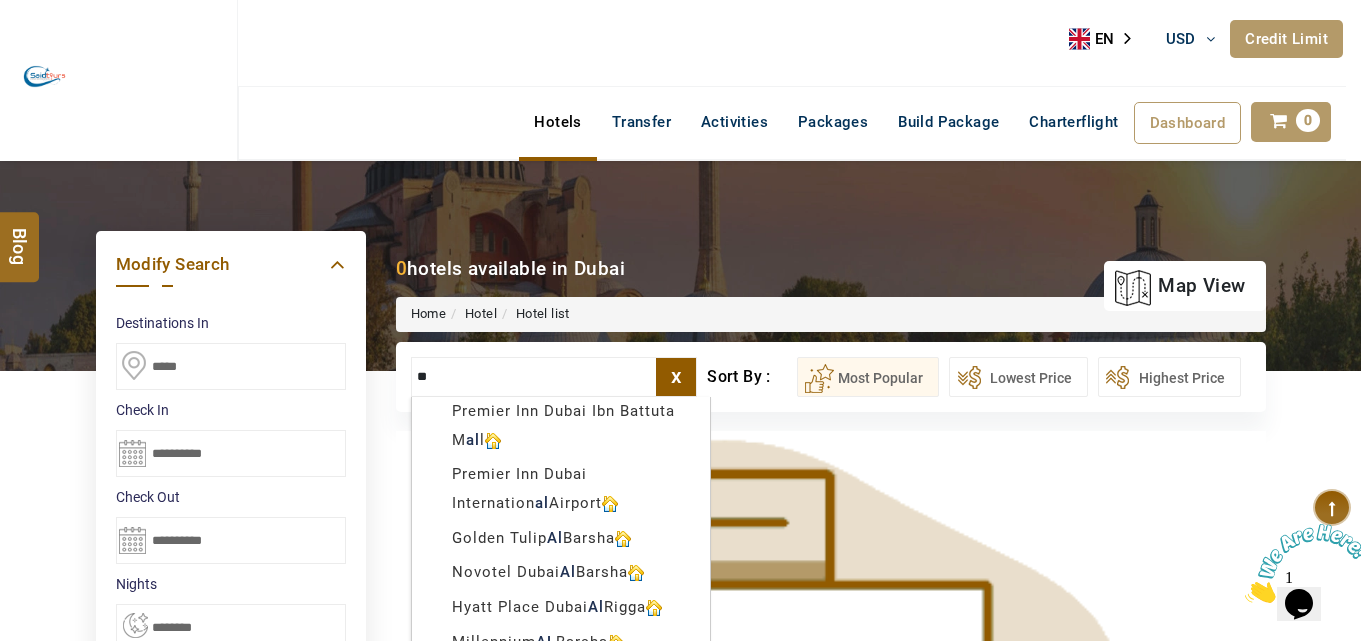 type on "*" 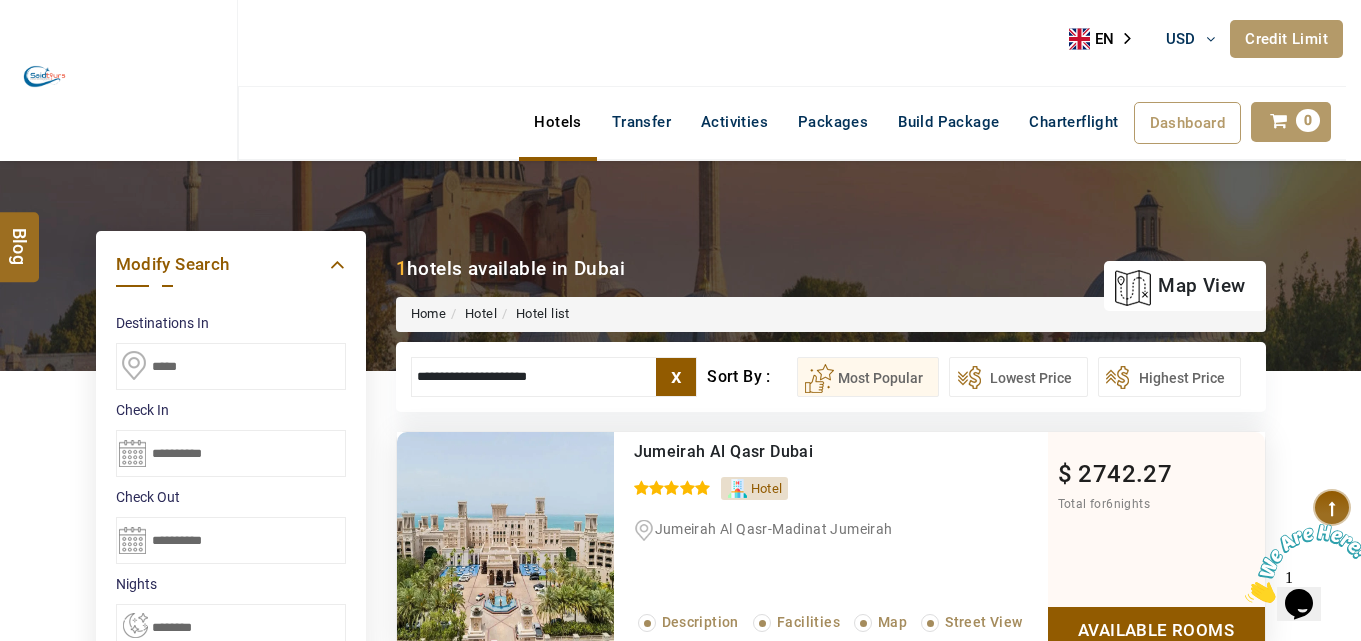 click on "SAIDTOURSS USD AED  AED EUR  € USD  $ INR  ₹ THB  ฿ IDR  Rp BHD  BHD TRY  ₺ Credit Limit EN HE AR ES PT ZH Helpline
+971 55 344 0168 Register Now +971 55 344 0168 info@royallineholidays.com About Us What we Offer Blog Why Us Contact Hotels  Transfer Activities Packages Build Package Charterflight Dashboard My Profile My Booking My Reports My Quotation Sign Out 0 Points Redeem Now To Redeem 79848  Points Future Points  7711   Points Credit Limit Credit Limit USD 40000.00 70% Complete Used USD 33933.68 Available USD 6066.32 Setting  Looks like you haven't added anything to your cart yet Countinue Shopping ****** ****** Please Wait.. Blog demo
Remember me Forgot
password? LOG IN Don't have an account?   Register Now My Booking View/ Print/Cancel Your Booking without Signing in Submit Applying Filters...... Hotels For You Will Be Loading Soon demo
In A Few Moment, You Will Be Celebrating Best Hotel options galore ! Check In   CheckOut Rooms Rooms Please Wait X Map 1" at bounding box center (680, 999) 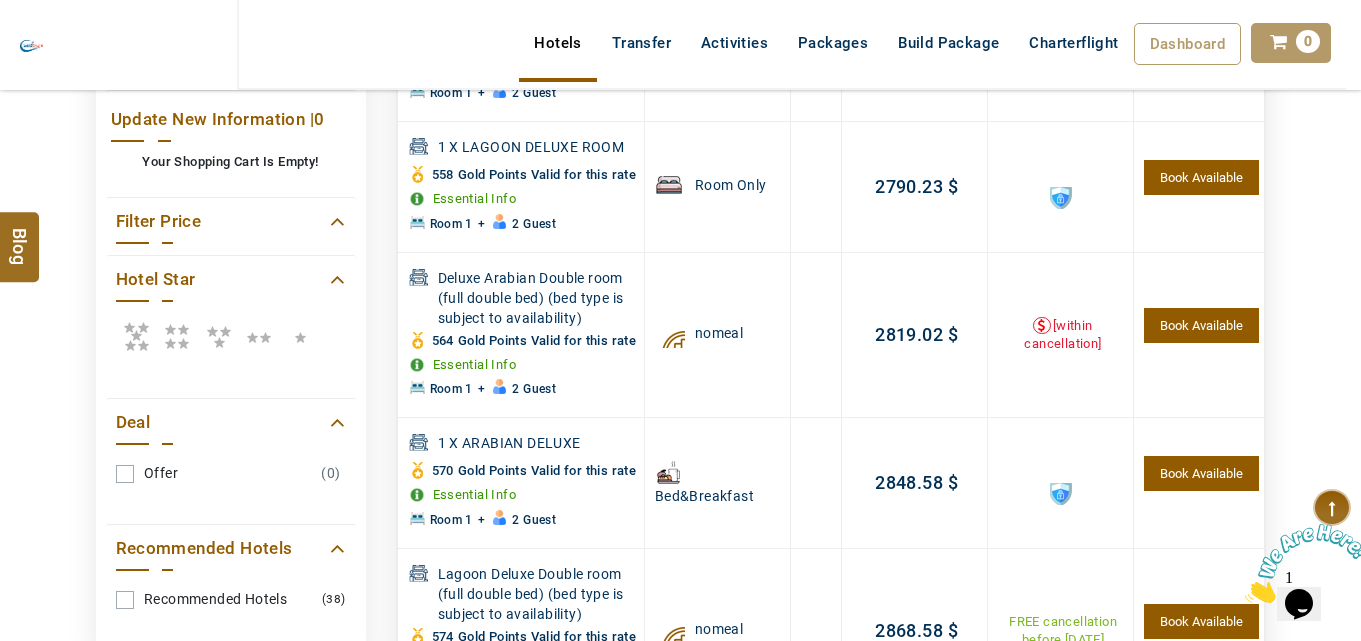 scroll, scrollTop: 782, scrollLeft: 0, axis: vertical 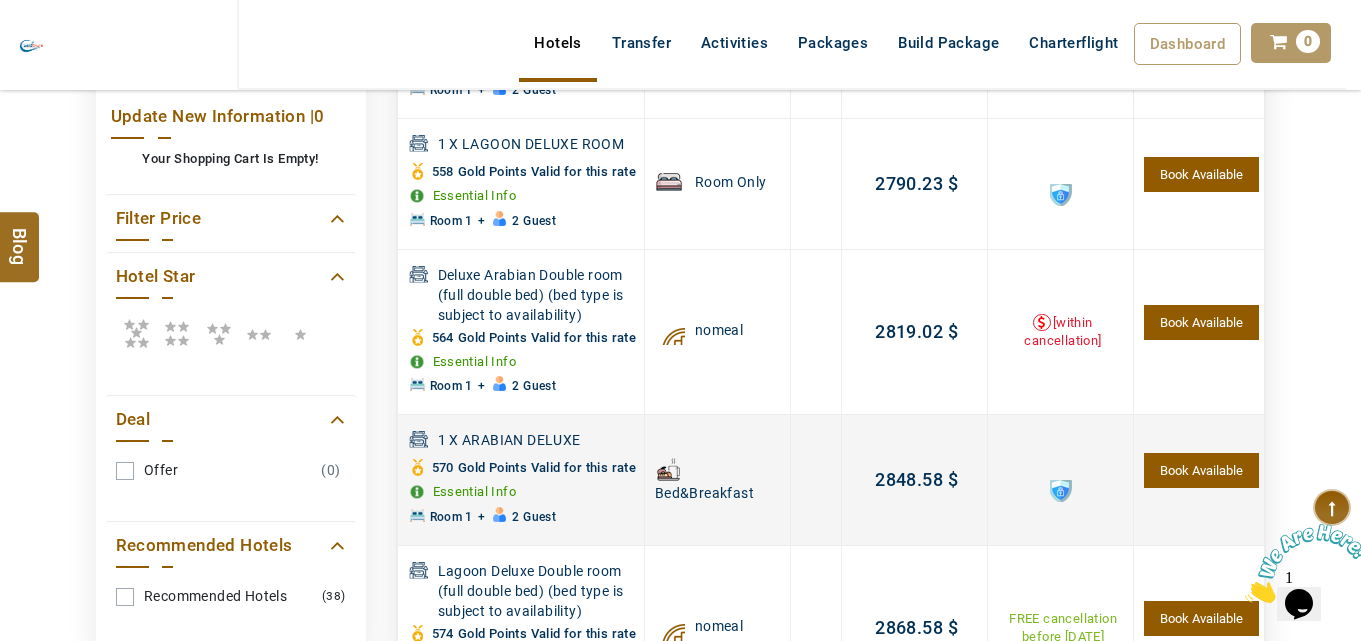 click at bounding box center [1061, 491] 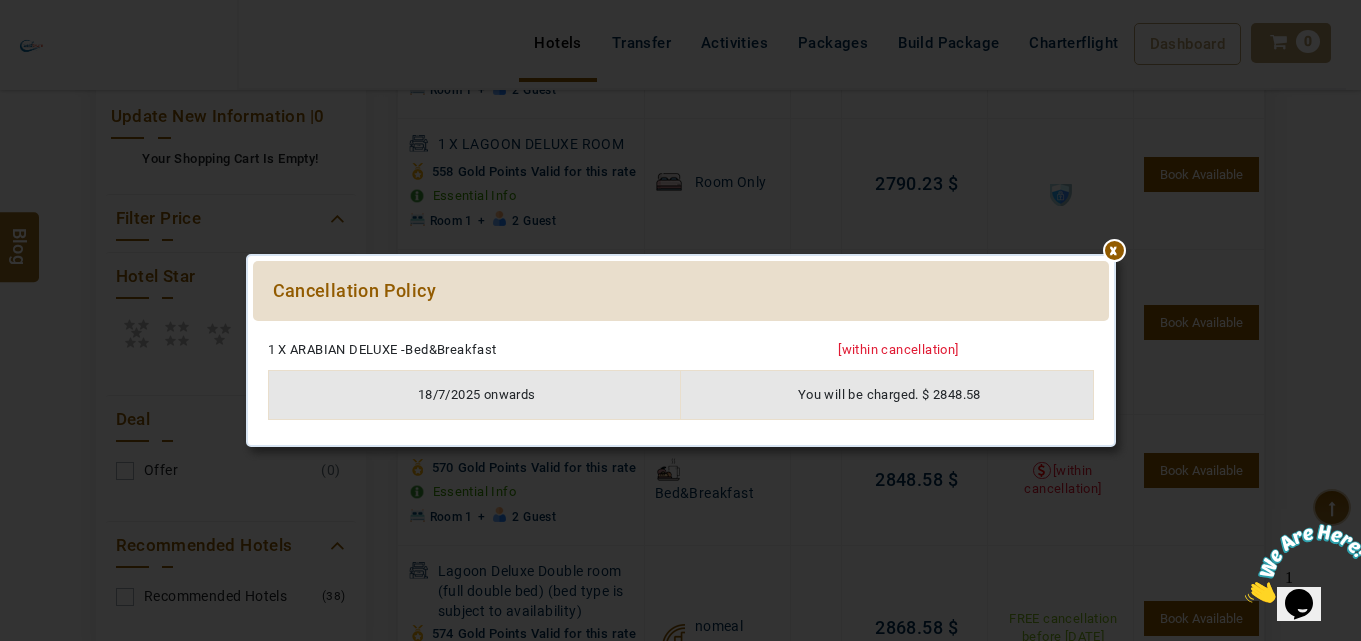click on "****** ****** Cancellation Policy Please Wait... 1 X ARABIAN DELUXE -Bed&Breakfast [within cancellation] 18/7/2025 onwards You will be charged.    $ 2848.58" at bounding box center (681, 350) 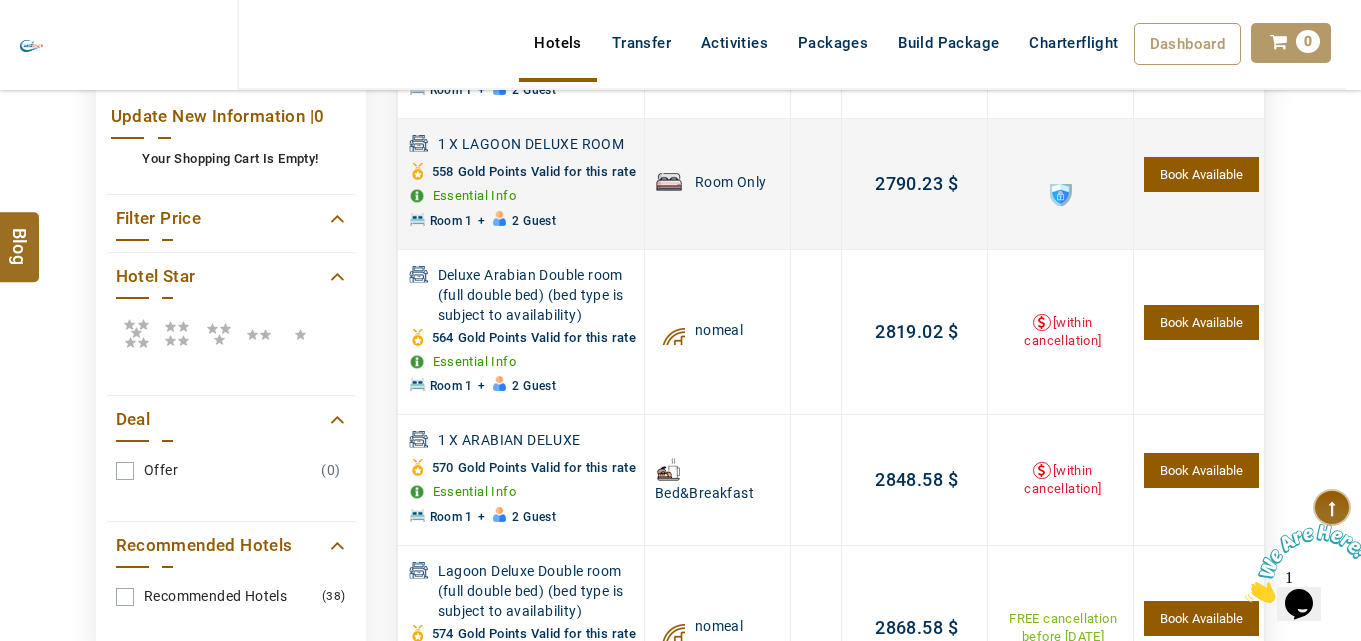 click at bounding box center (1061, 195) 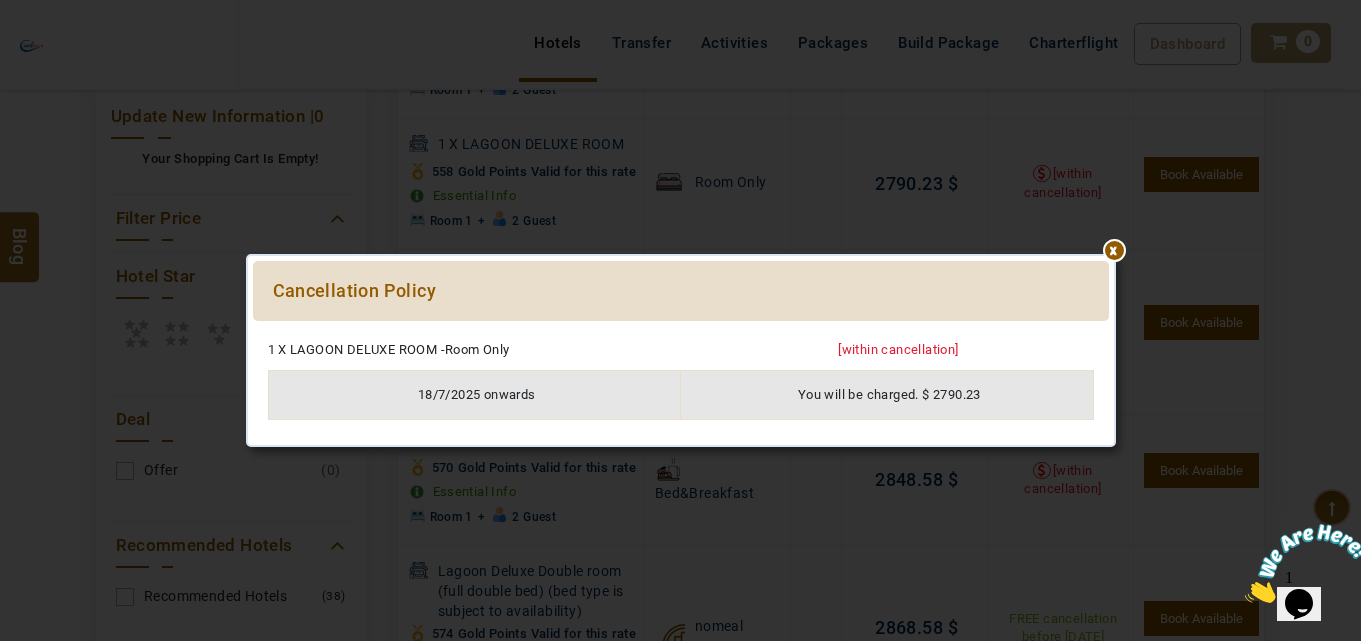 click at bounding box center (681, 331) 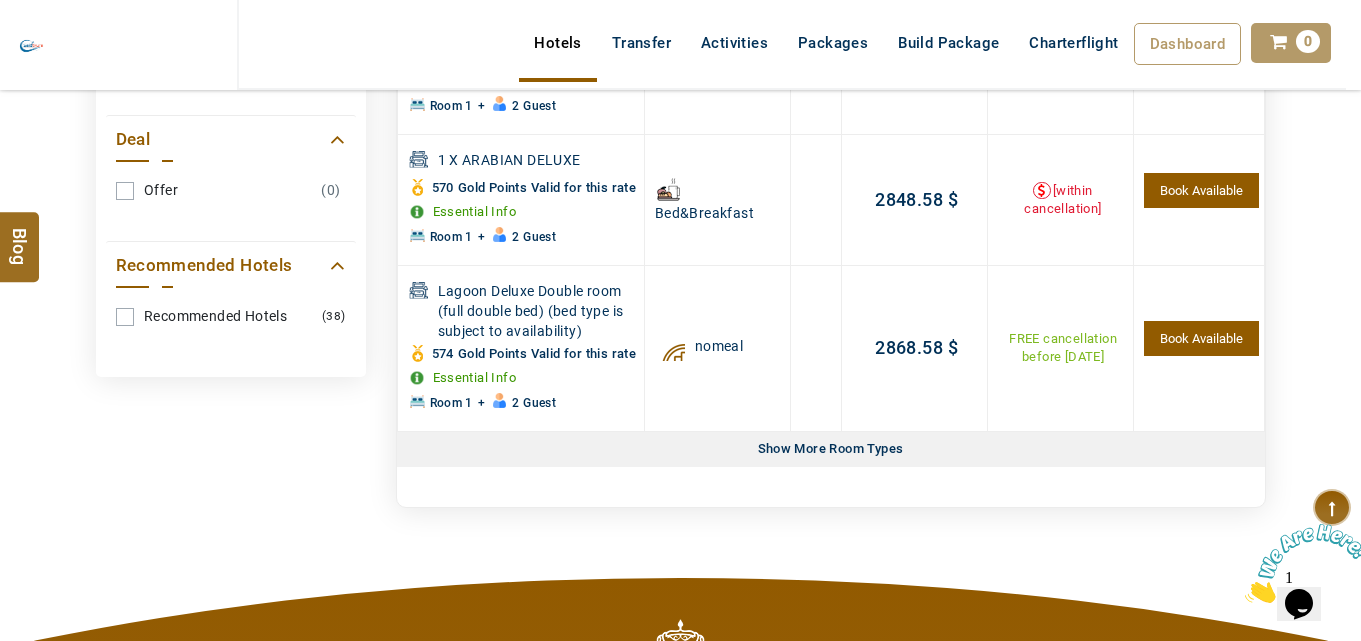 scroll, scrollTop: 1102, scrollLeft: 0, axis: vertical 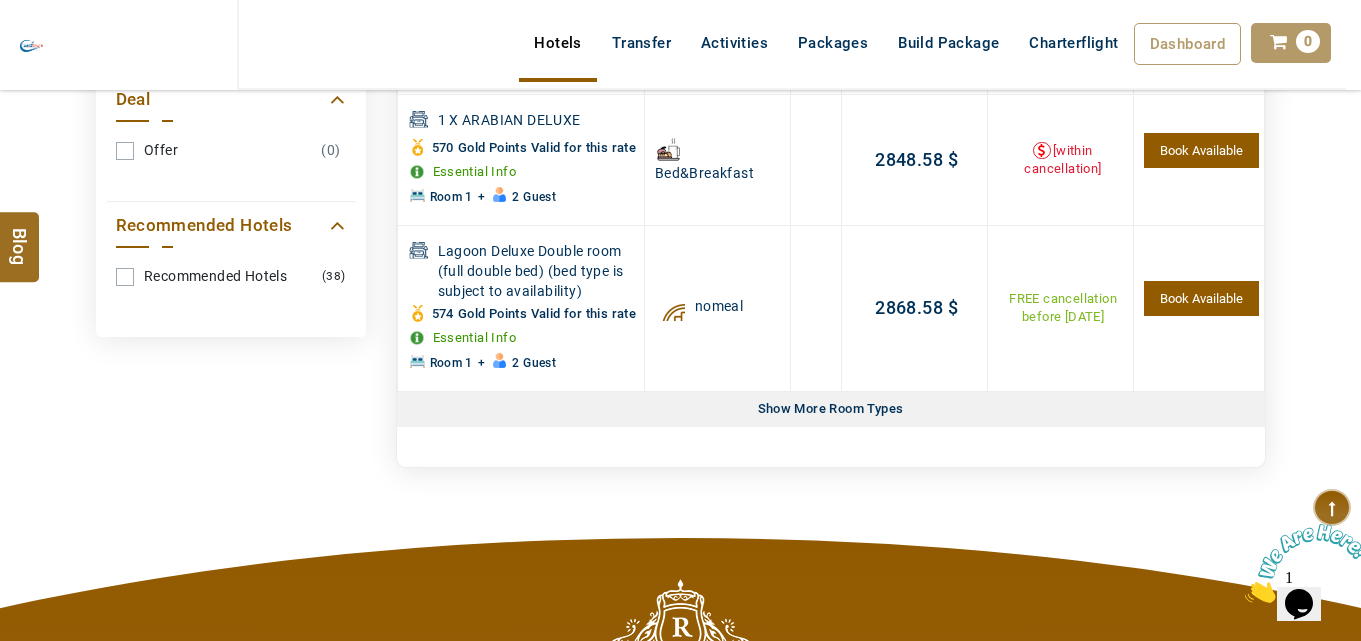 click on "Show More Room Types" at bounding box center [831, 409] 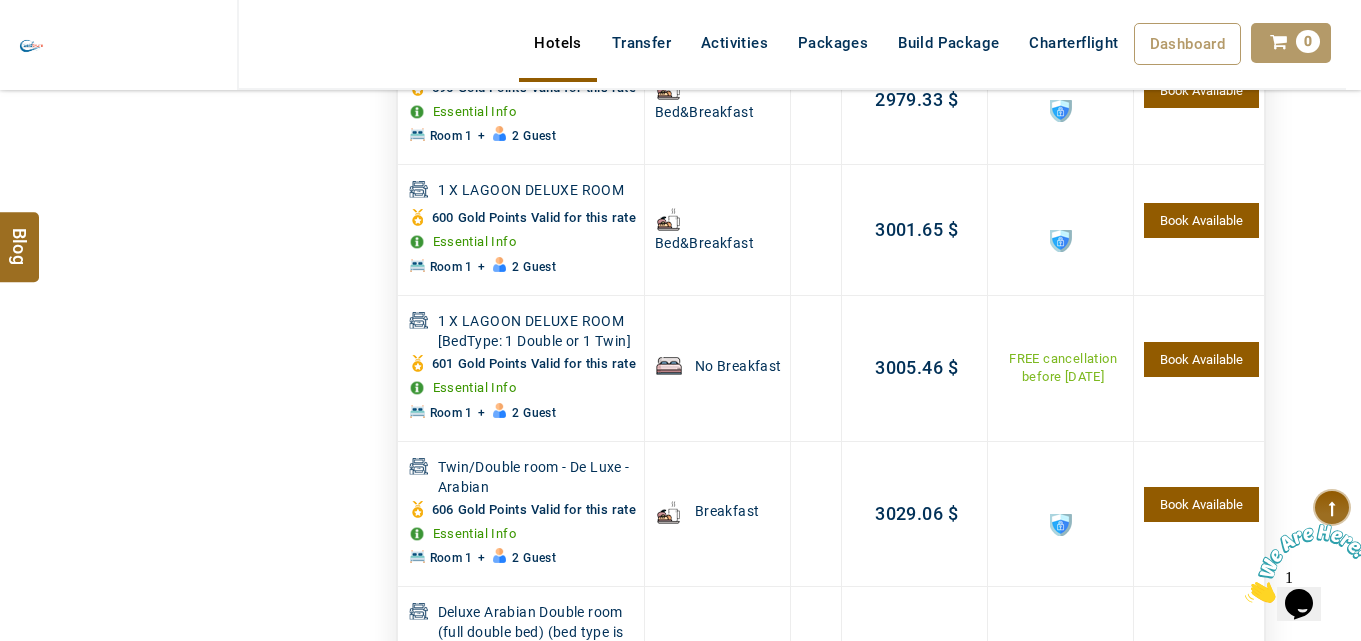 scroll, scrollTop: 2382, scrollLeft: 0, axis: vertical 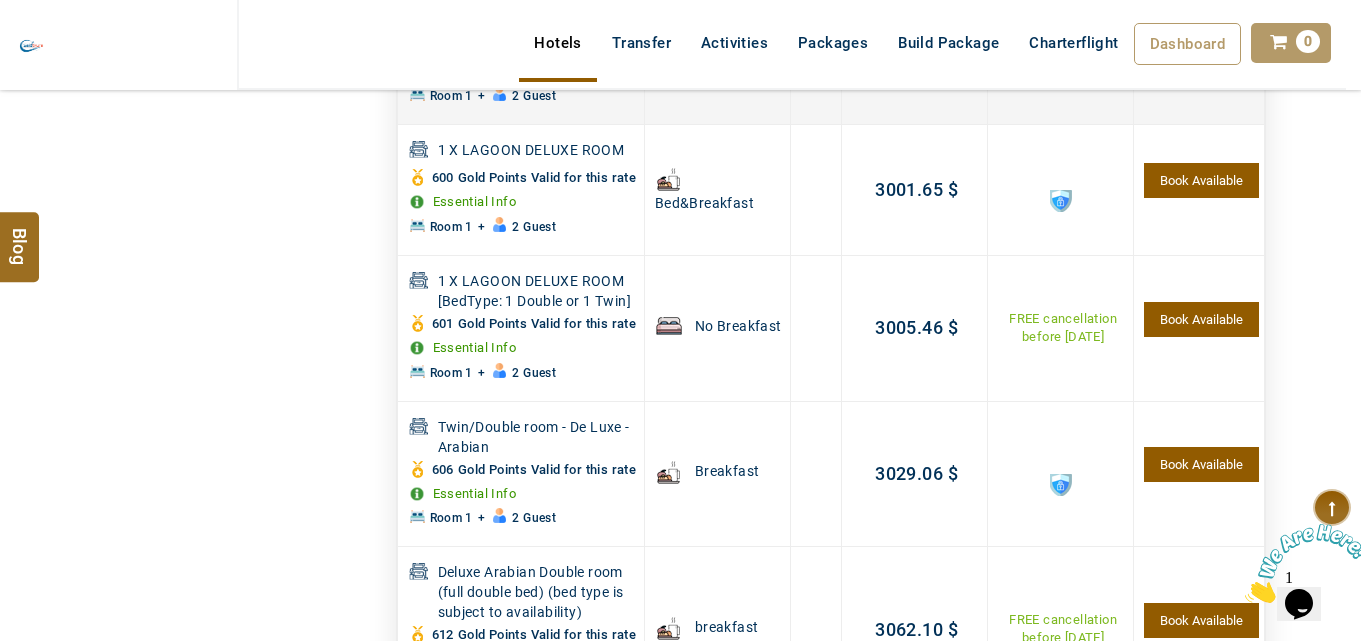 click at bounding box center [1061, 71] 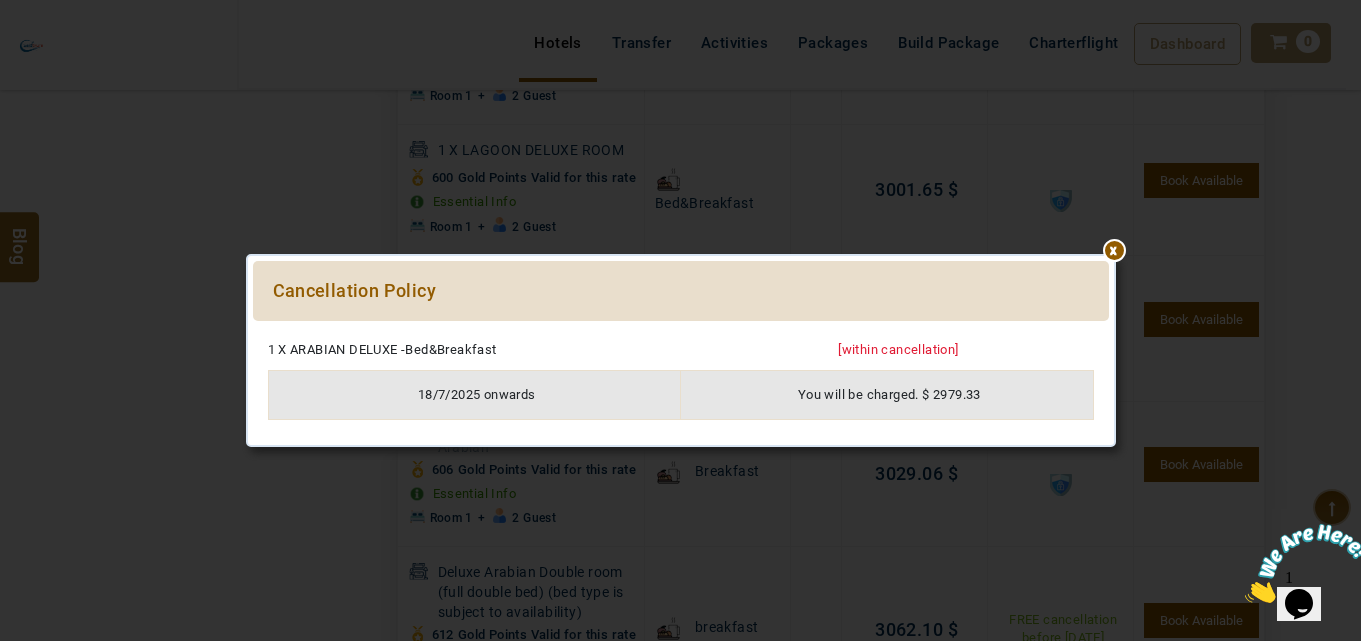 click at bounding box center (681, 331) 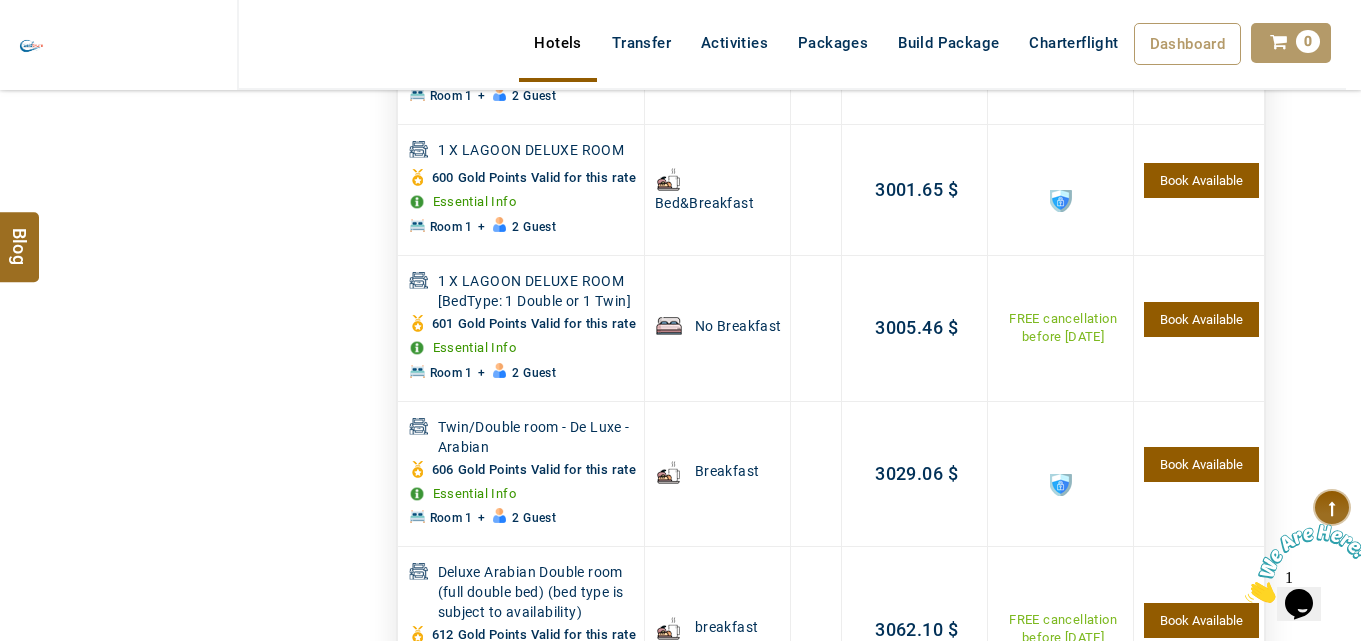 click at bounding box center (1061, -67) 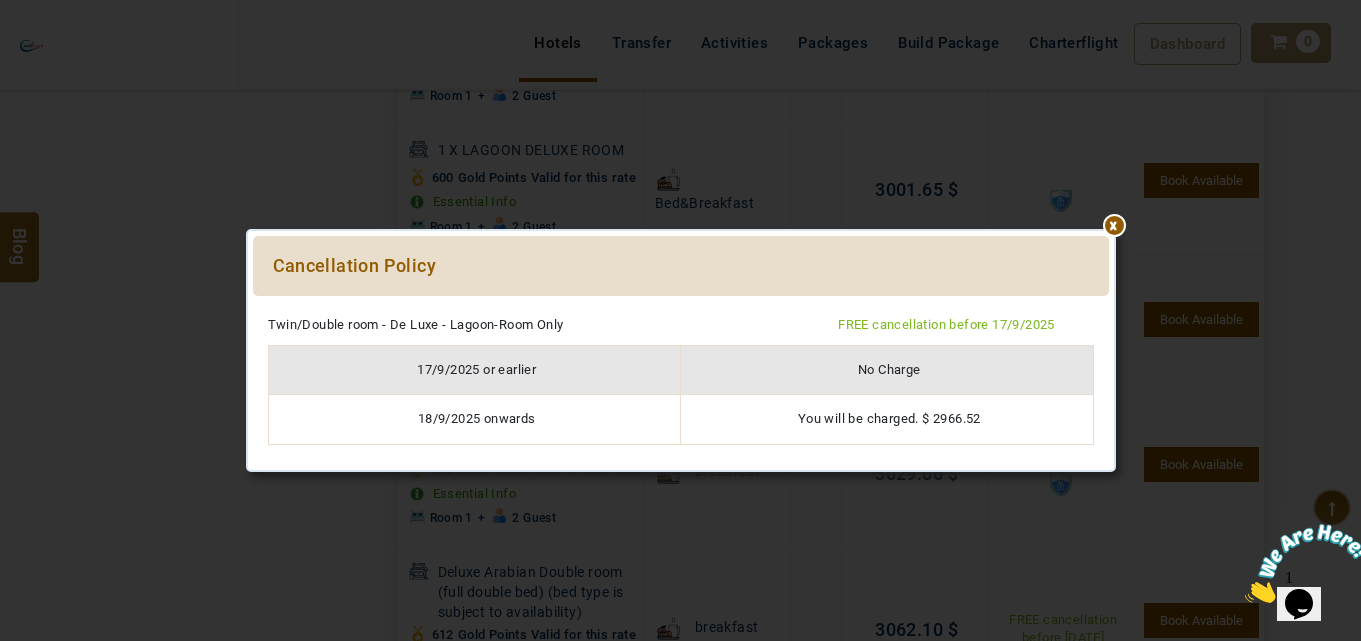 click at bounding box center [681, 306] 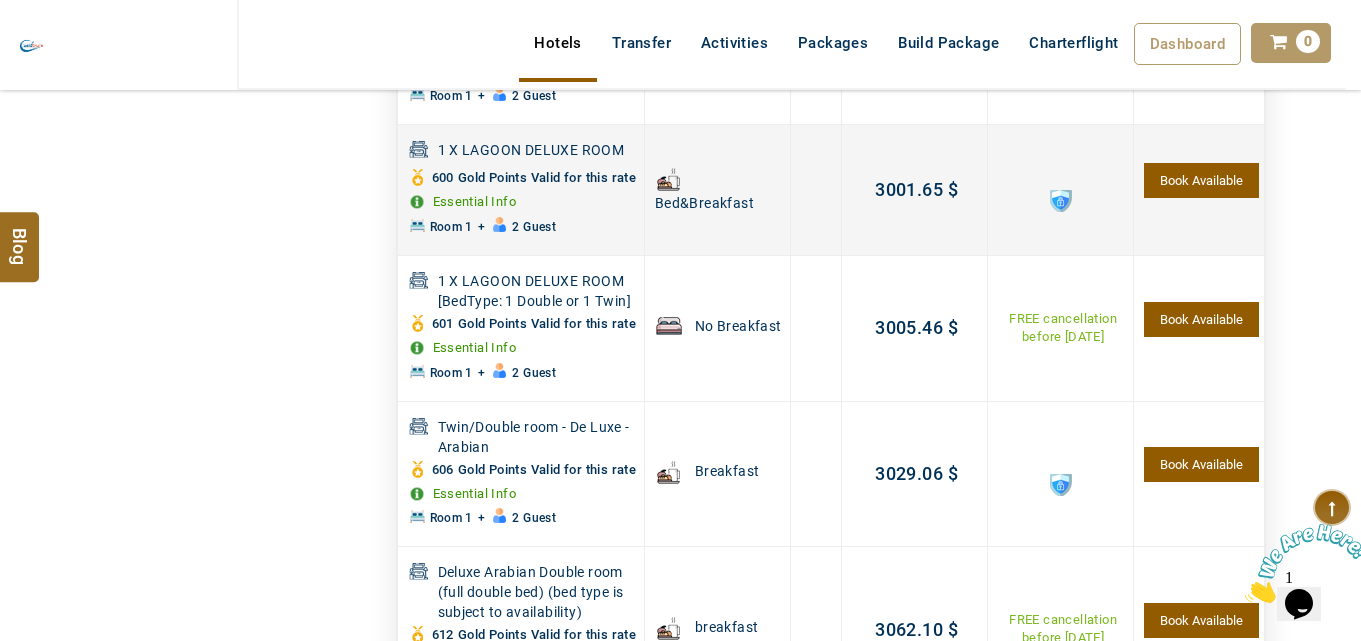 click at bounding box center [1061, 201] 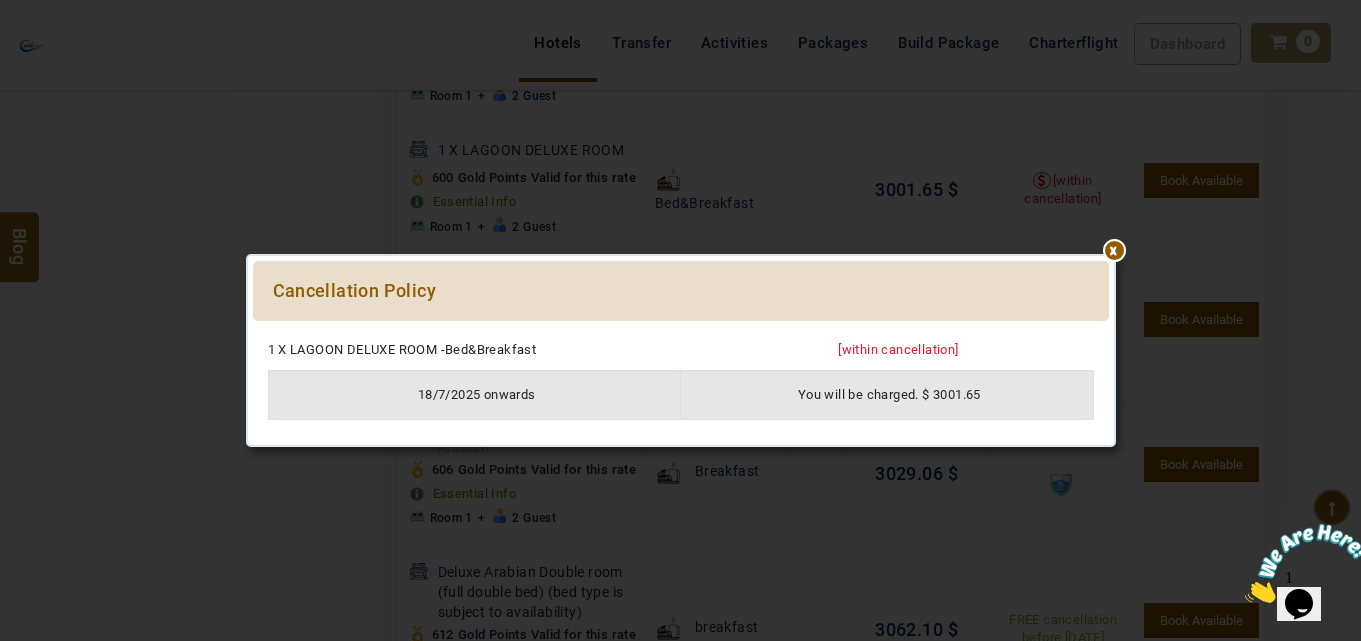 click at bounding box center (681, 331) 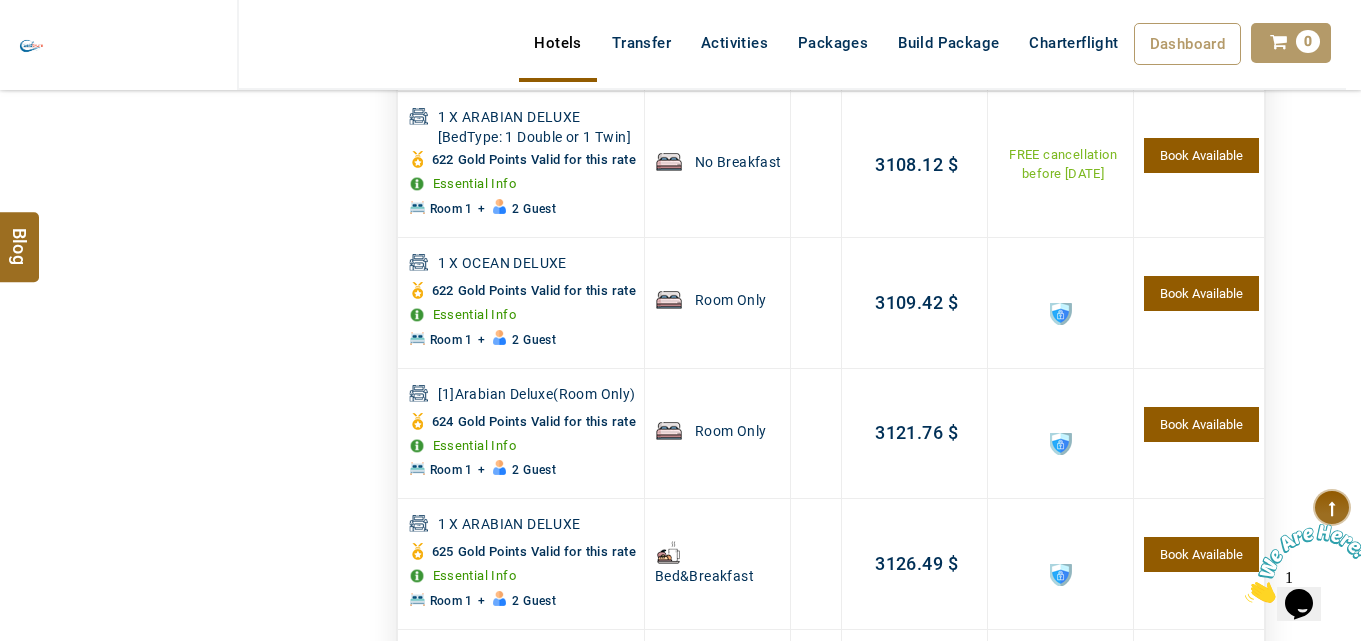 scroll, scrollTop: 3462, scrollLeft: 0, axis: vertical 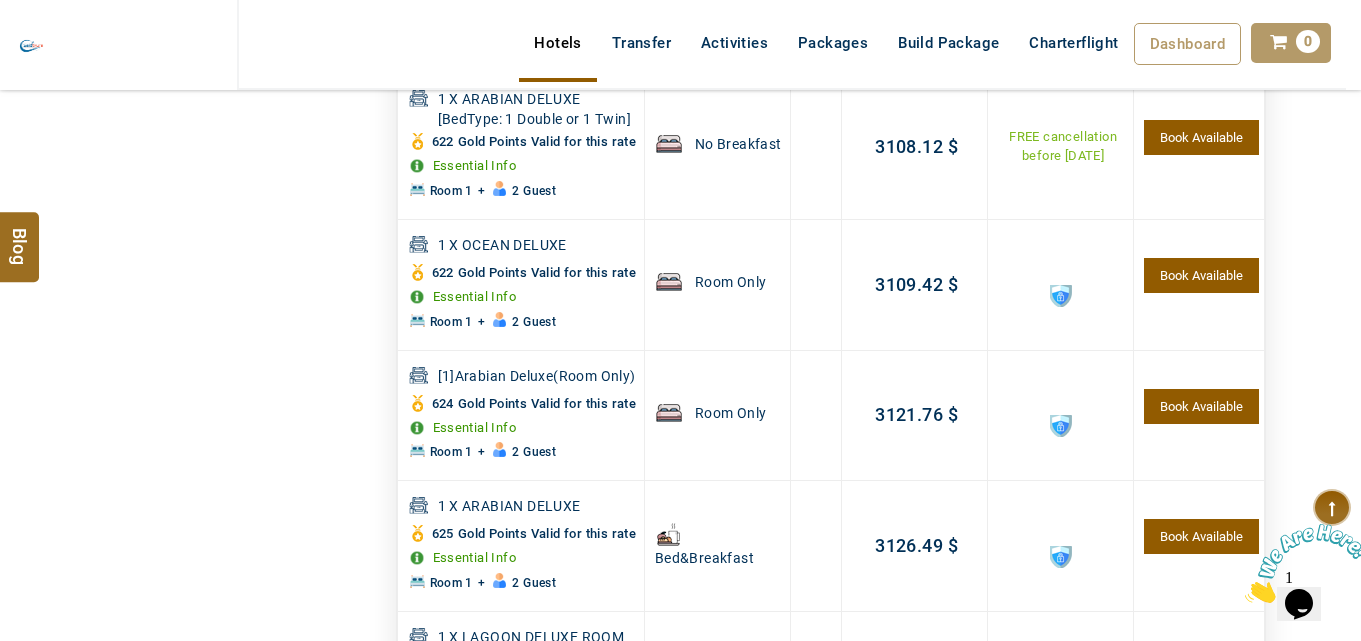 click at bounding box center [1061, -153] 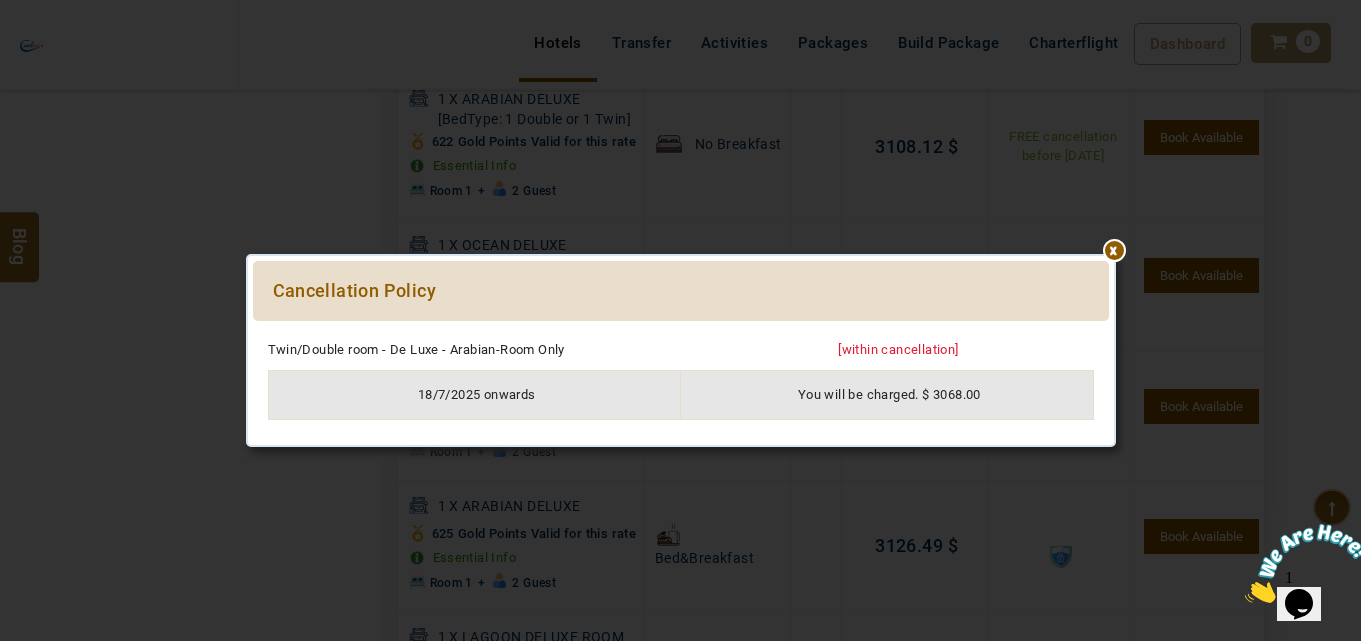 click at bounding box center [681, 331] 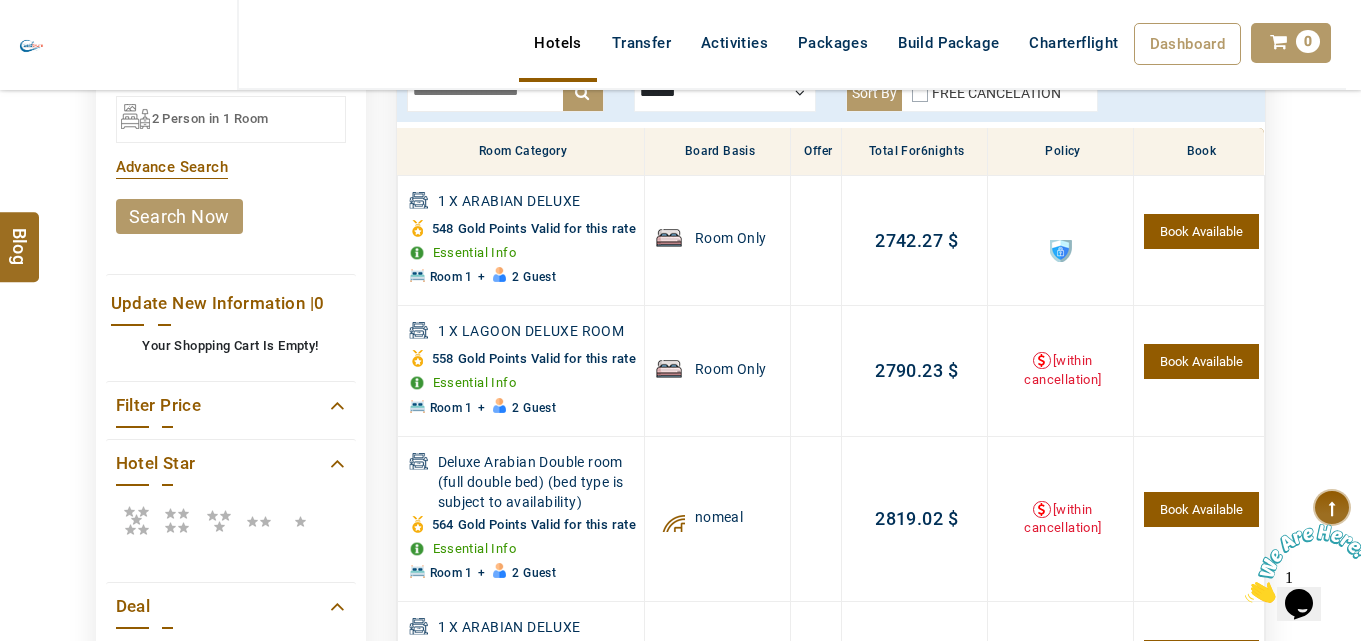 scroll, scrollTop: 600, scrollLeft: 0, axis: vertical 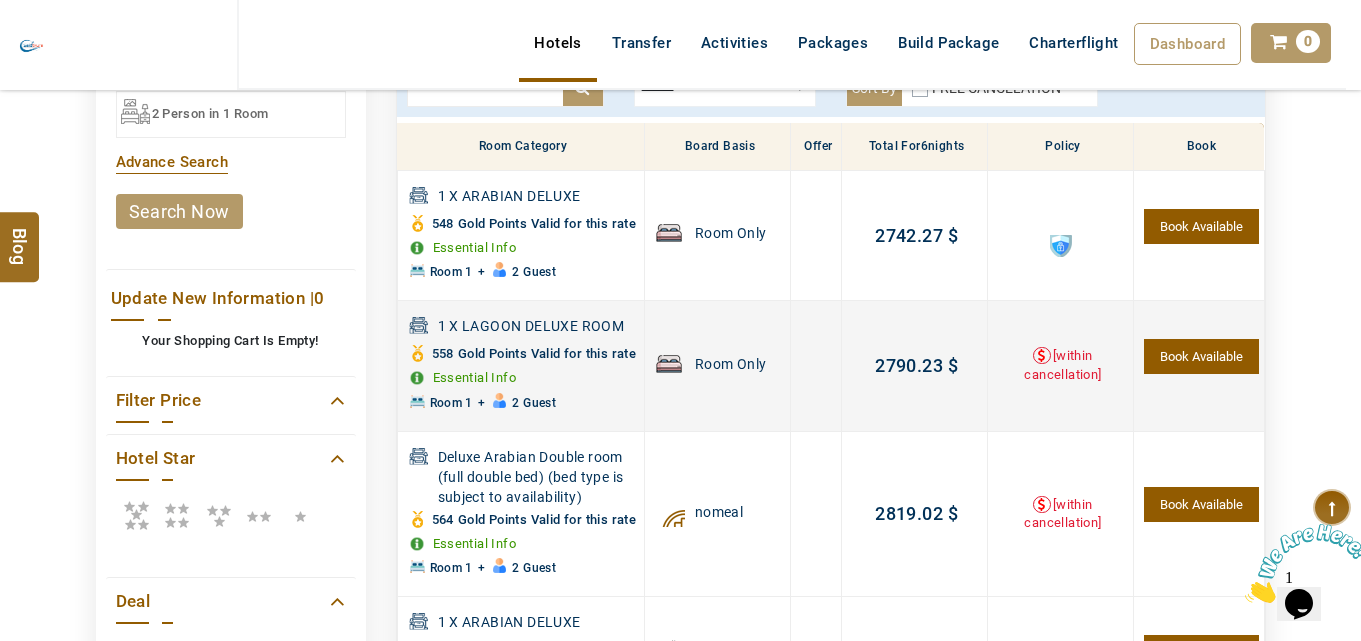 click on "[within cancellation]" at bounding box center (1060, 366) 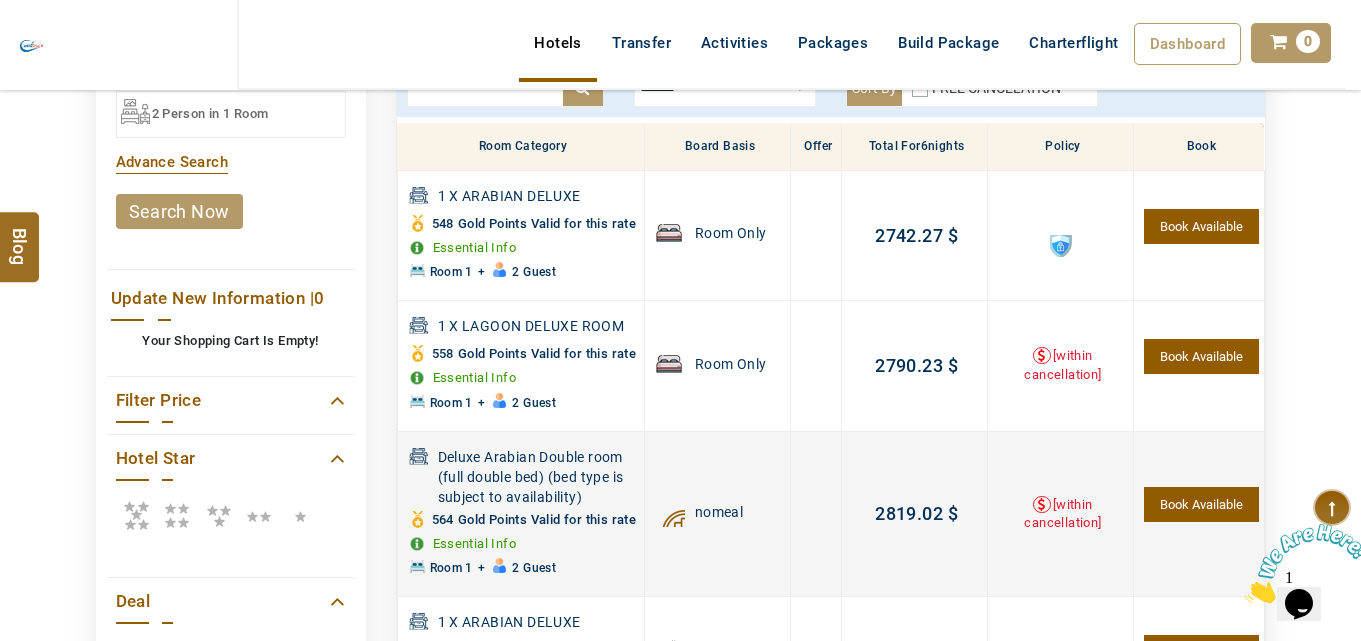 click on "[within cancellation]" at bounding box center (1062, 514) 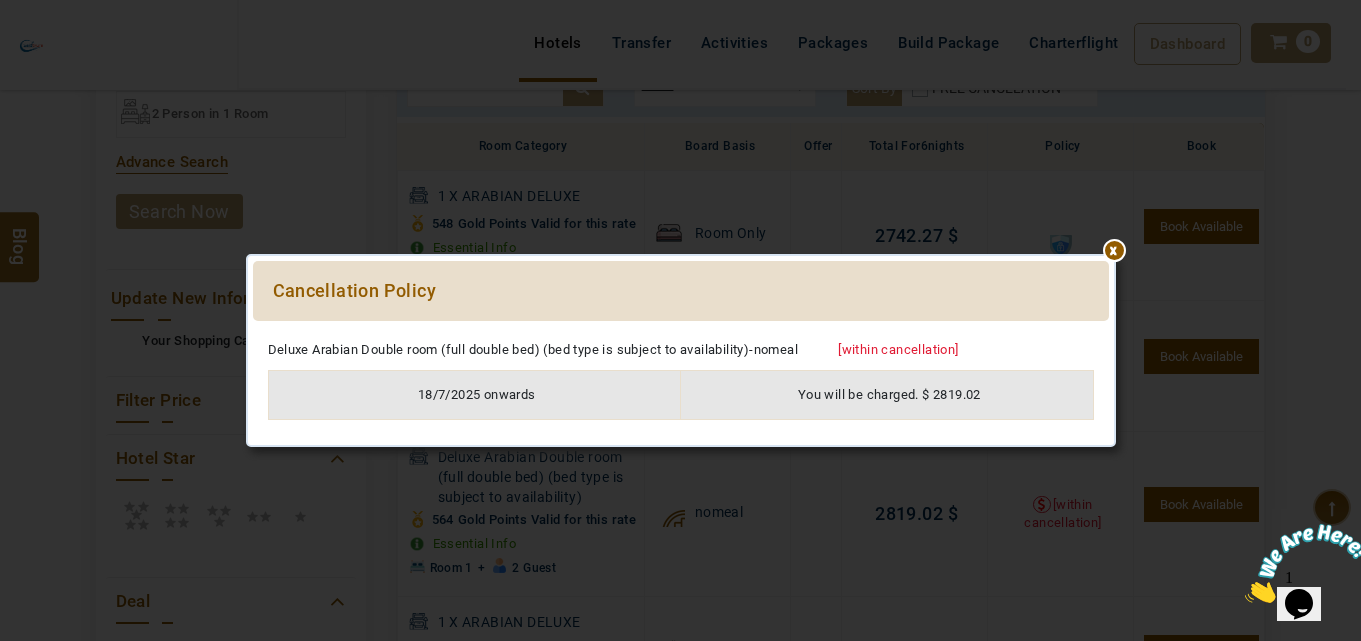 click at bounding box center (681, 331) 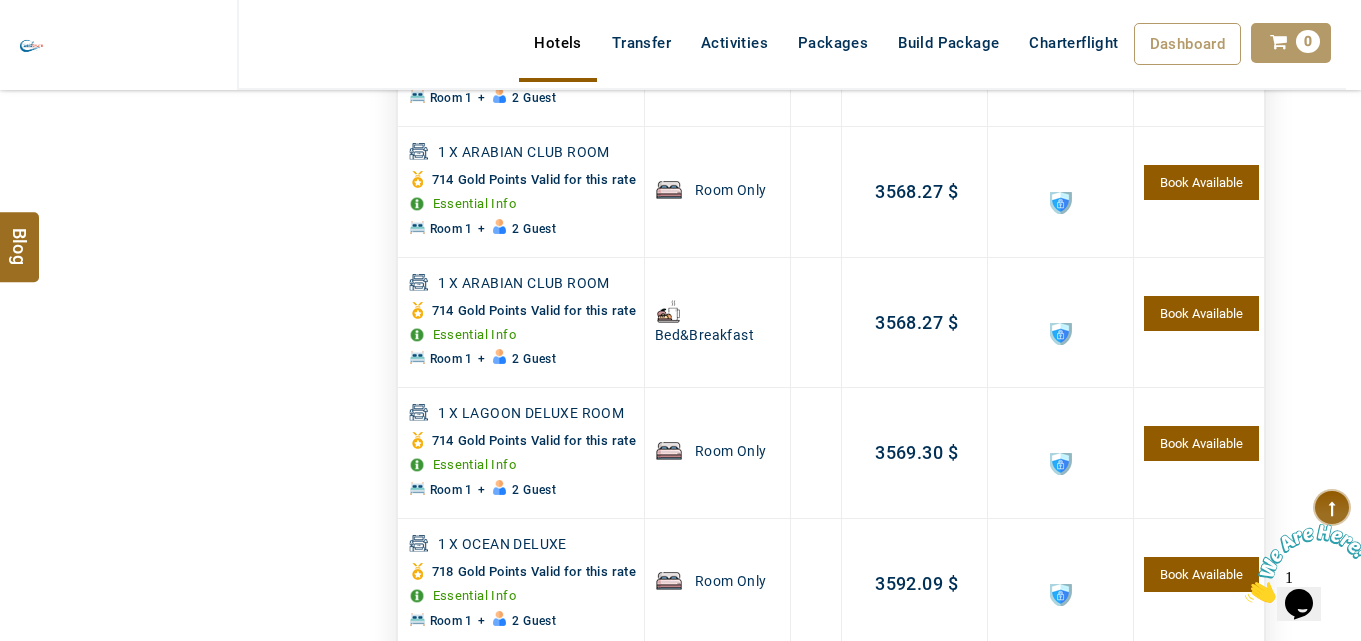 scroll, scrollTop: 7840, scrollLeft: 0, axis: vertical 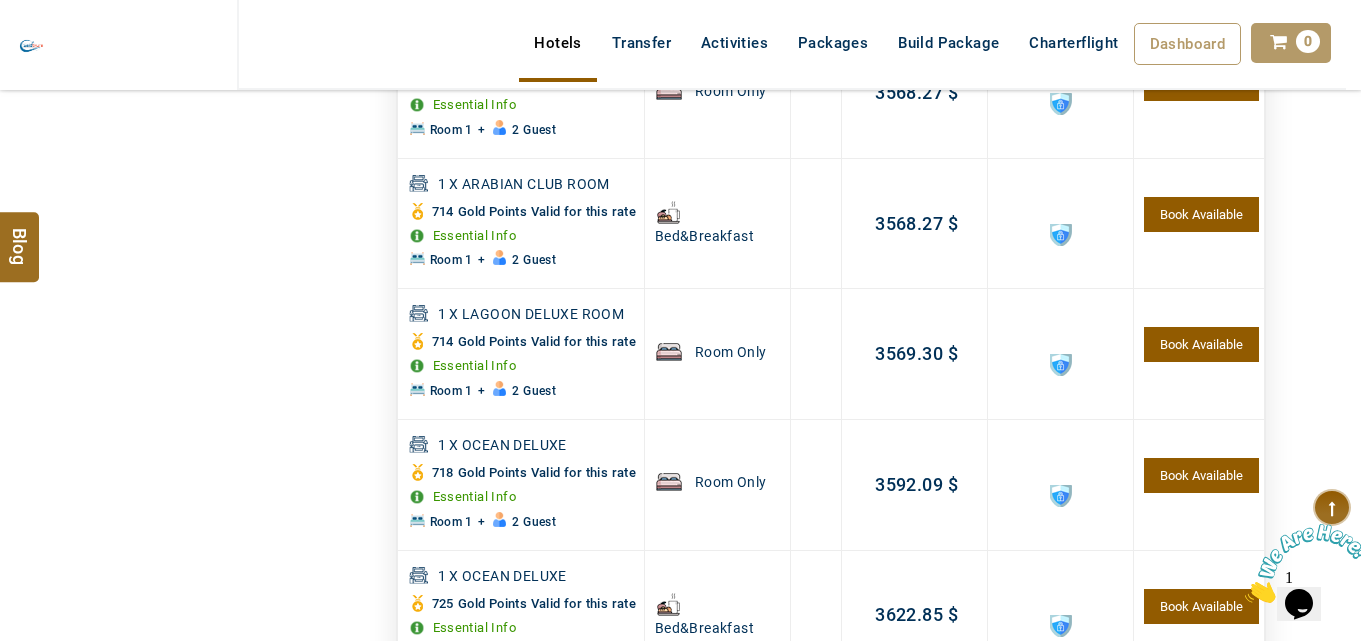 click at bounding box center (1061, -779) 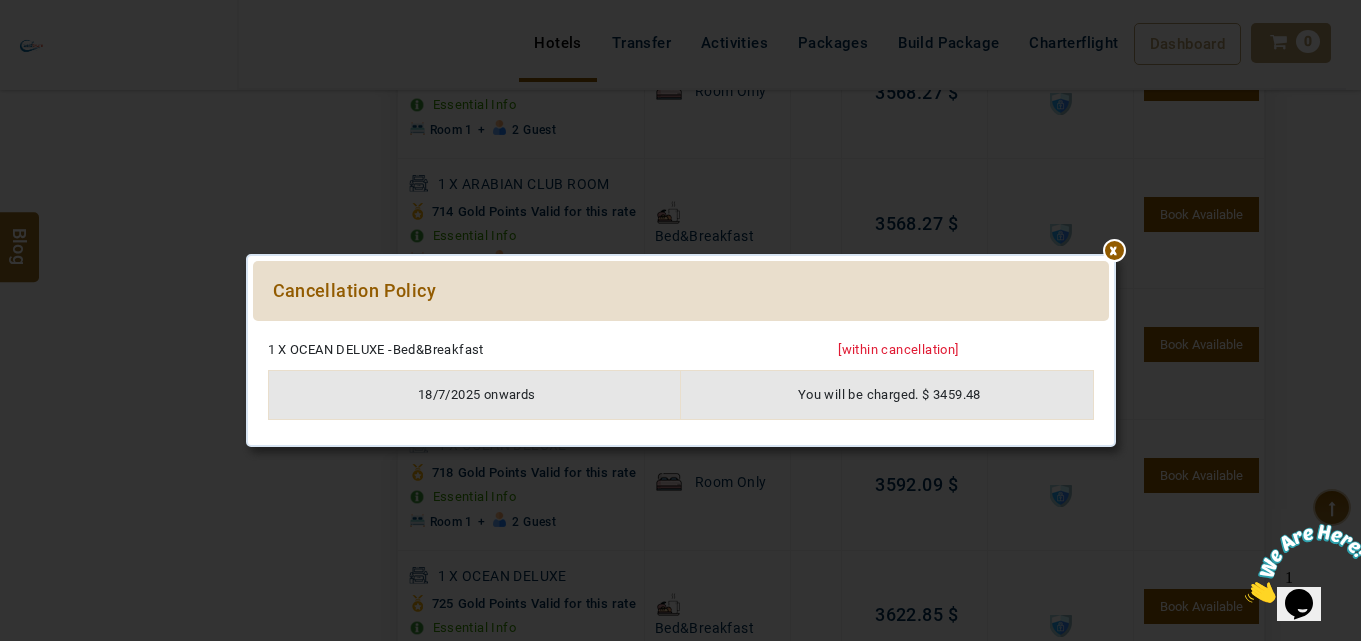 click at bounding box center (681, 331) 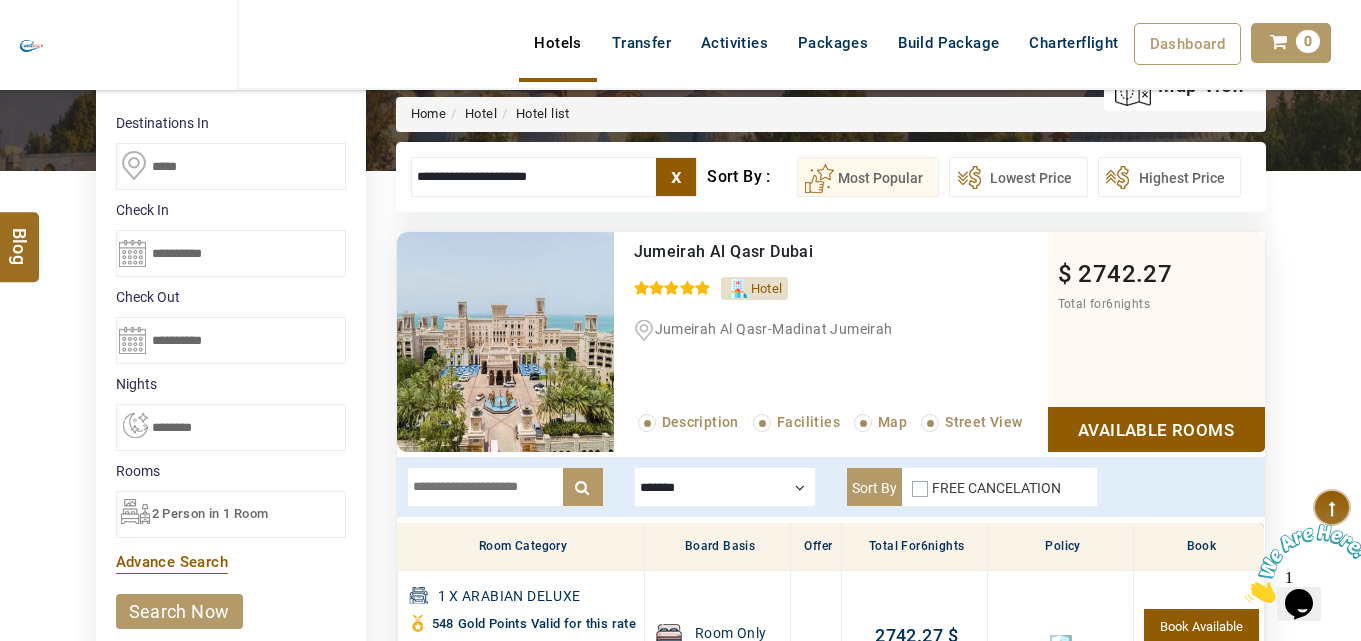 scroll, scrollTop: 400, scrollLeft: 0, axis: vertical 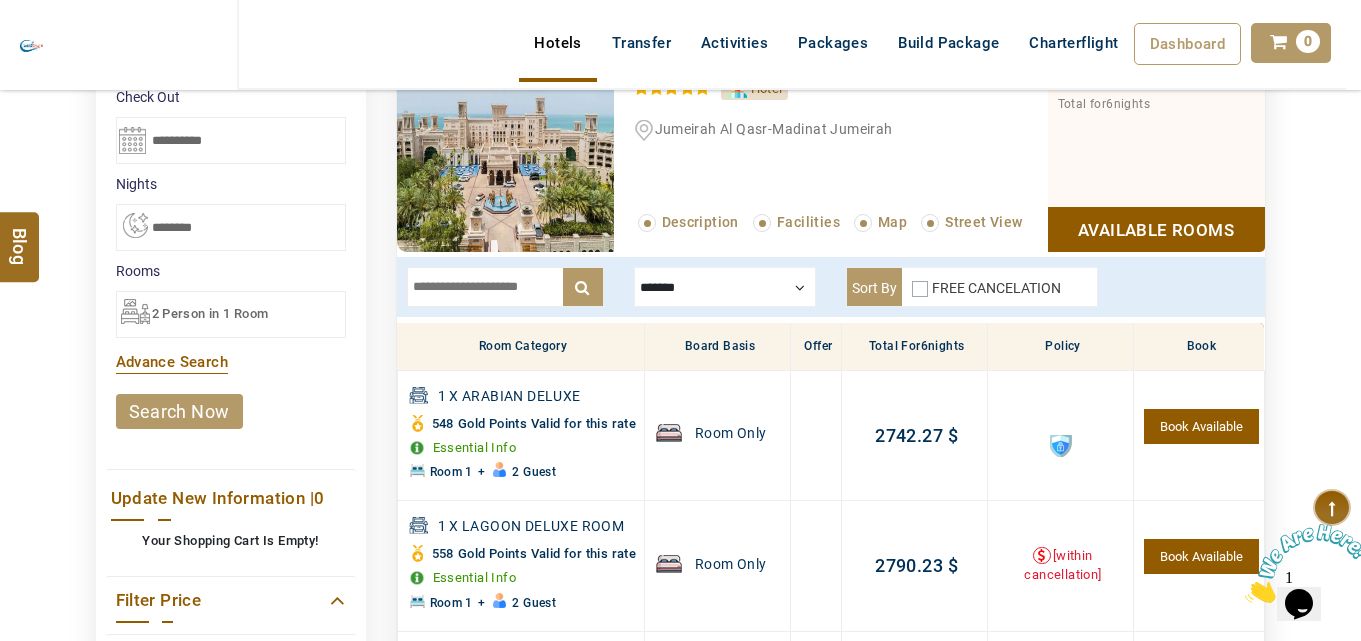 click at bounding box center (725, 287) 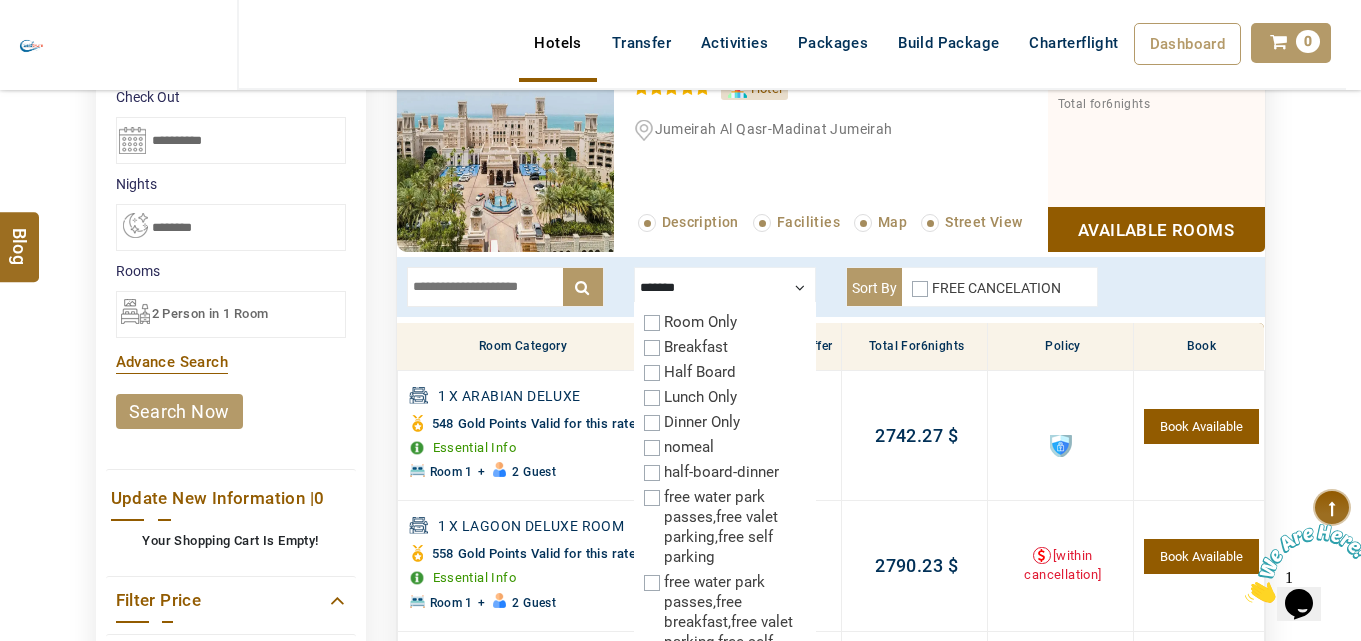 click on "Breakfast" at bounding box center (696, 347) 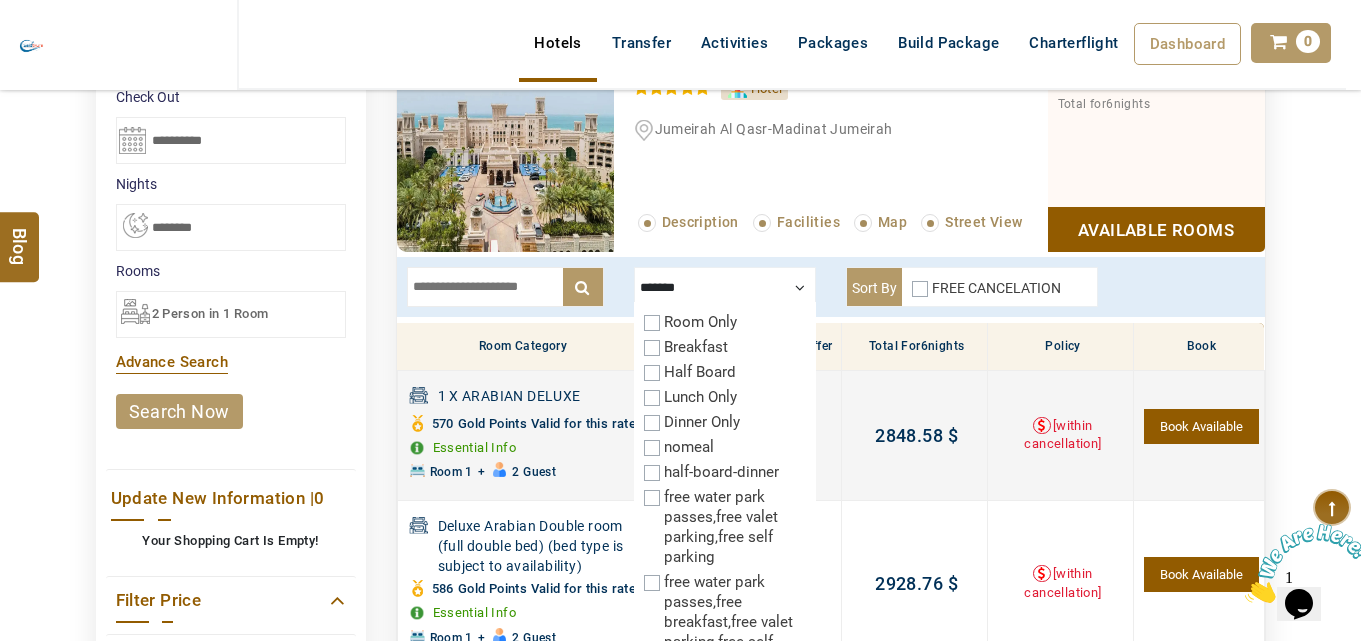 click on "[within cancellation]" at bounding box center [1062, 435] 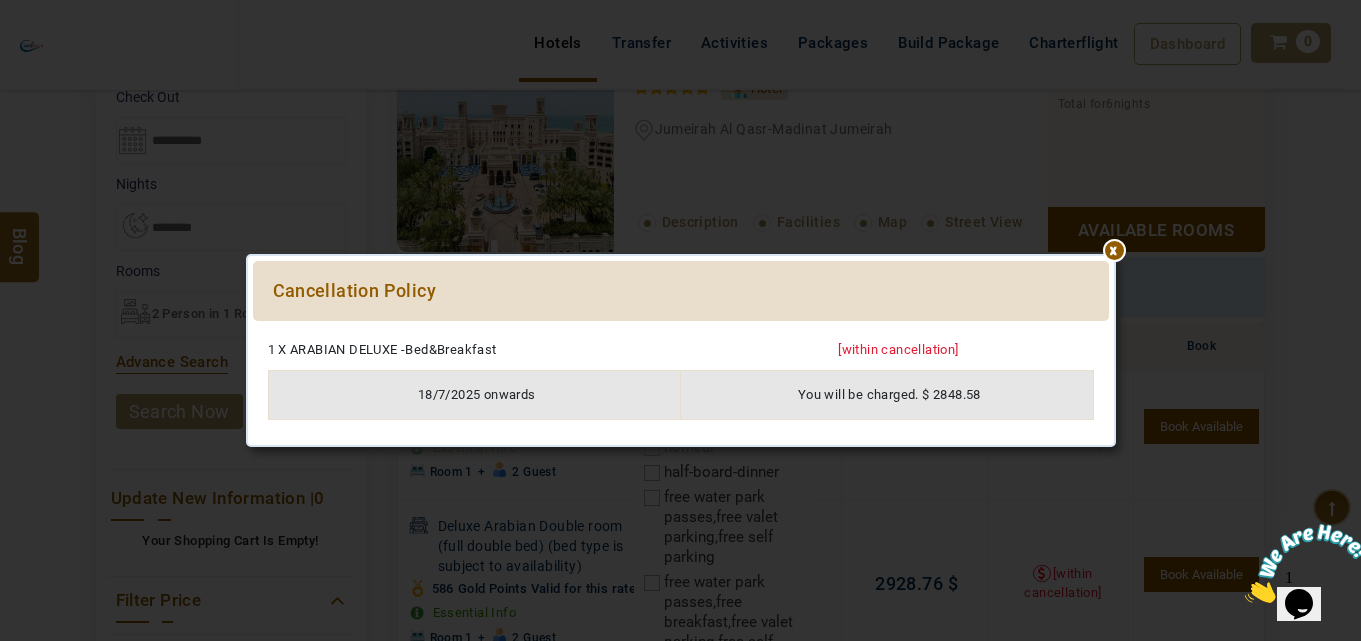 click at bounding box center [681, 331] 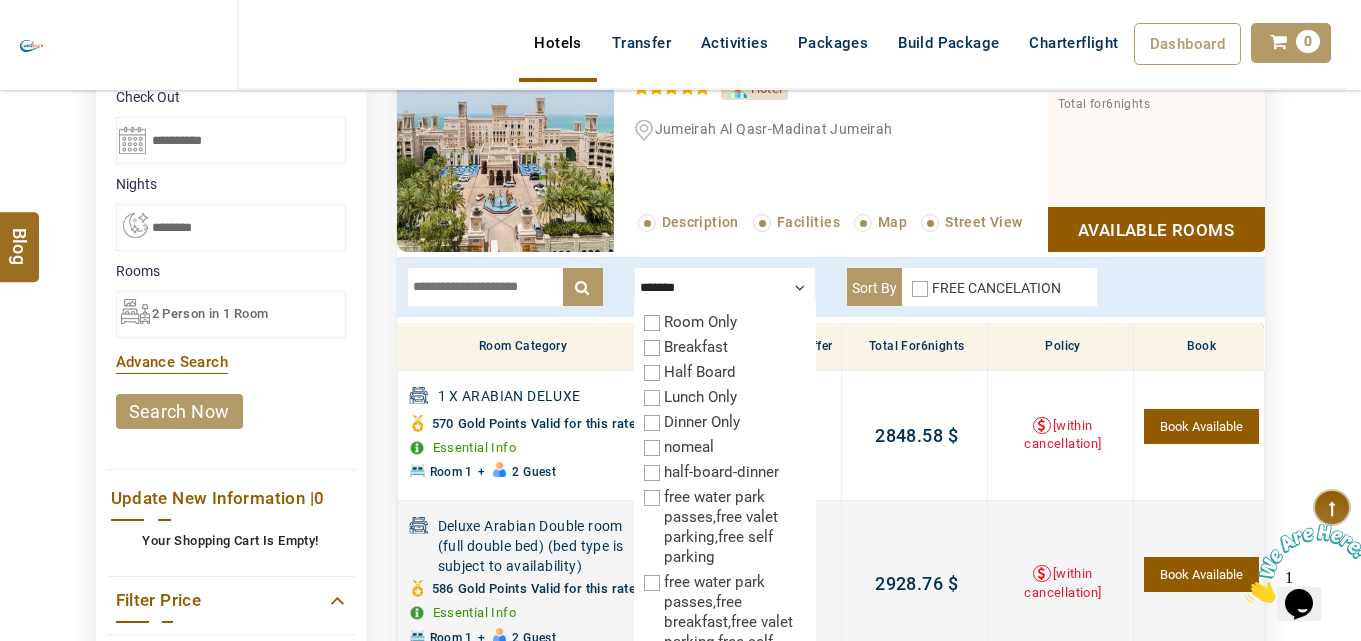 click on "[within cancellation]" at bounding box center (1060, 584) 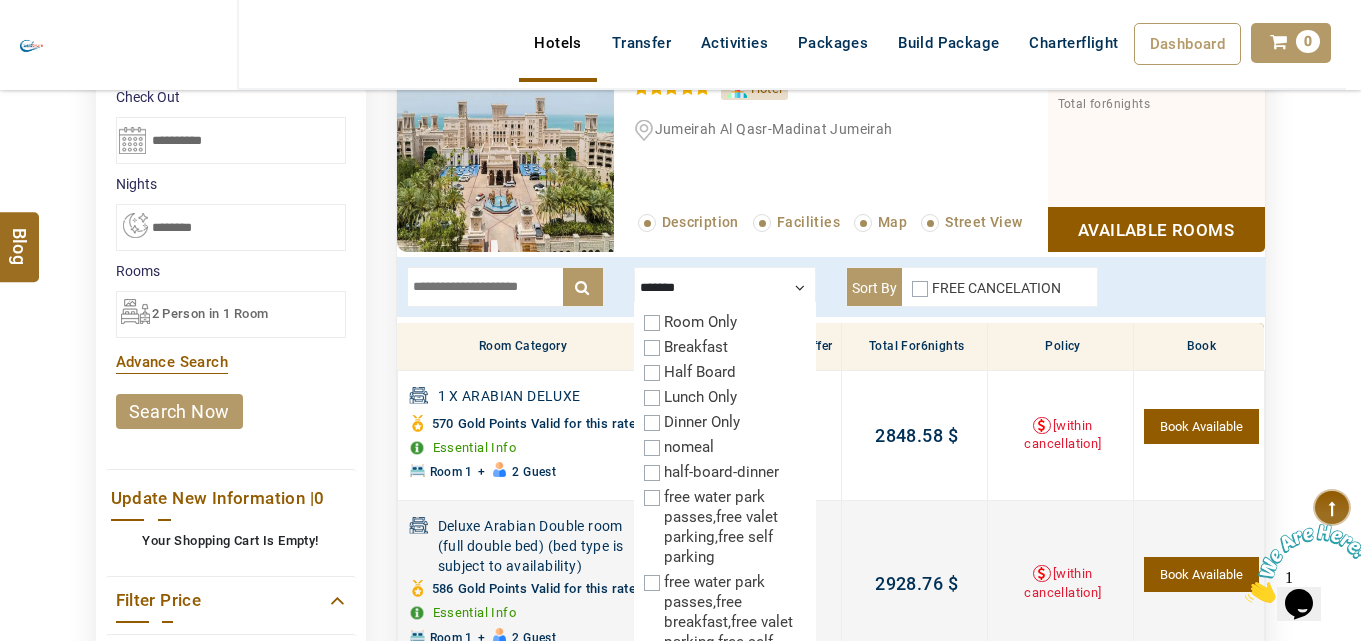 click on "[within cancellation]" at bounding box center [1062, 583] 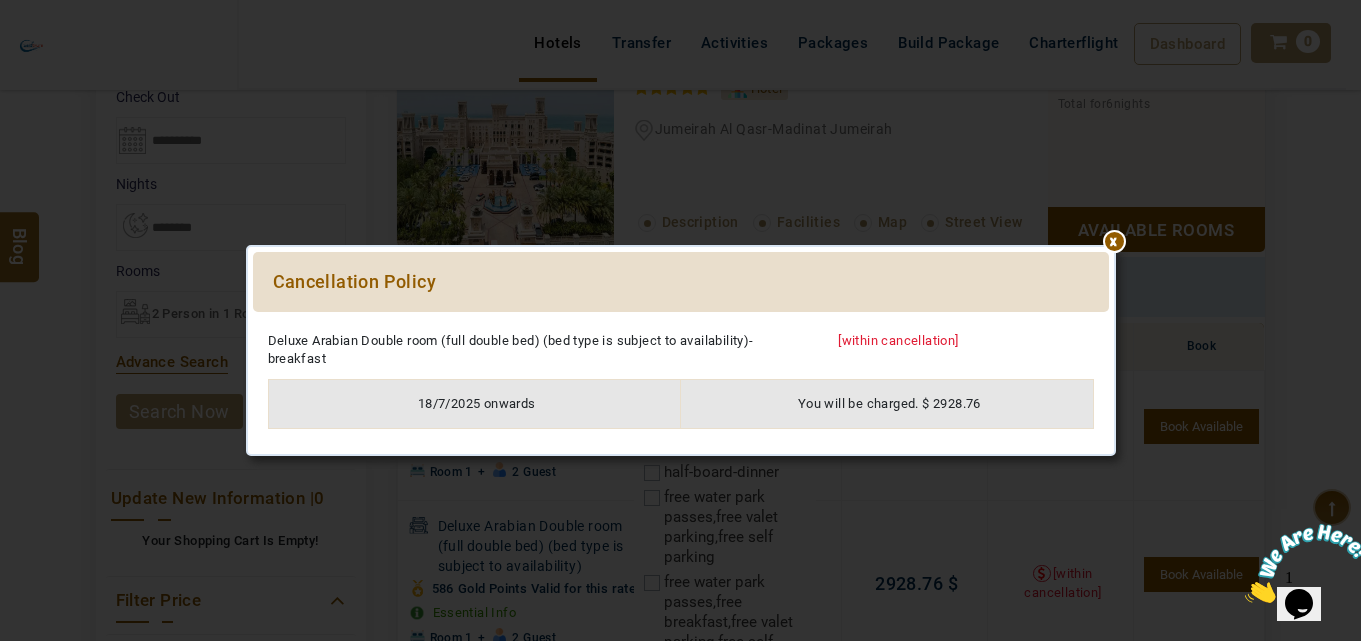 click at bounding box center [681, 322] 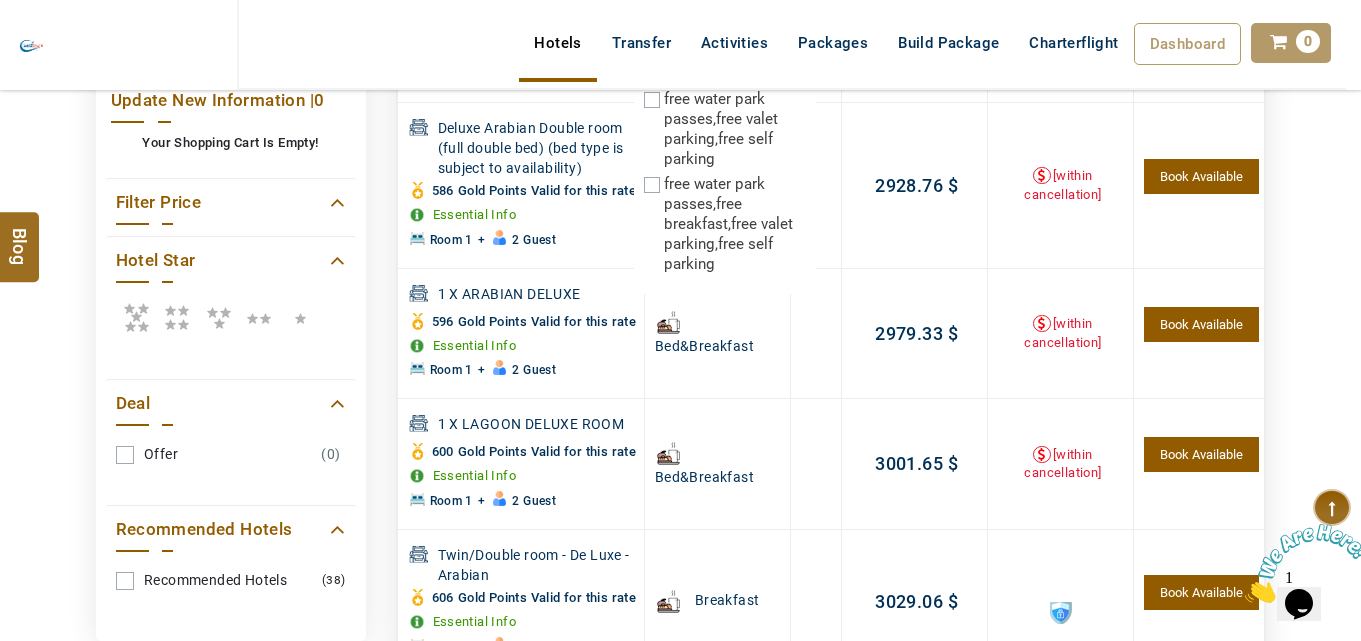 scroll, scrollTop: 800, scrollLeft: 0, axis: vertical 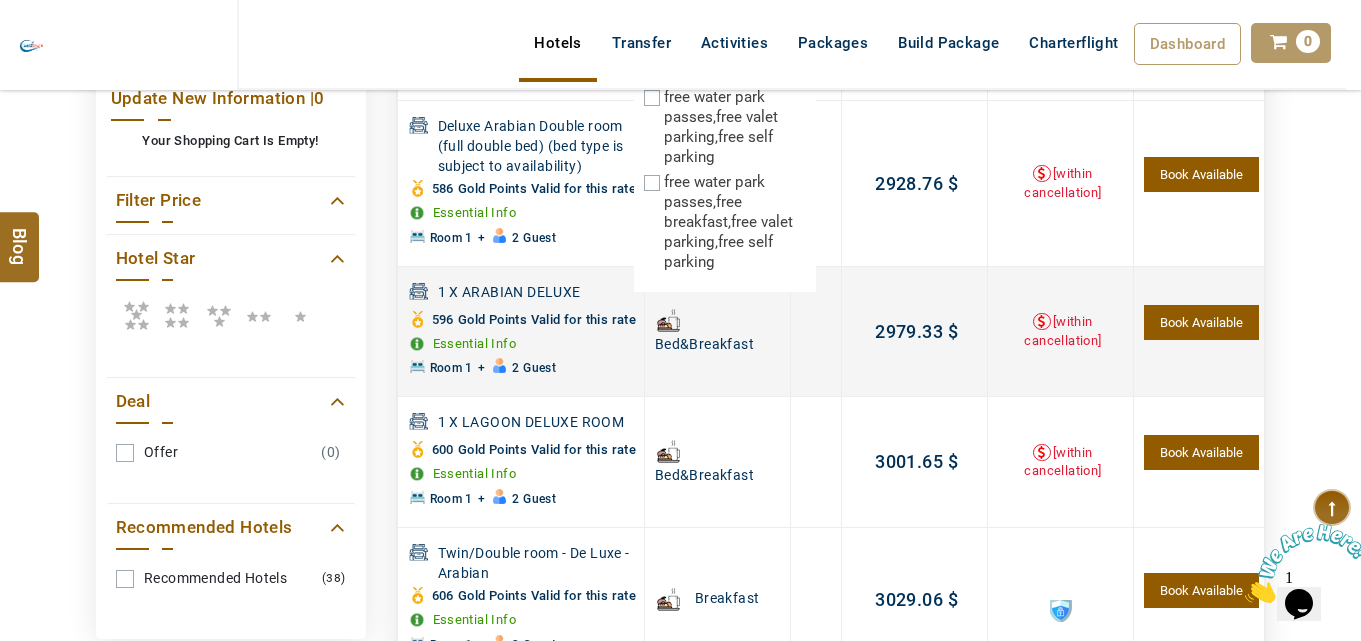 click on "[within cancellation]" at bounding box center (1062, 331) 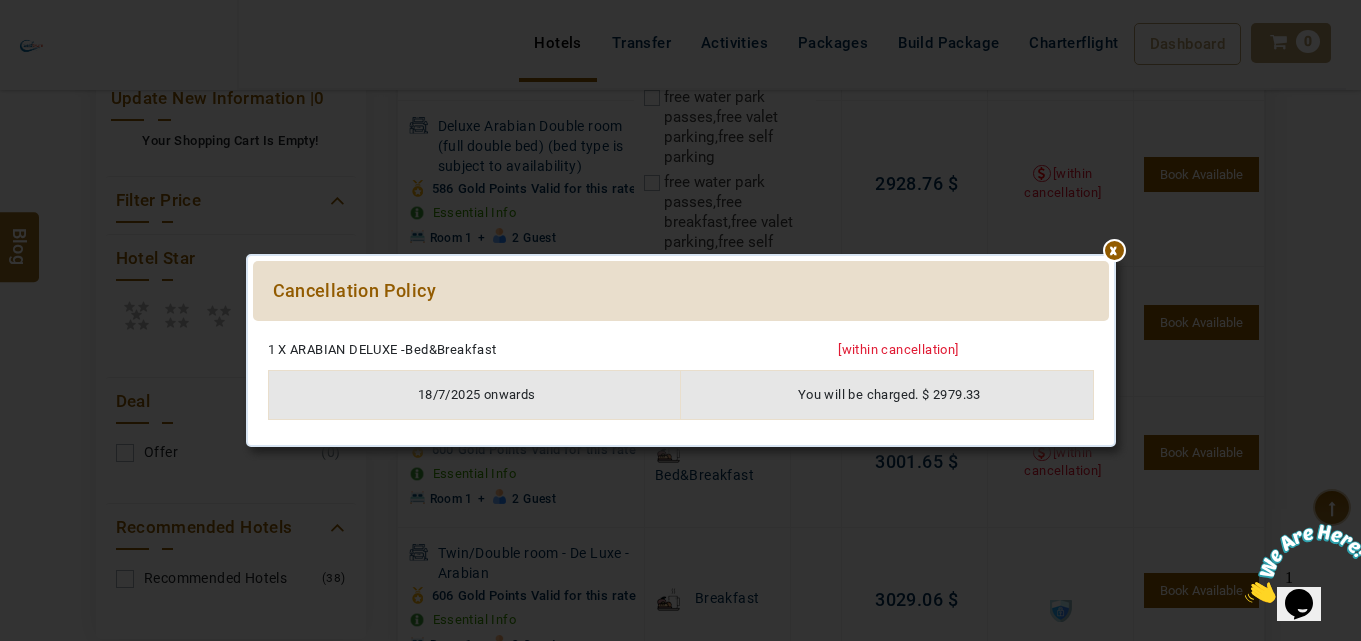 click at bounding box center (681, 331) 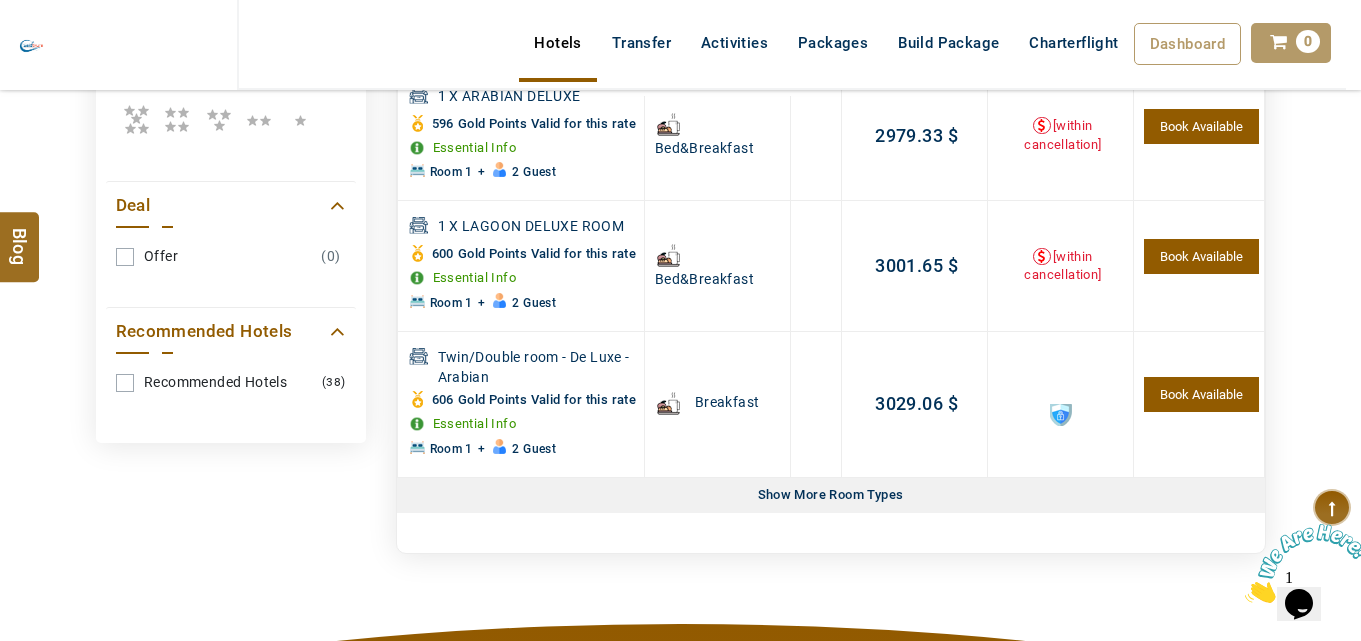 scroll, scrollTop: 1000, scrollLeft: 0, axis: vertical 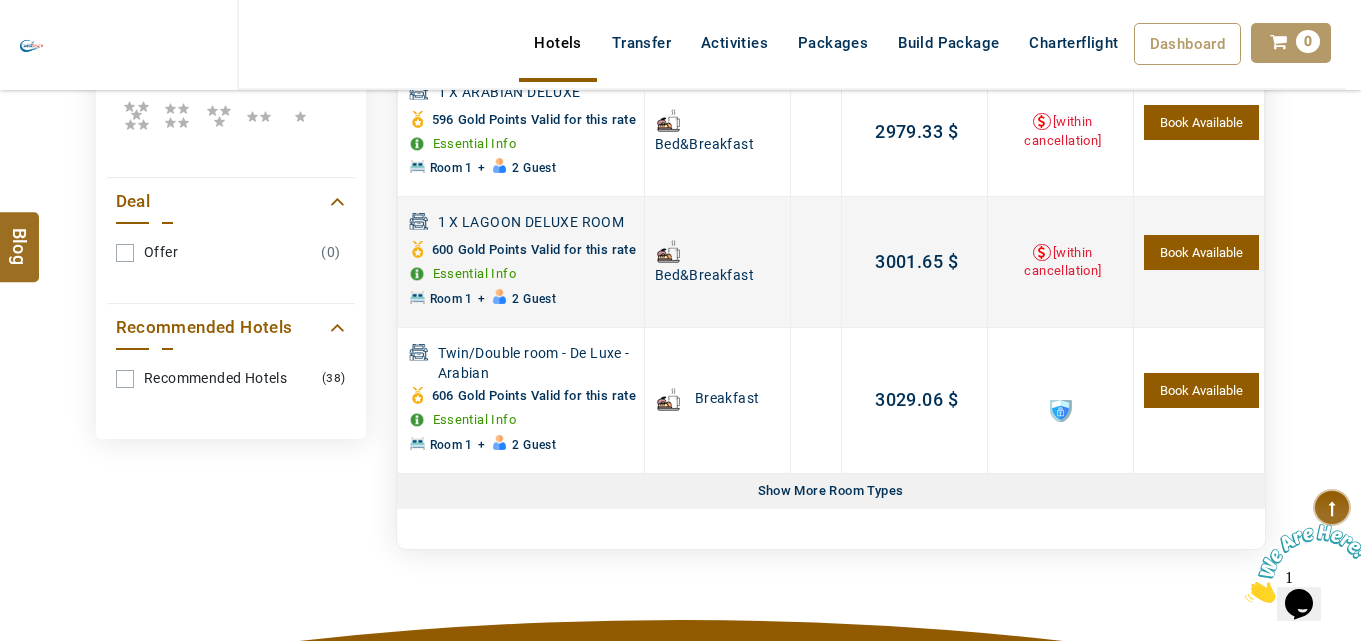 click on "[within cancellation]" at bounding box center [1060, 262] 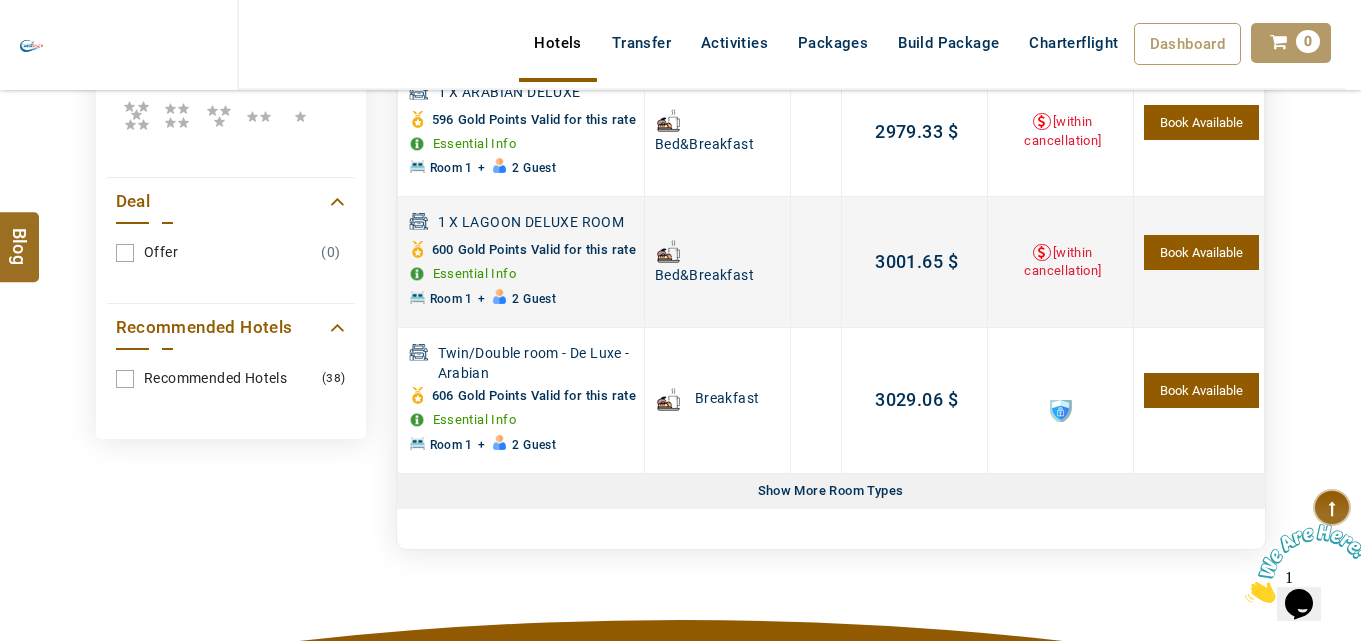 click on "[within cancellation]" at bounding box center (1062, 262) 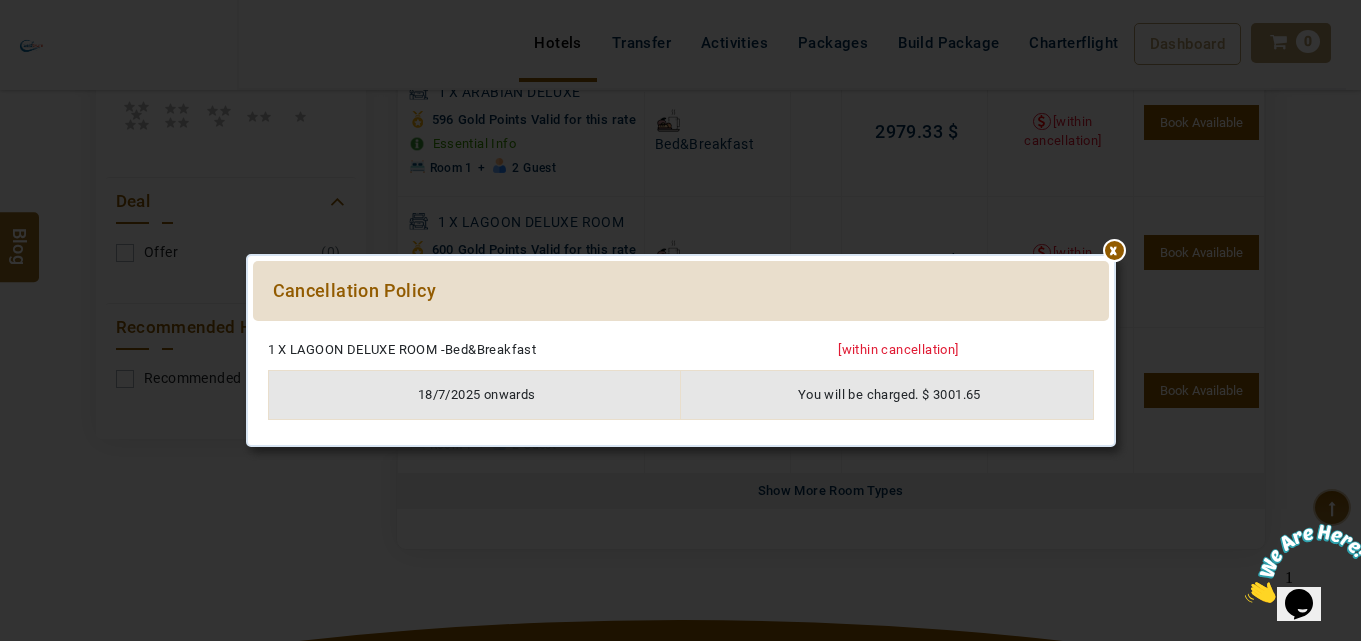 click at bounding box center [681, 331] 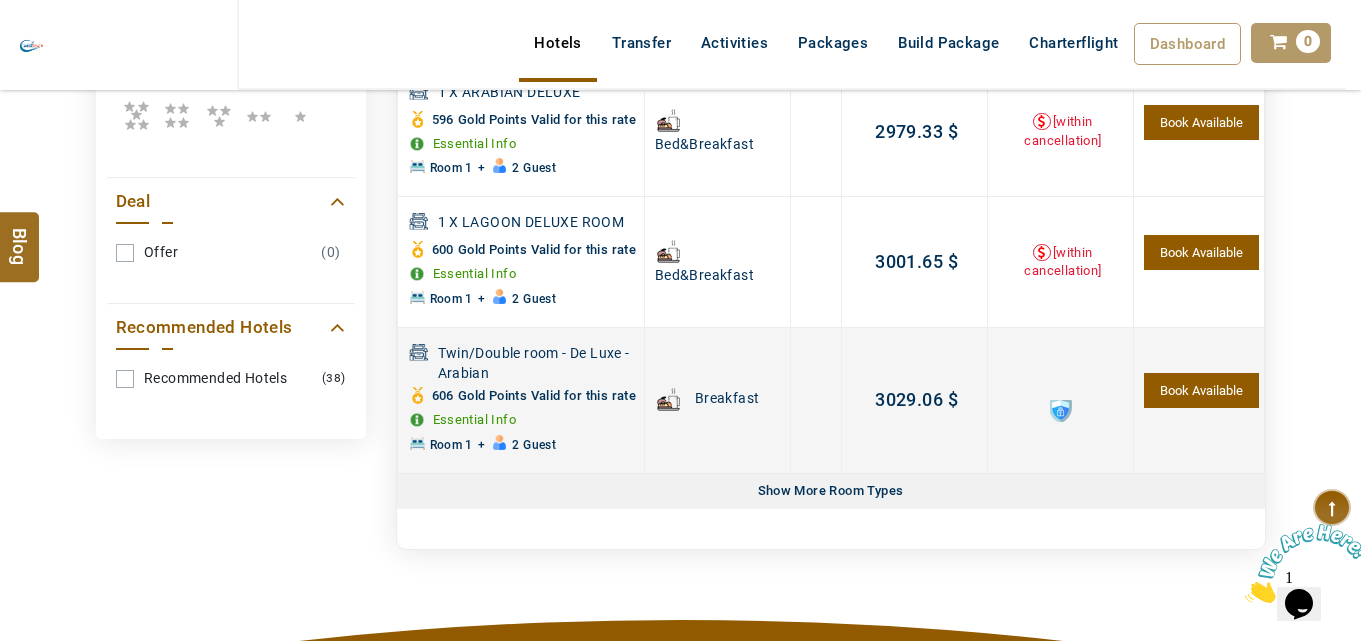 click at bounding box center (1061, 411) 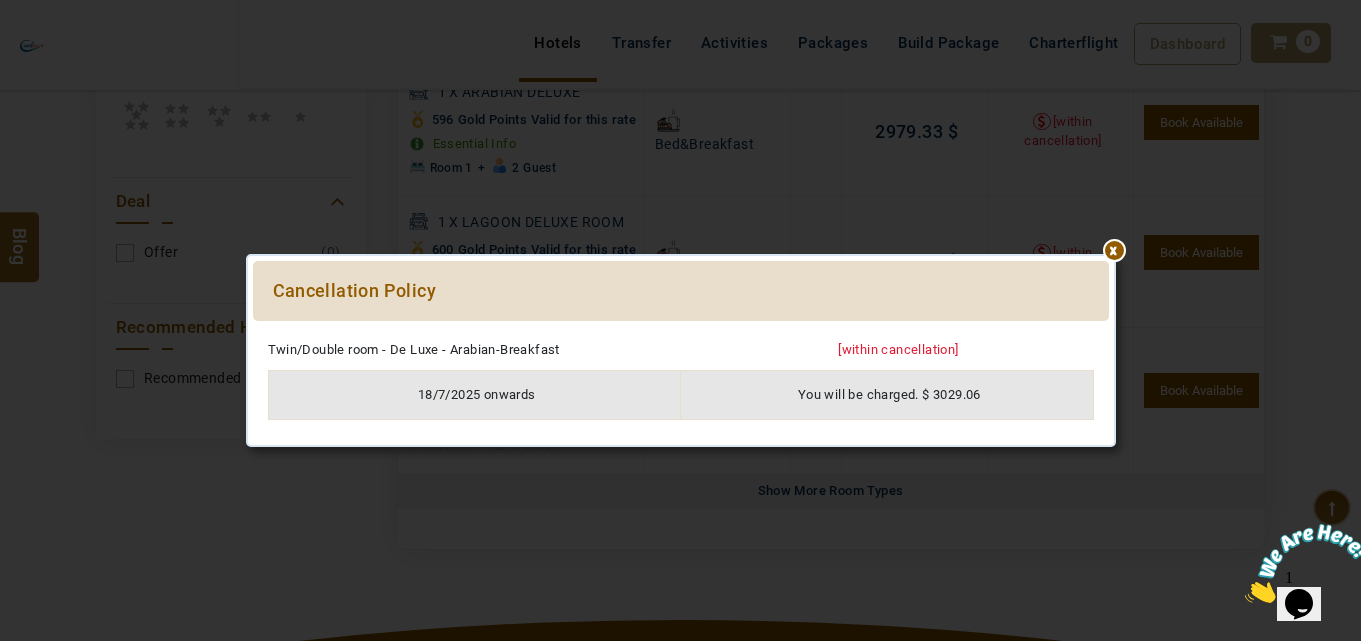 click at bounding box center (681, 331) 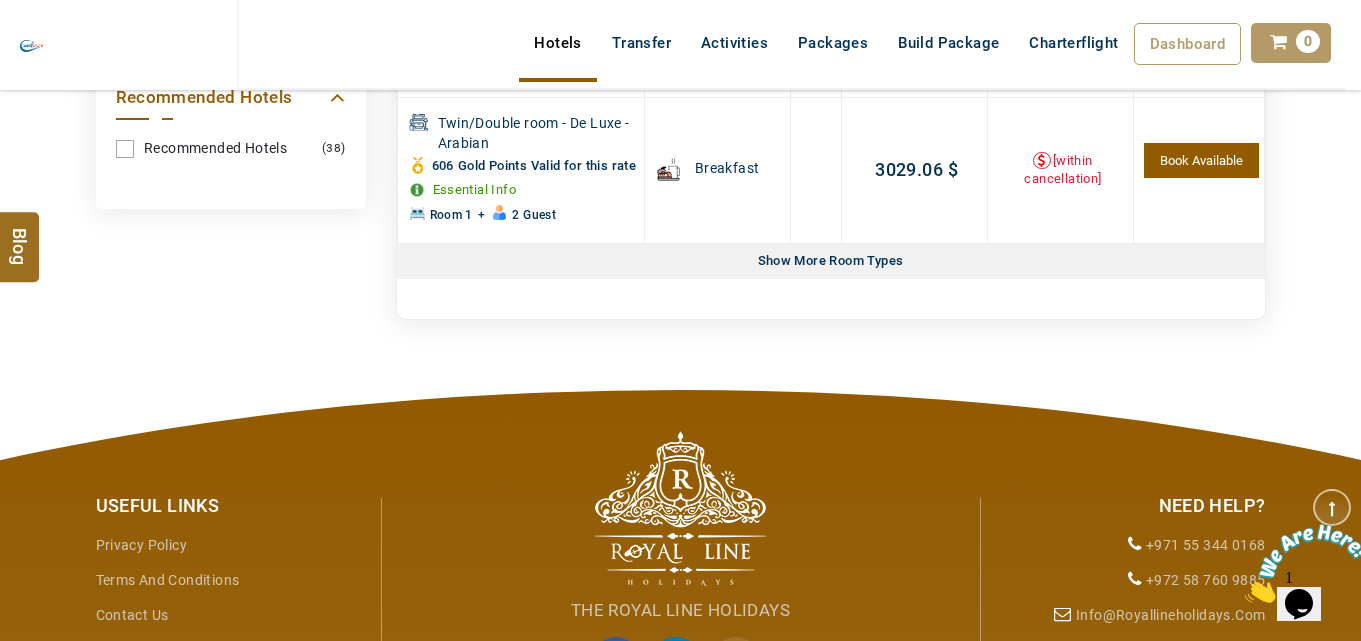 scroll, scrollTop: 1240, scrollLeft: 0, axis: vertical 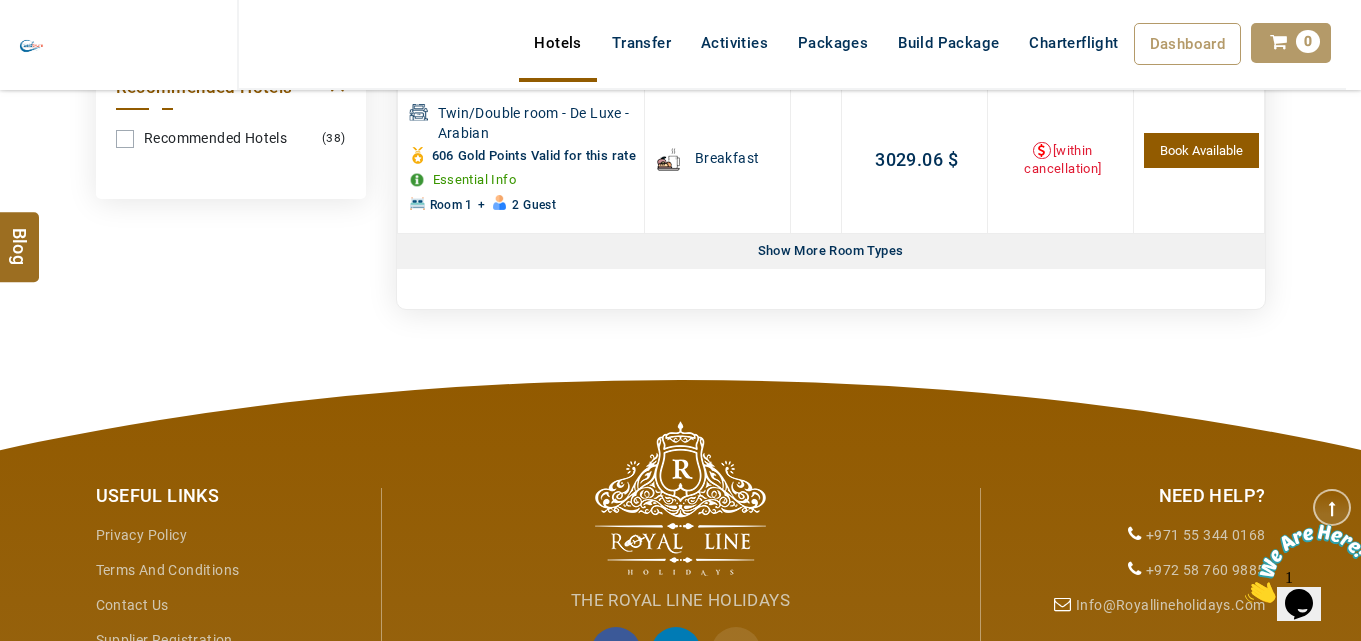 click on "Show More Room Types" at bounding box center (831, 251) 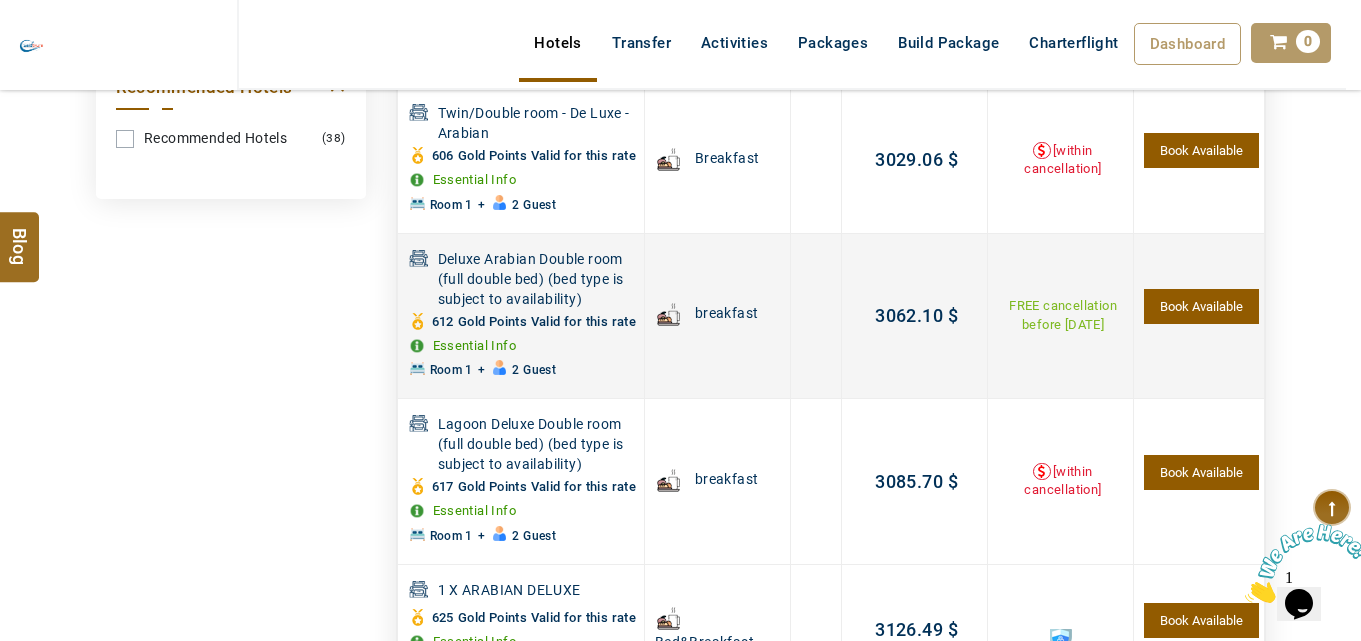 click on "Book Available" at bounding box center (1201, 306) 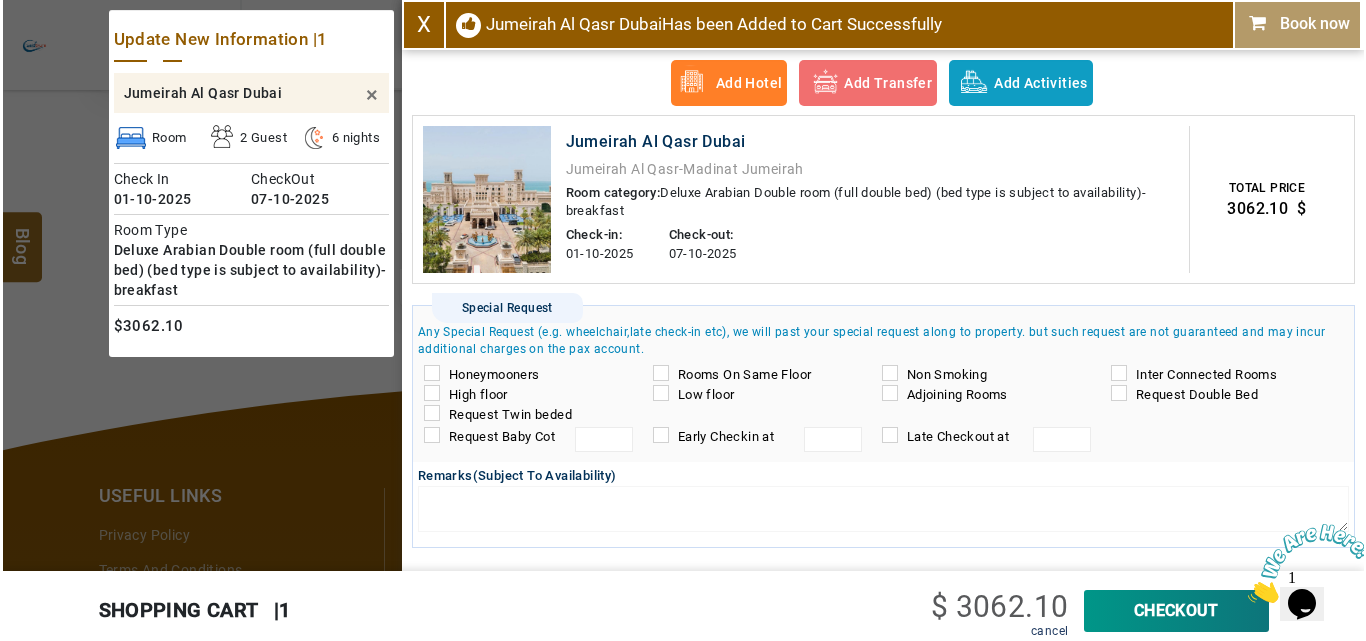 scroll, scrollTop: 1133, scrollLeft: 0, axis: vertical 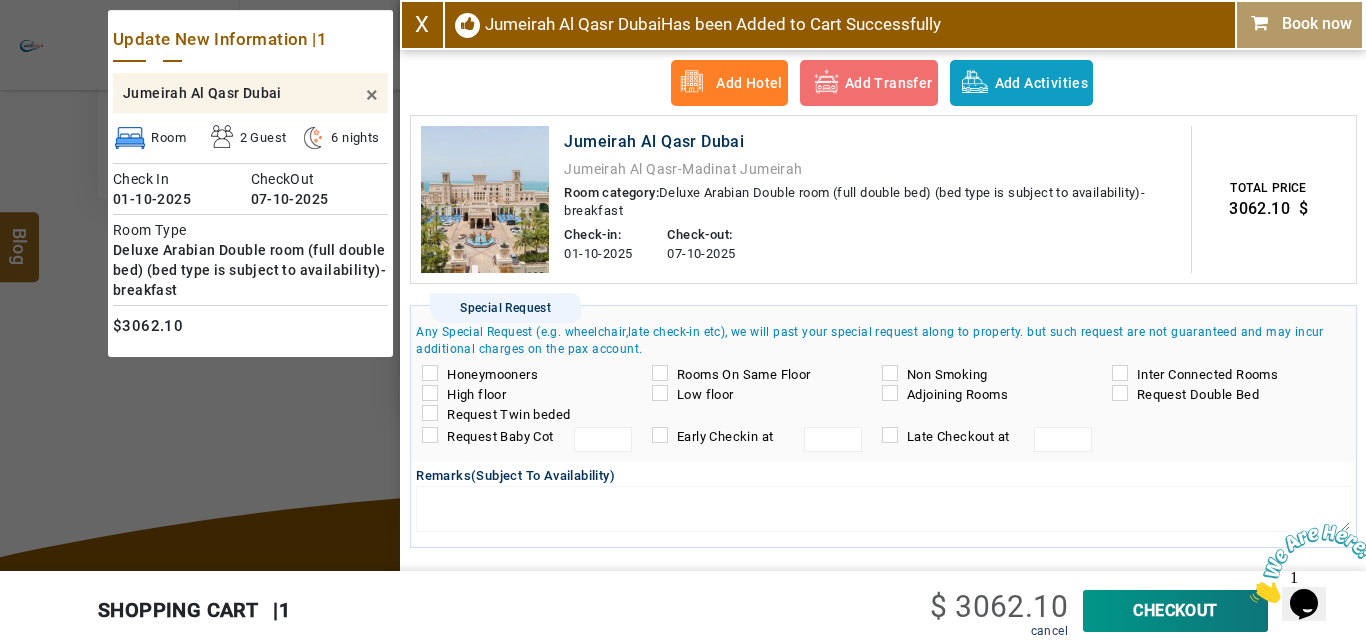 click on "CheckOut" at bounding box center (1175, 611) 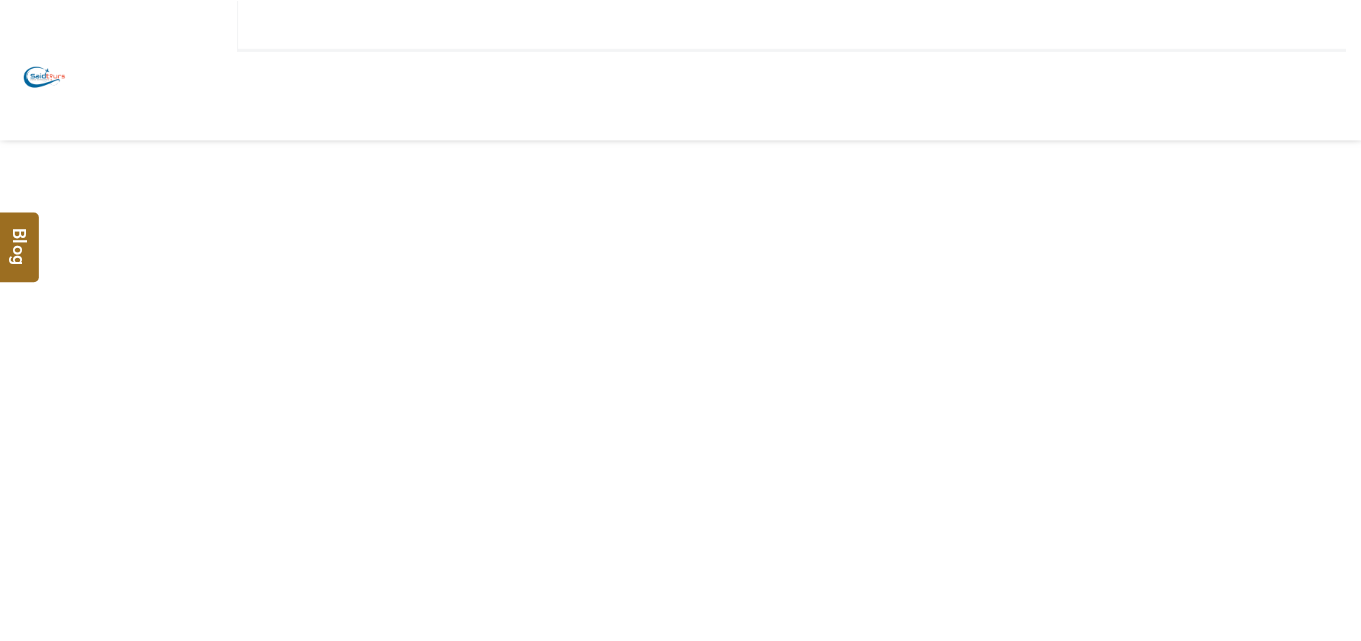 scroll, scrollTop: 0, scrollLeft: 0, axis: both 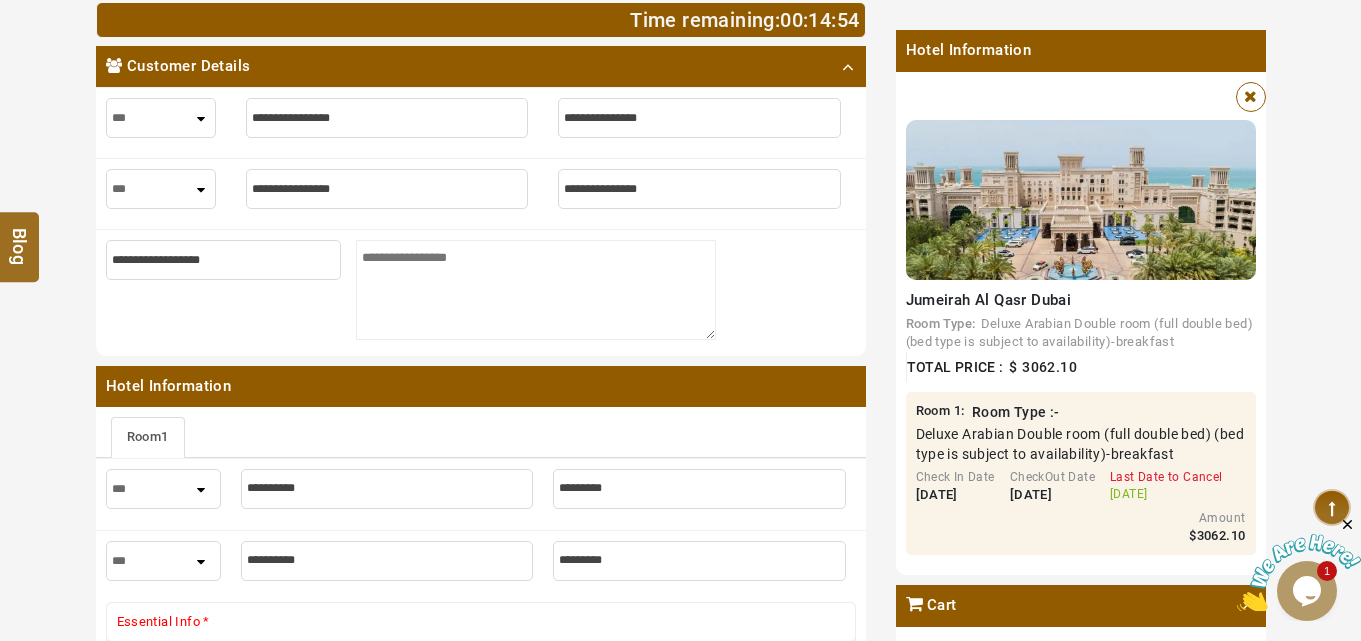 click at bounding box center (387, 118) 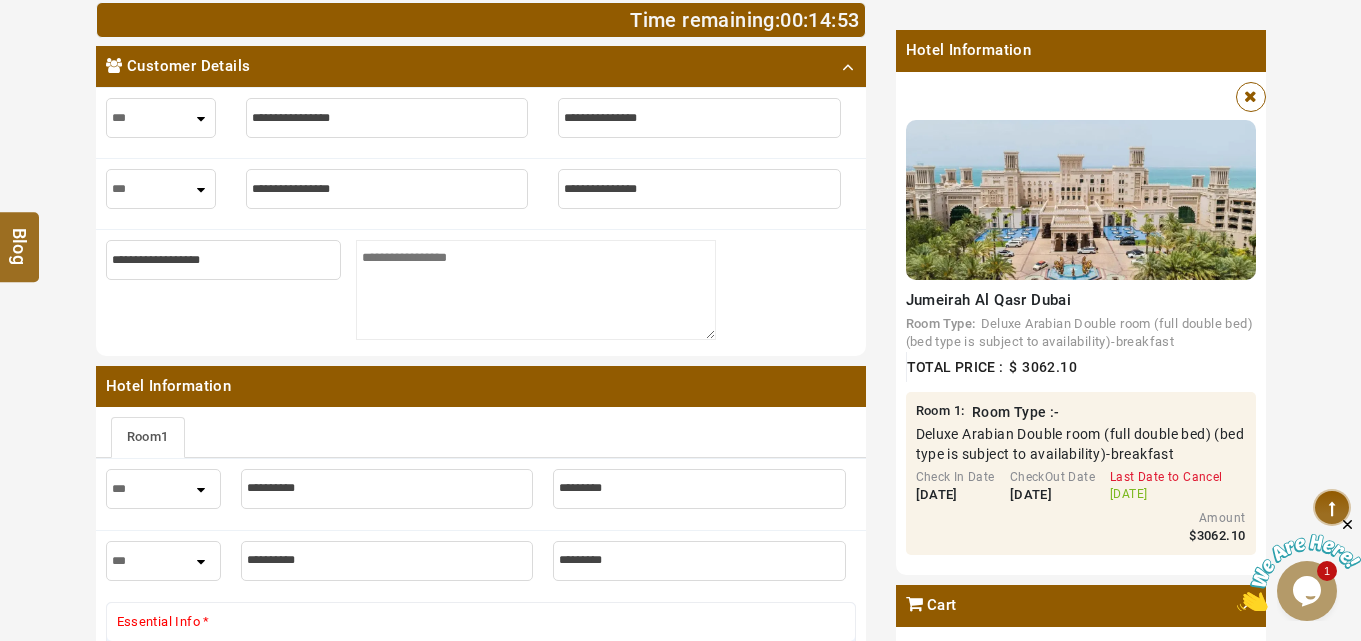 type on "*" 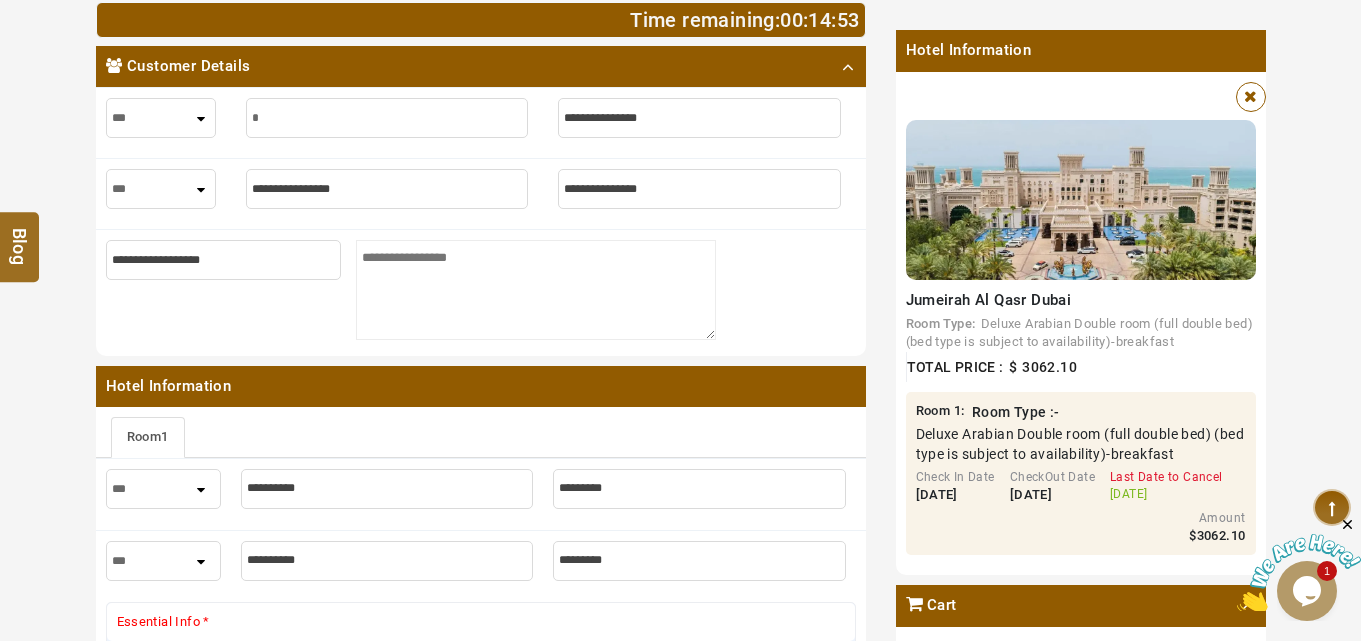 type on "*" 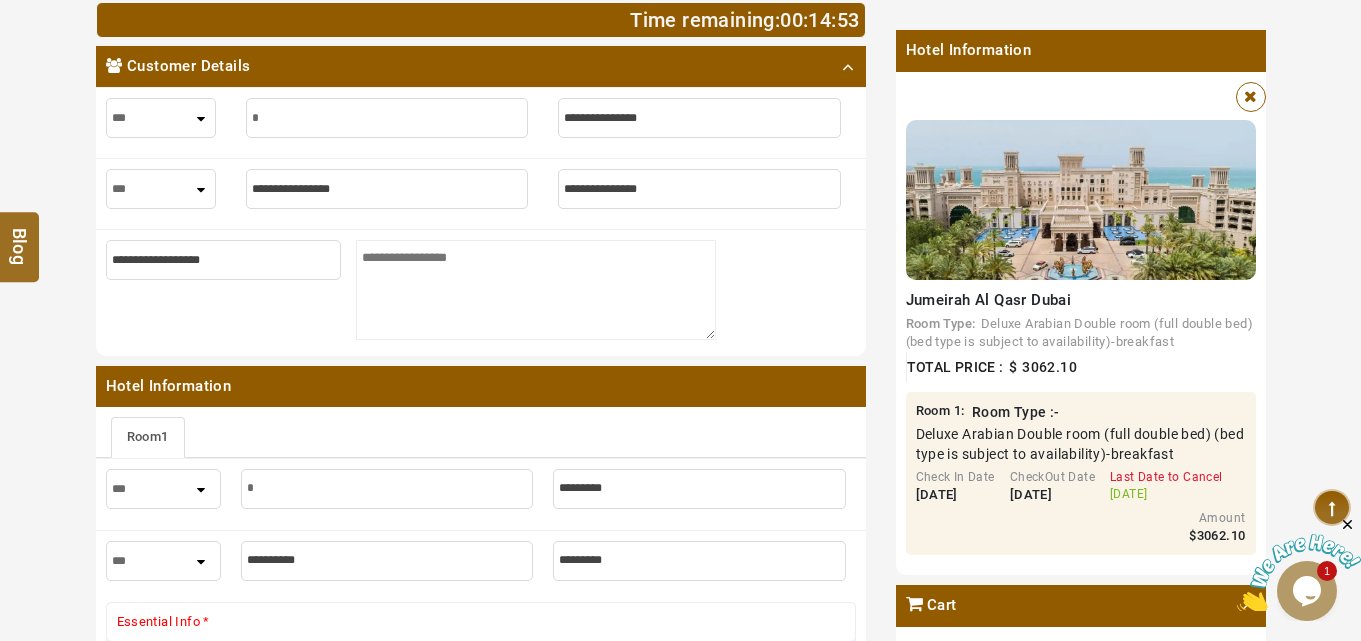 type on "**" 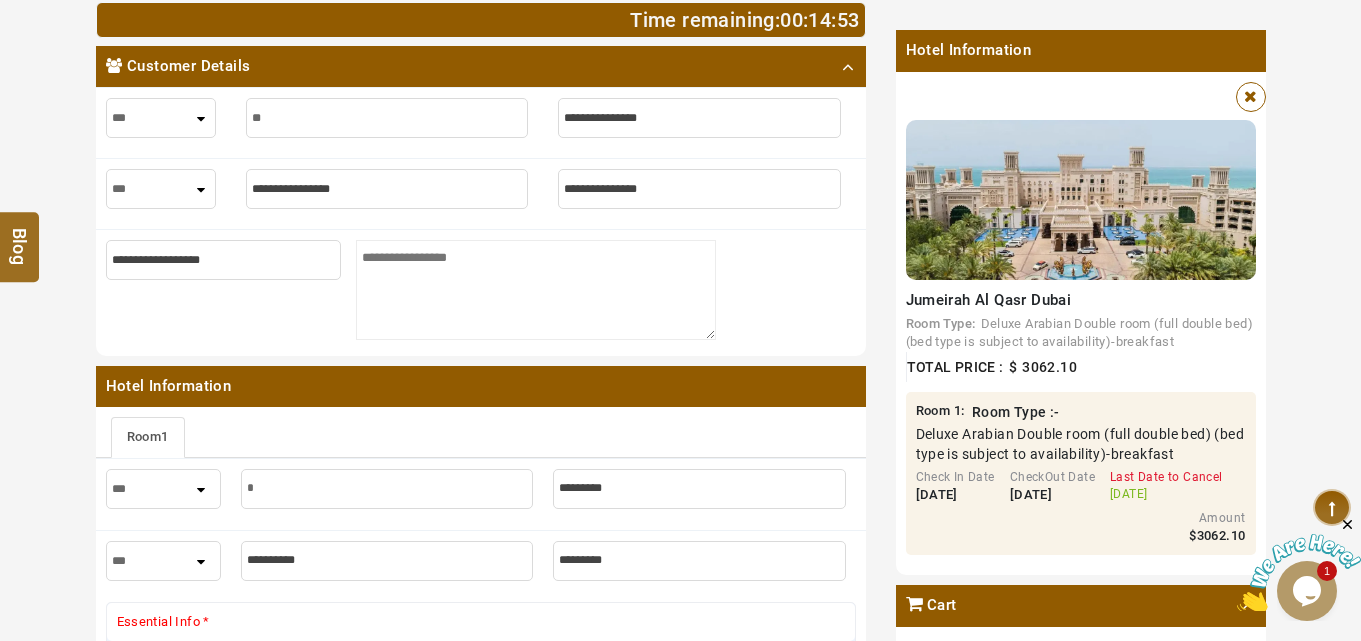 type on "**" 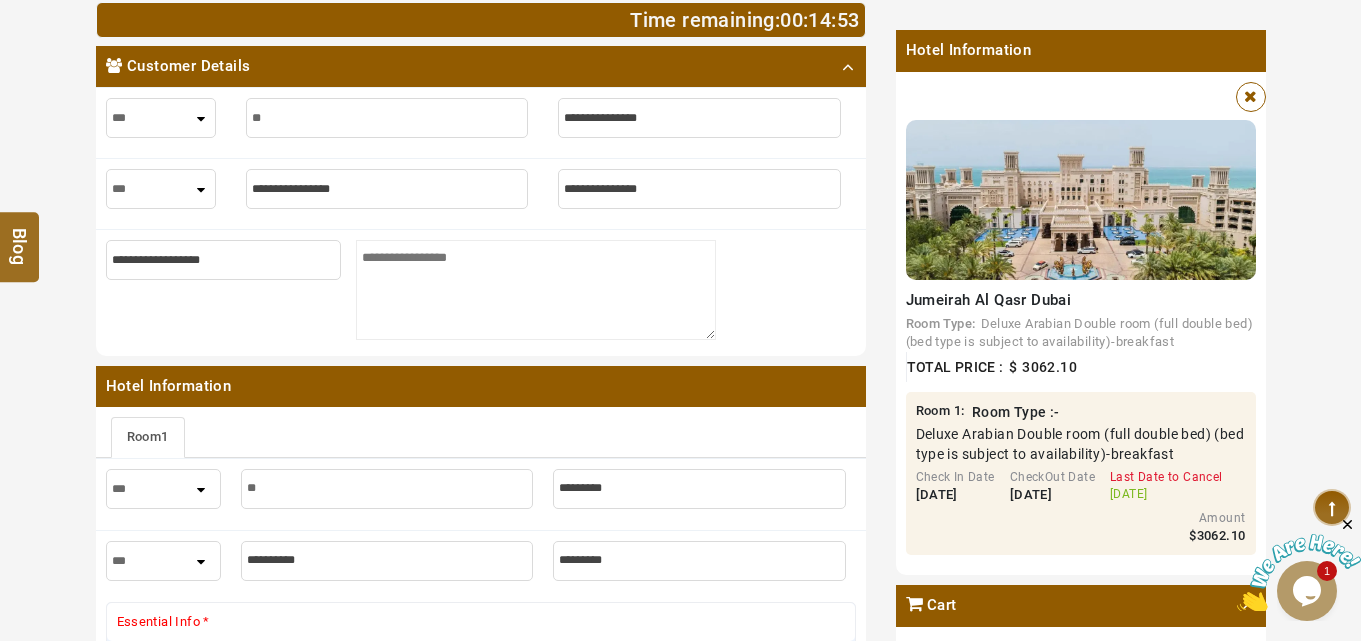 type on "***" 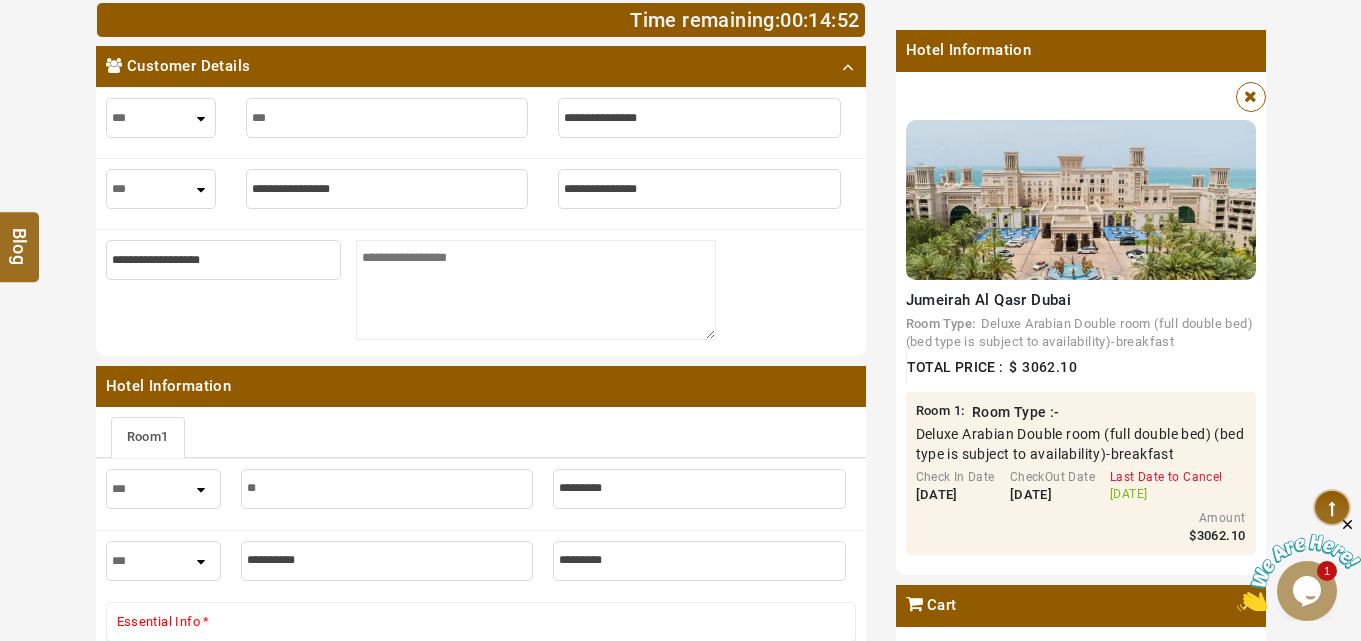 type on "***" 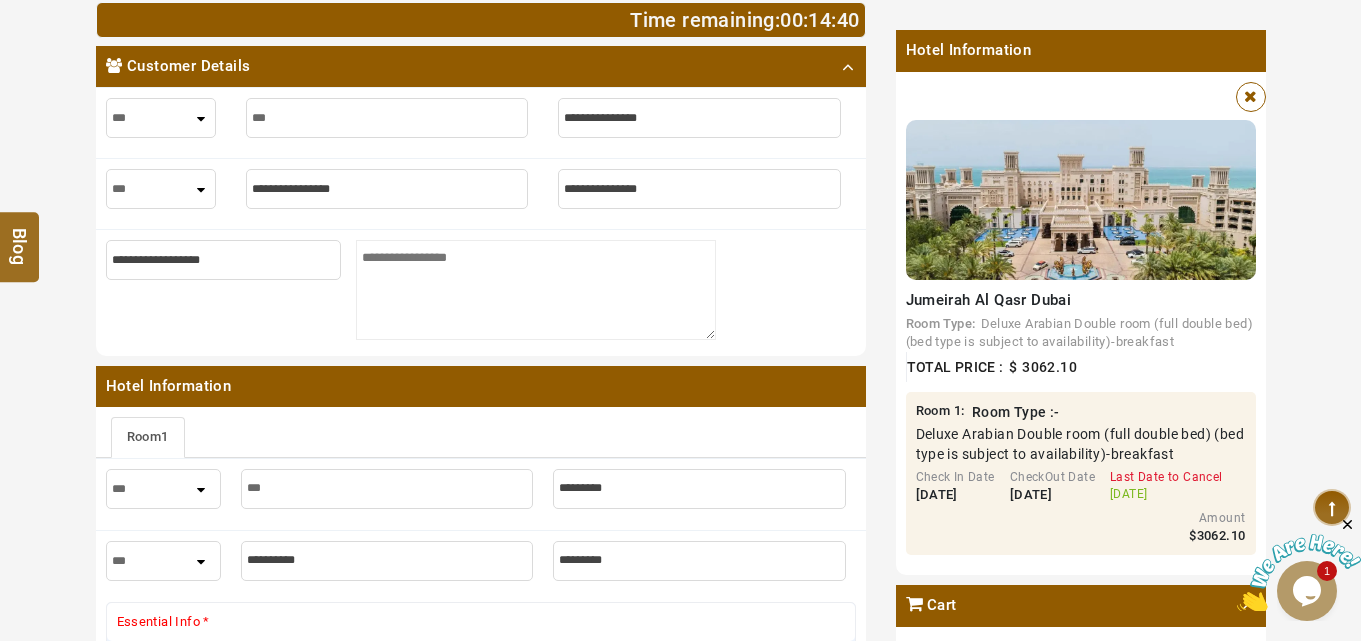 type on "****" 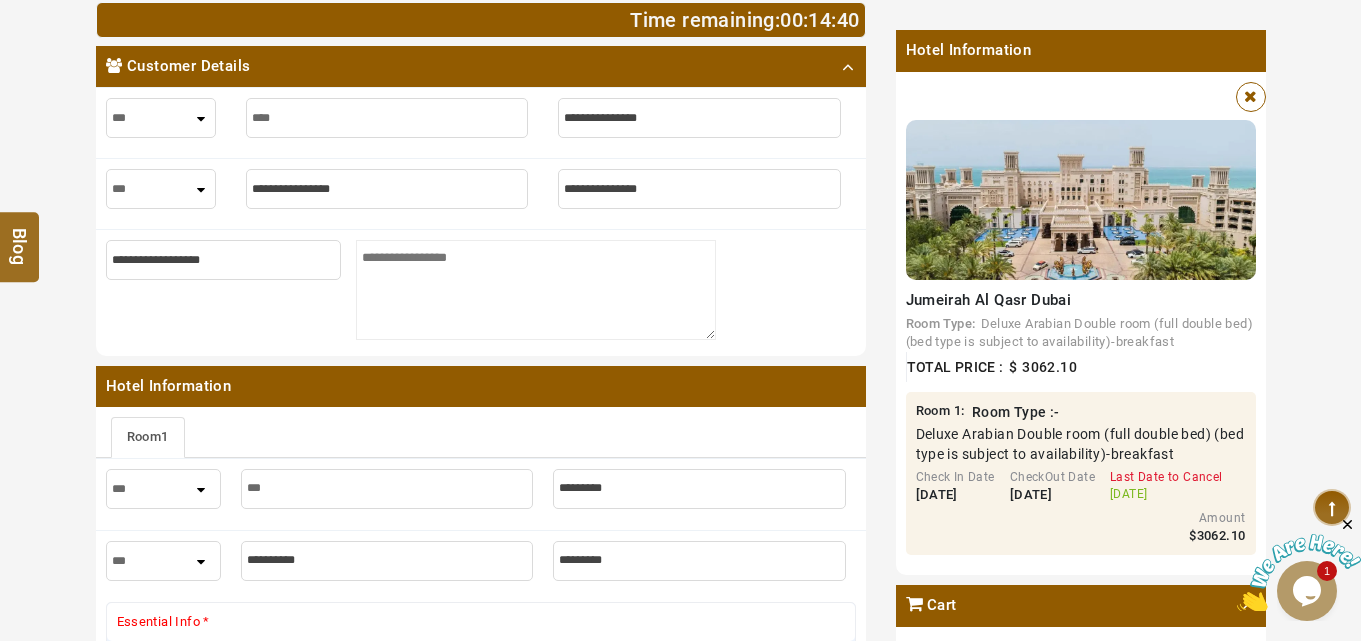 type on "****" 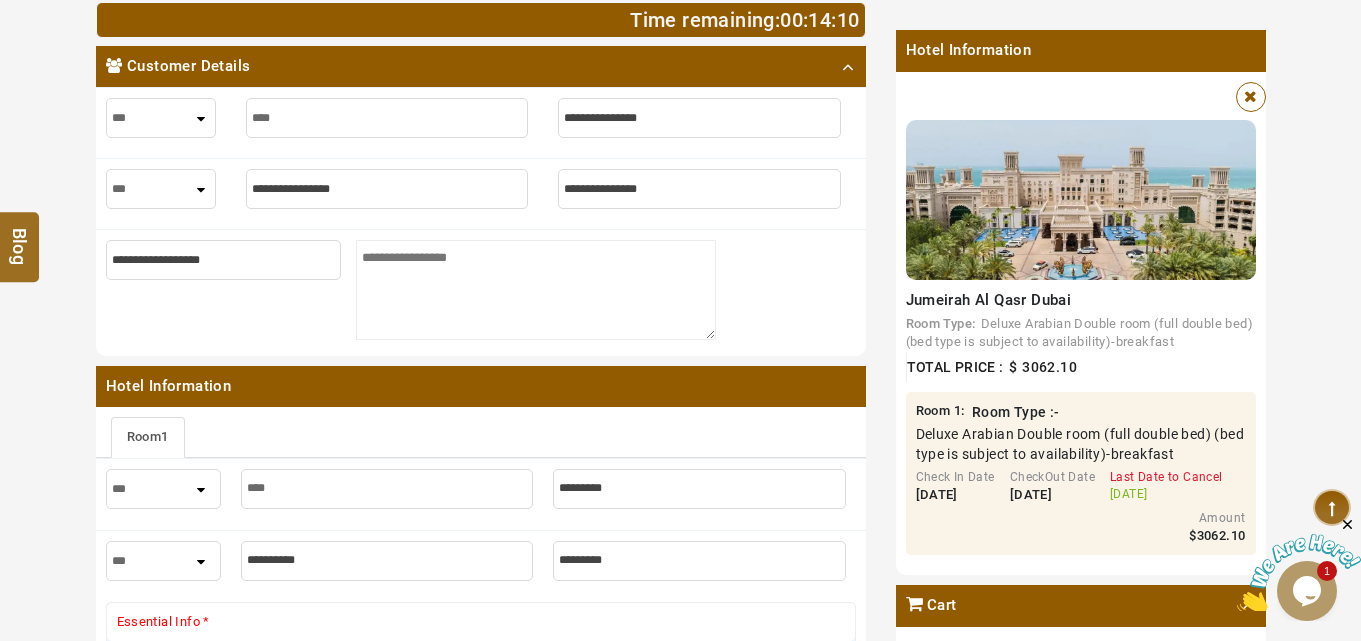 type on "***" 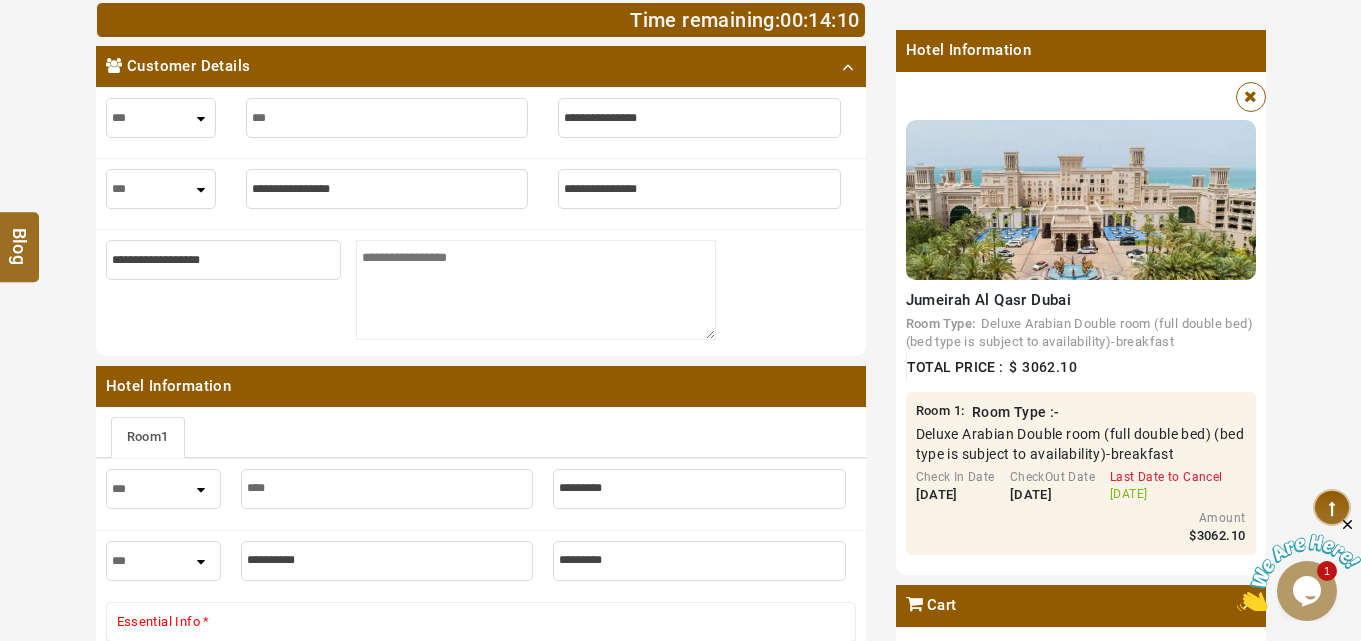 type on "***" 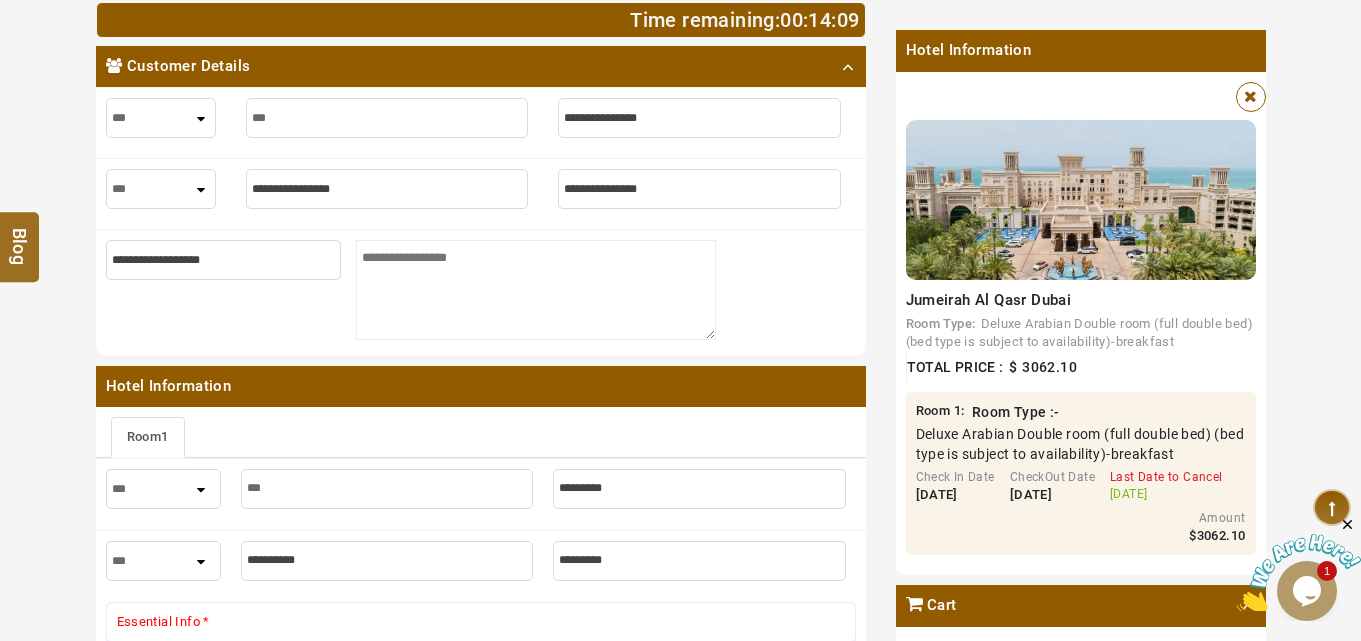 type on "**" 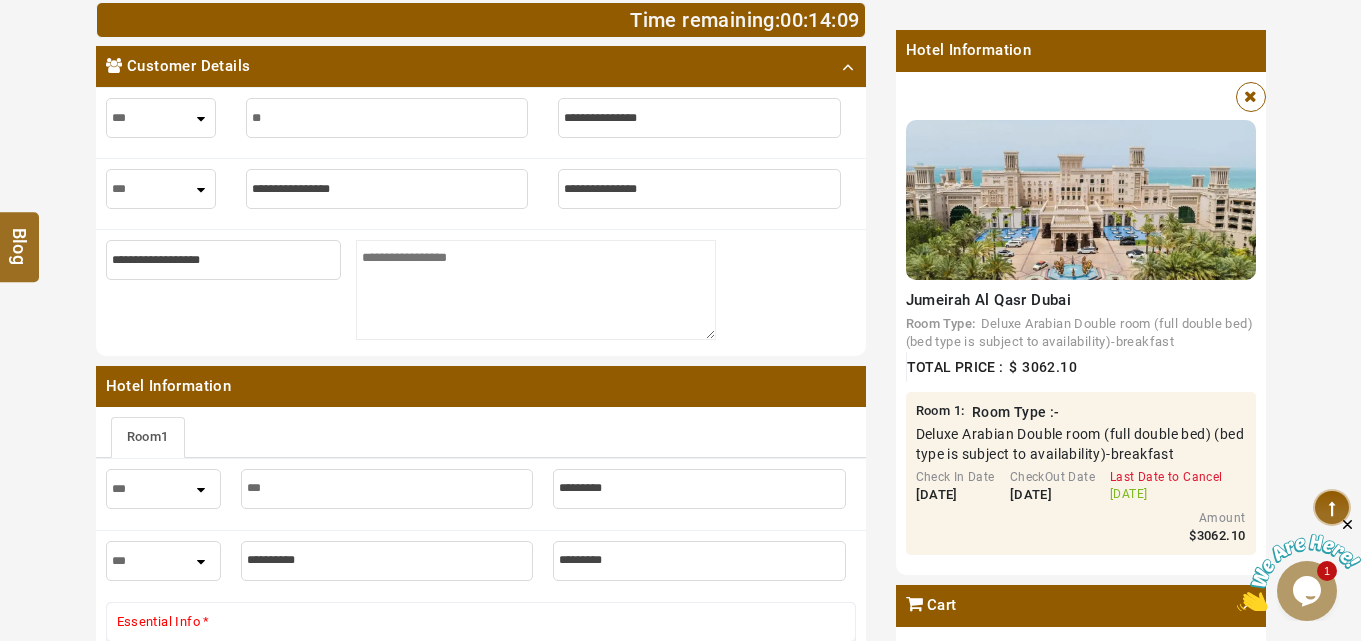 type on "**" 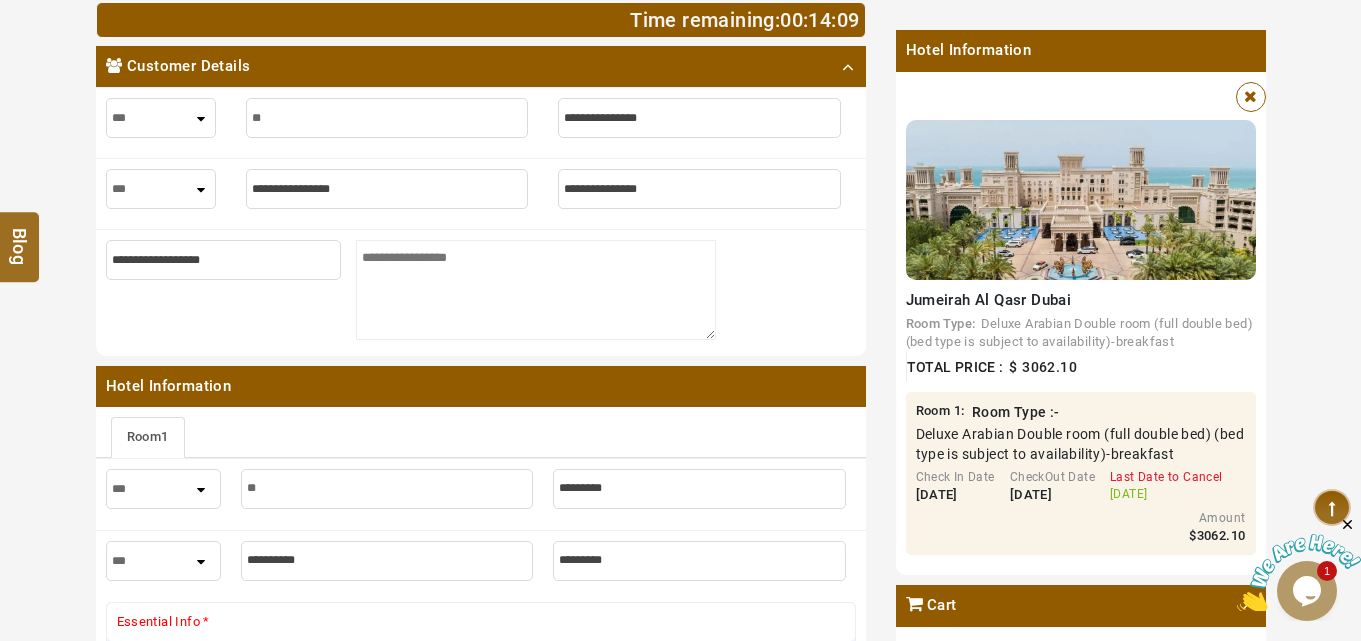 type on "*" 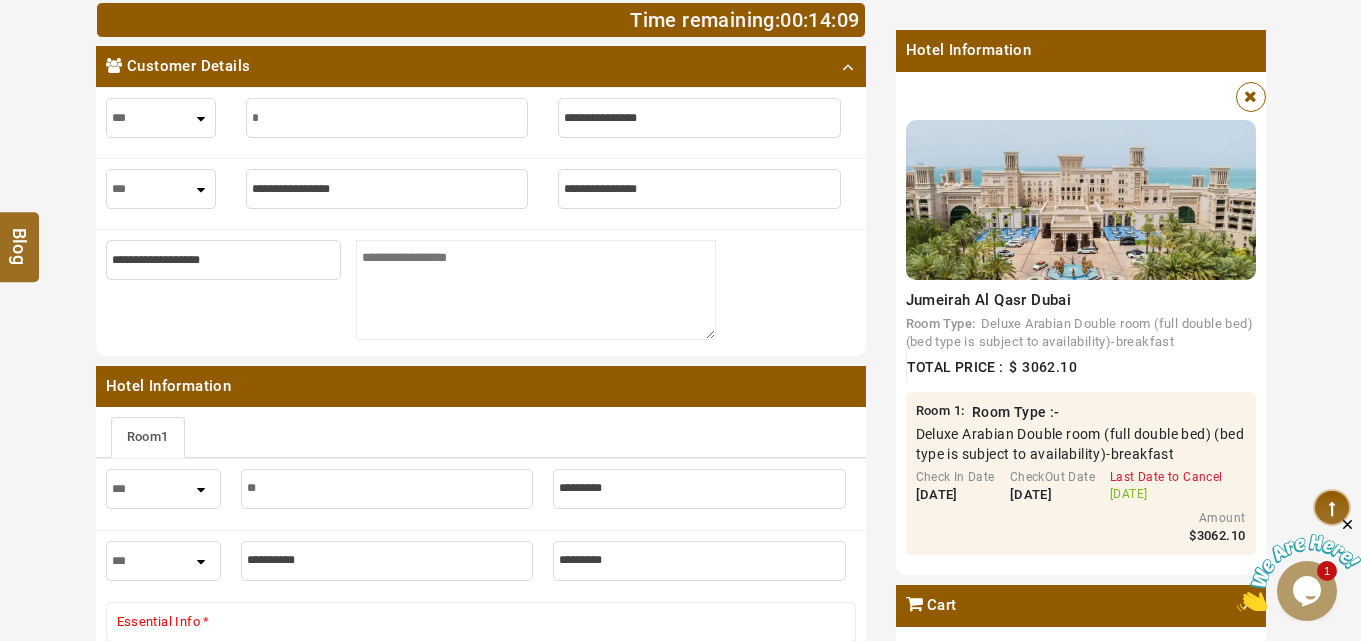 type on "*" 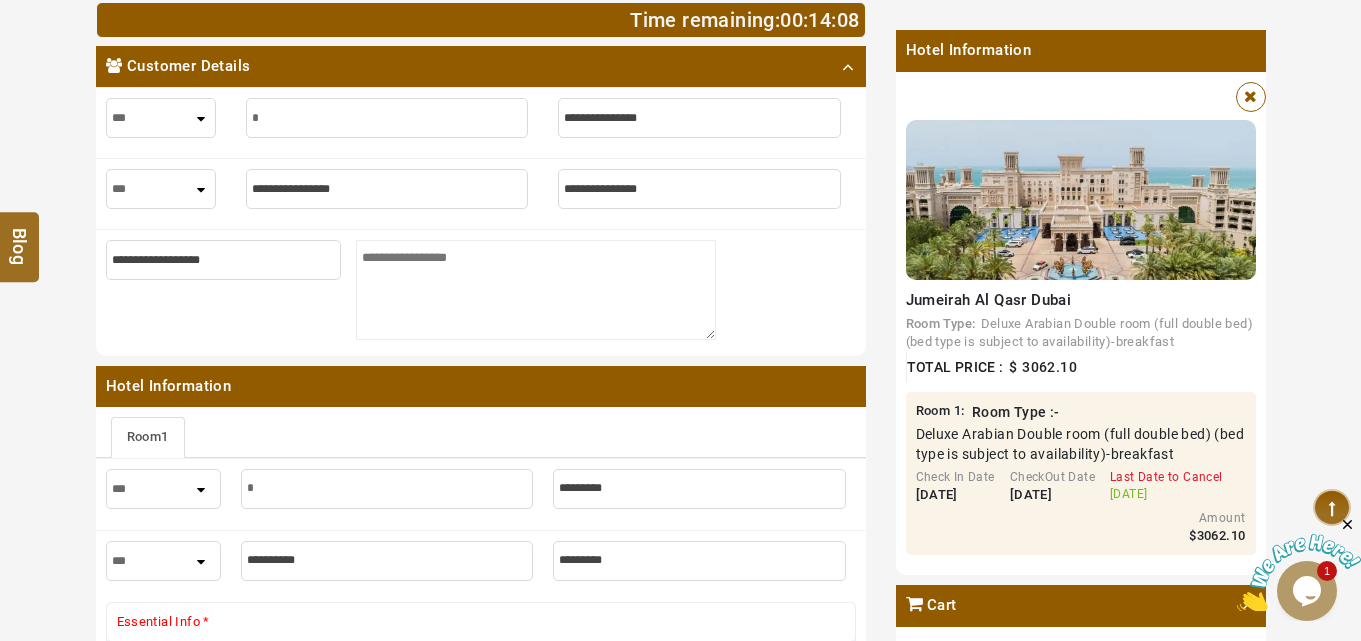 type on "**" 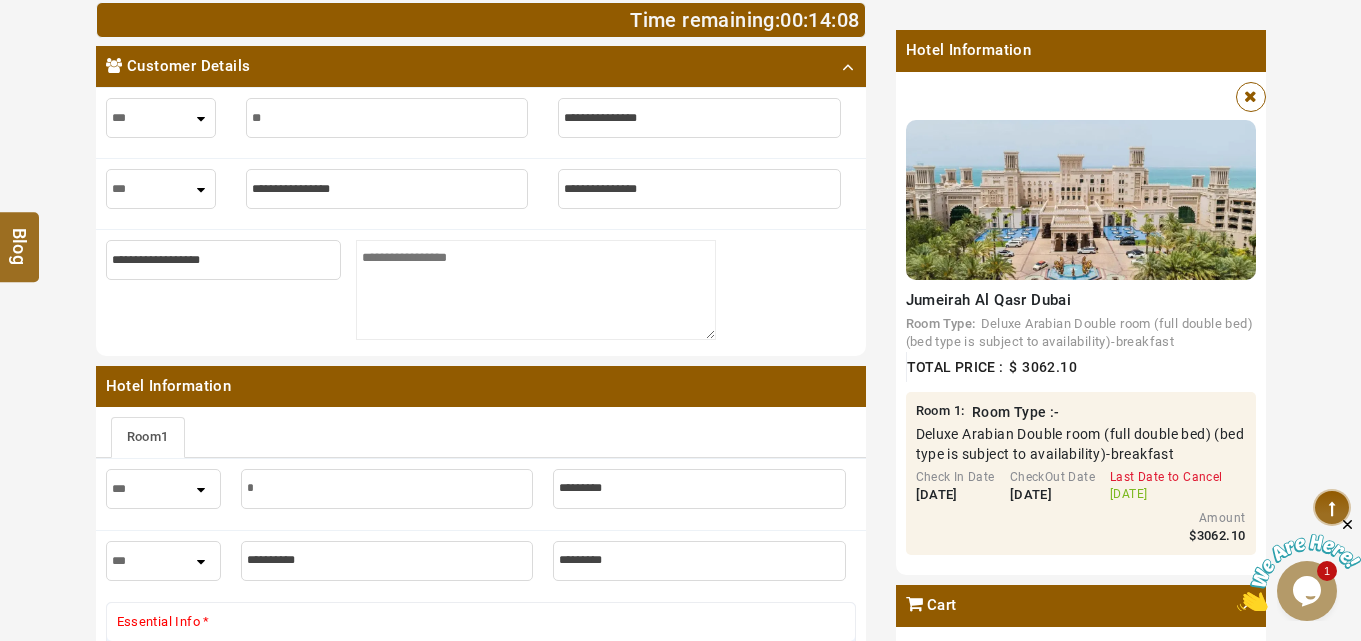 type on "**" 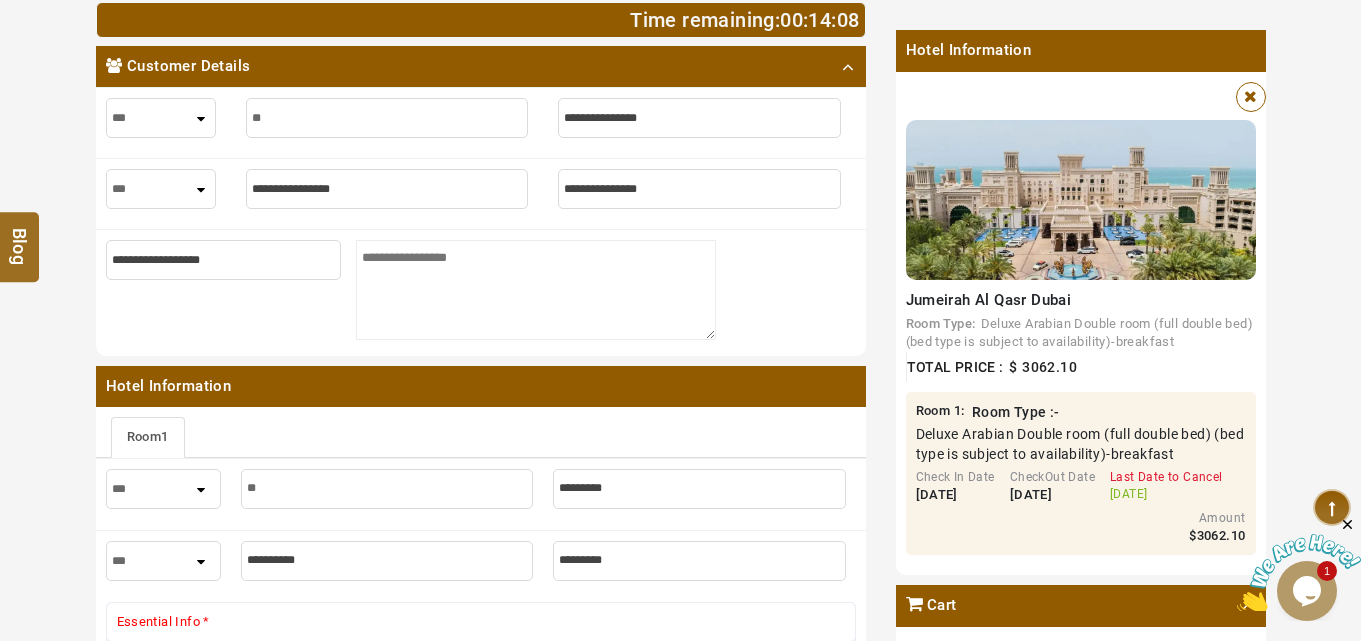 type on "***" 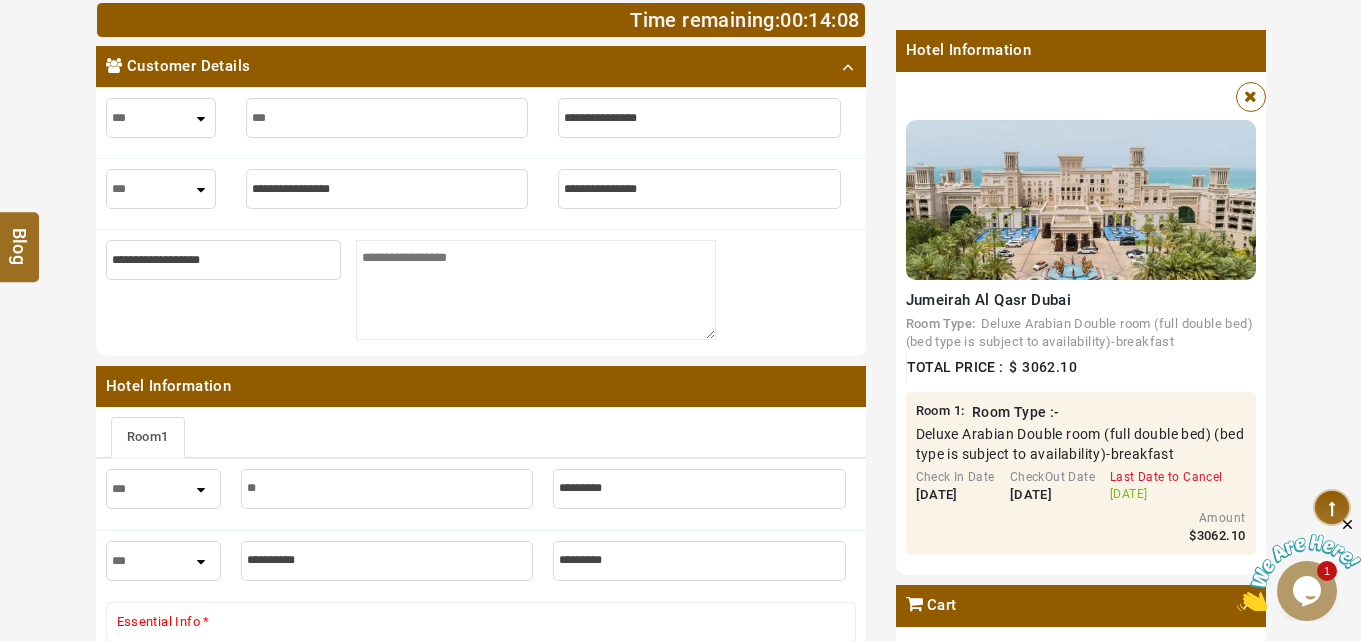 type on "***" 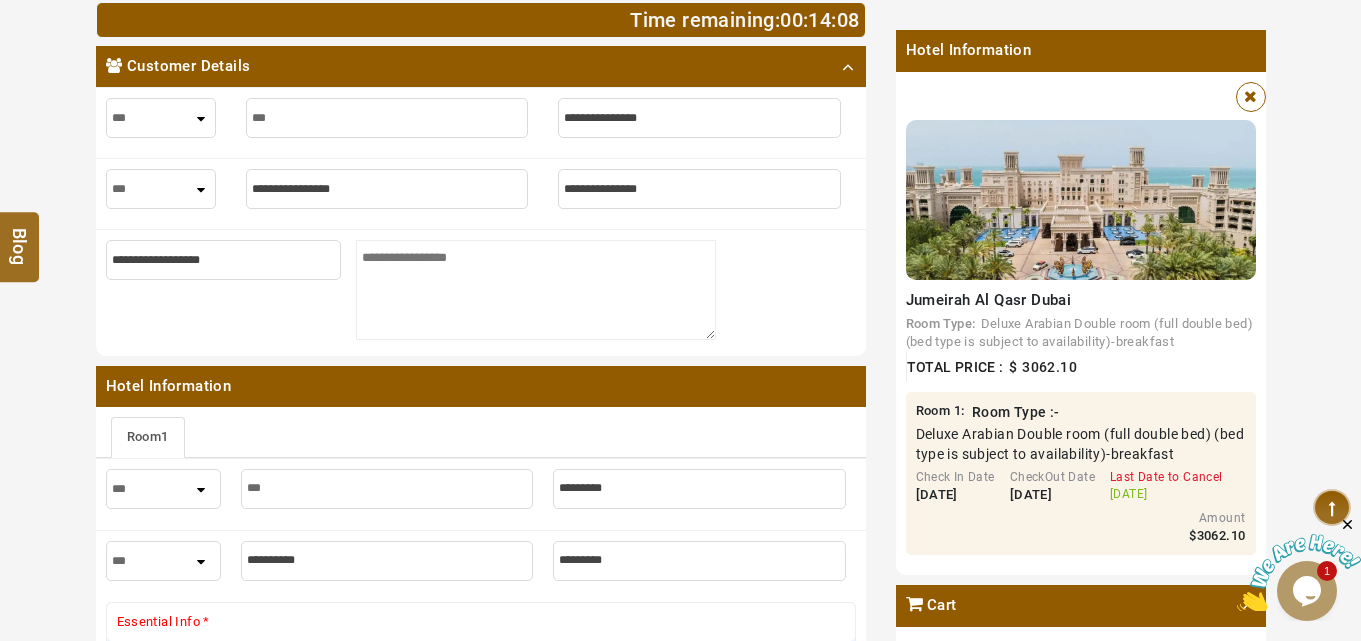 type on "****" 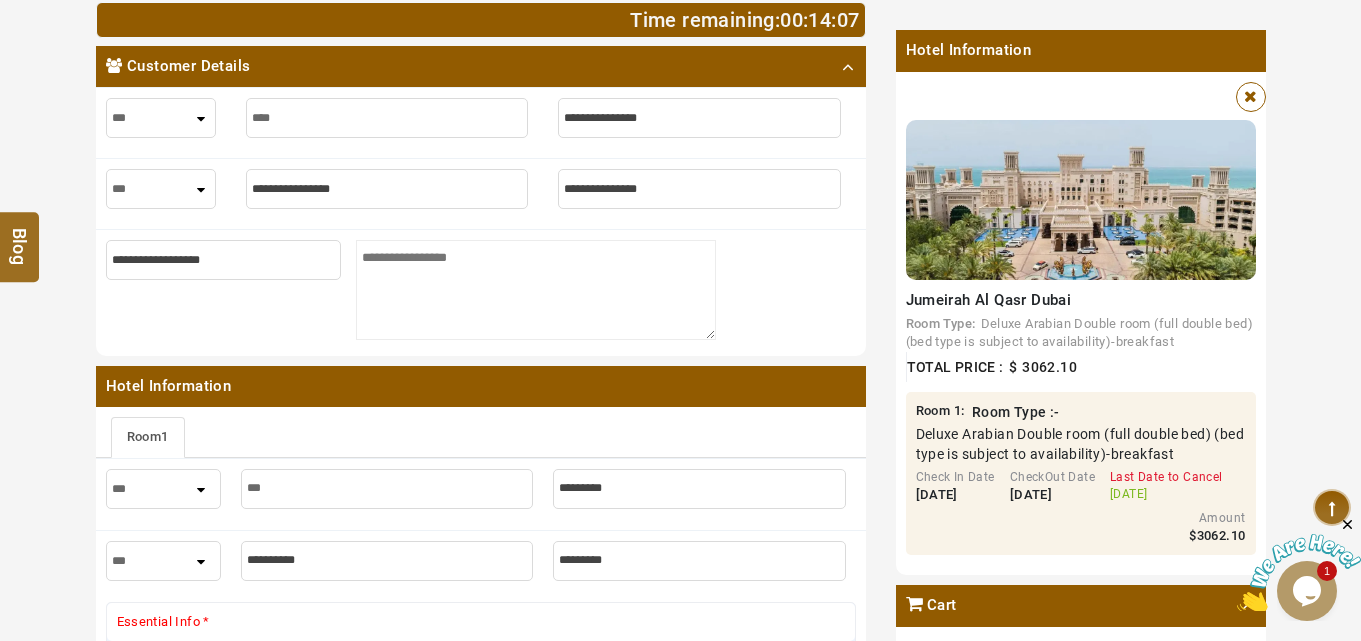 type on "****" 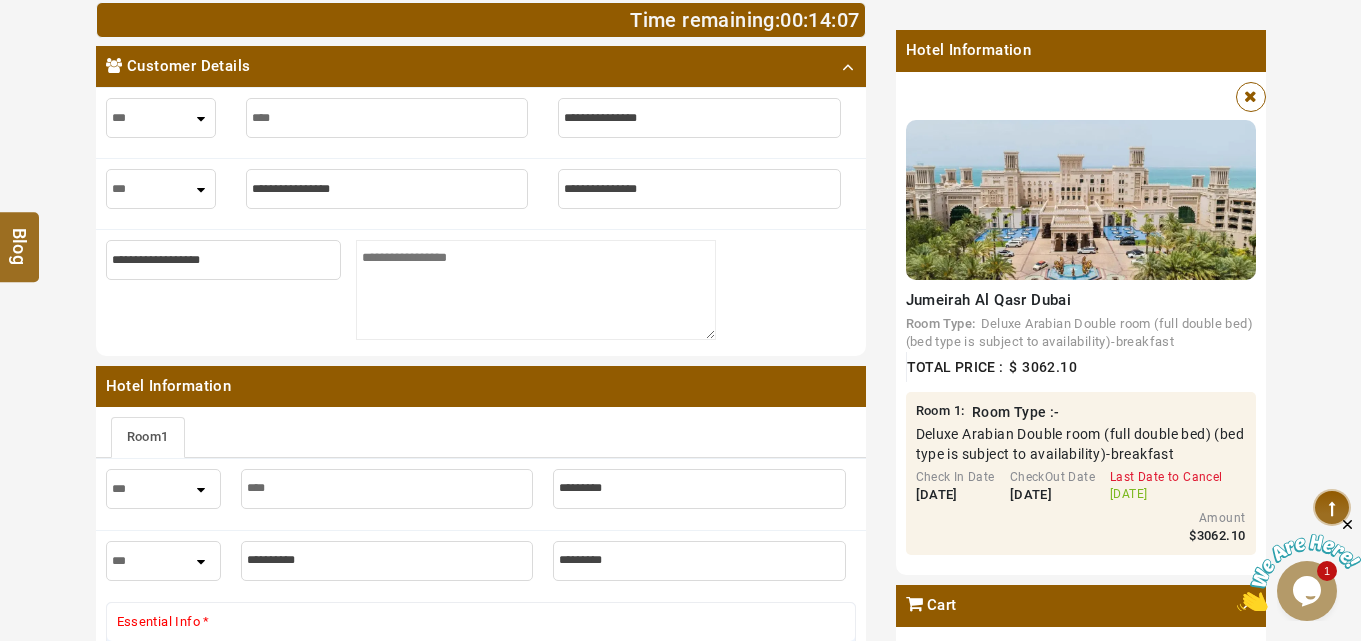 type on "*****" 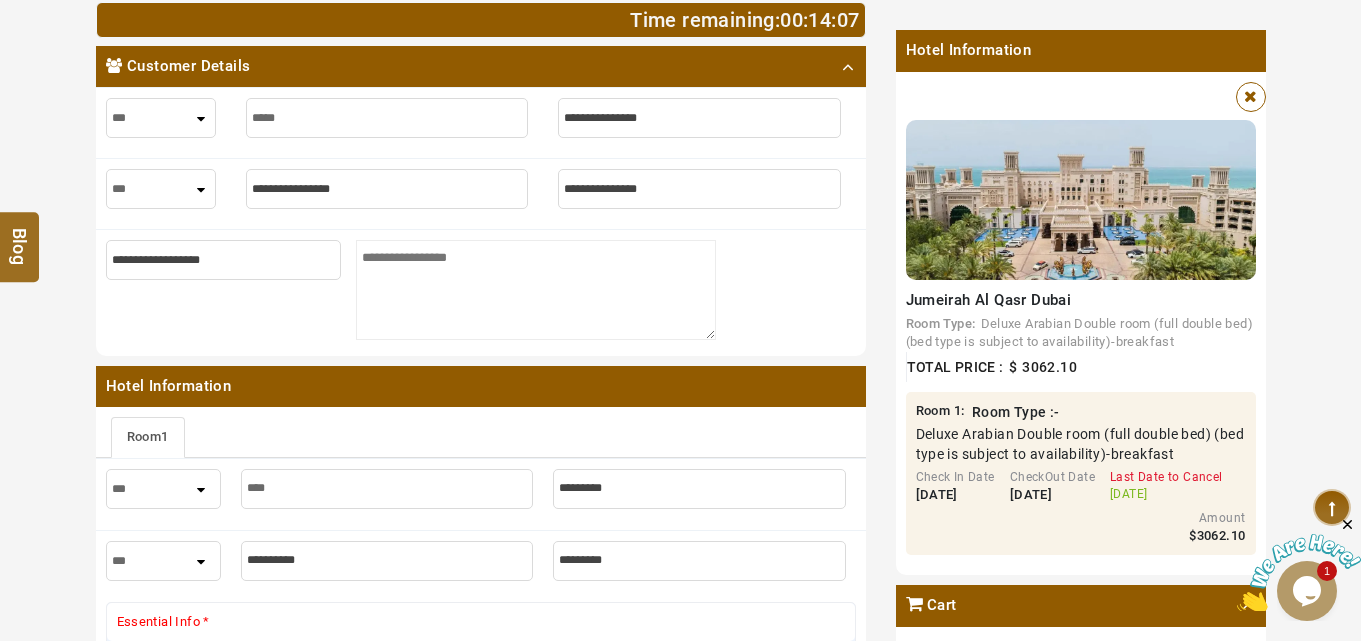 type on "*****" 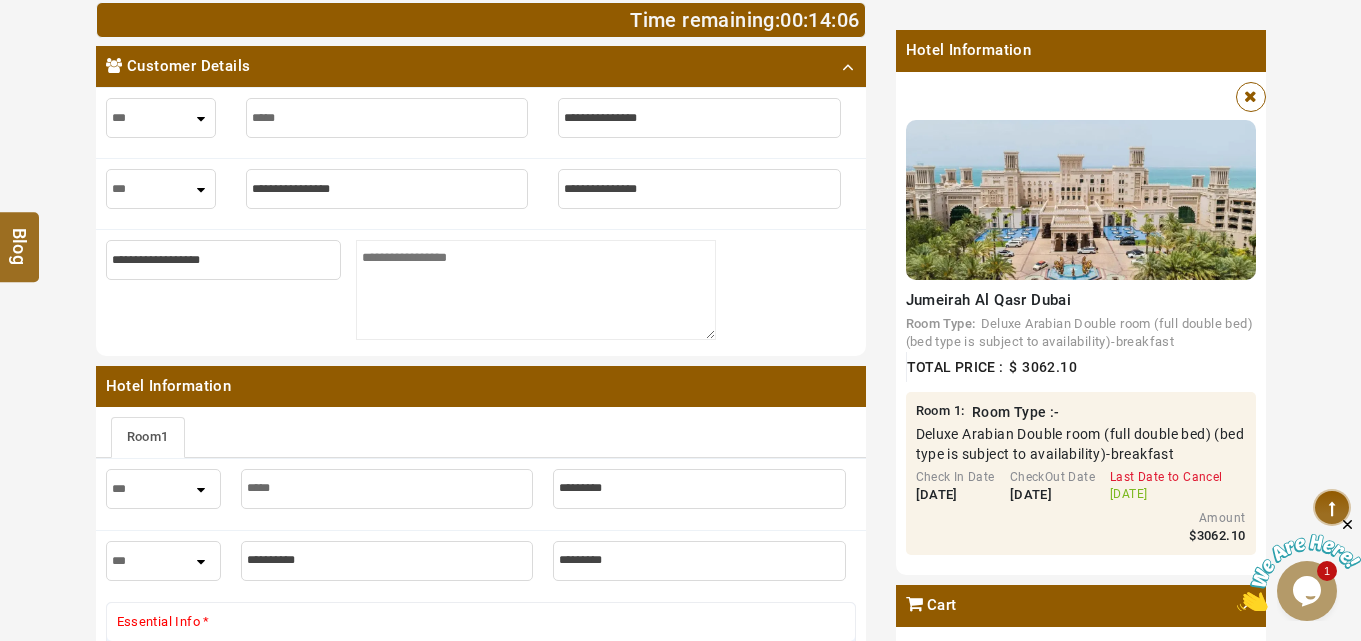 type on "******" 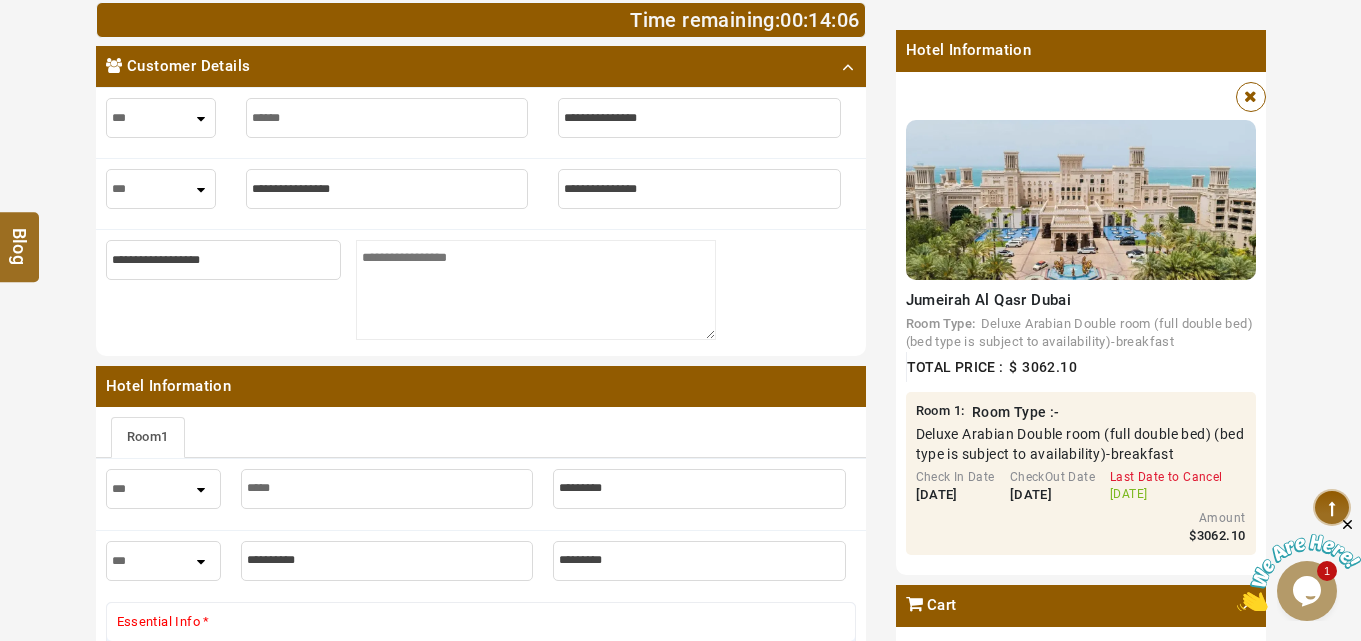 type on "******" 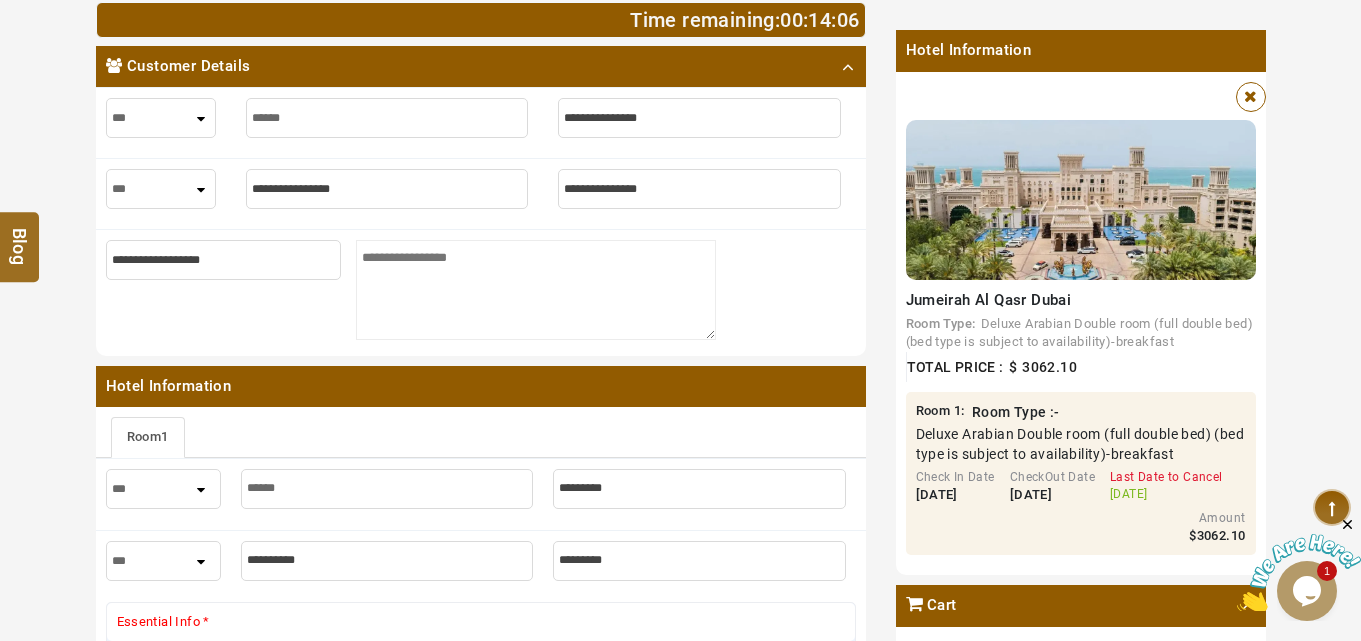 type on "*******" 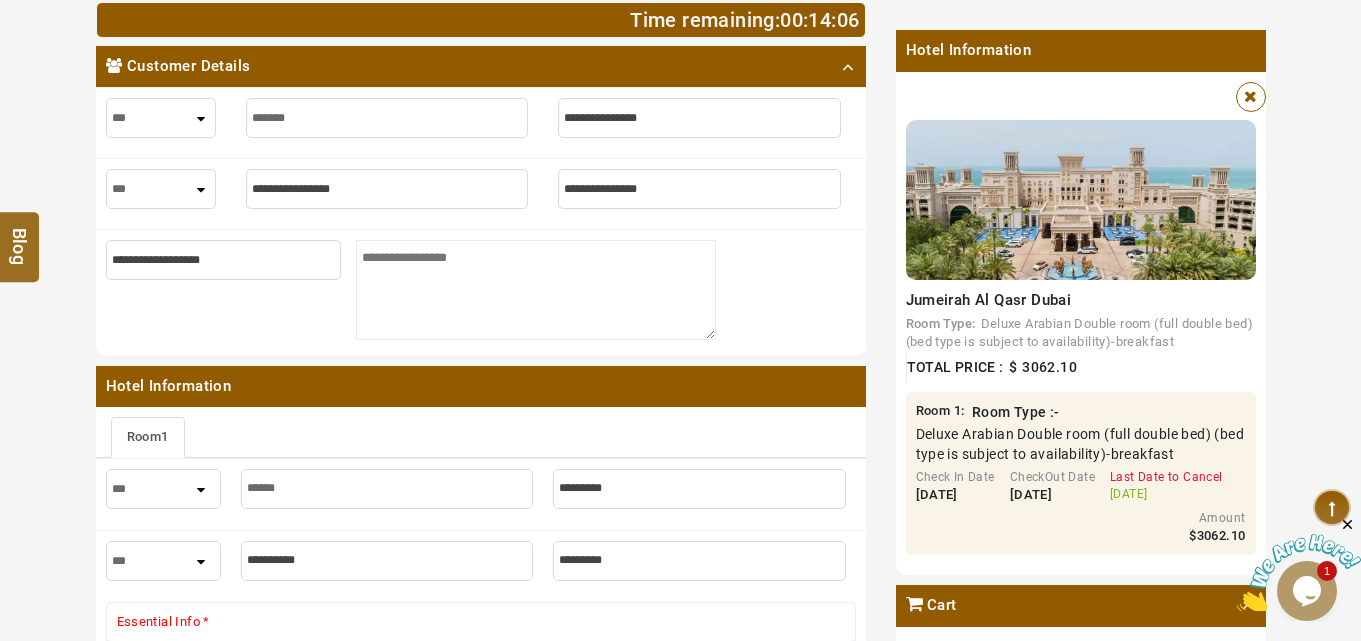 type on "*******" 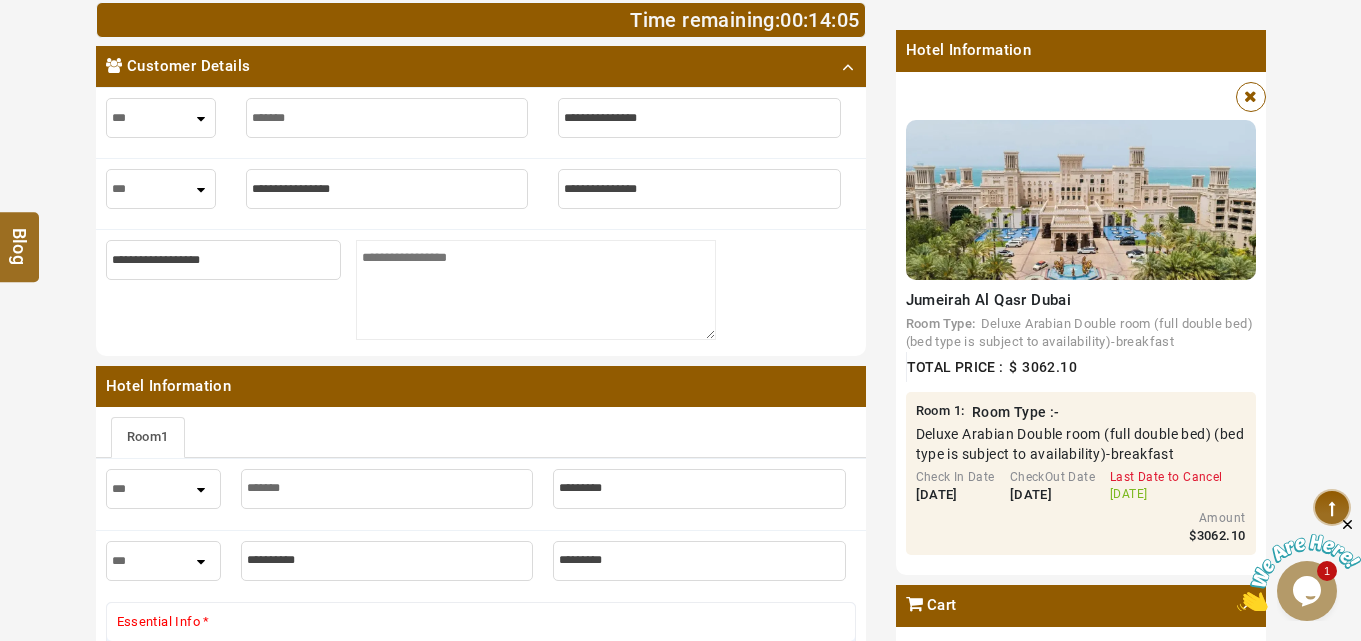 type on "*******" 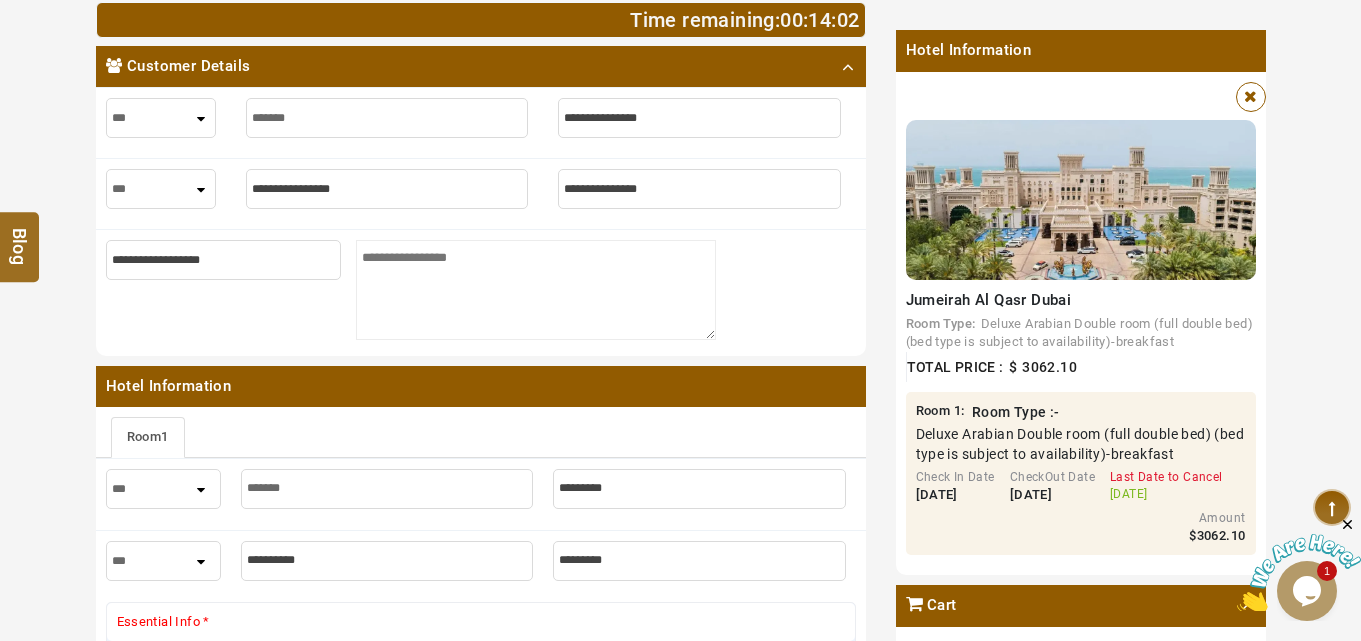 type on "*" 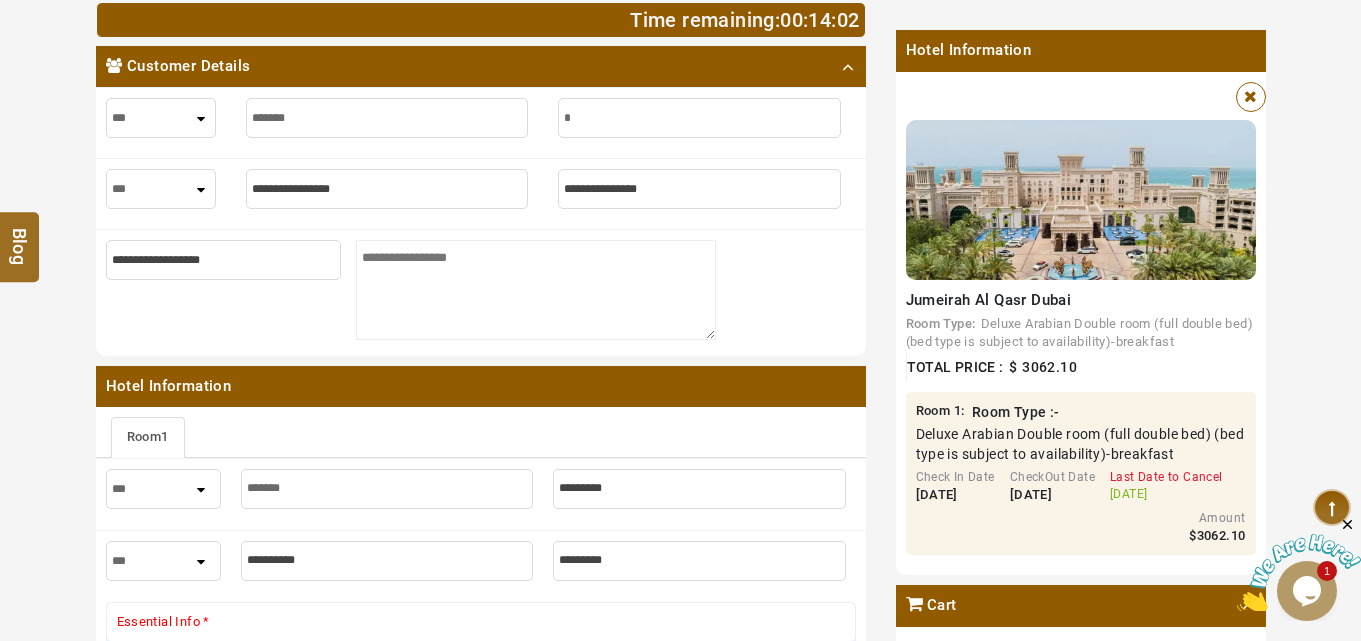 type on "*" 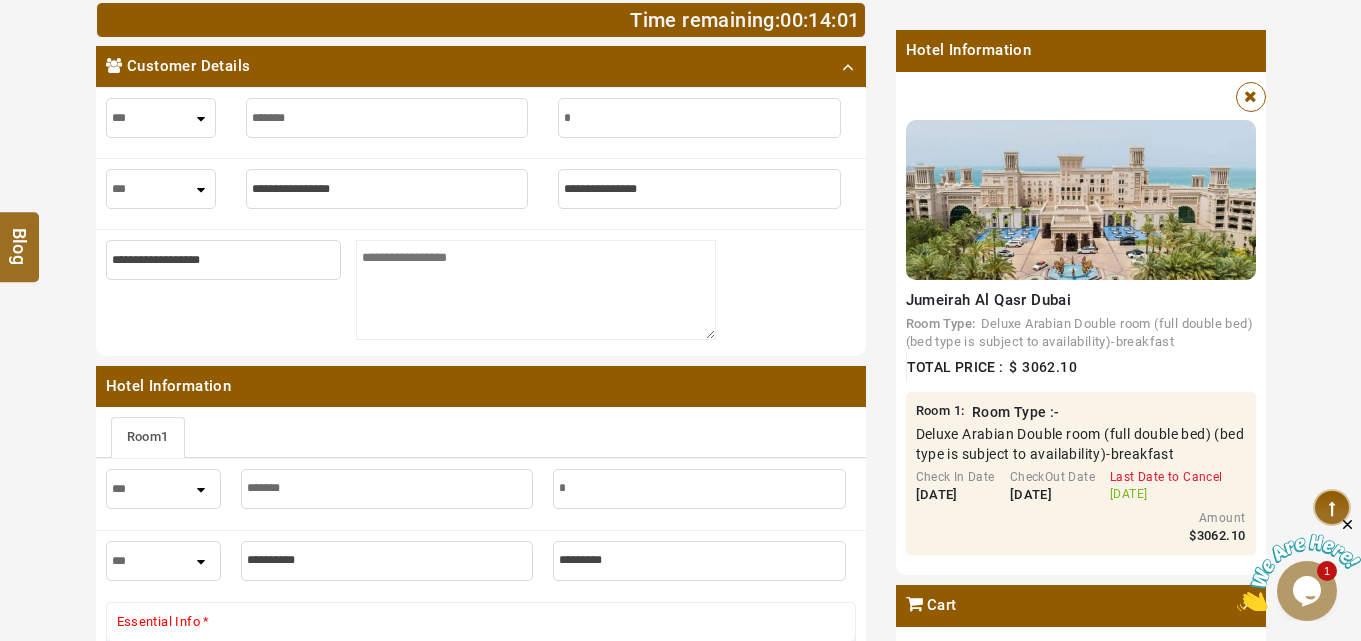 type on "**" 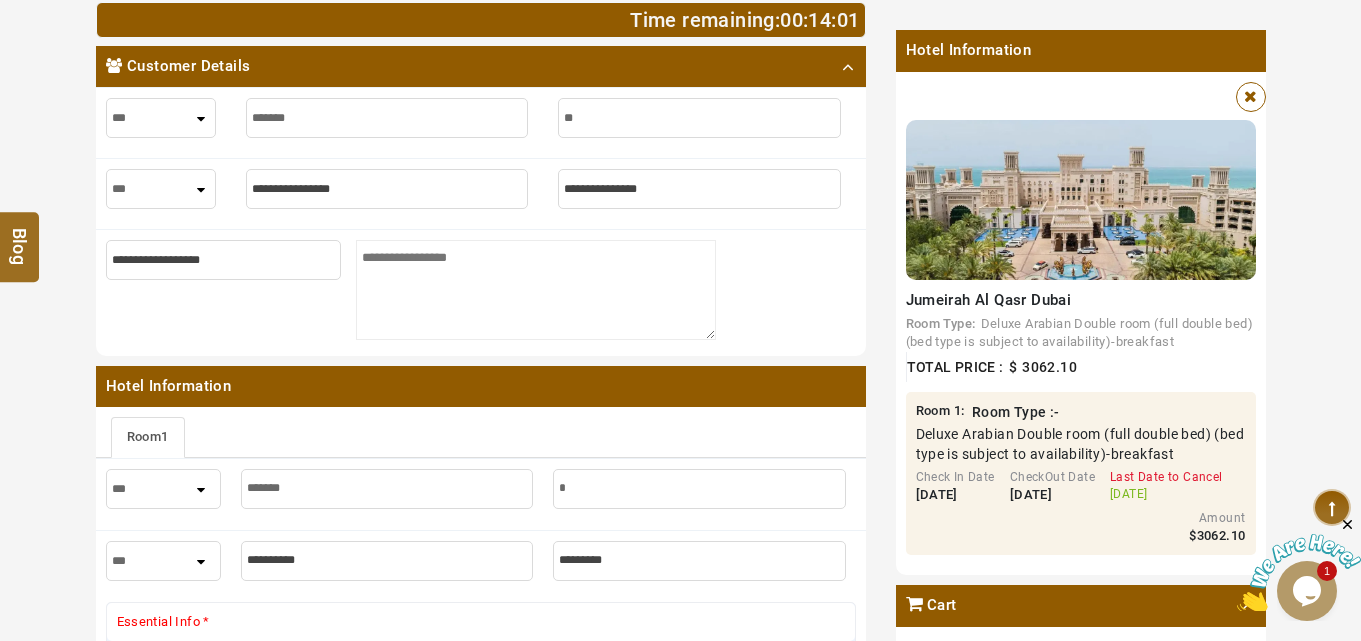 type on "**" 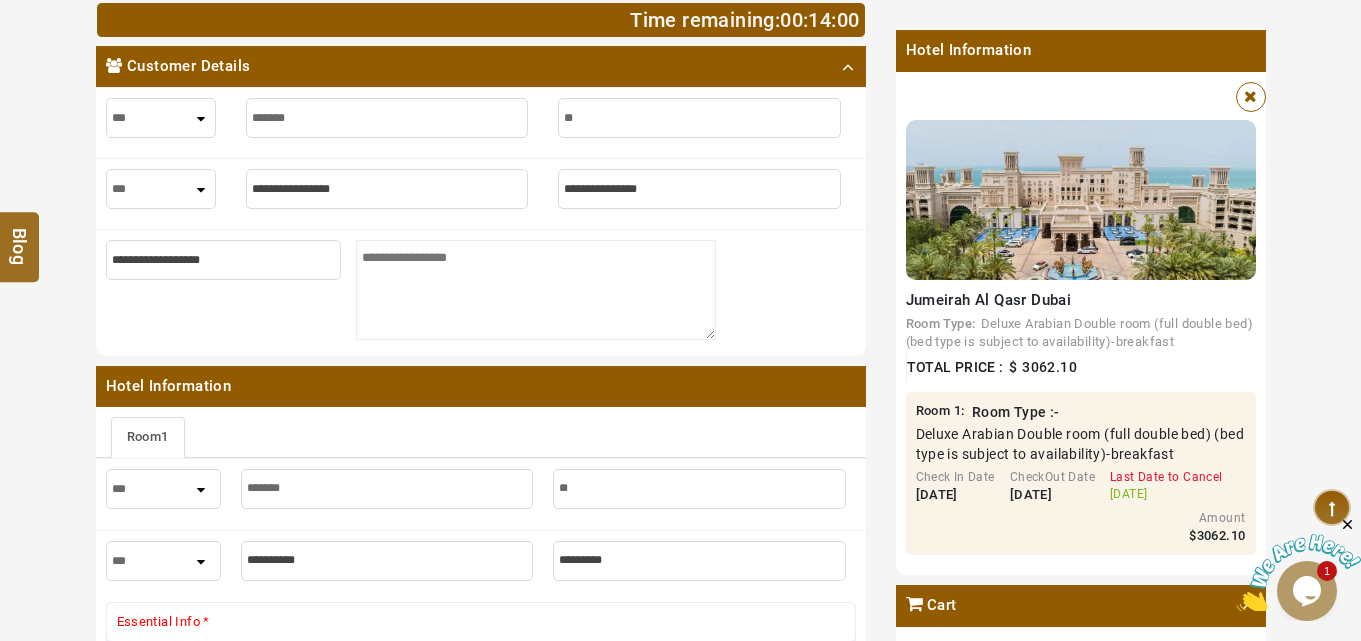 type on "***" 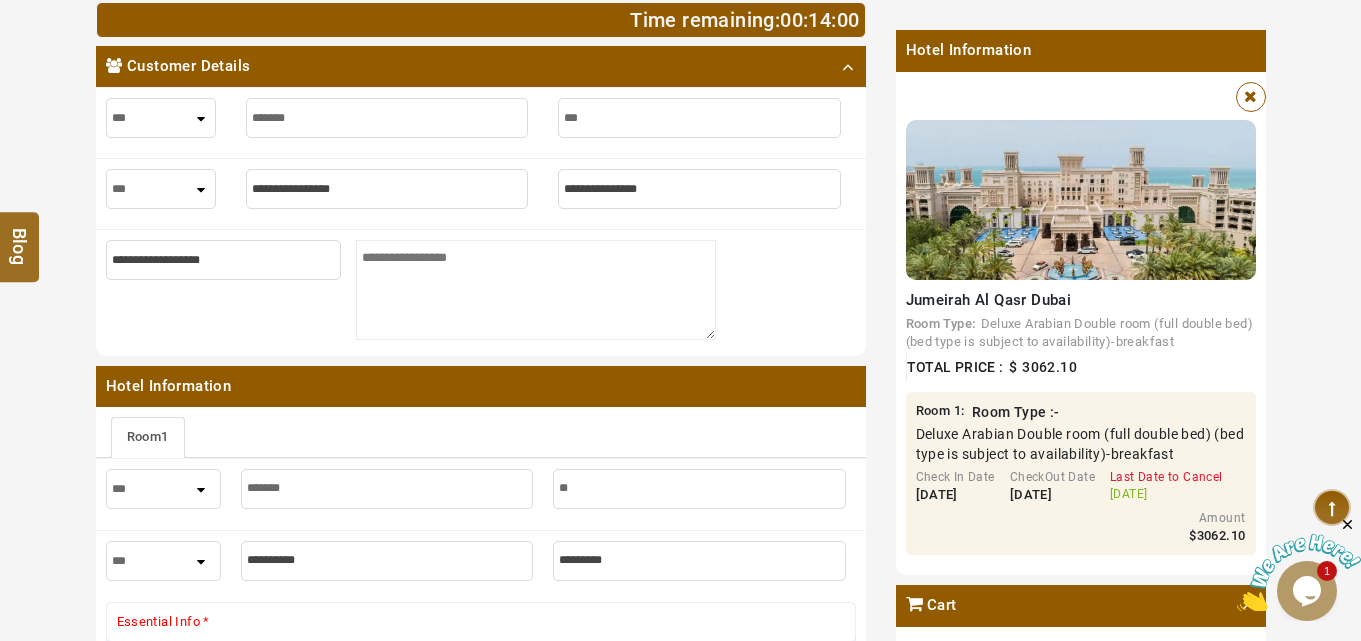 type on "***" 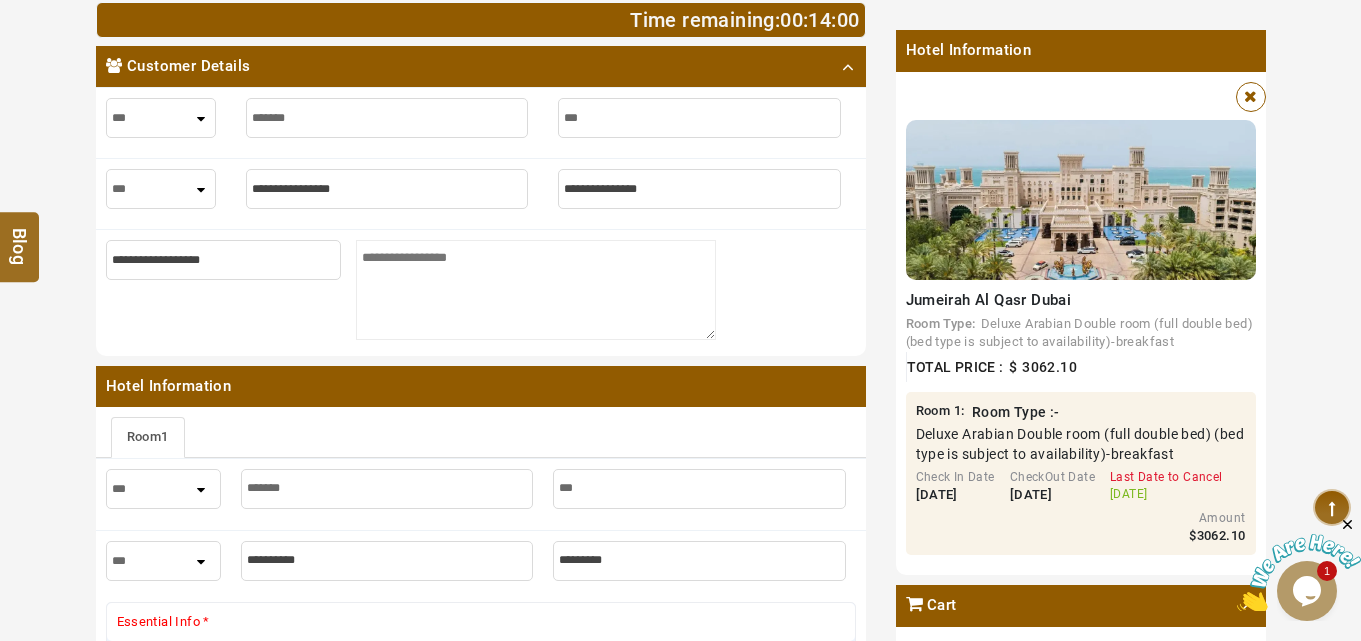 type on "****" 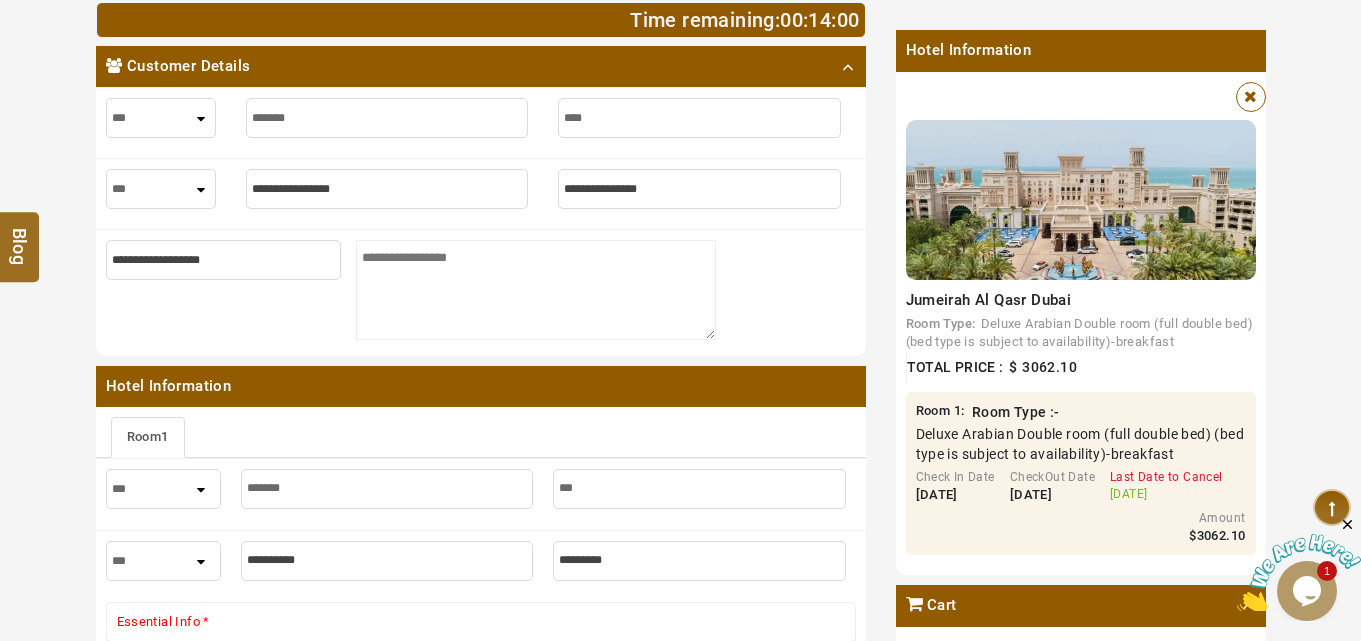 type on "****" 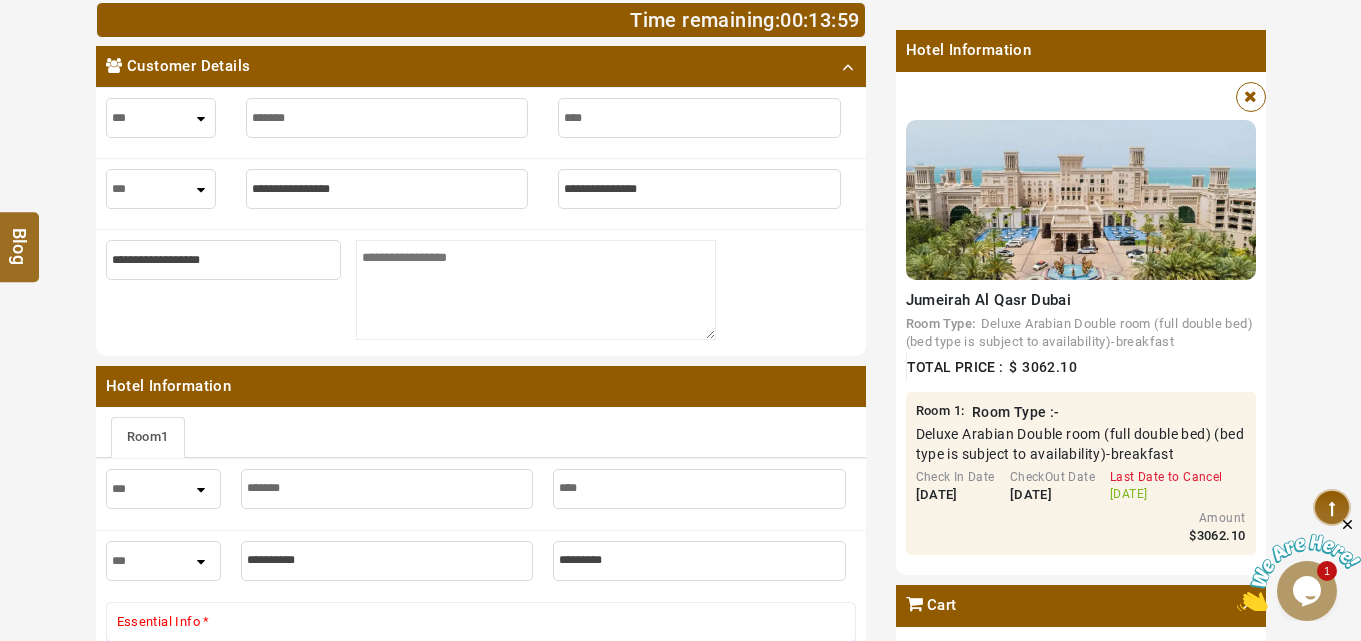 type on "*****" 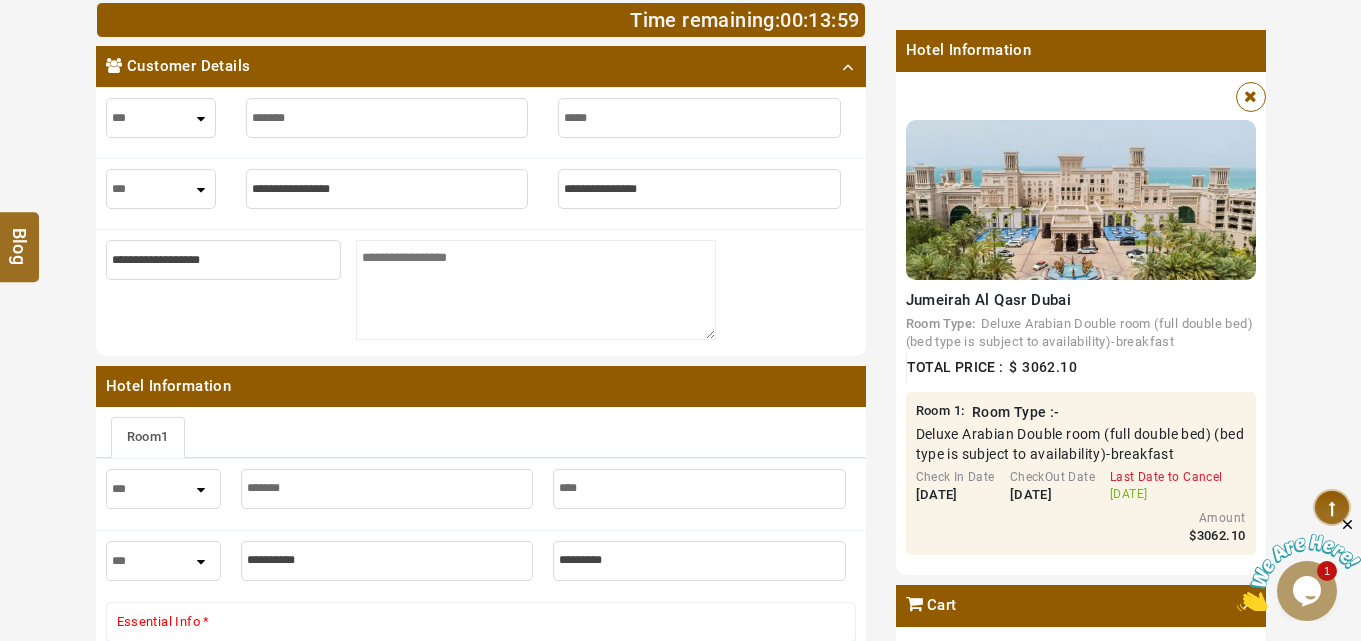type on "*****" 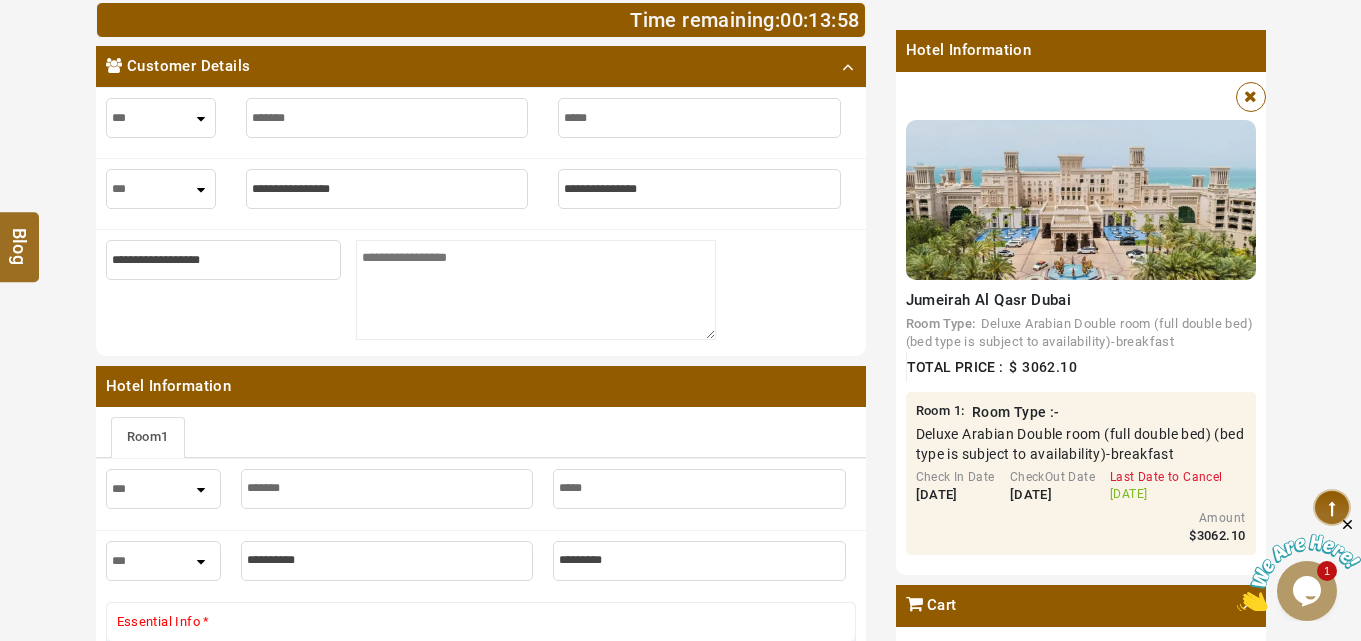 type on "******" 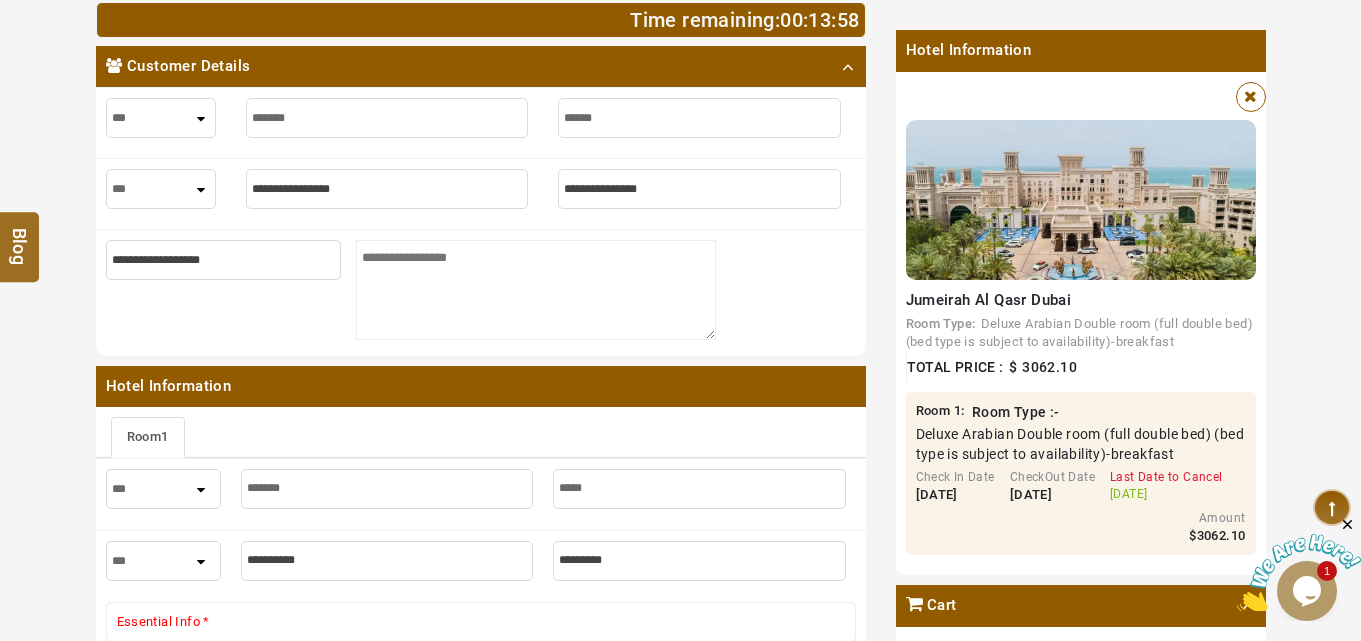 type on "******" 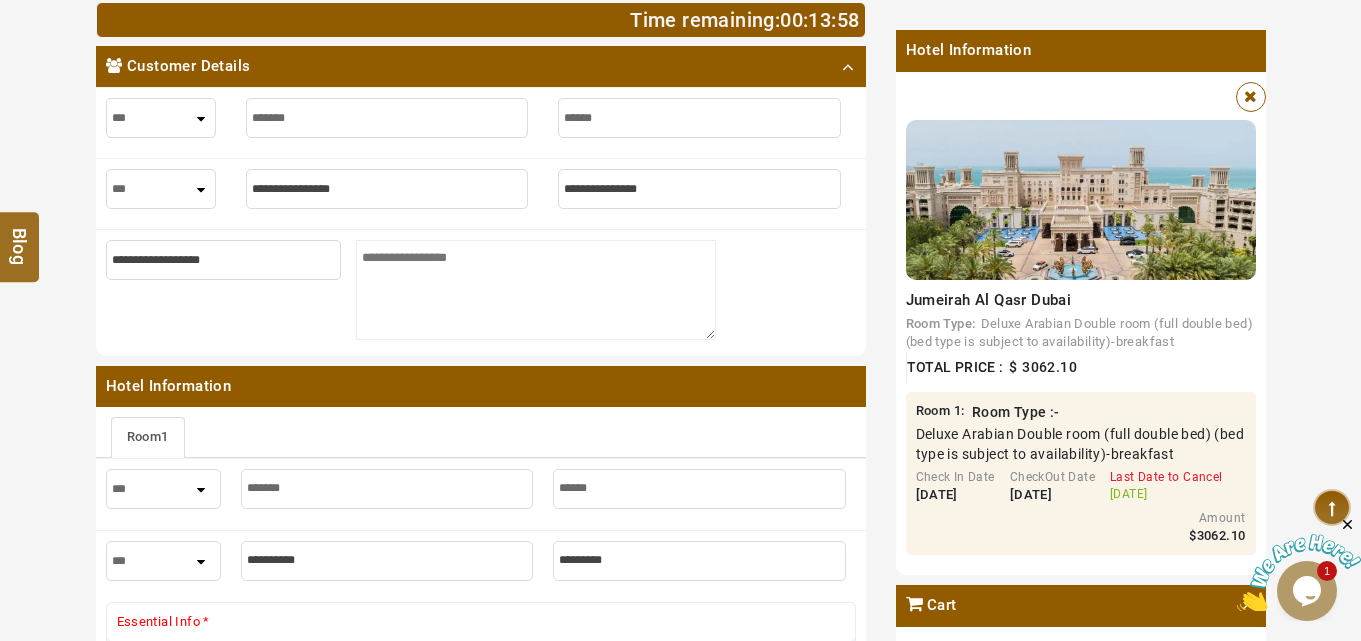 type on "*******" 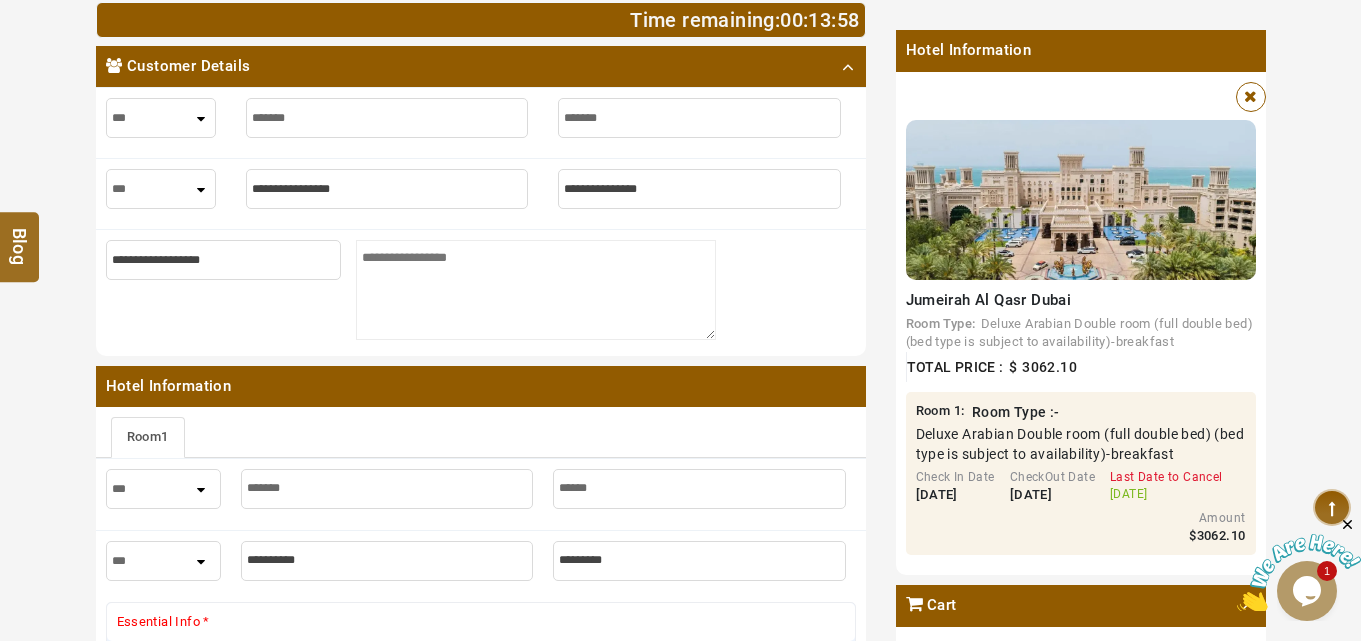 type on "*******" 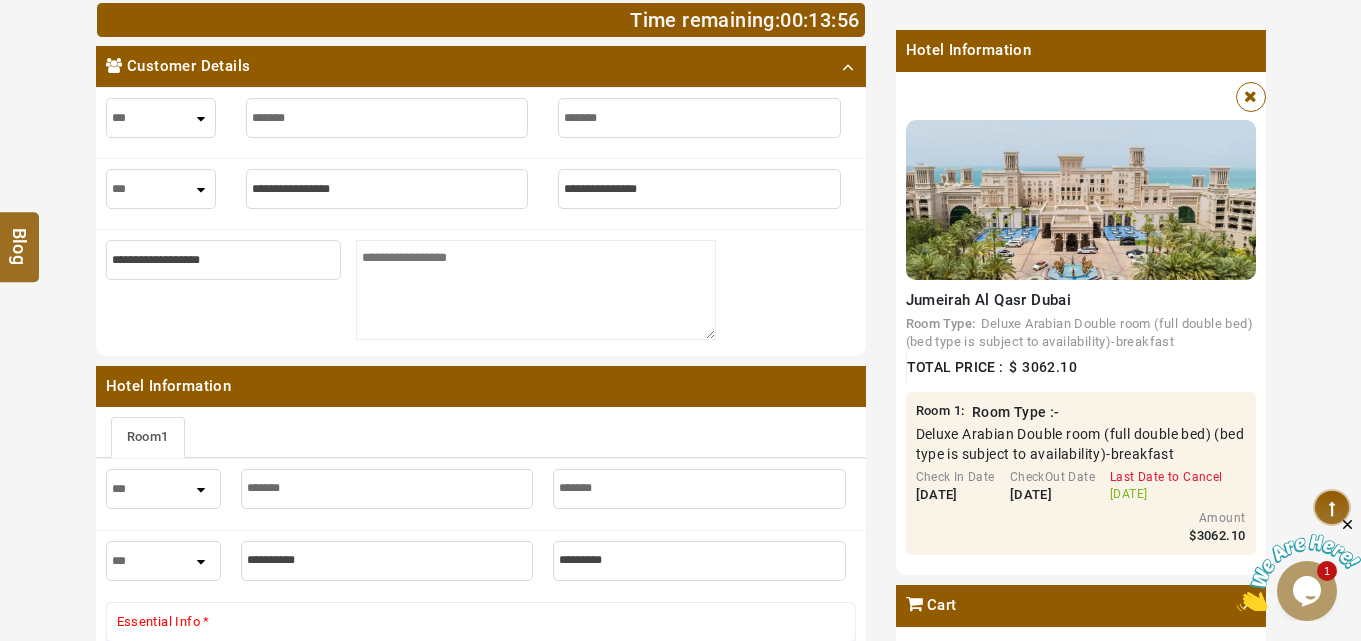 type on "*******" 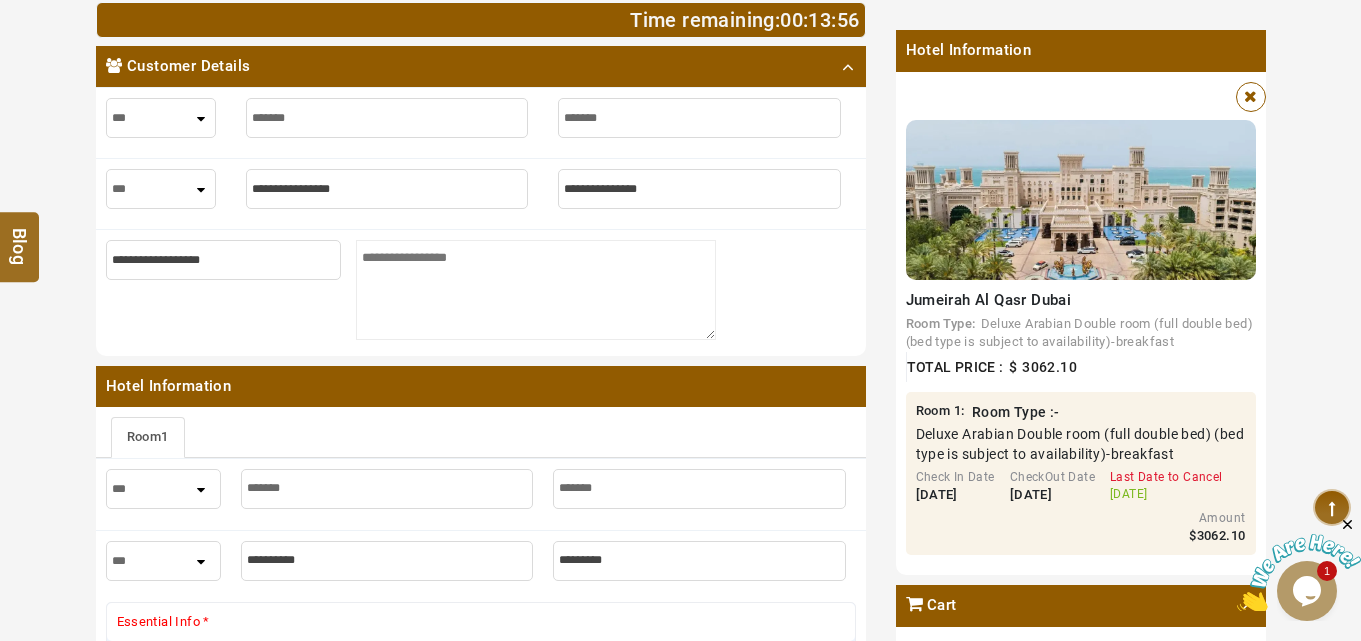click at bounding box center [387, 189] 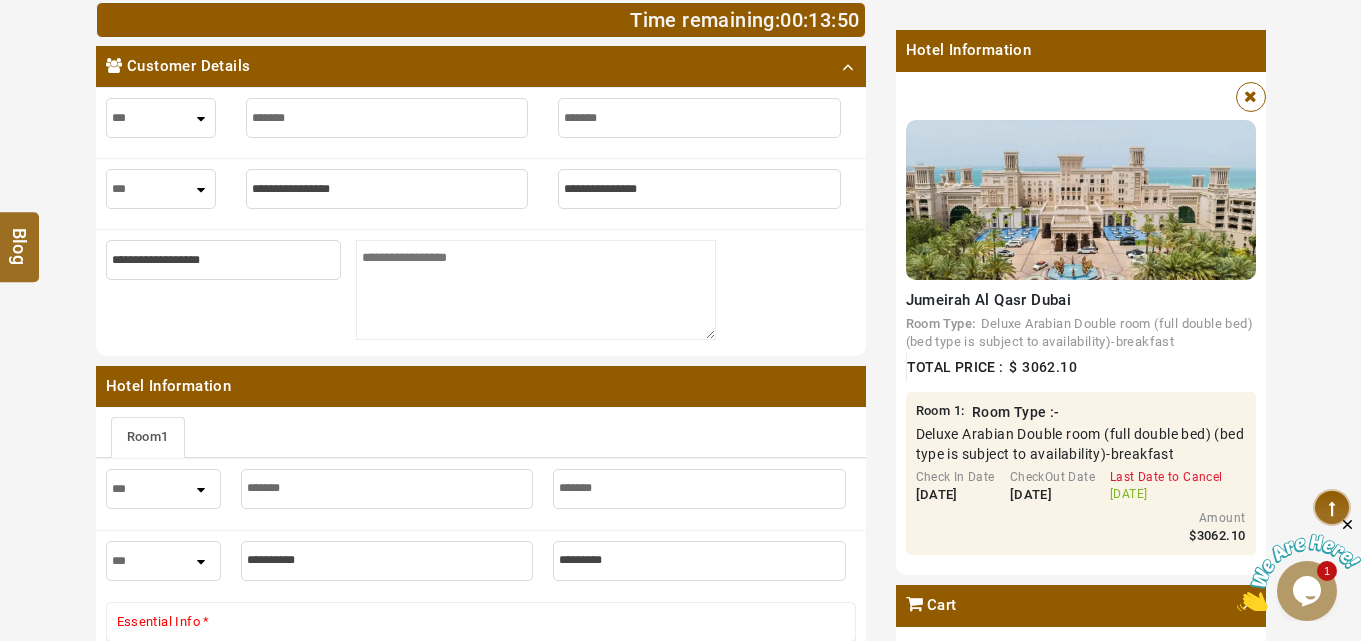 type on "*" 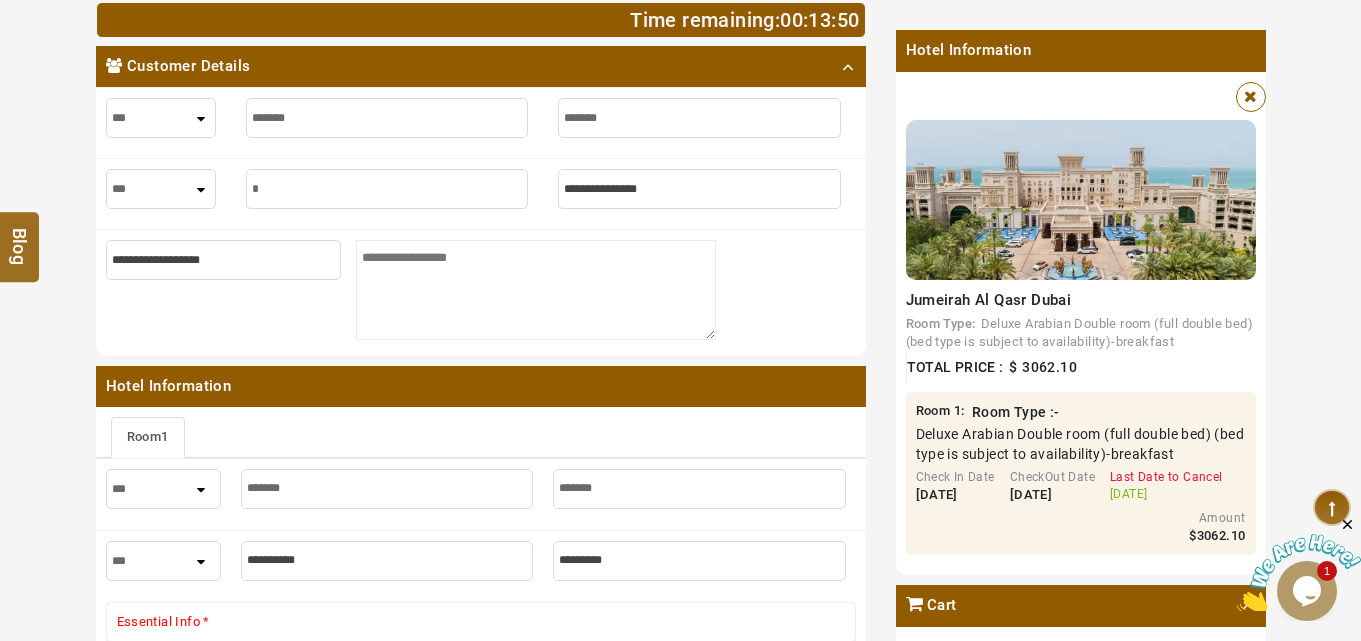 type on "*" 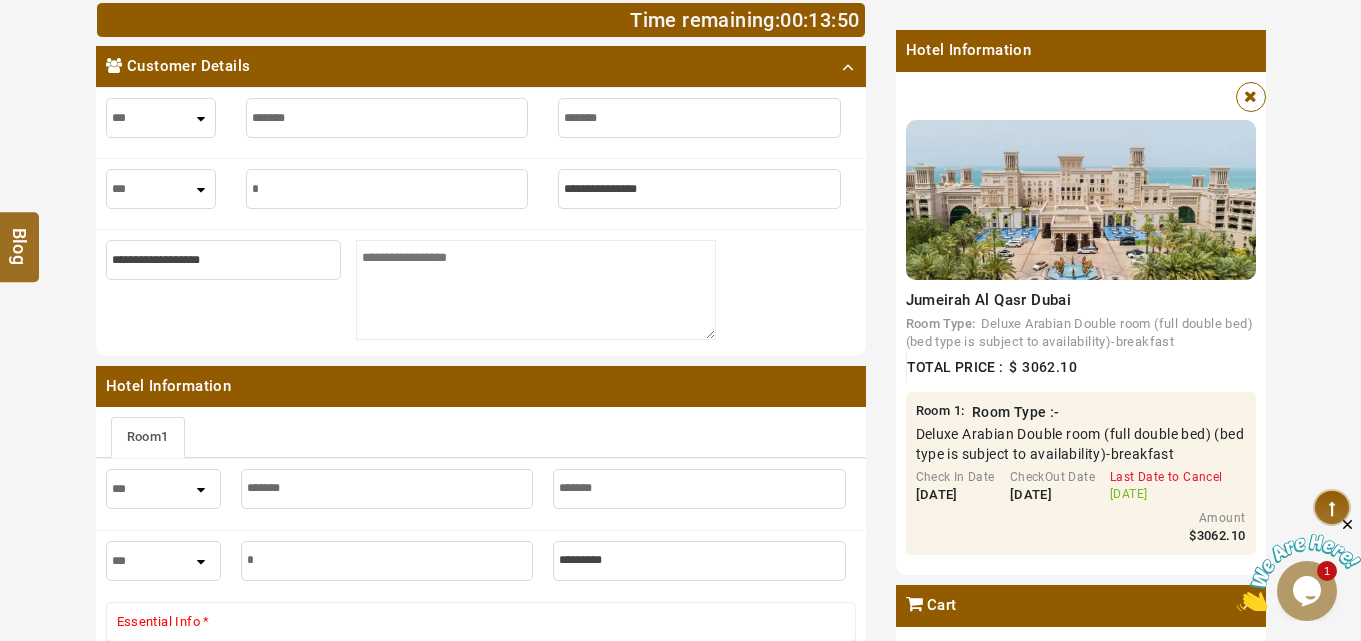 type on "**" 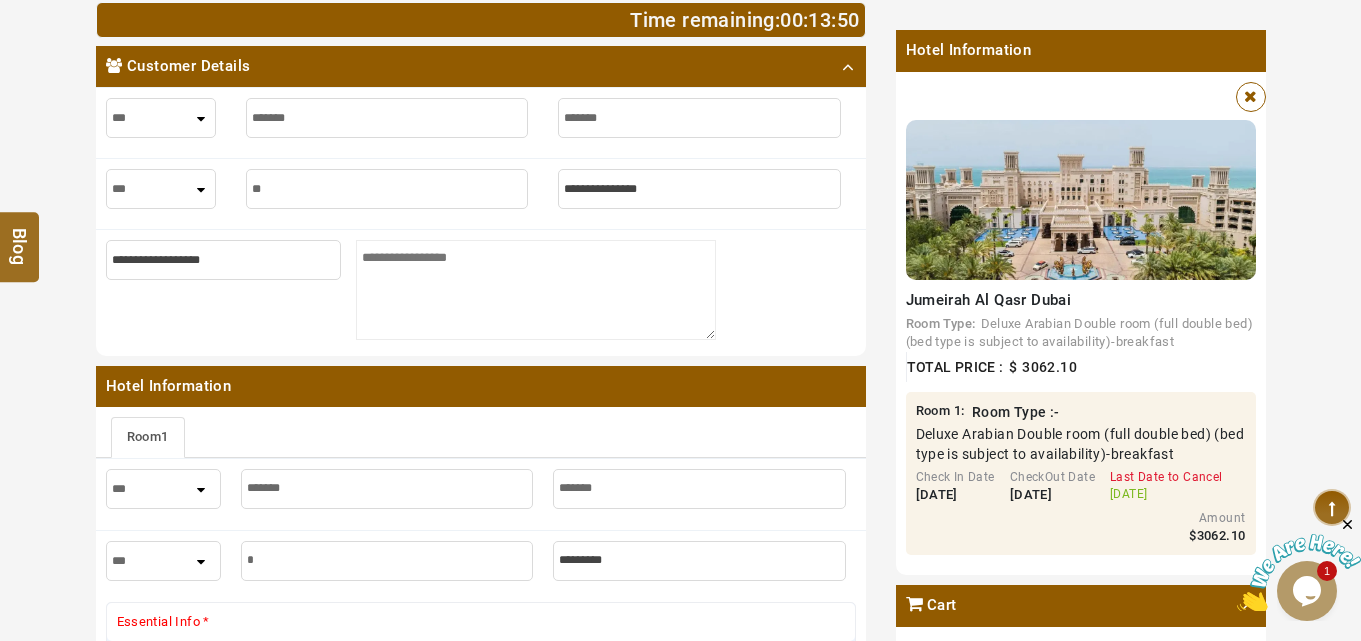 type on "**" 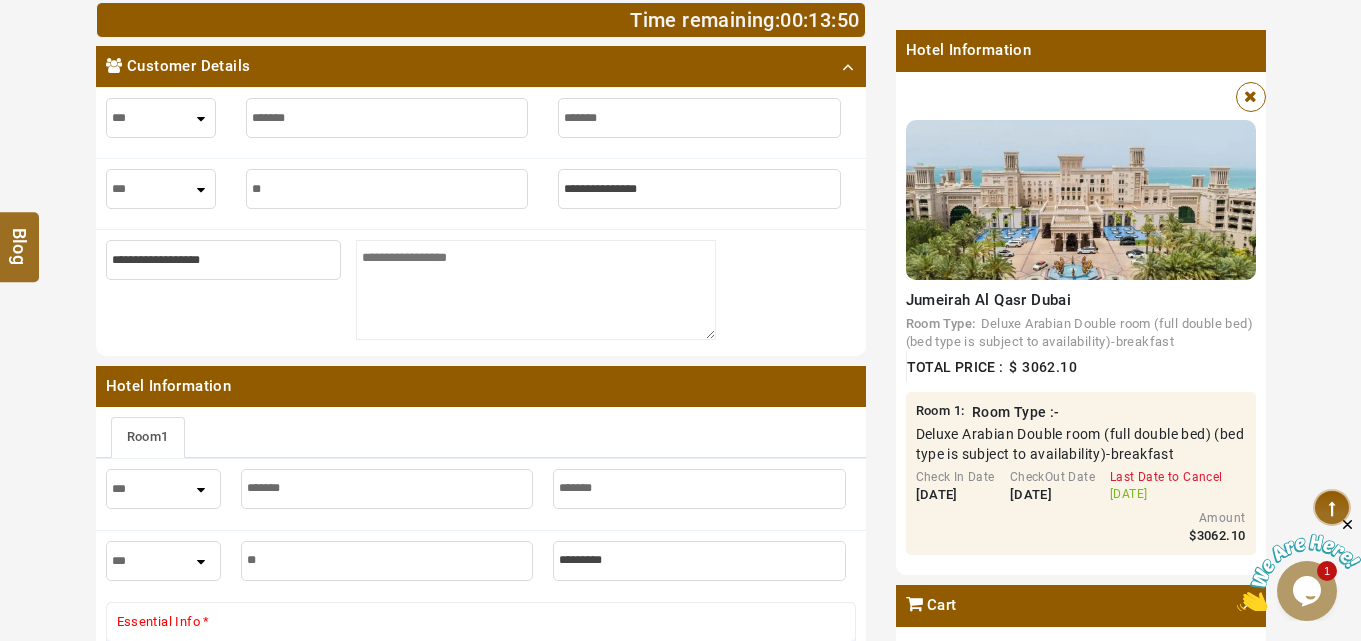 type on "***" 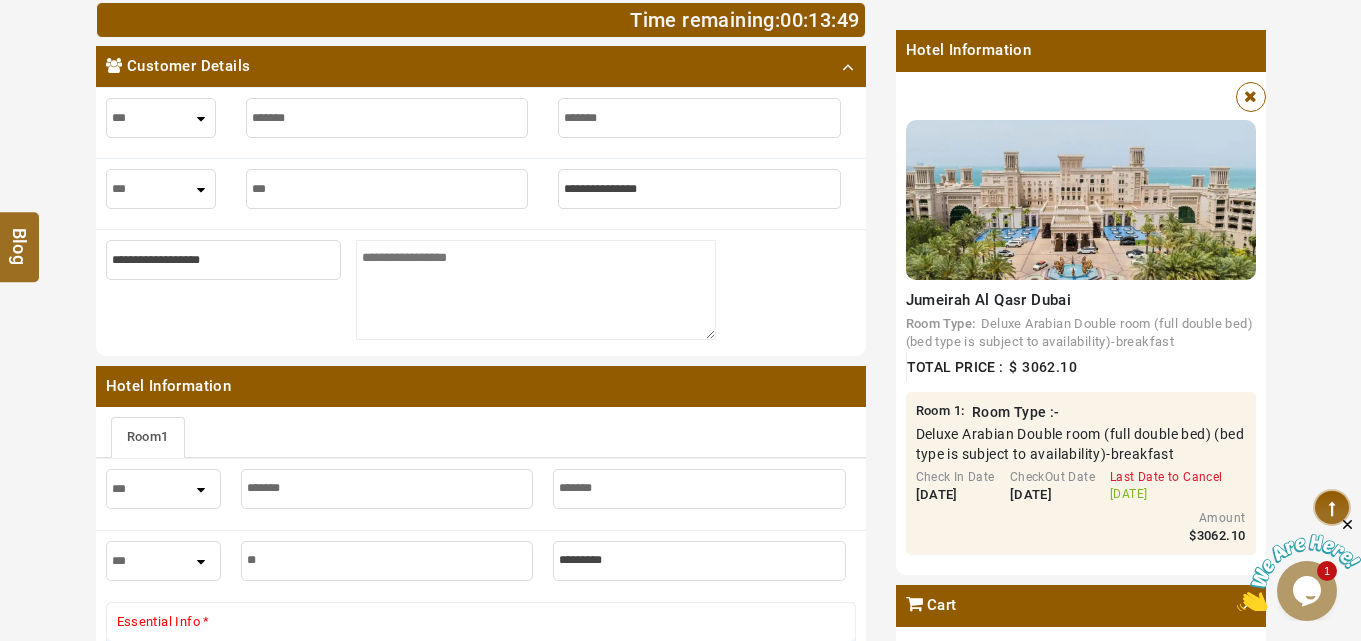 type on "***" 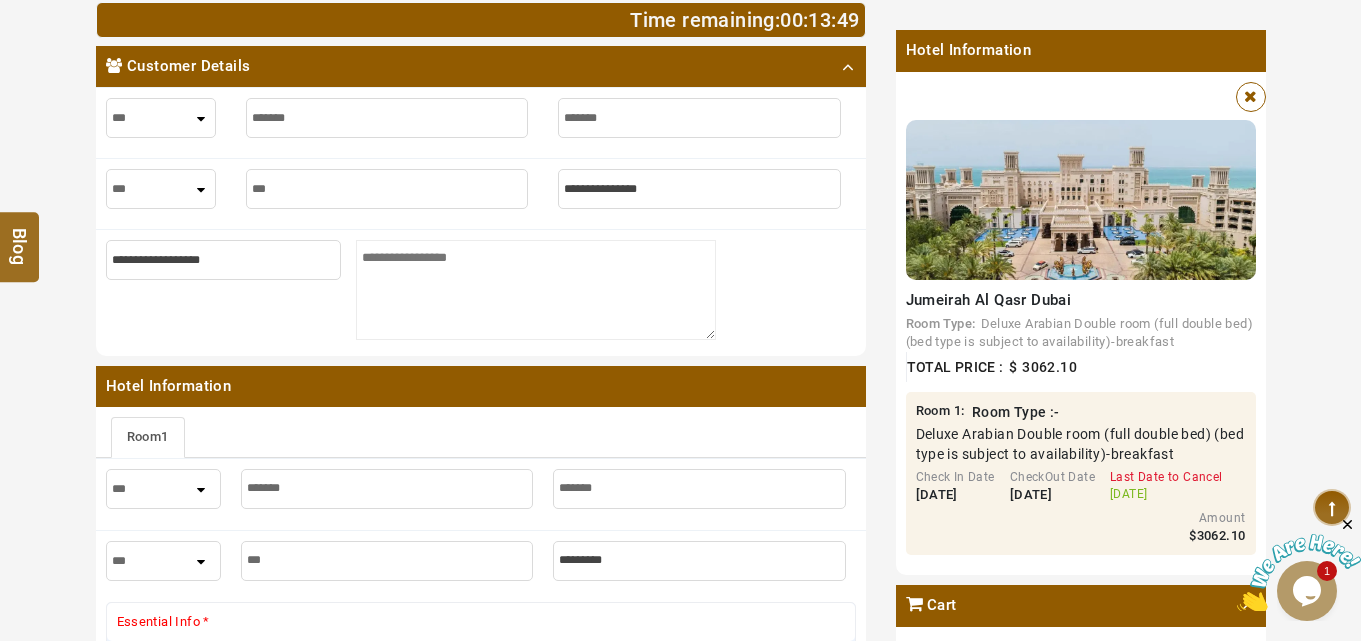 type on "****" 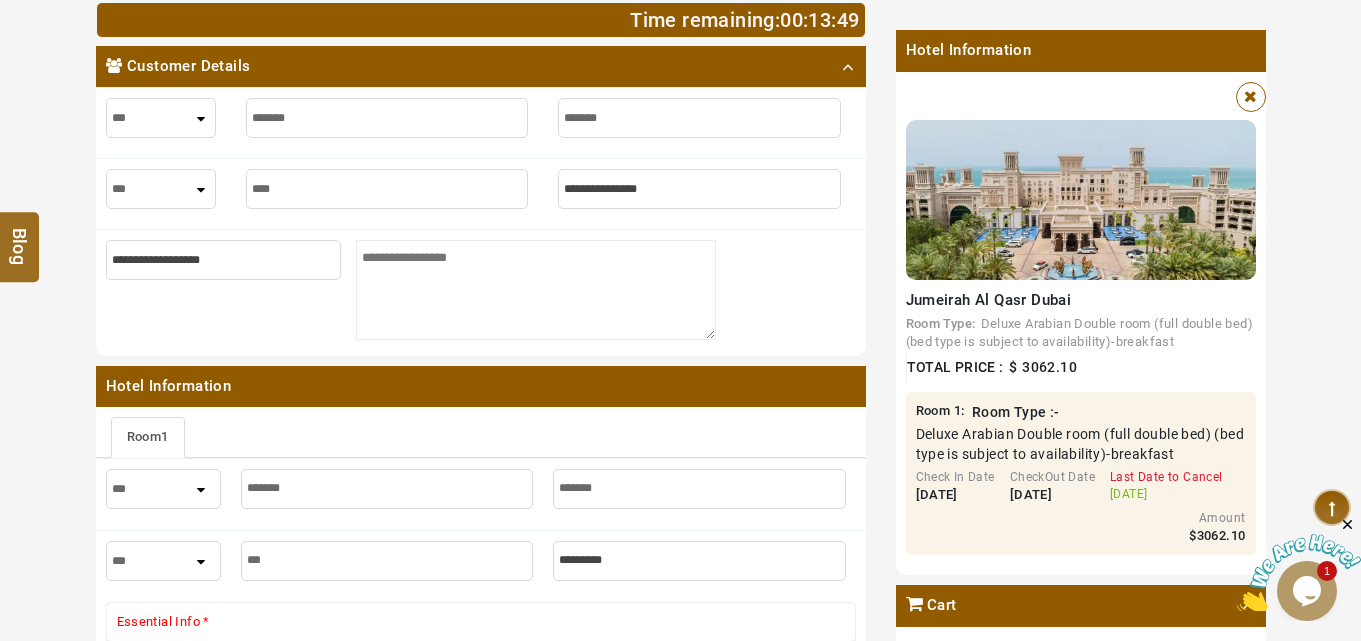 type on "****" 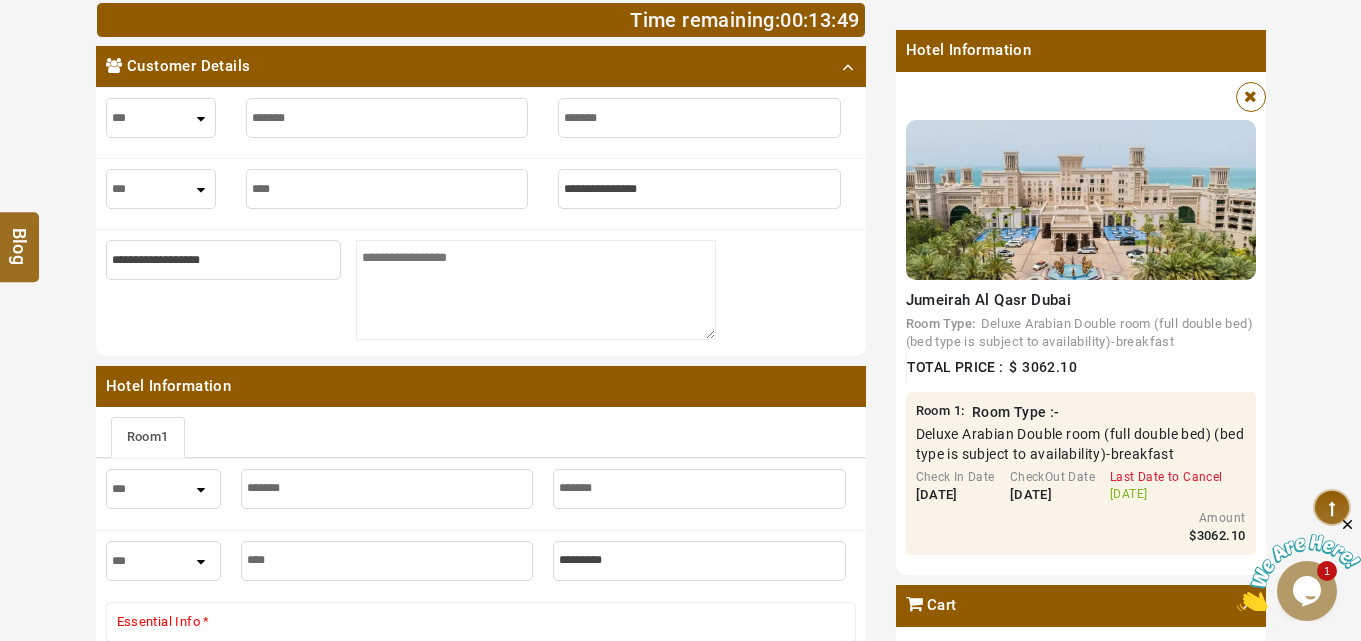 type on "*****" 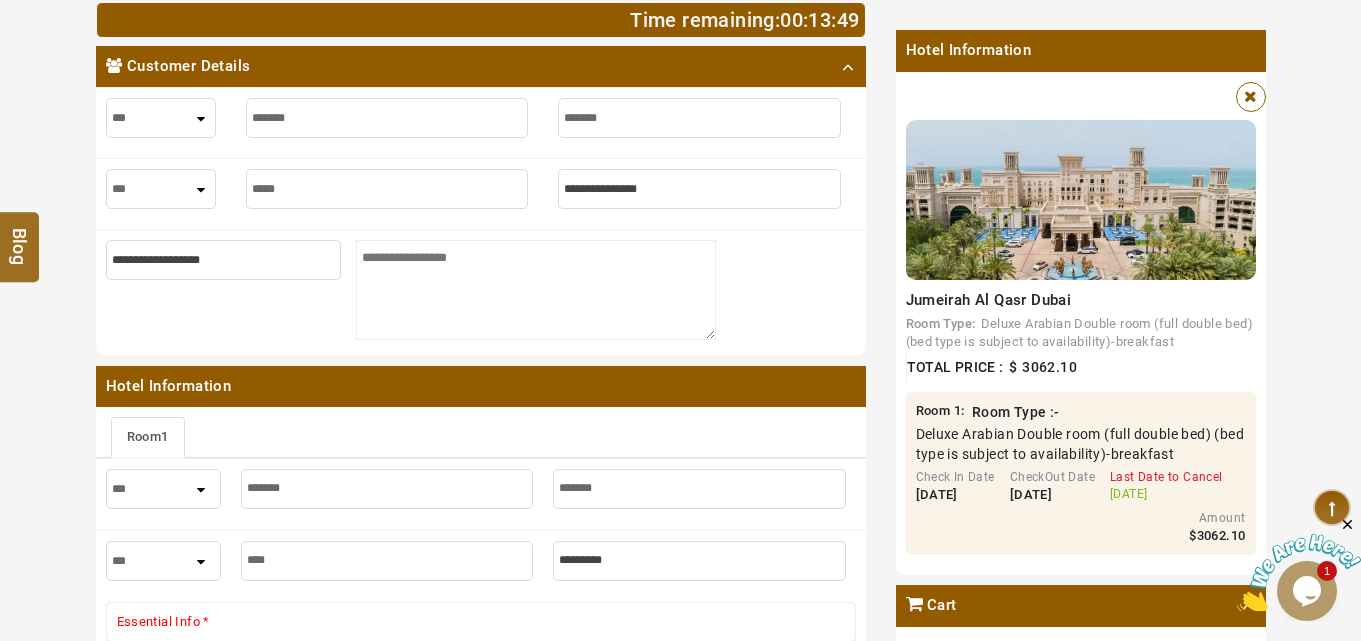 type on "*****" 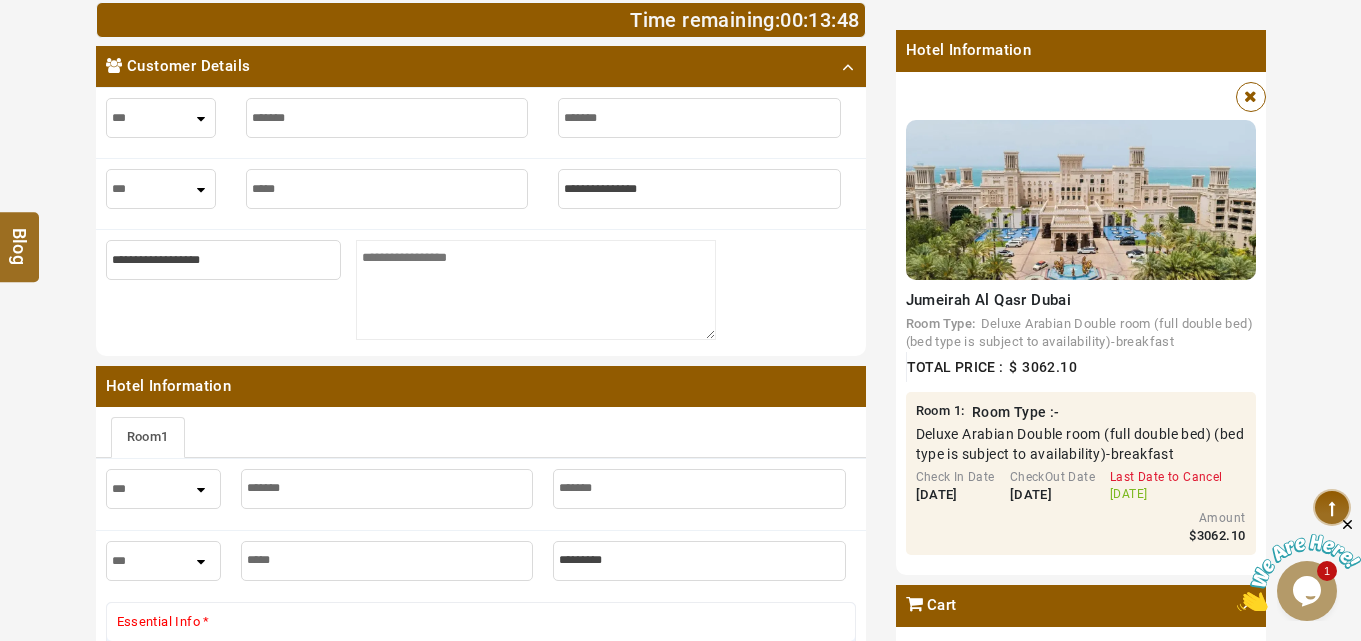 type on "*****" 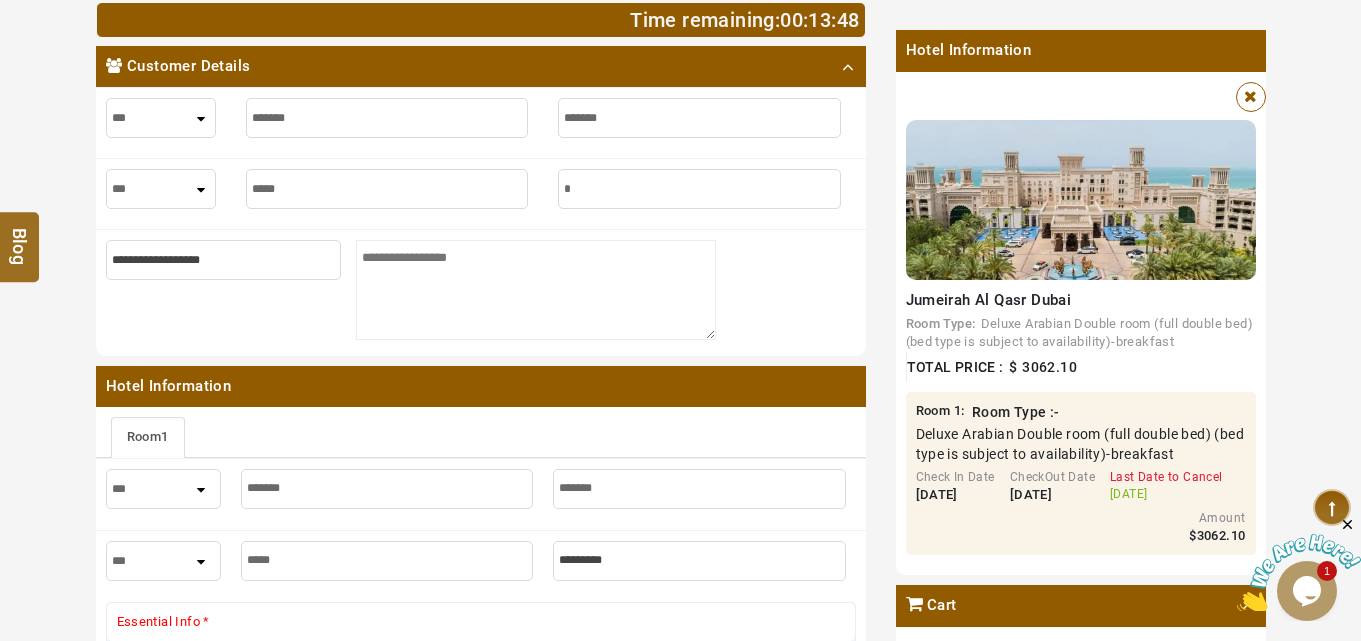 type on "*" 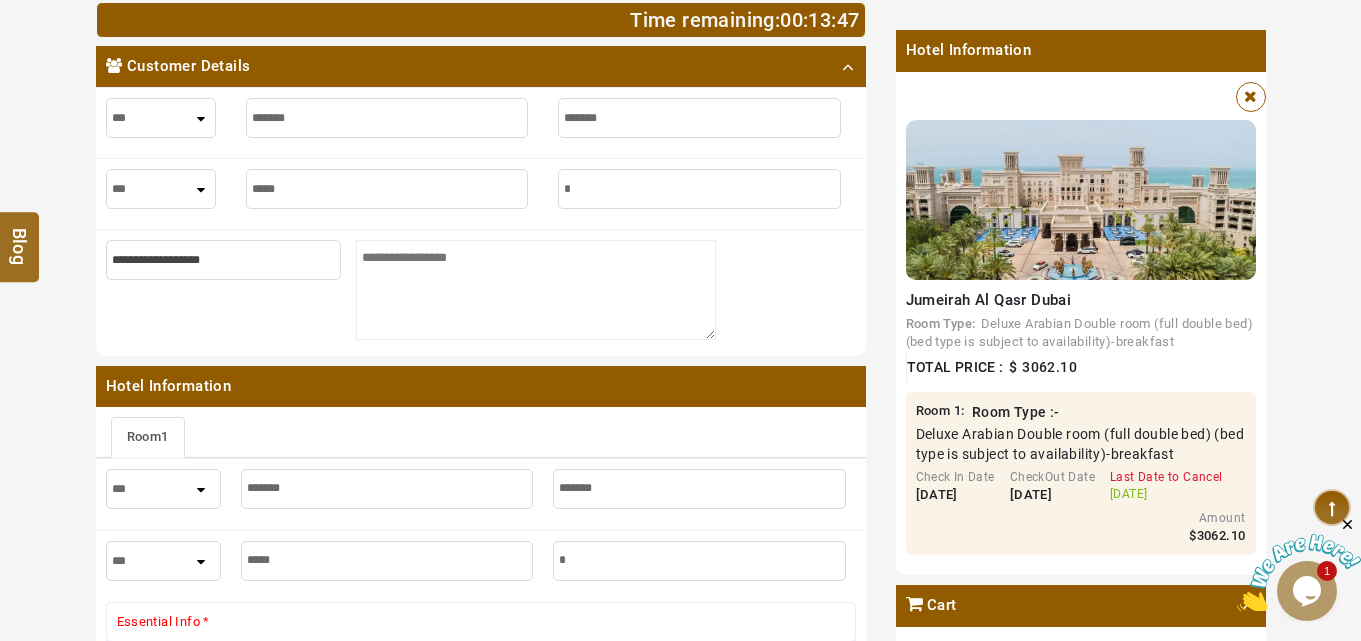 type on "**" 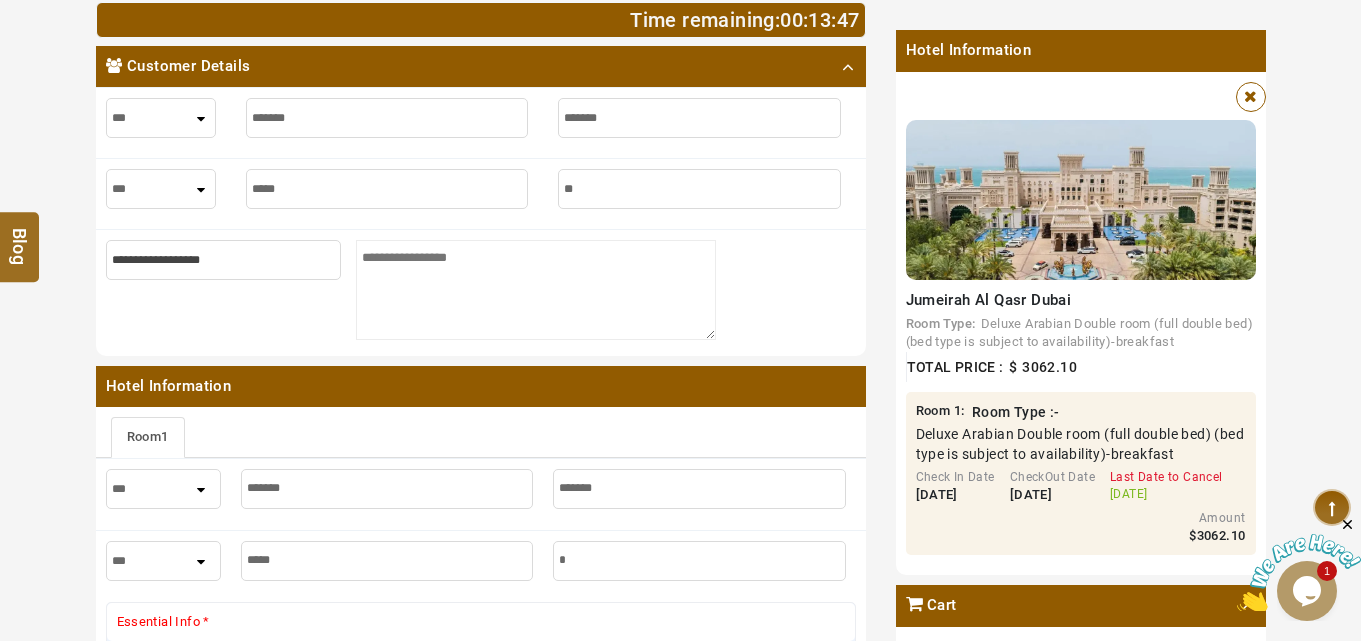 type on "**" 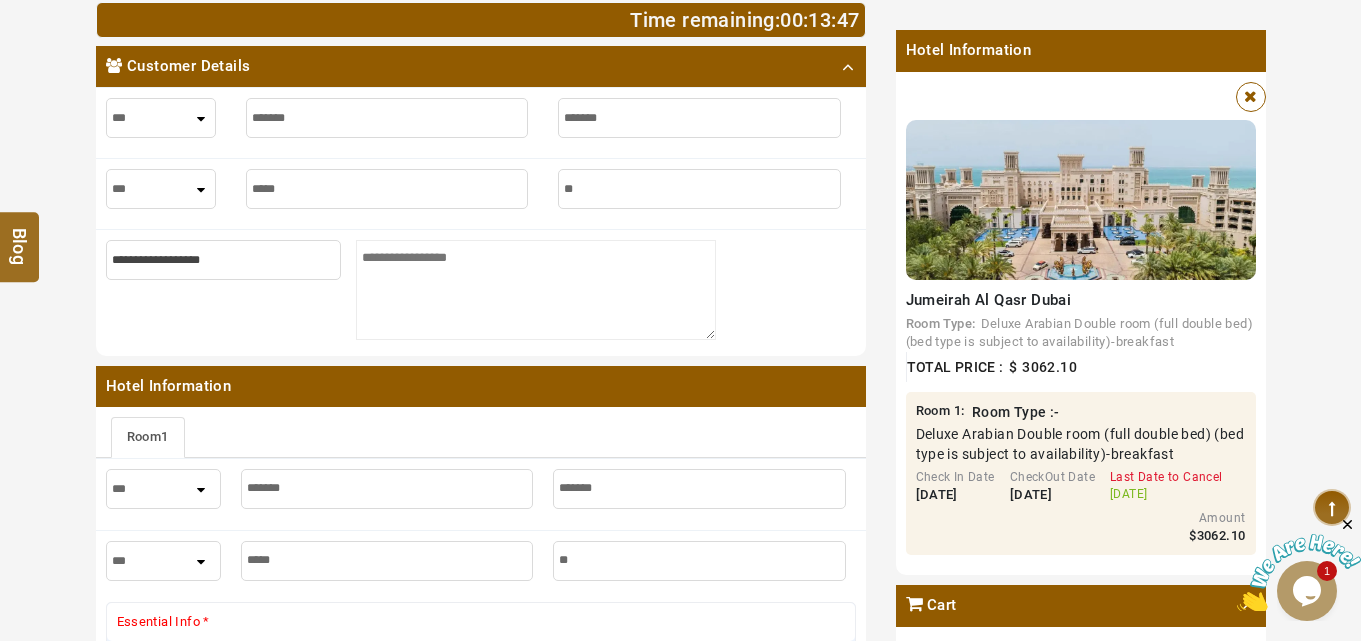 type on "***" 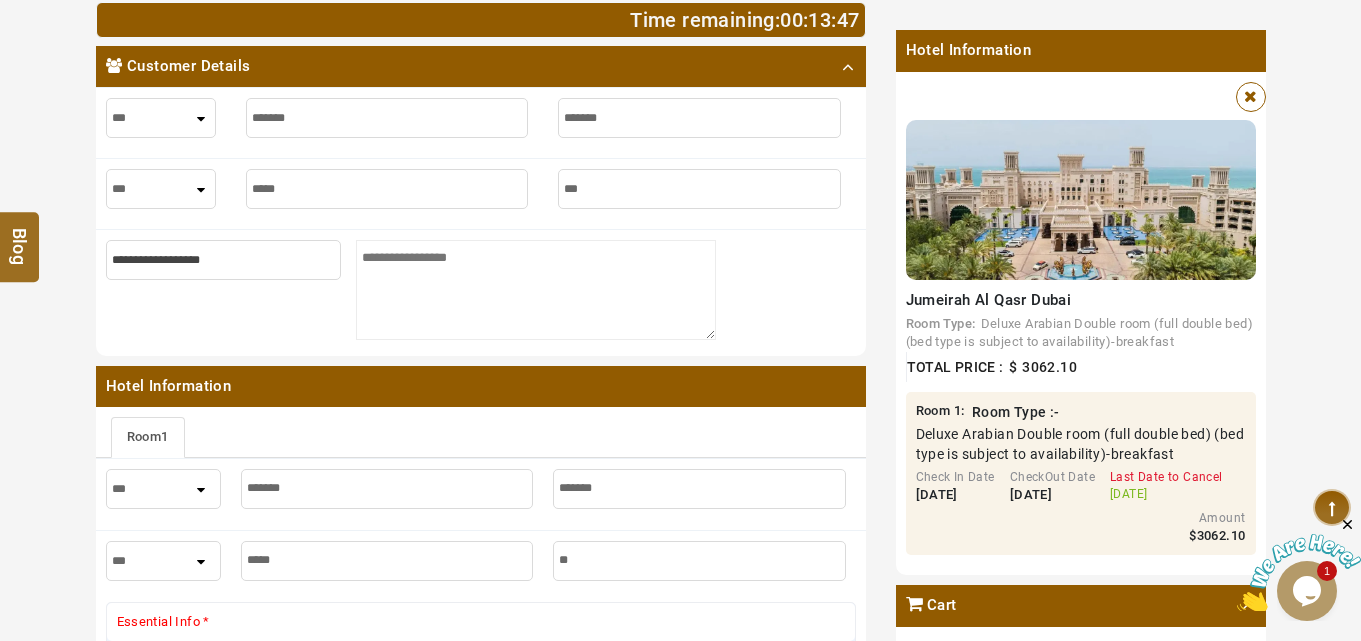 type on "***" 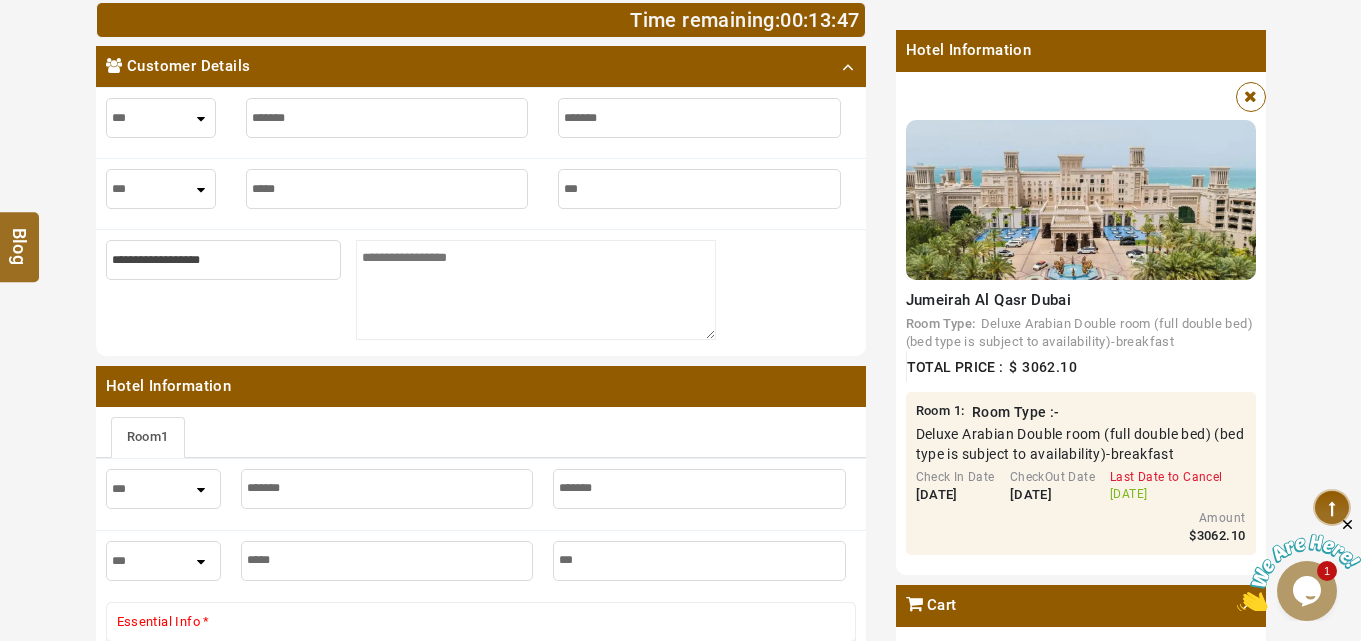 type on "****" 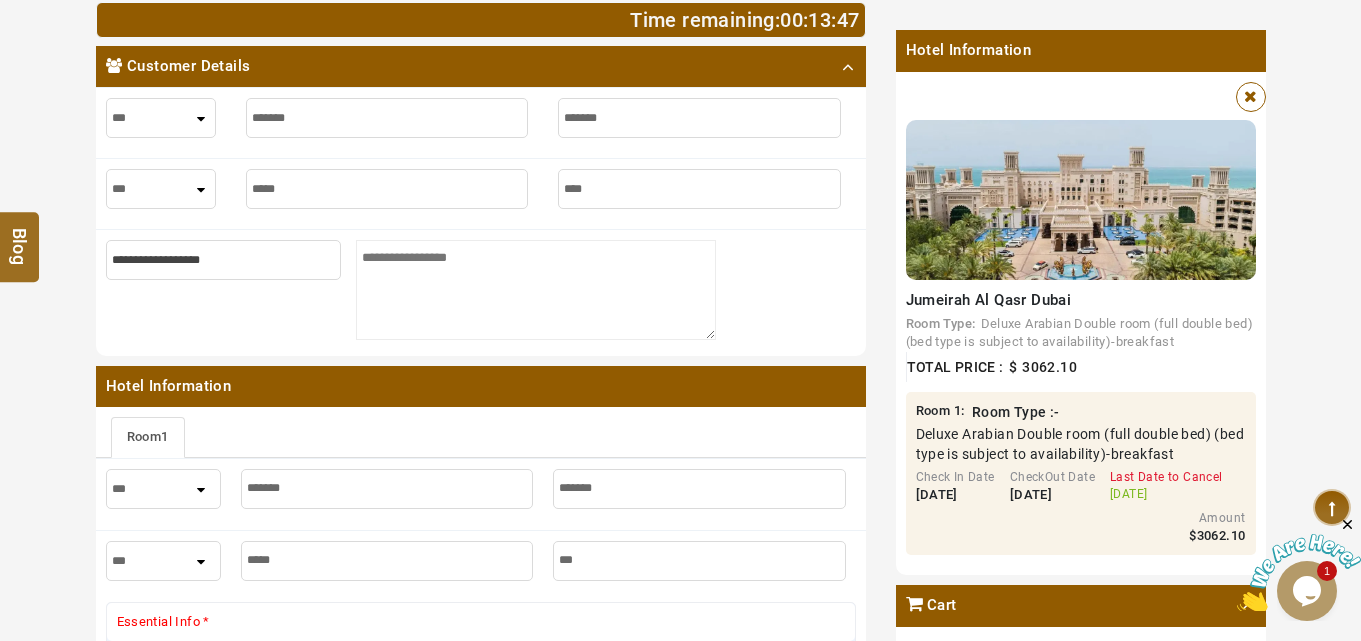 type on "****" 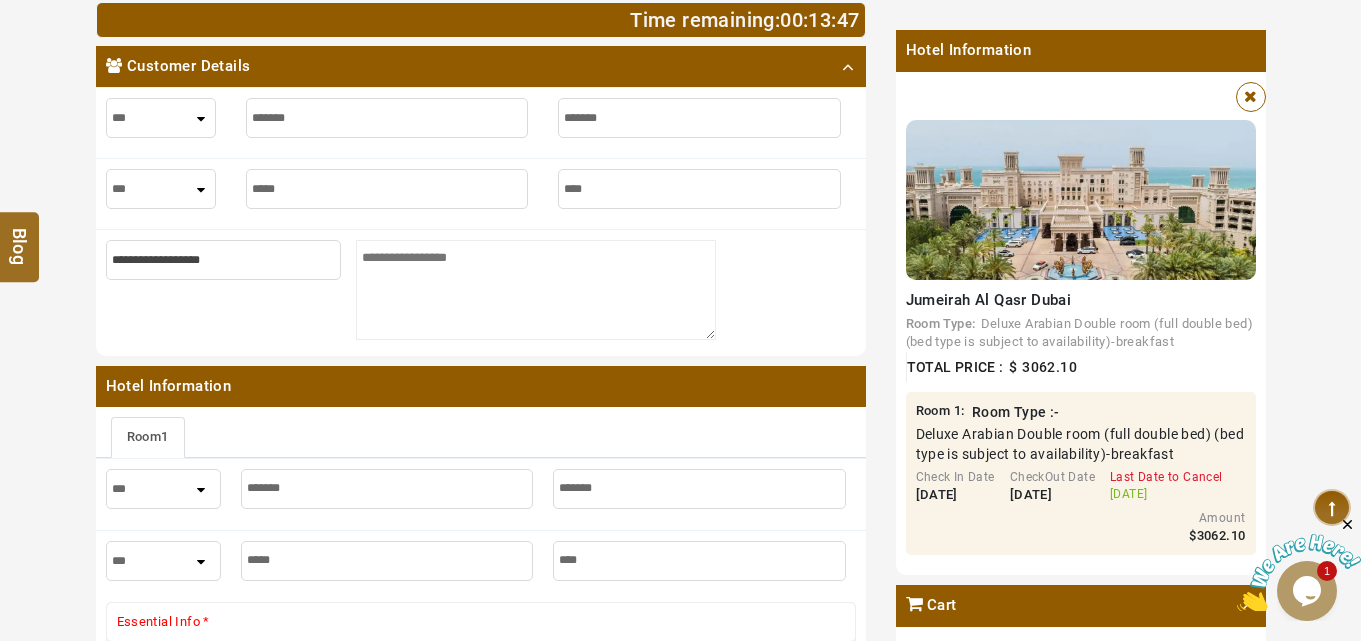 type on "*****" 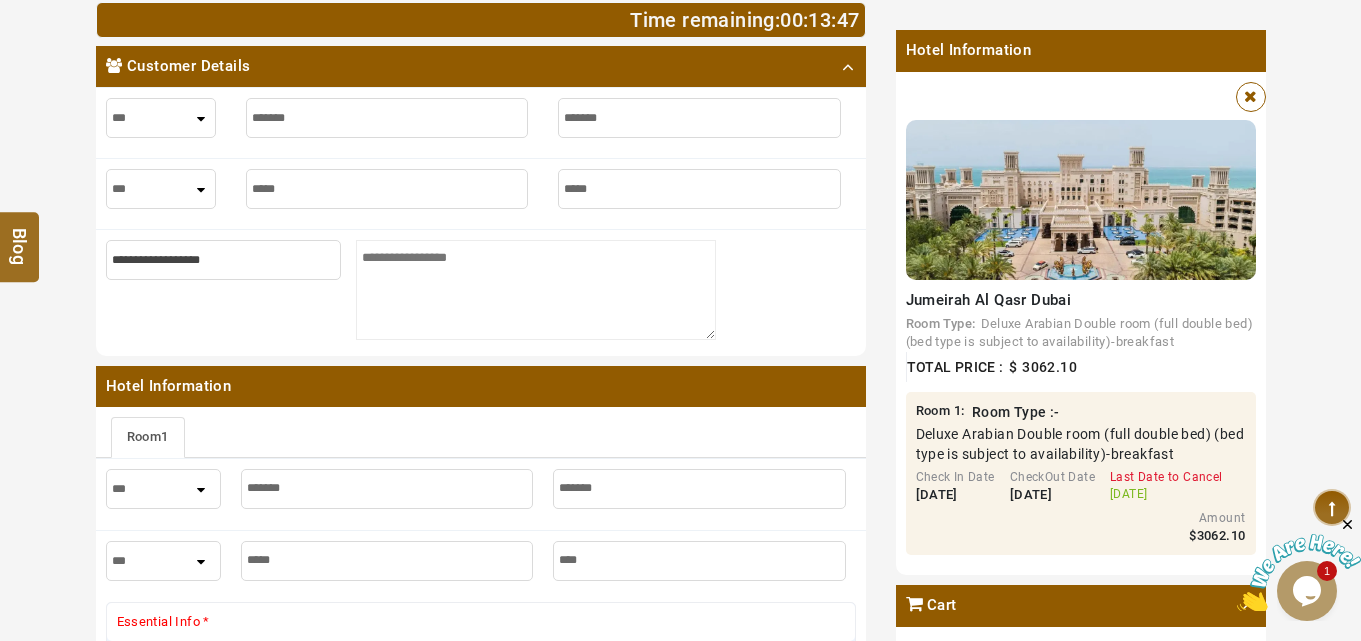 type on "*****" 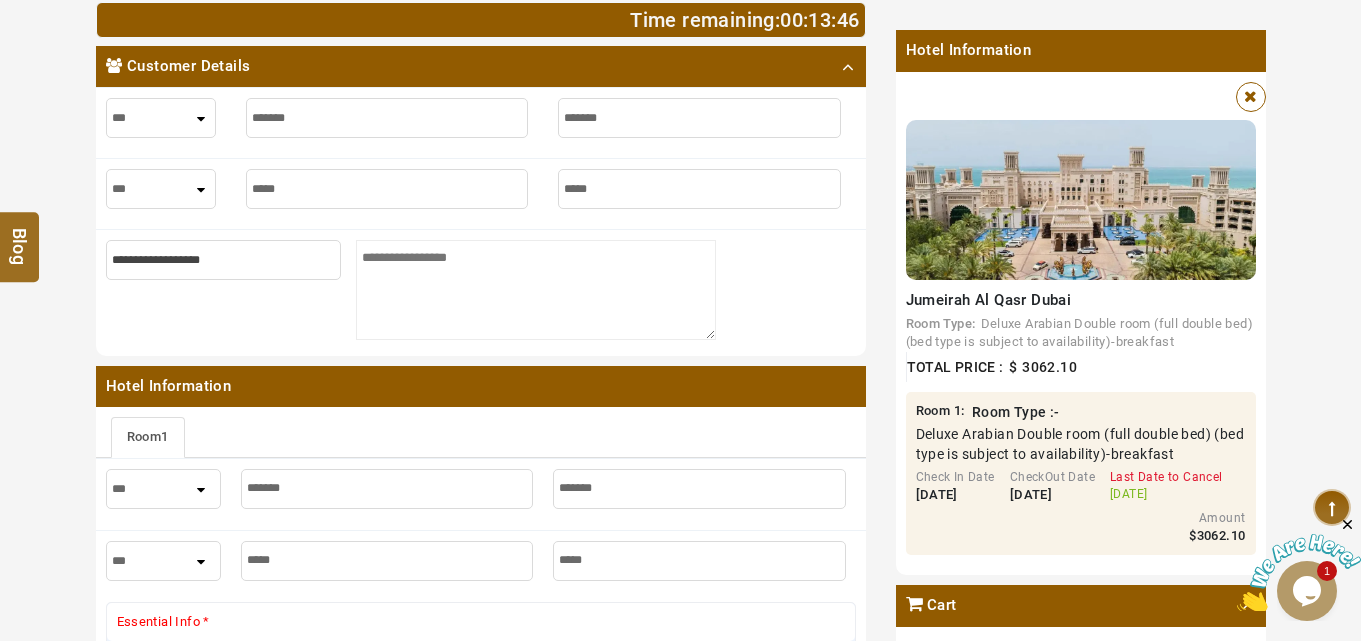 type on "******" 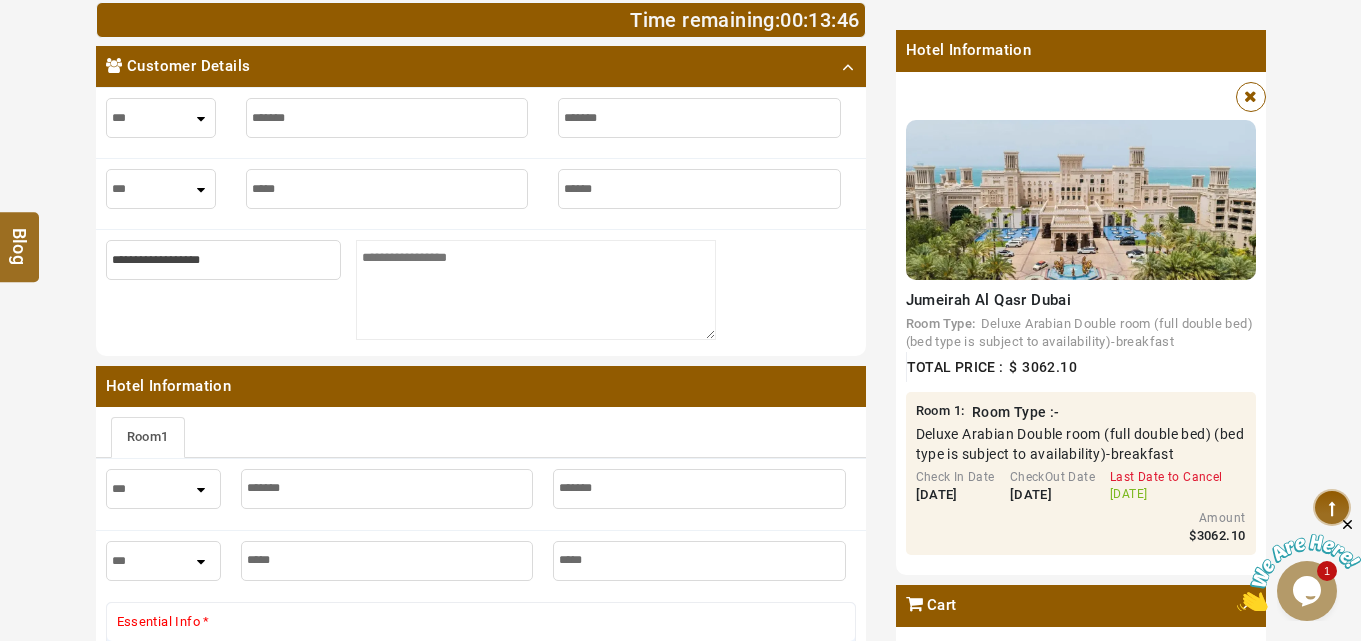 type on "******" 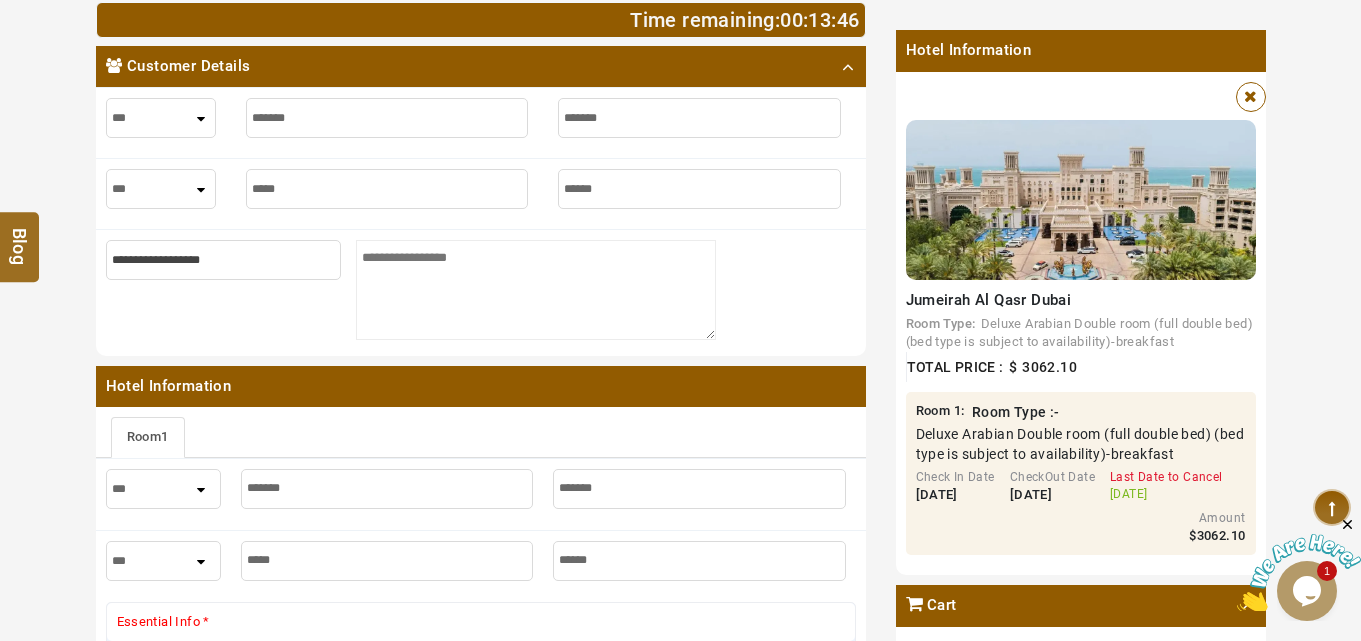 type on "*******" 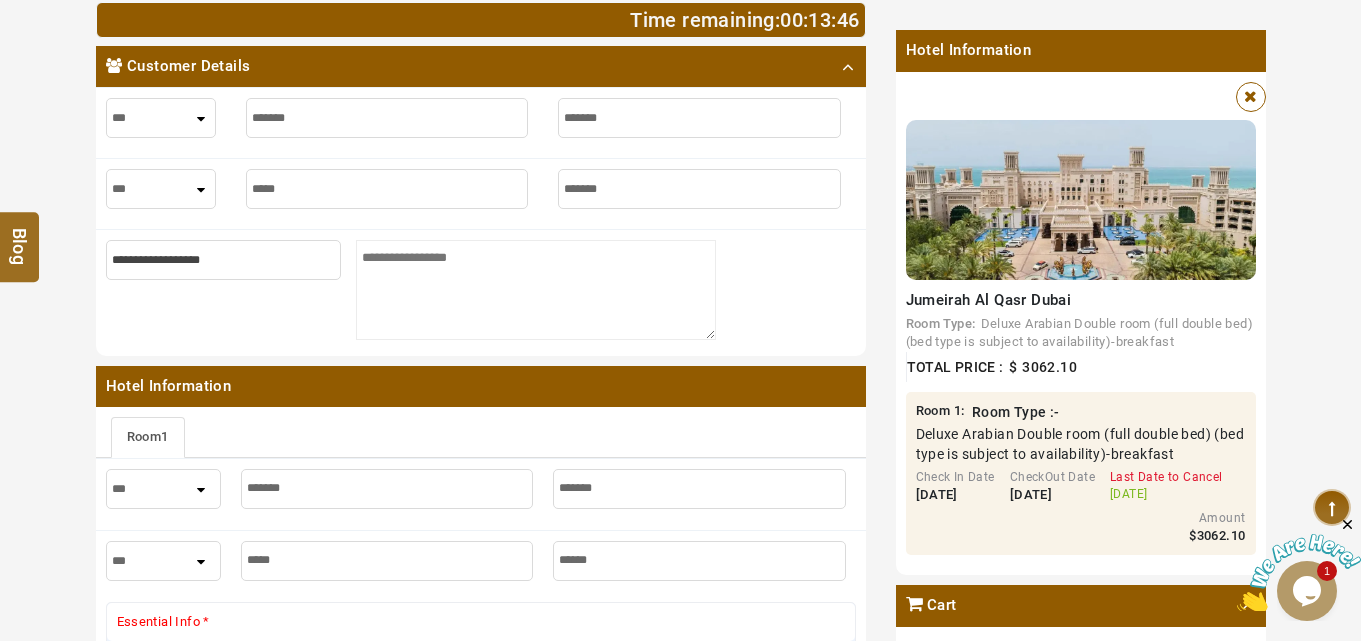 type on "*******" 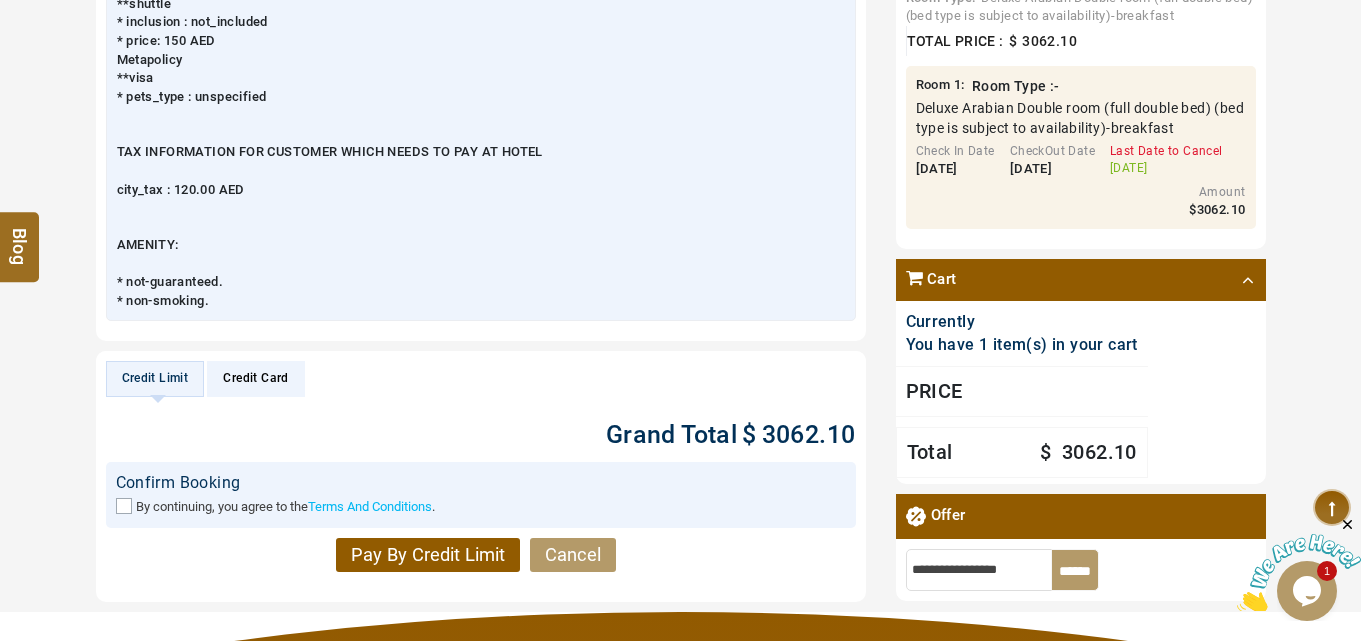 scroll, scrollTop: 2902, scrollLeft: 0, axis: vertical 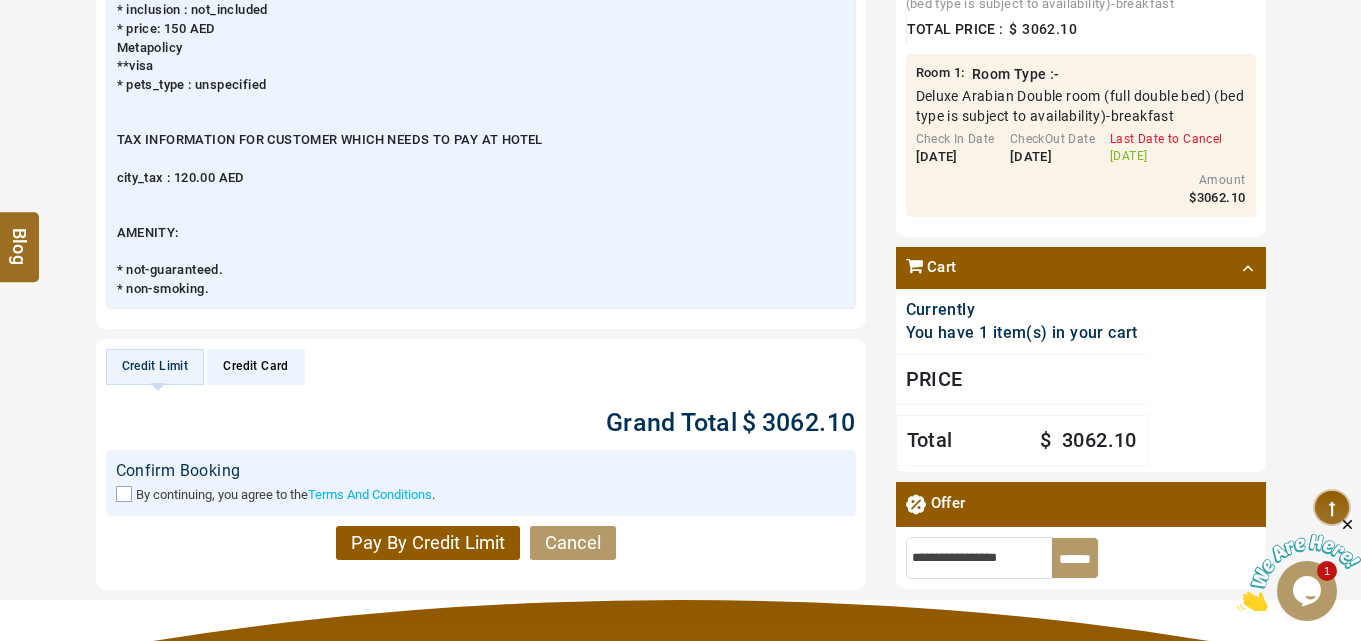 type on "*******" 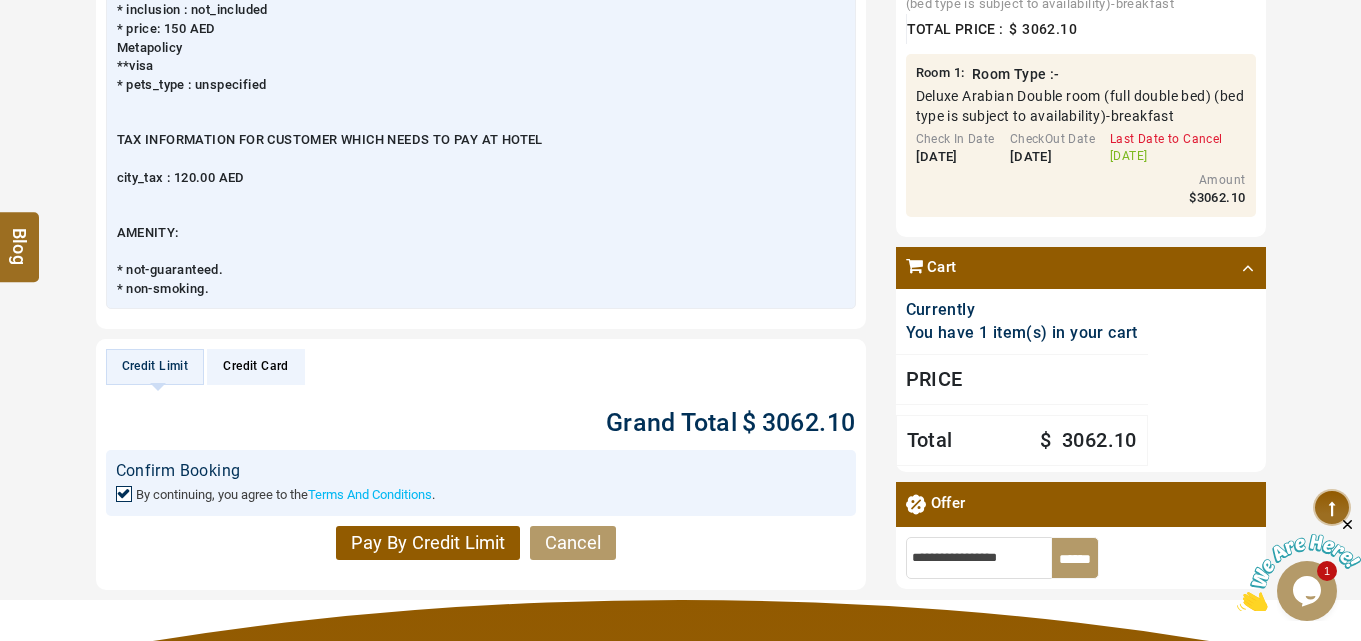 click on "Pay By Credit Limit" at bounding box center [428, 543] 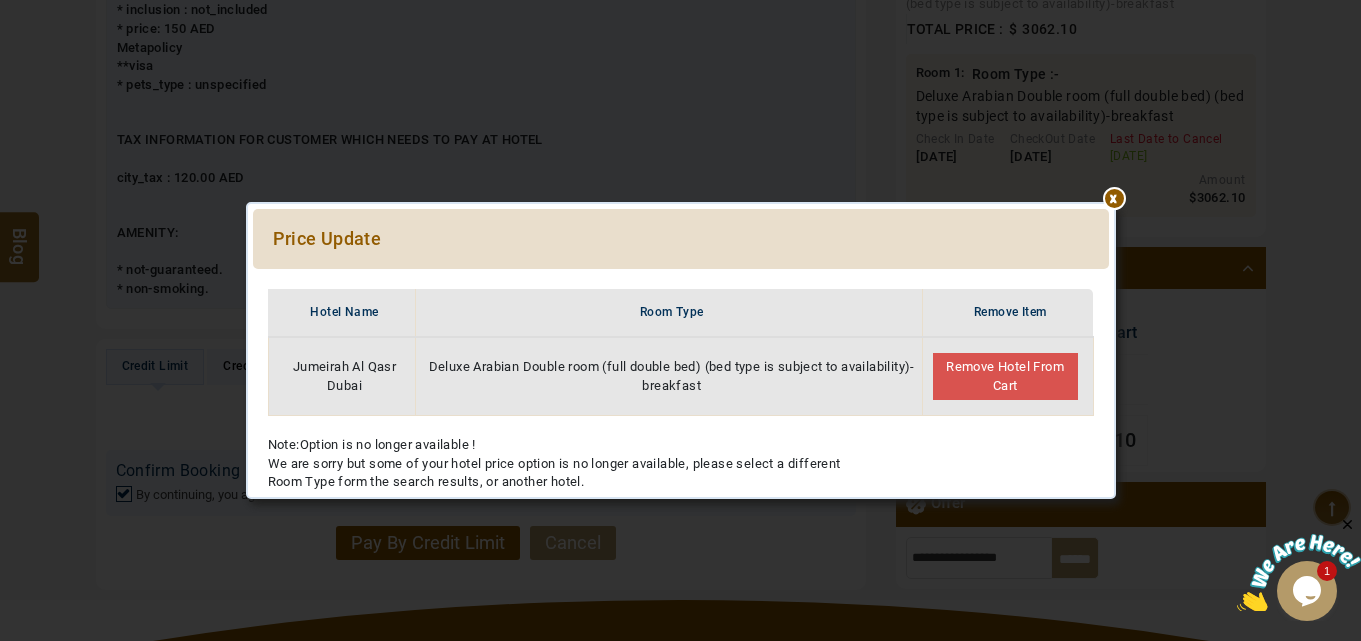 click at bounding box center [681, 279] 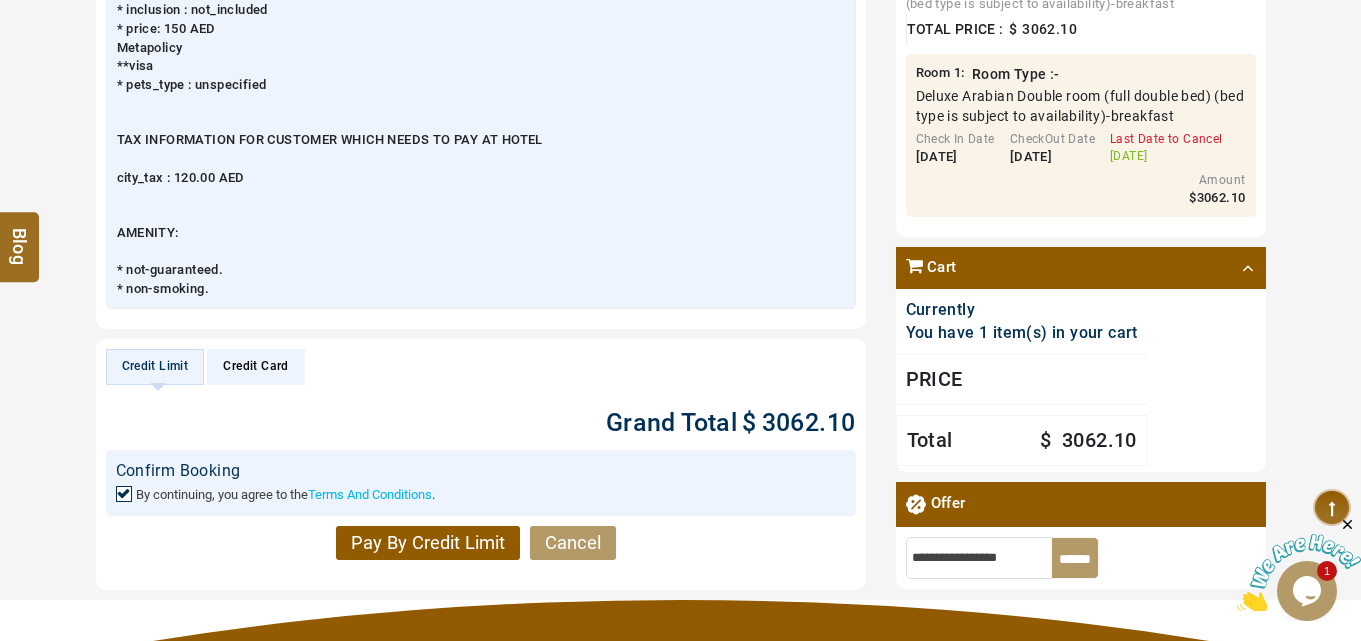 click on "Cancel" at bounding box center [573, 542] 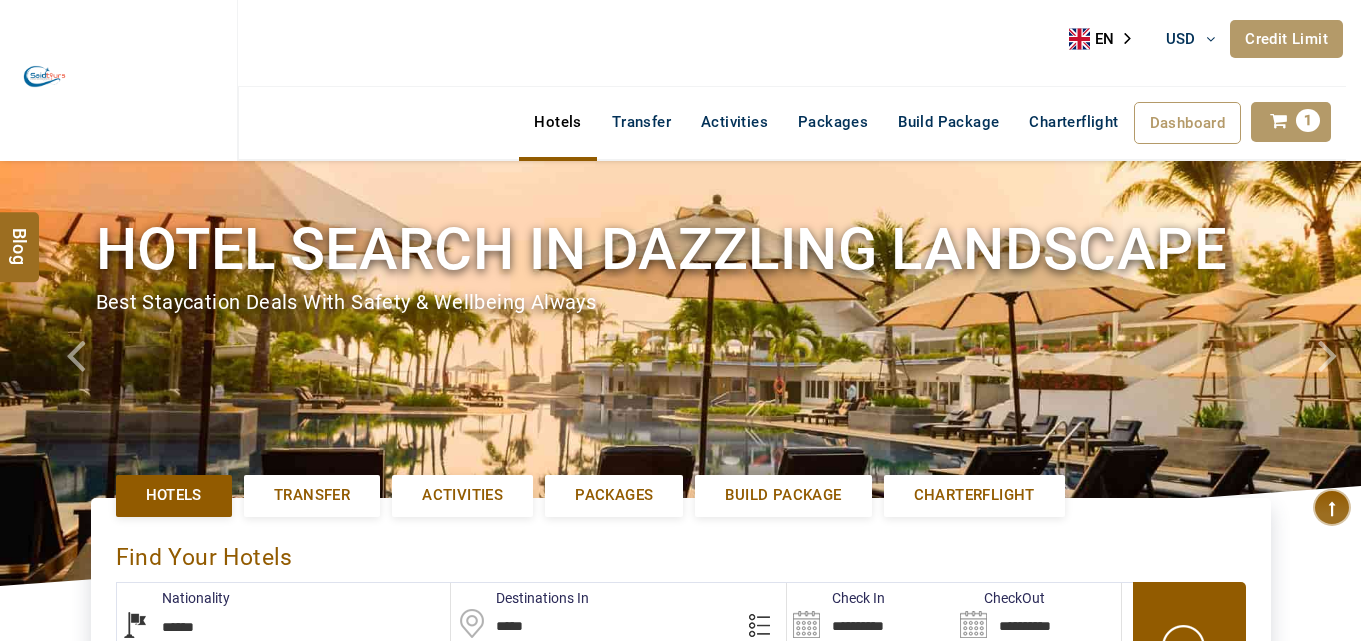 select on "******" 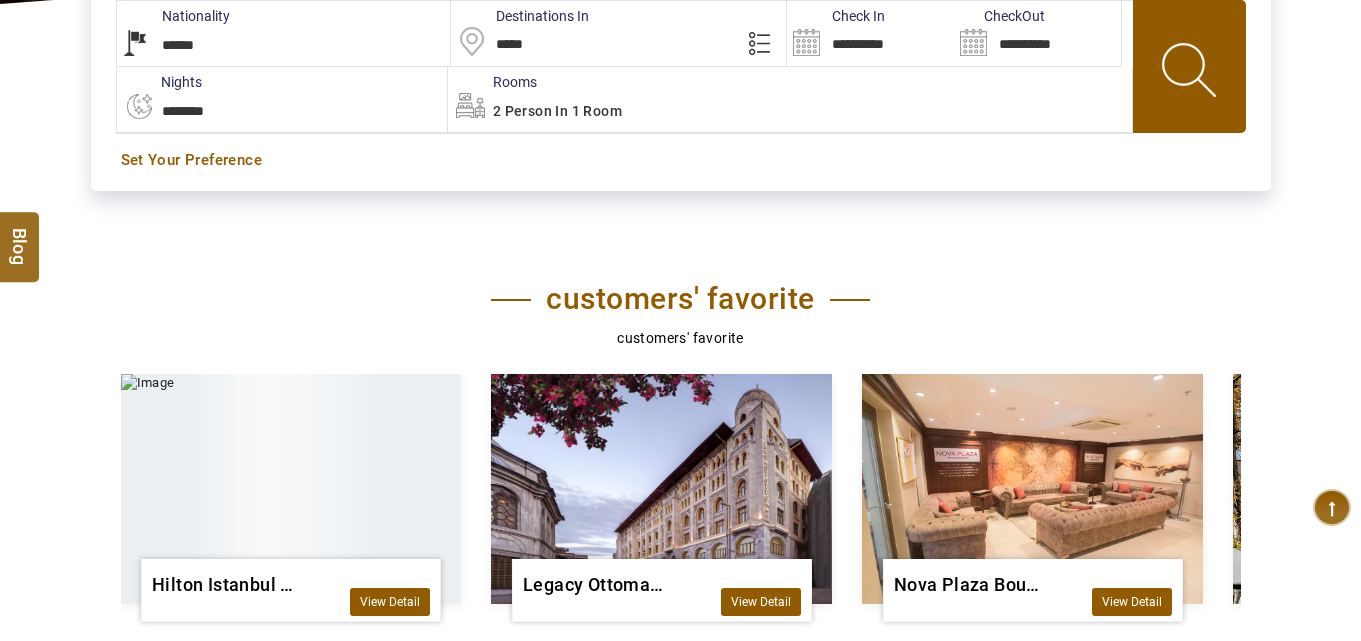 scroll, scrollTop: 582, scrollLeft: 0, axis: vertical 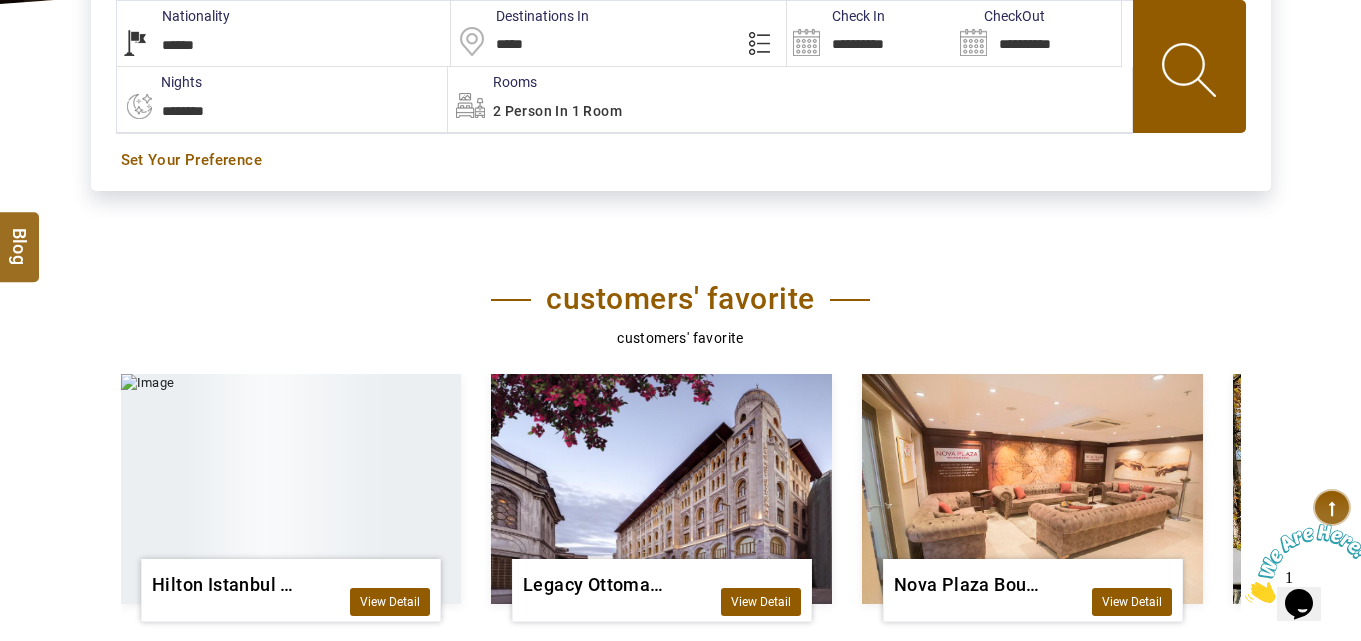 click on "**********" at bounding box center (870, 33) 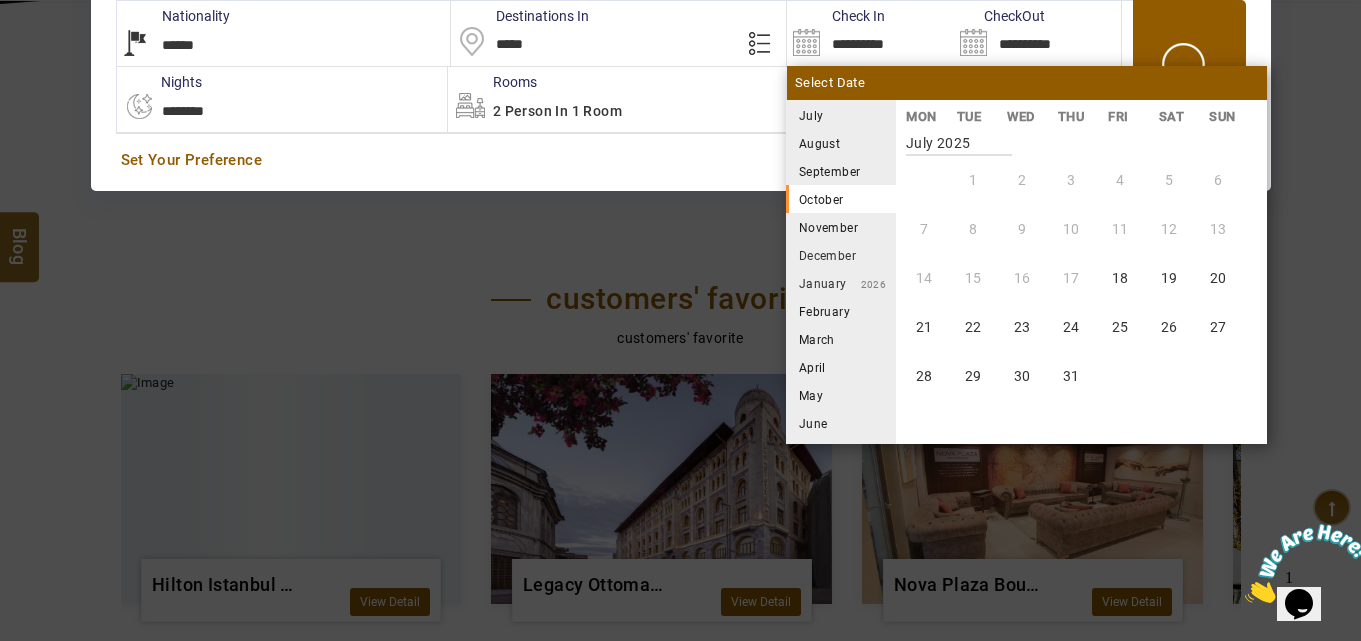 scroll, scrollTop: 564, scrollLeft: 0, axis: vertical 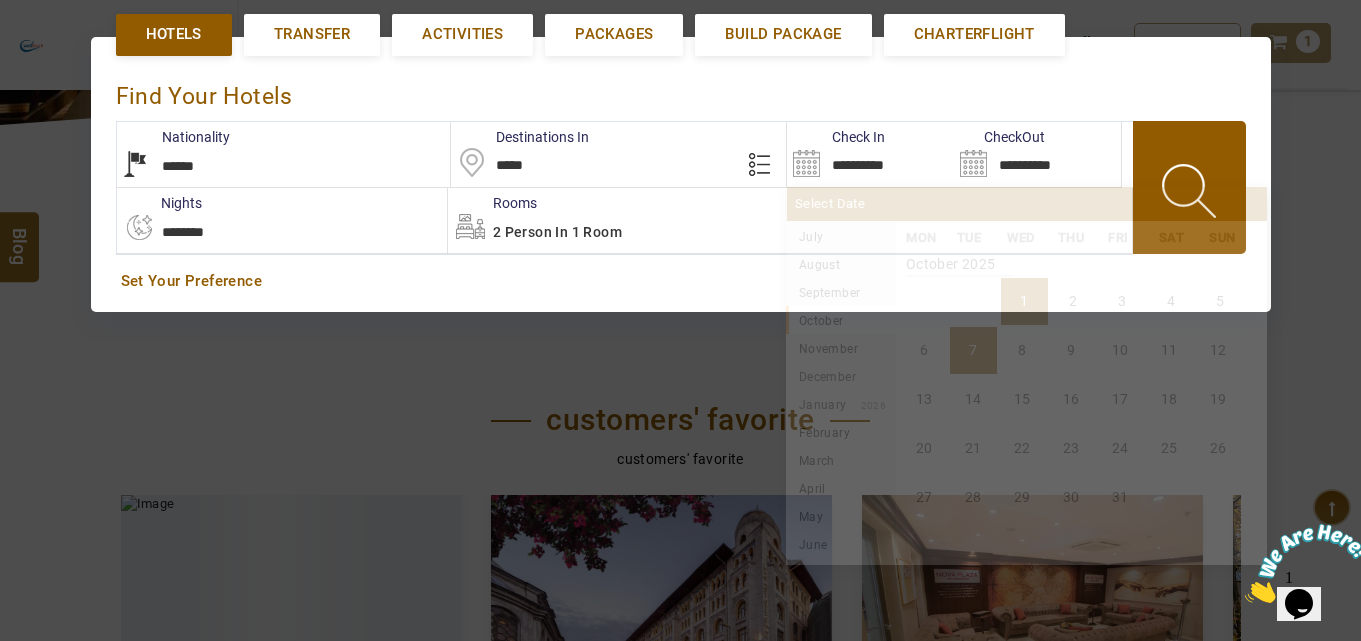 click on "**********" at bounding box center [681, 174] 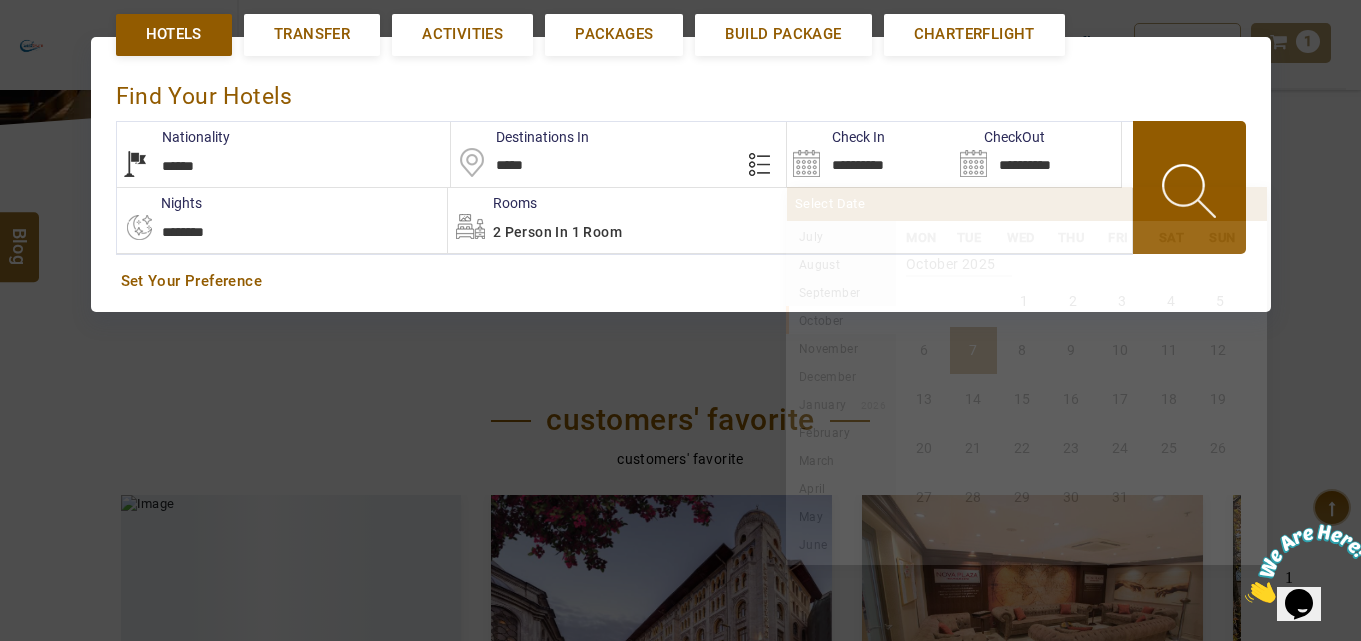 click on "**********" at bounding box center [870, 154] 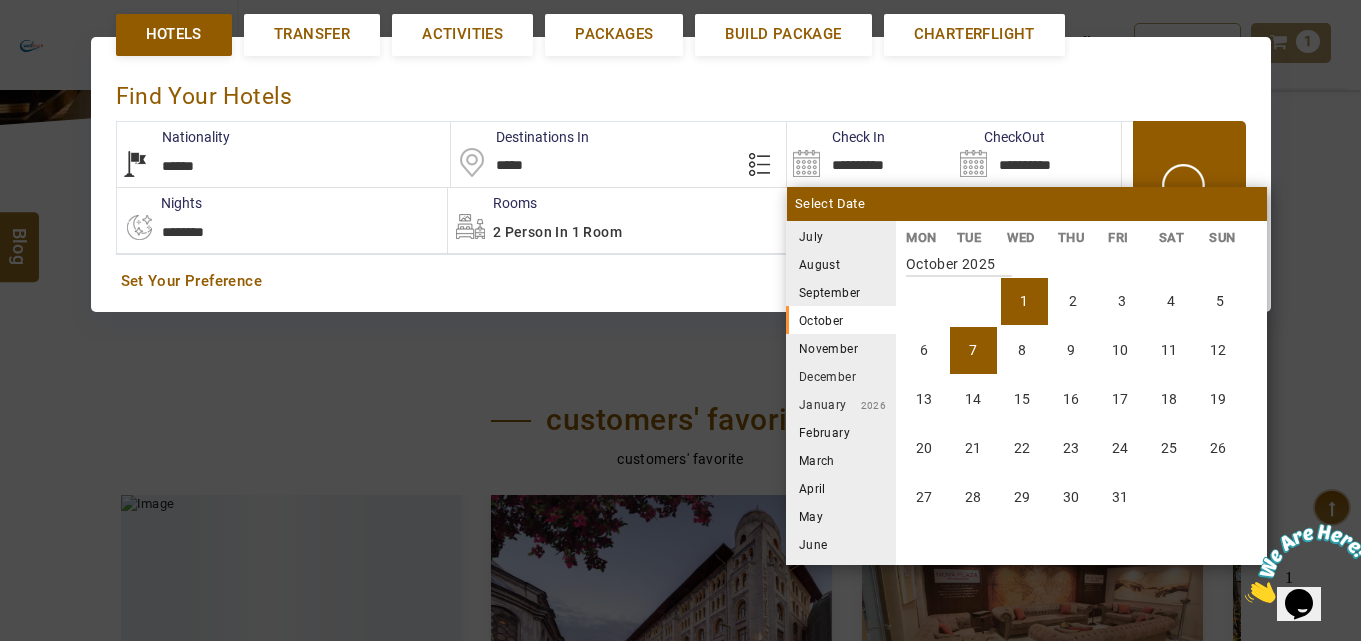 click on "**********" at bounding box center (681, 173) 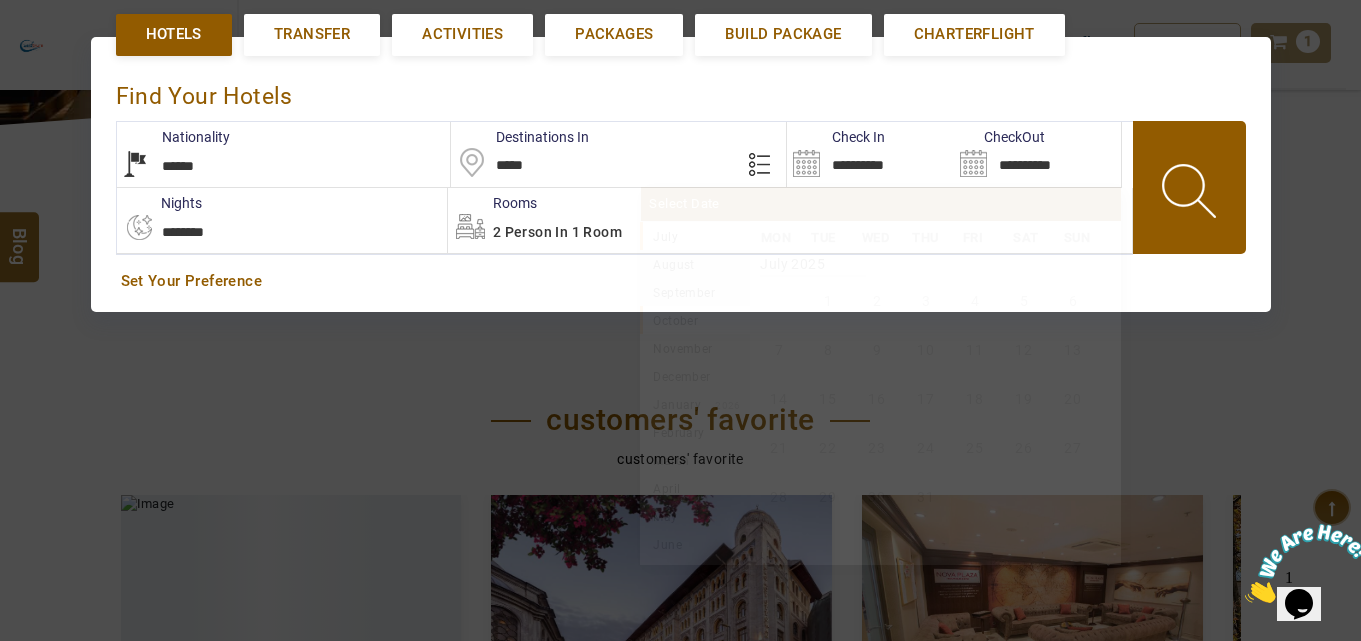 click on "**********" at bounding box center (1037, 154) 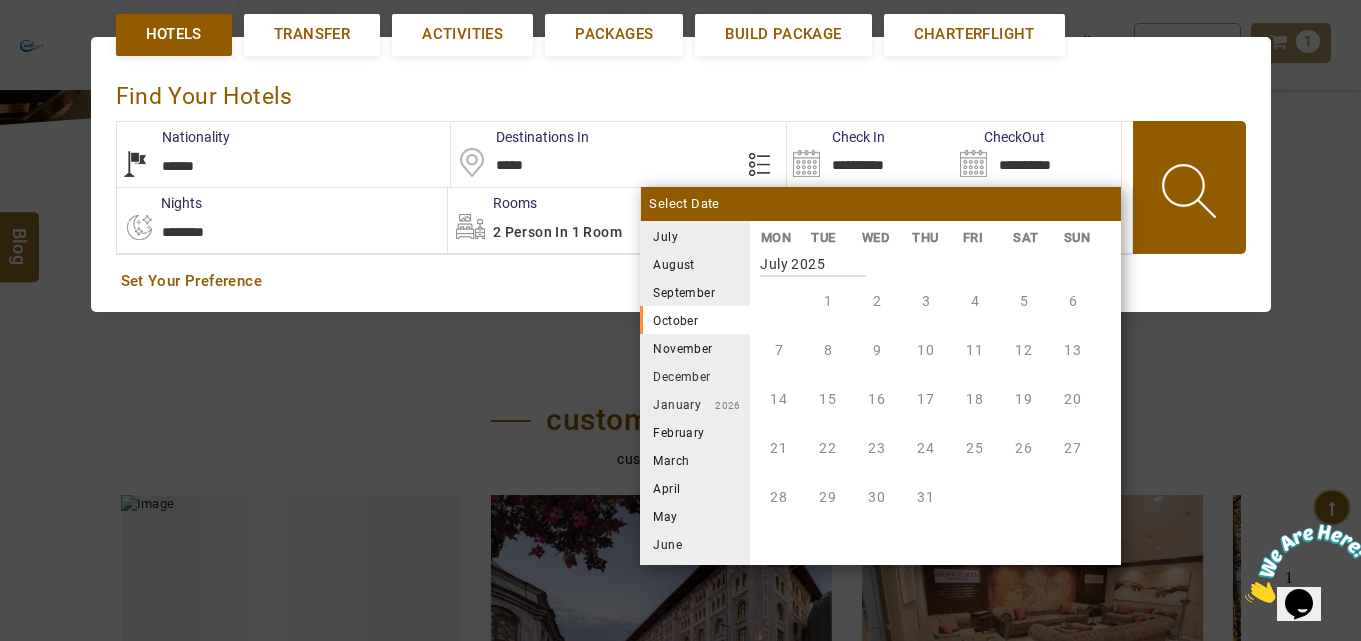 scroll, scrollTop: 1110, scrollLeft: 0, axis: vertical 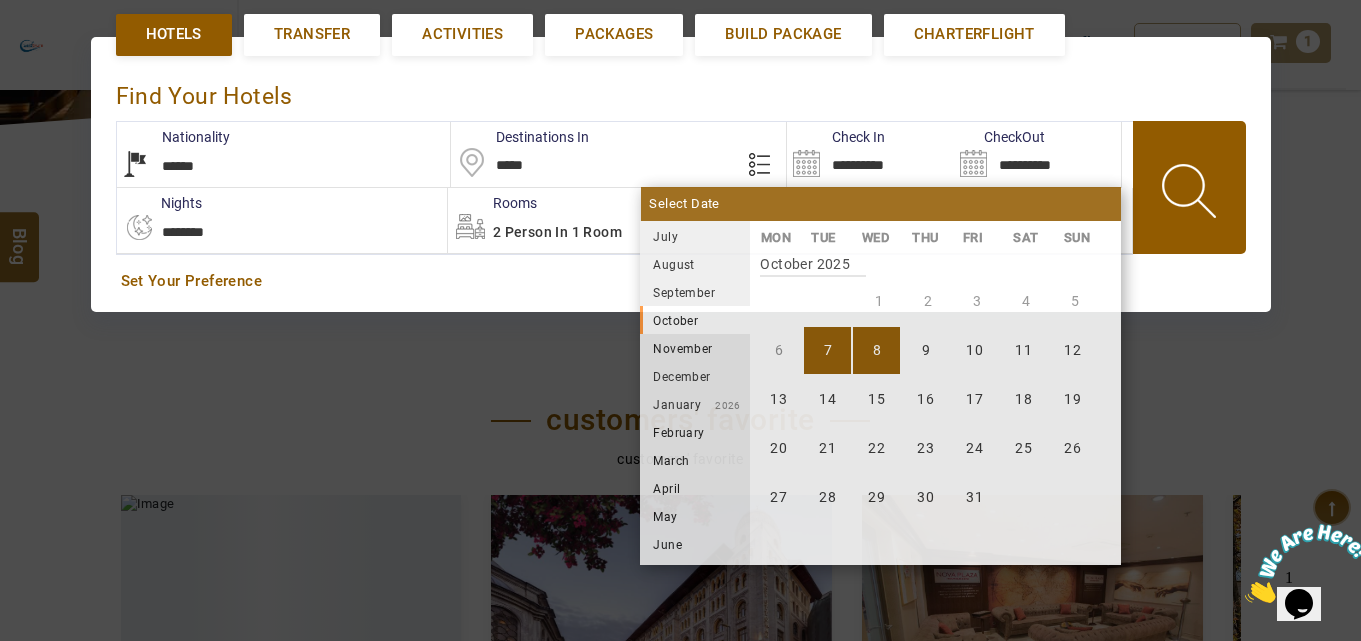 click on "**********" at bounding box center [680, 173] 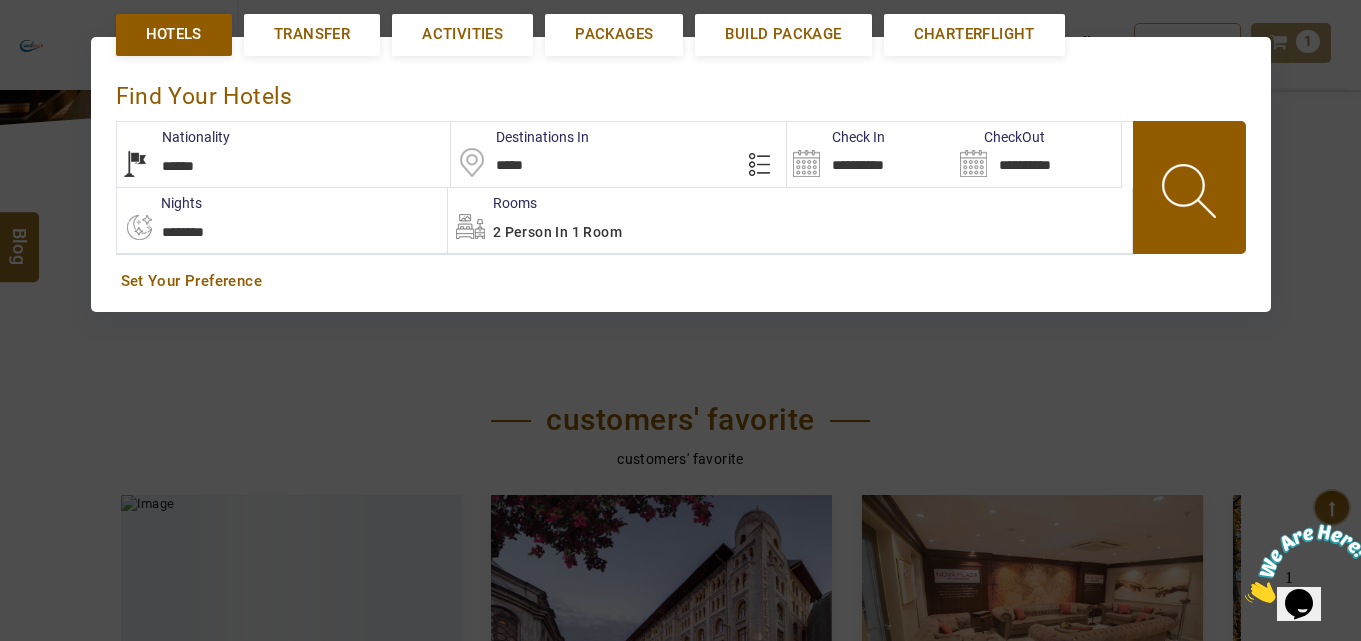 click on "**********" at bounding box center (870, 154) 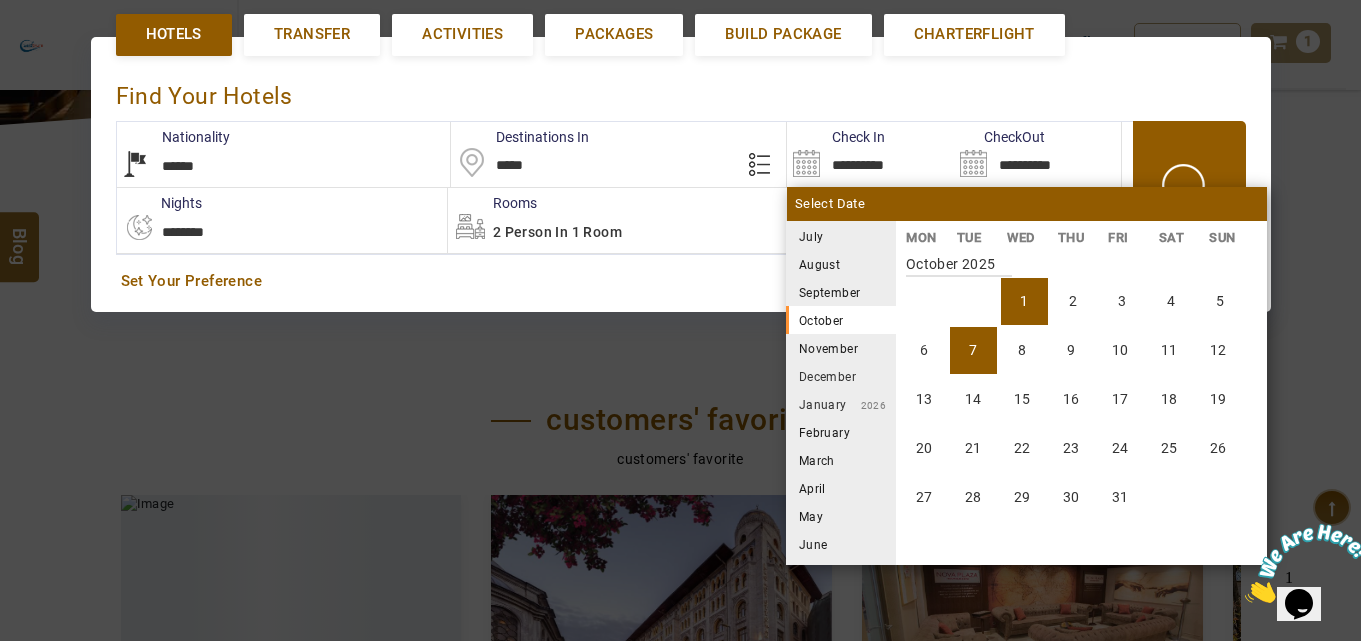 click on "1" at bounding box center (1024, 301) 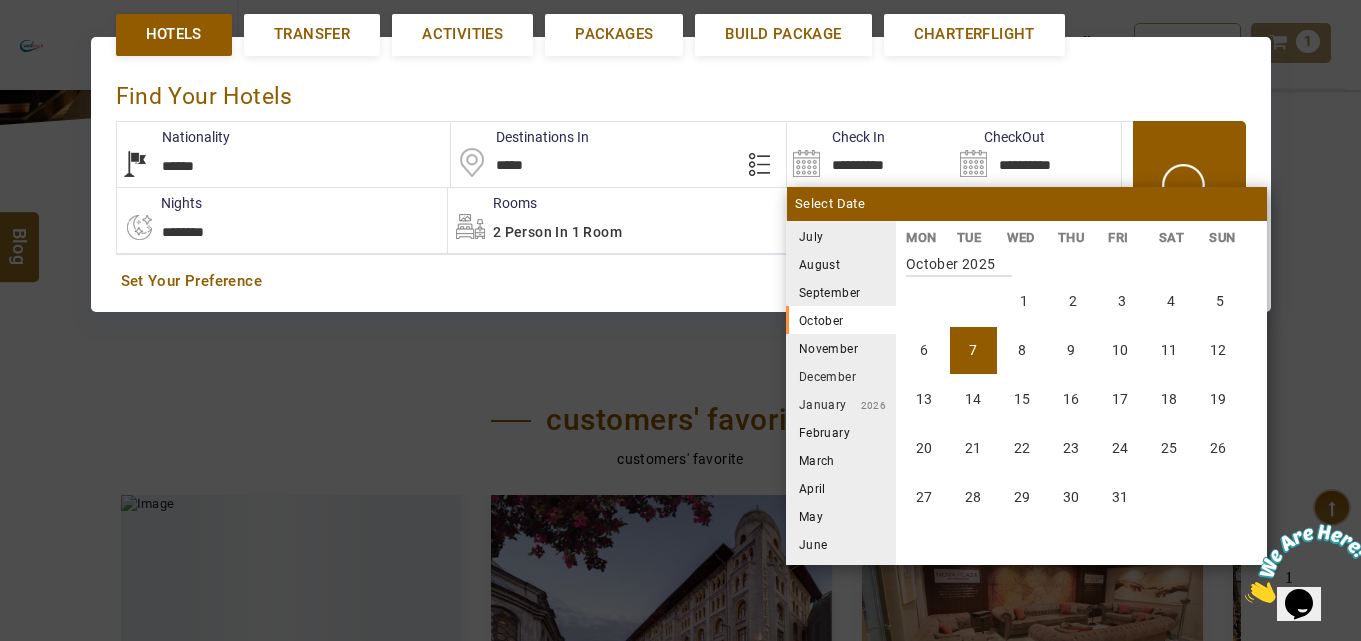 type on "**********" 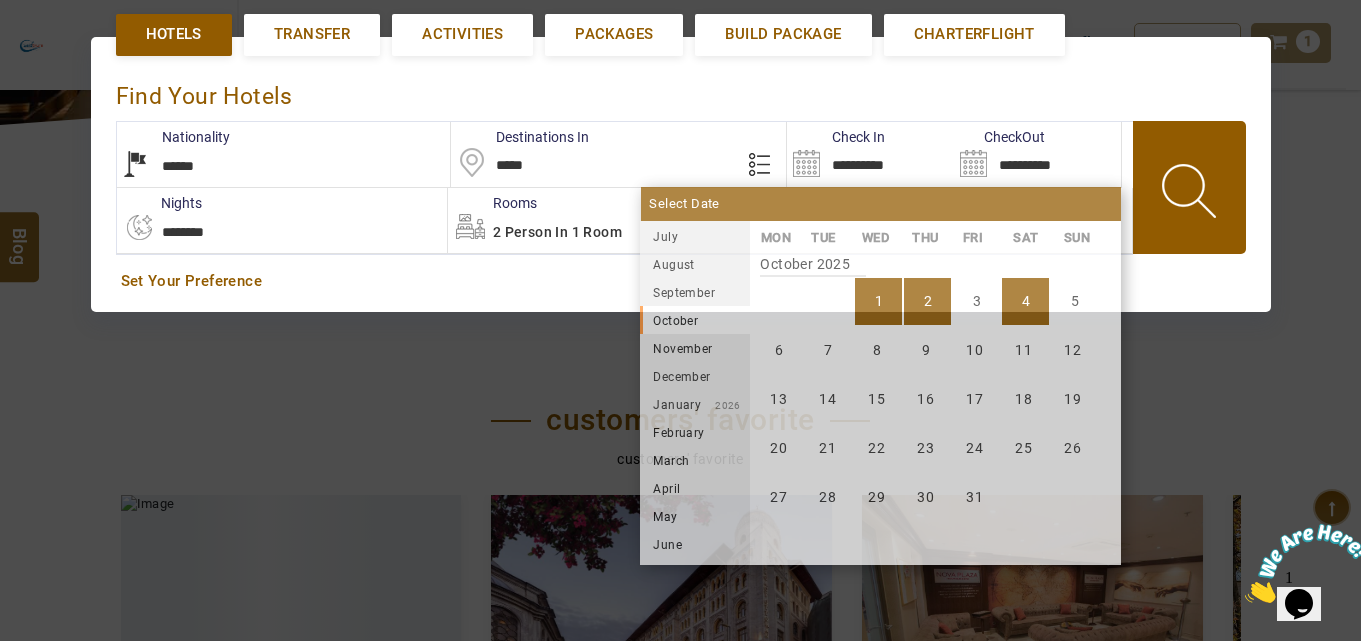 click on "4" at bounding box center (1025, 301) 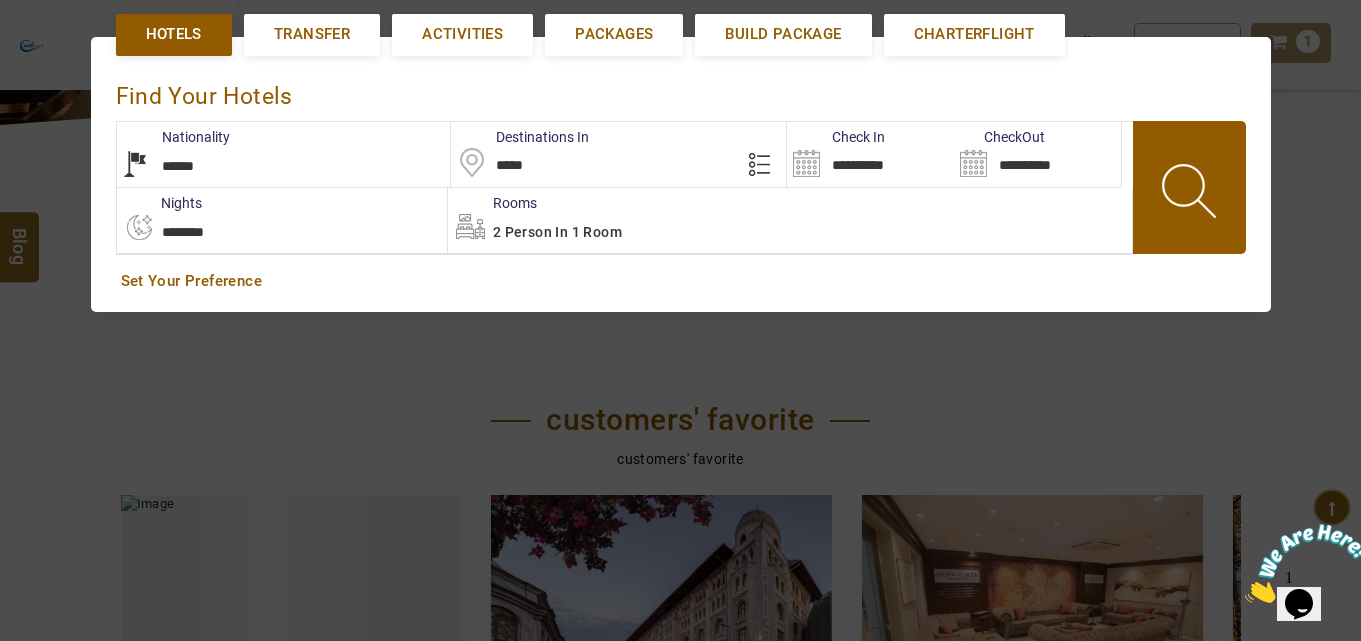 click on "**********" at bounding box center (681, 174) 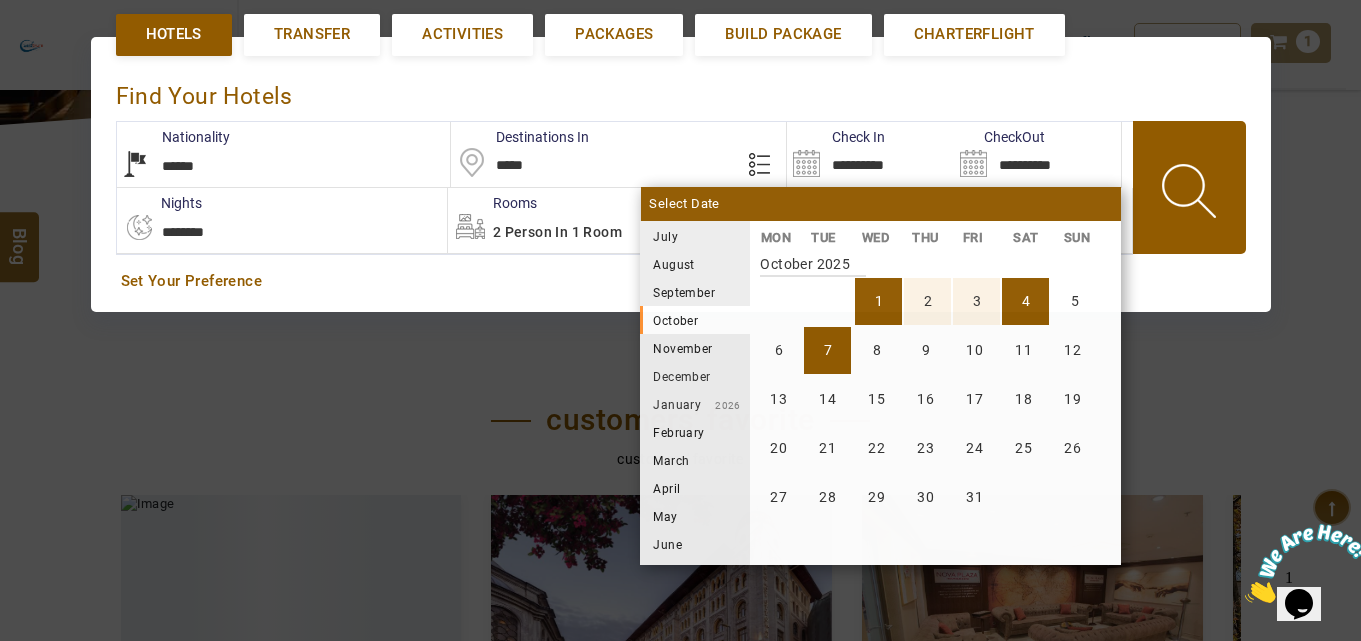 click on "**********" at bounding box center [681, 173] 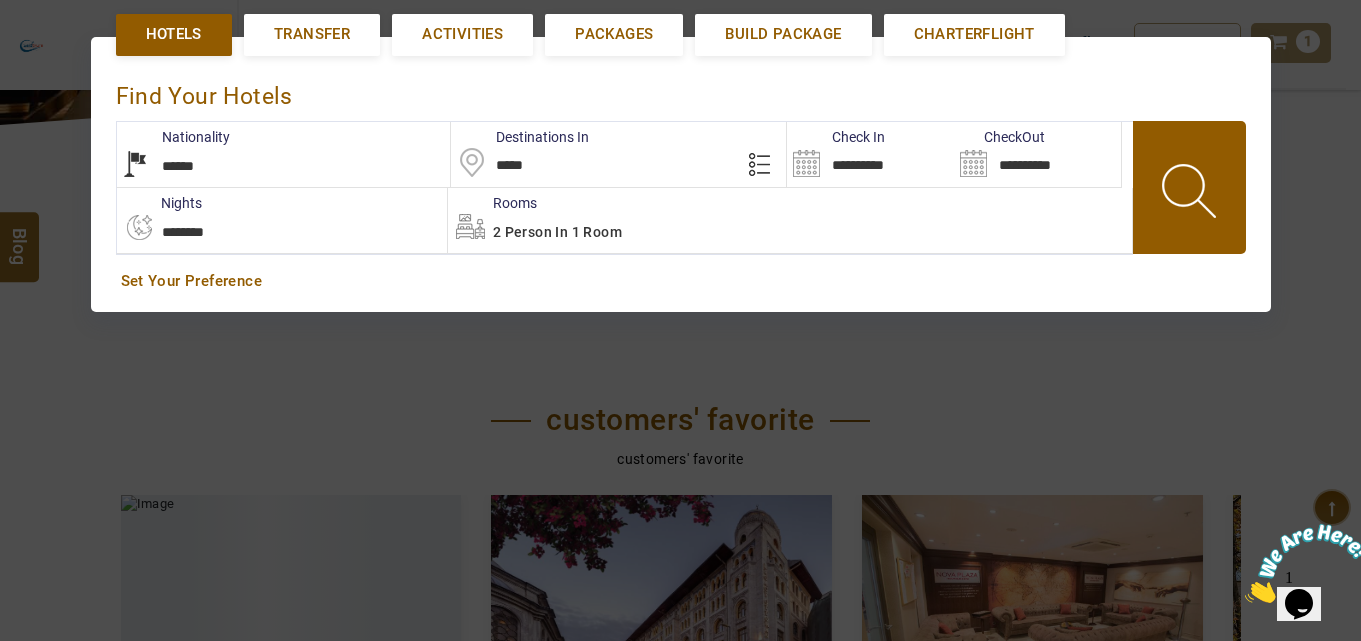 click at bounding box center [1191, 194] 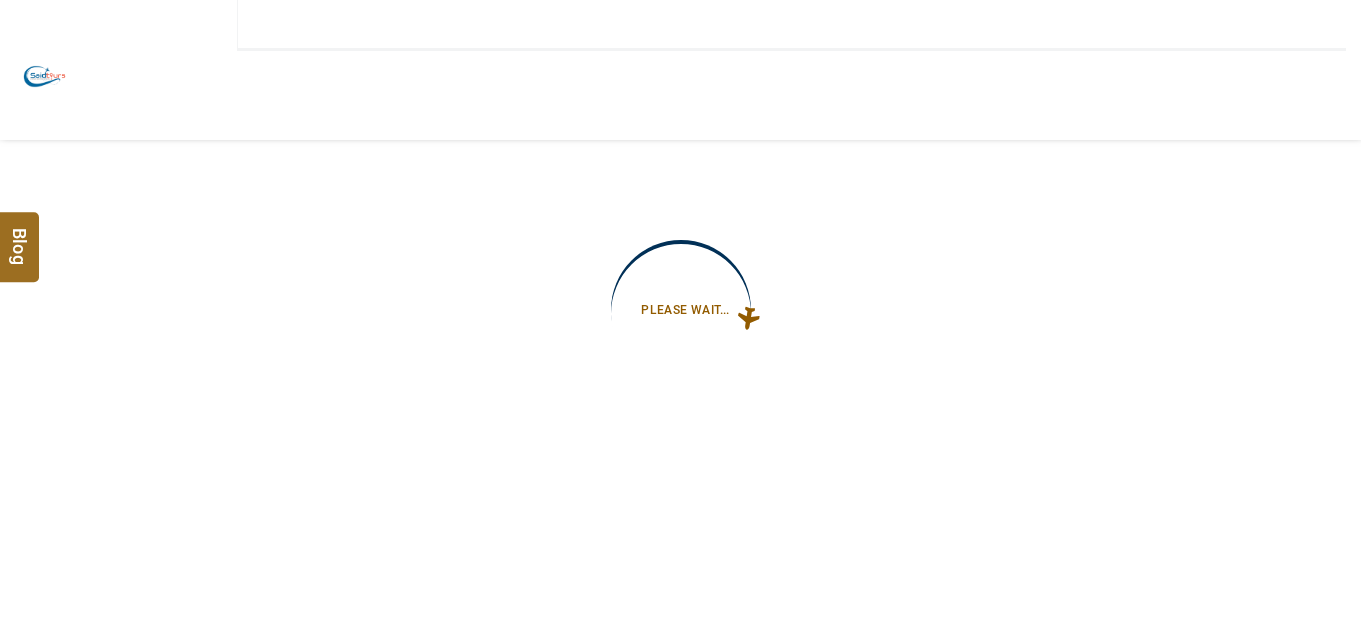type on "**********" 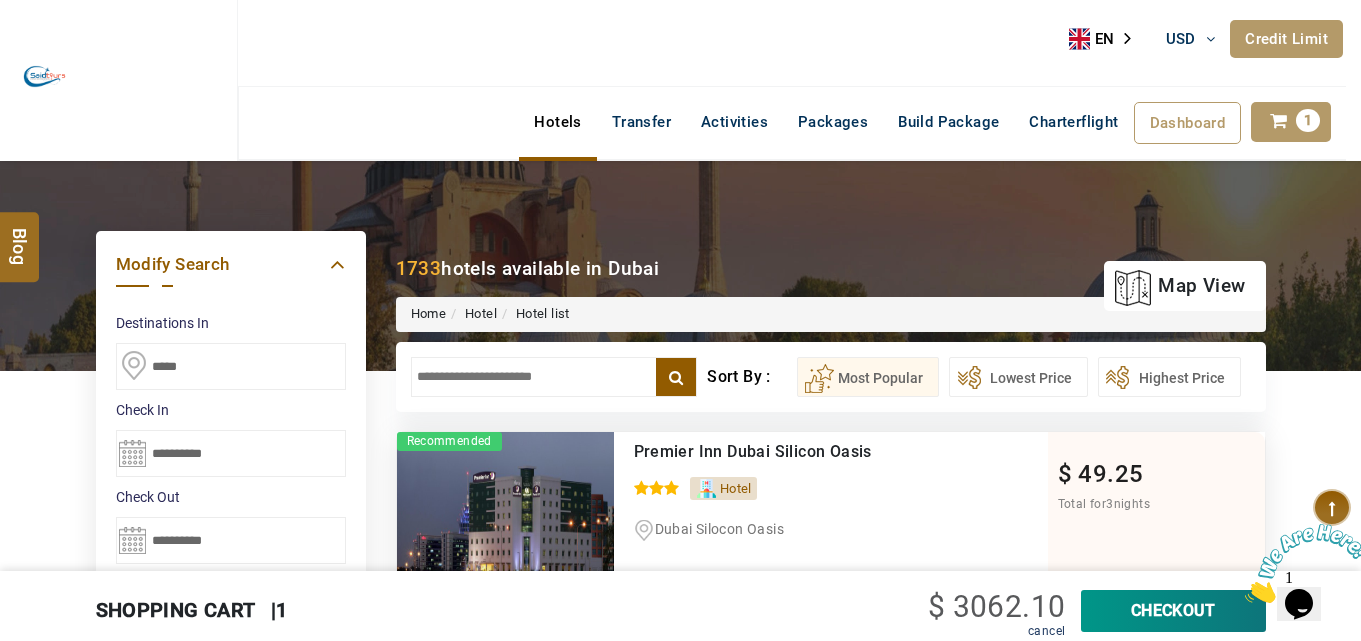 scroll, scrollTop: 0, scrollLeft: 0, axis: both 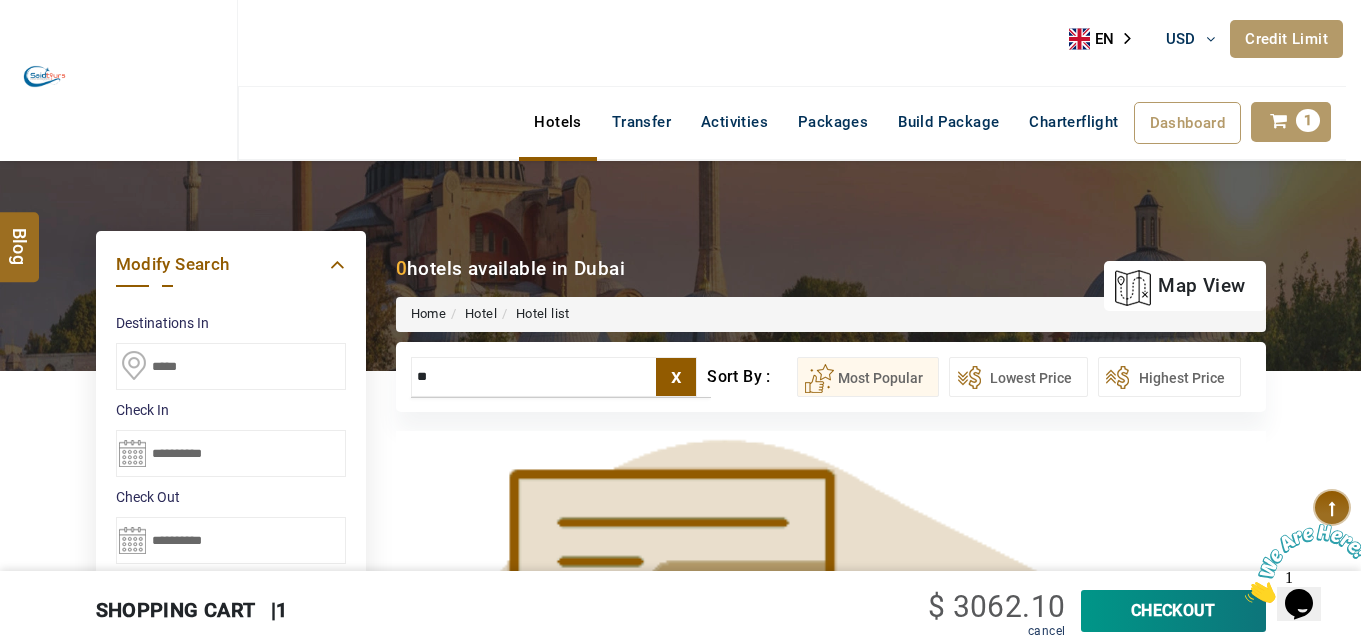 type on "*" 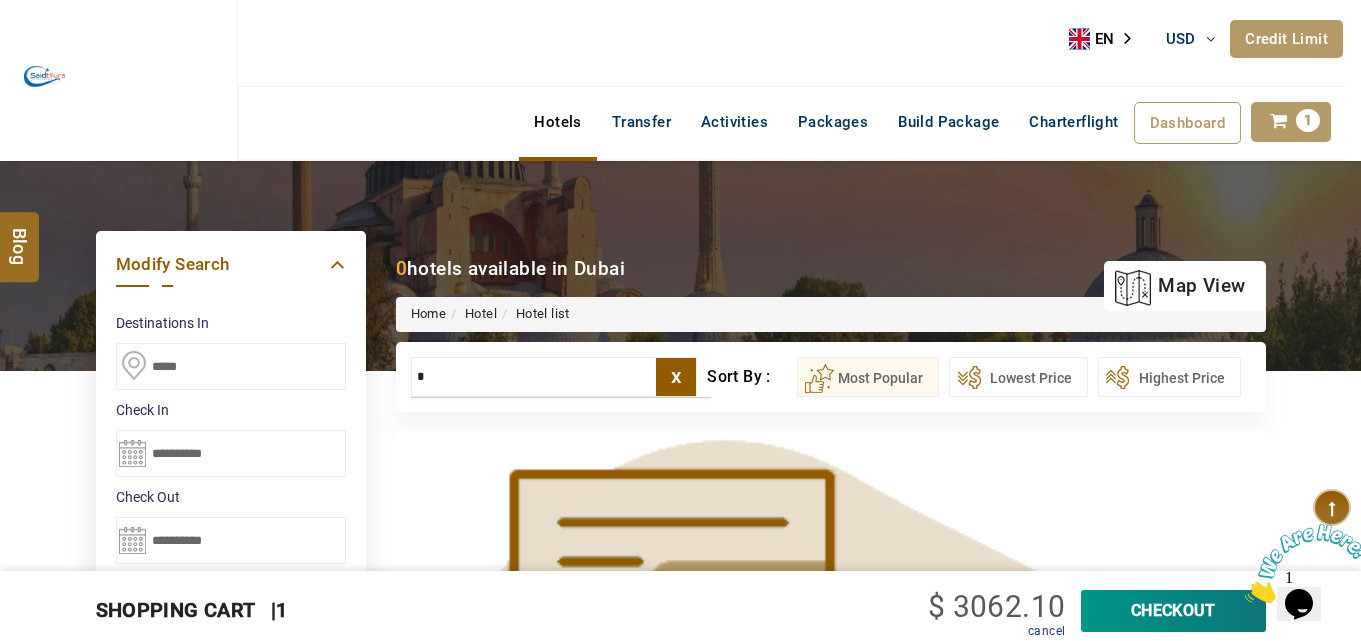 type 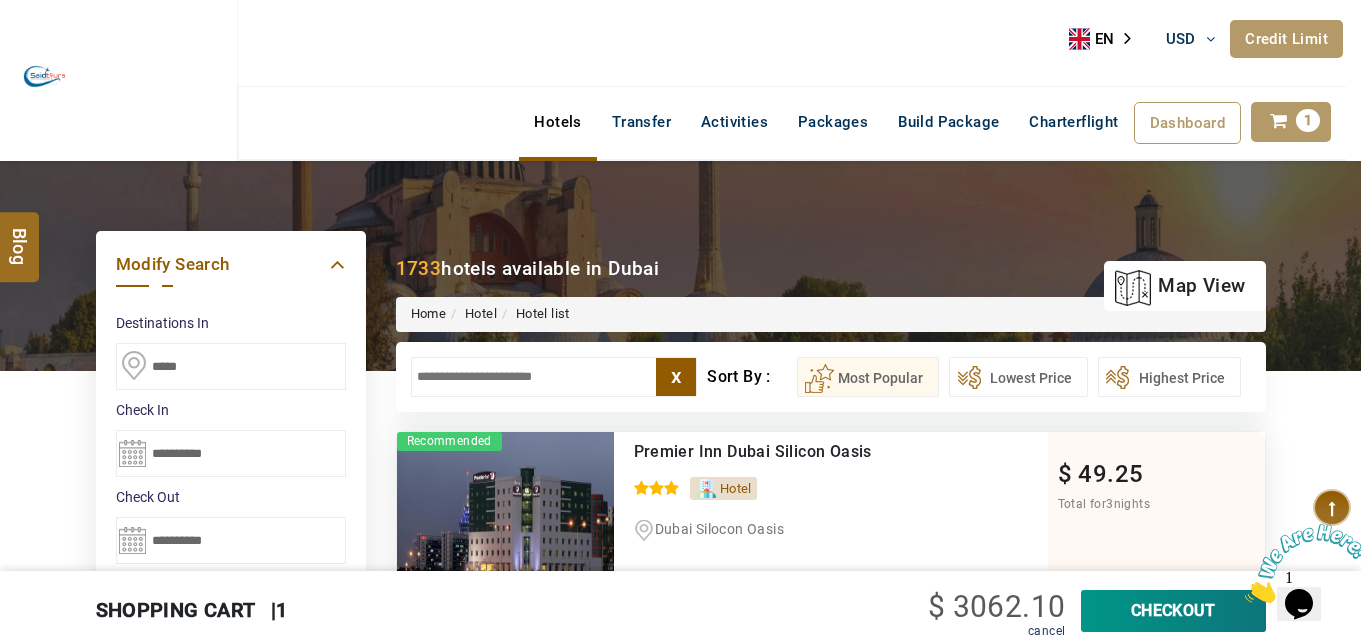 click on "**********" at bounding box center (231, 550) 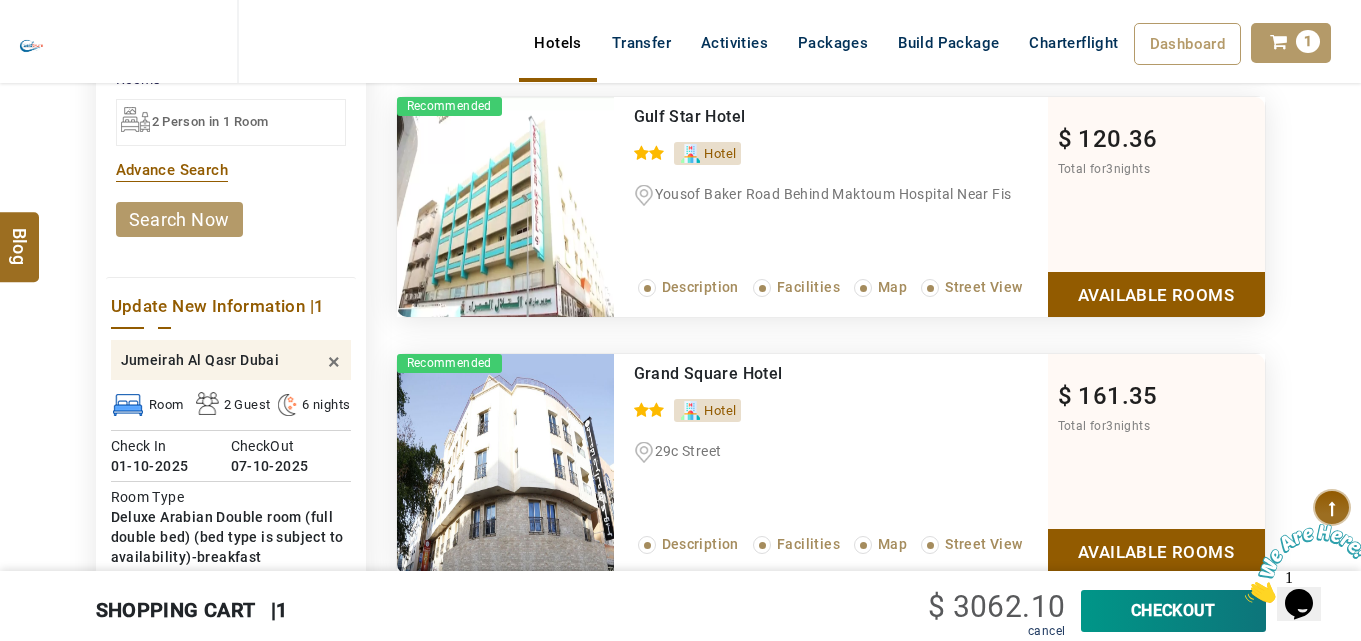 scroll, scrollTop: 680, scrollLeft: 0, axis: vertical 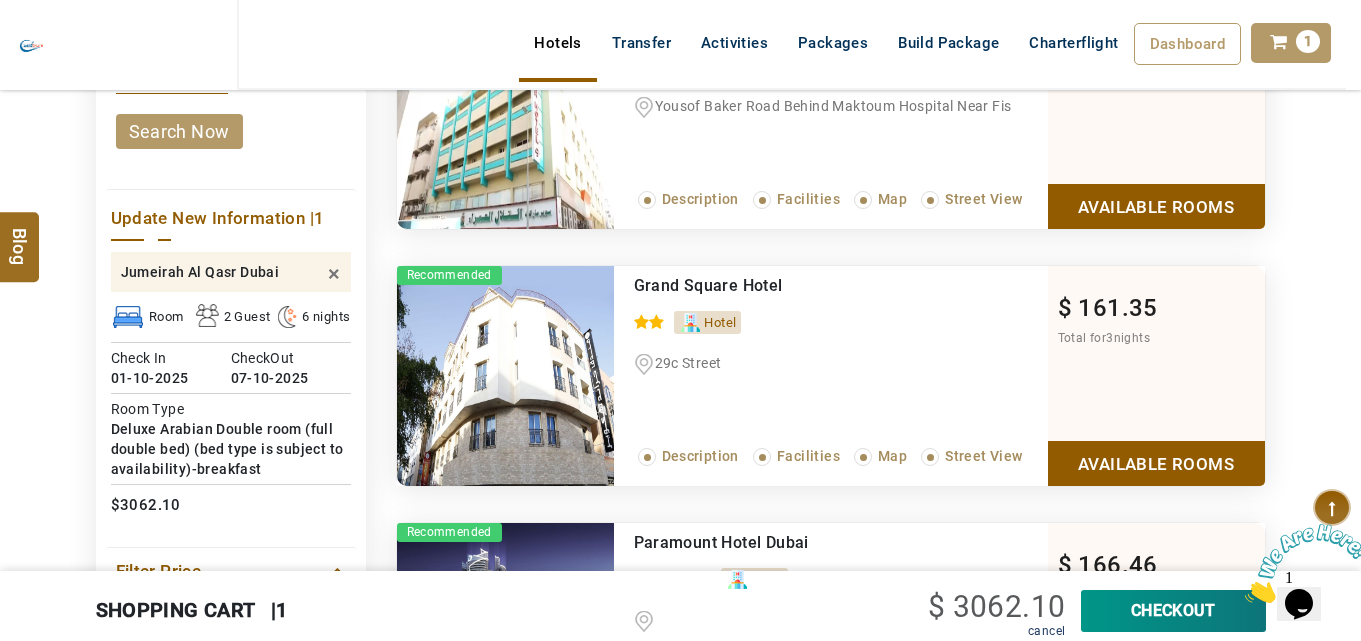 click on "1" at bounding box center [1291, 43] 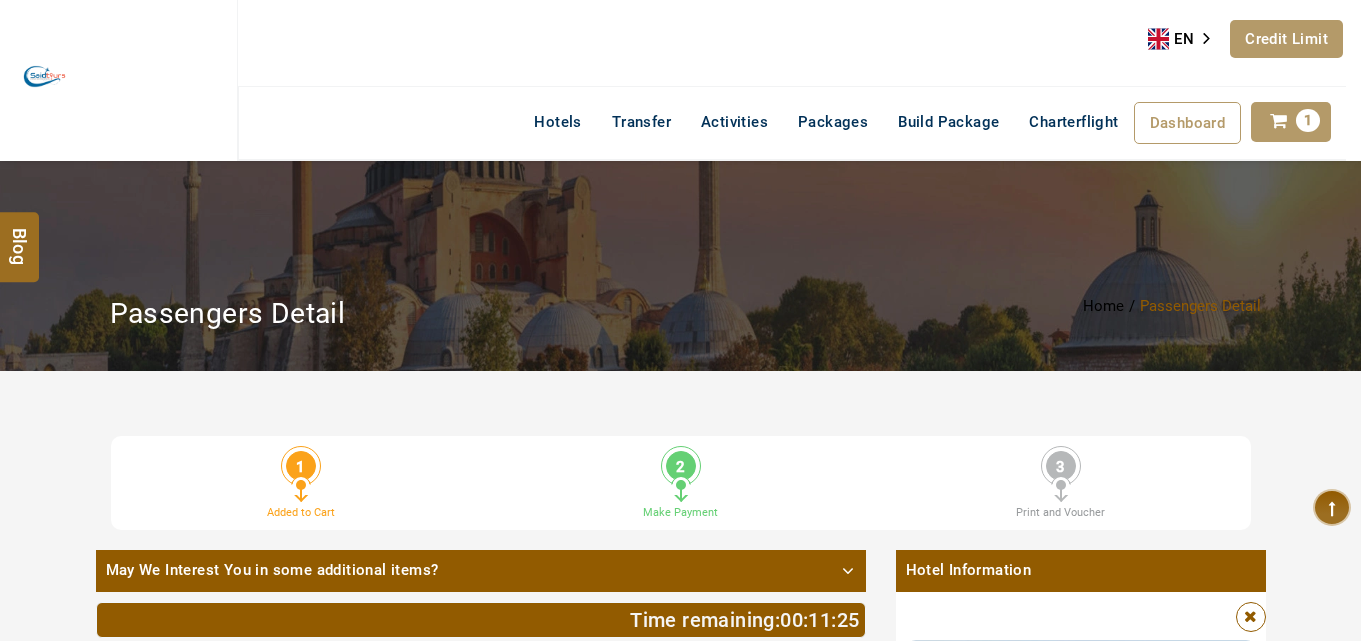scroll, scrollTop: 0, scrollLeft: 0, axis: both 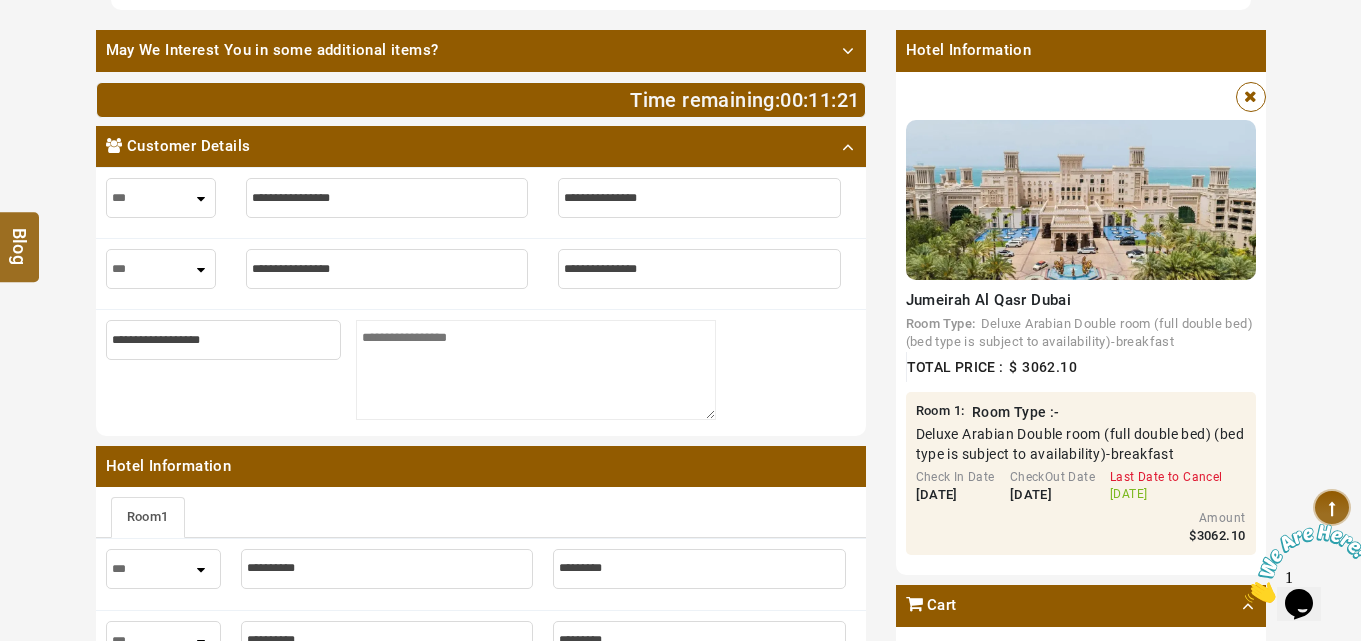 click at bounding box center [1251, 97] 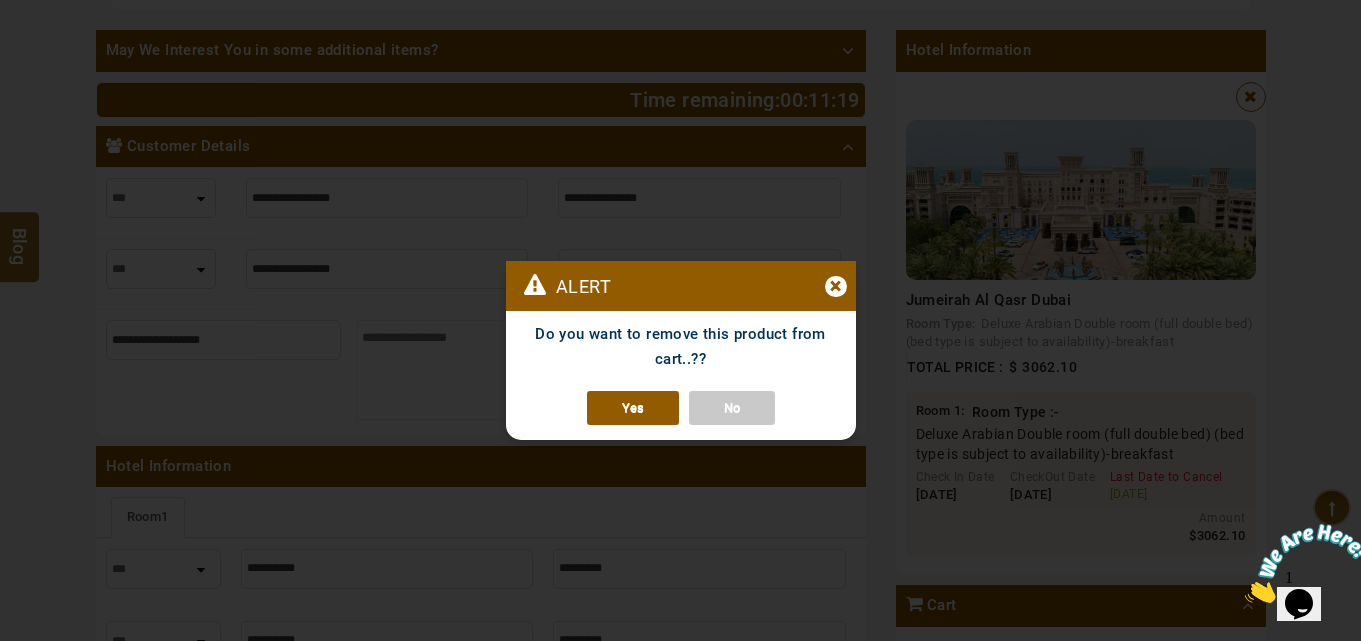 click on "Yes" at bounding box center [633, 408] 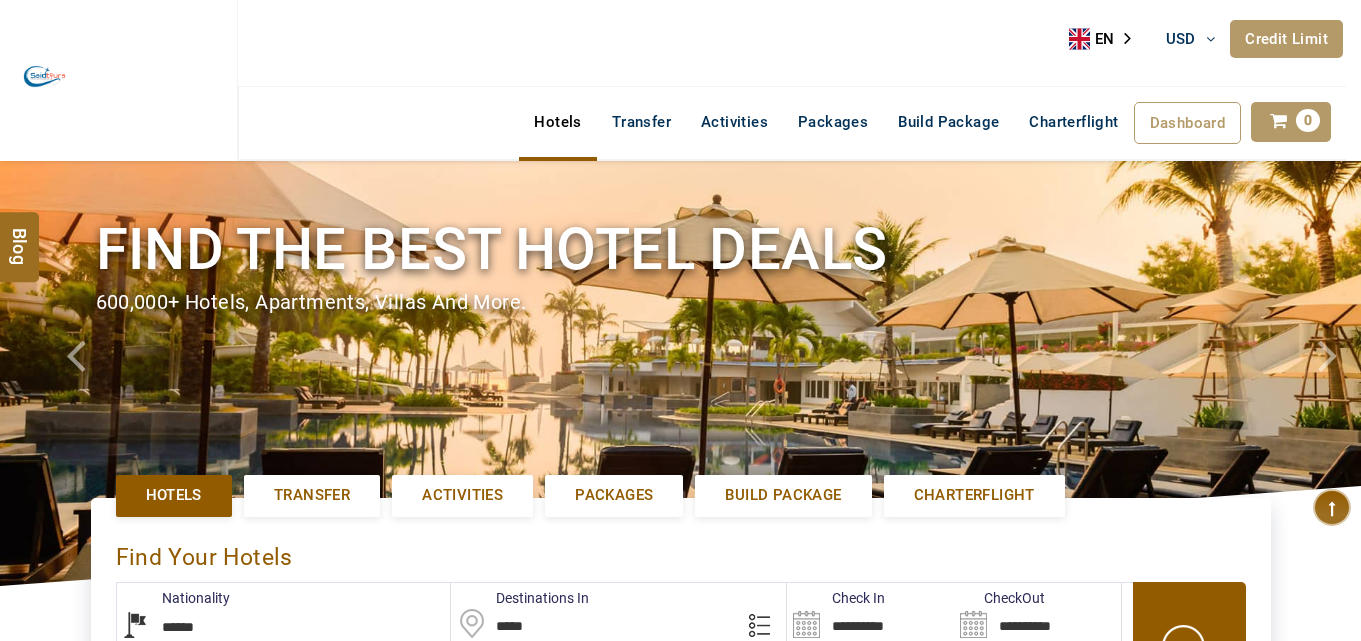 select on "******" 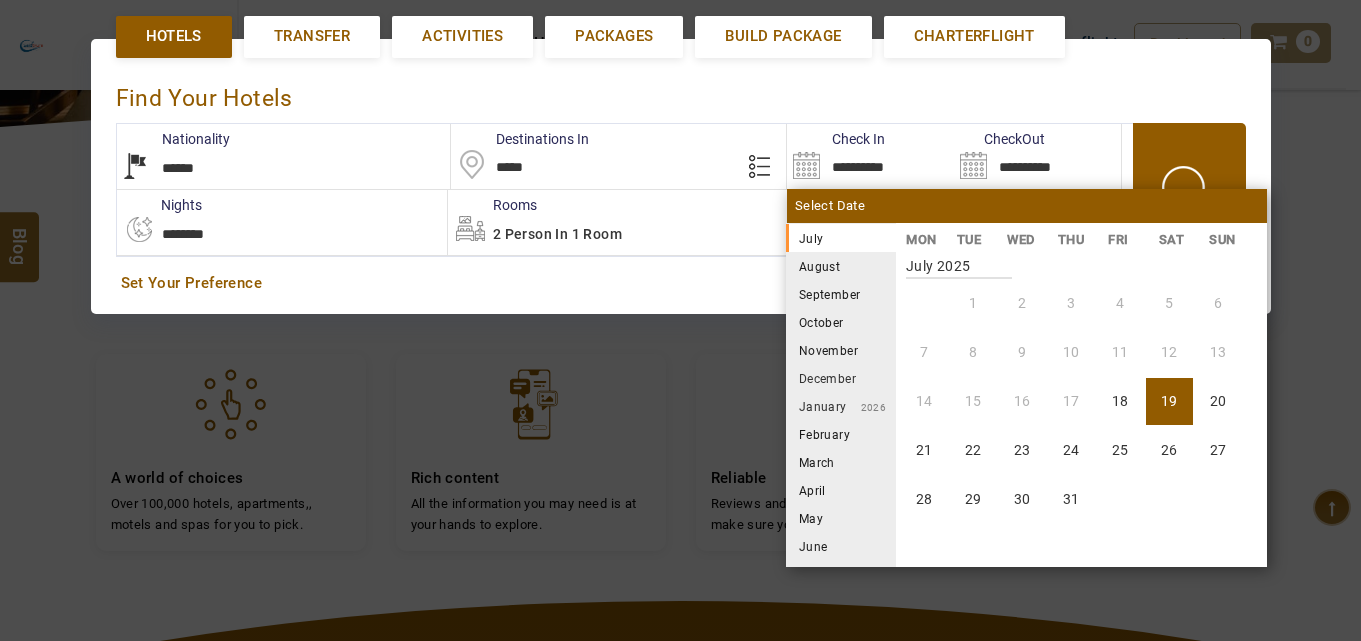 scroll, scrollTop: 461, scrollLeft: 0, axis: vertical 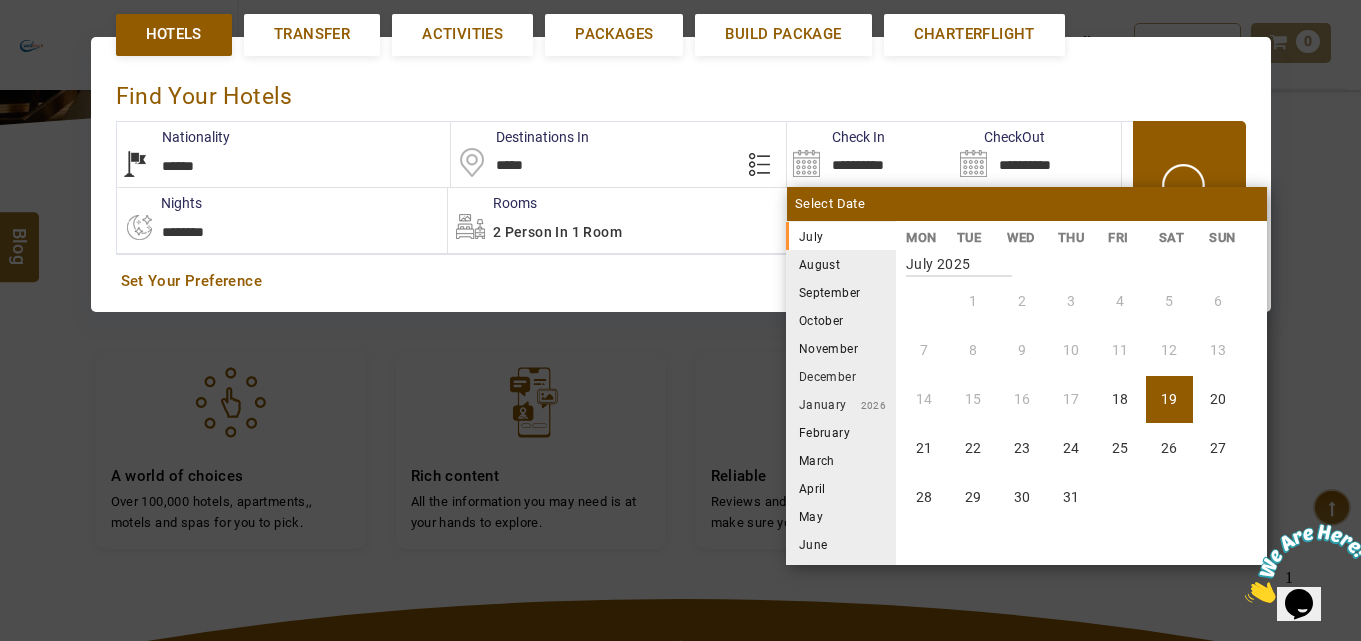 click on "October" at bounding box center [841, 320] 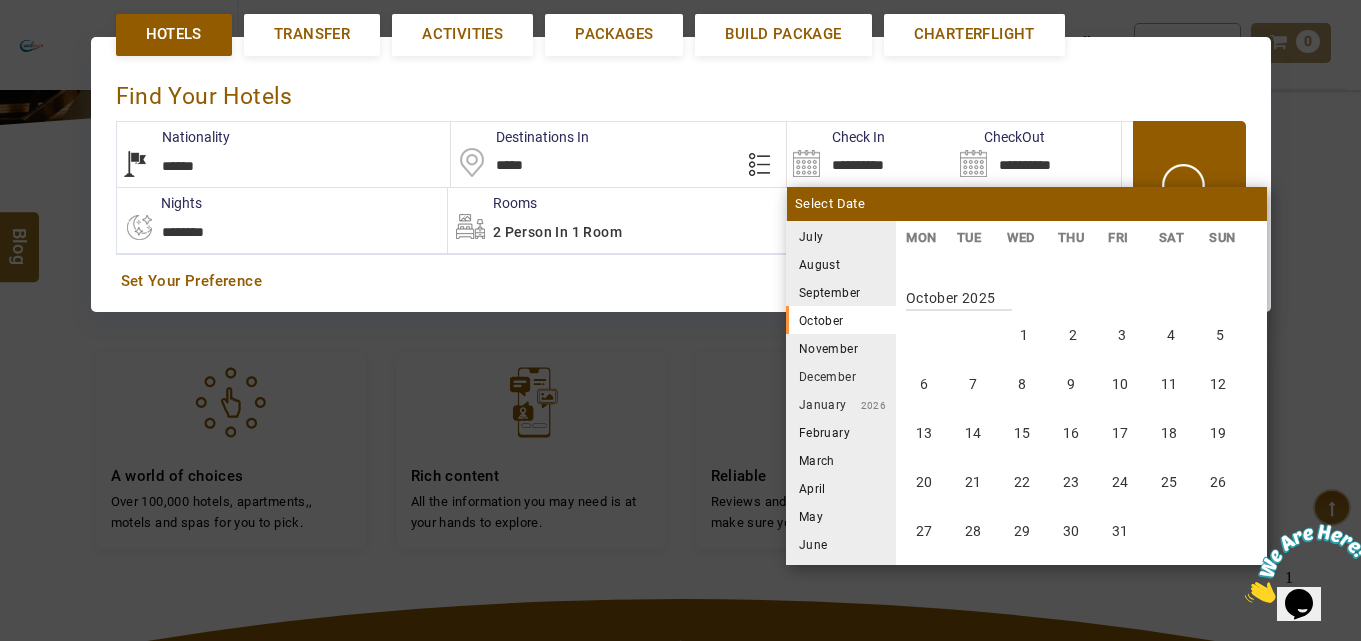 scroll, scrollTop: 1110, scrollLeft: 0, axis: vertical 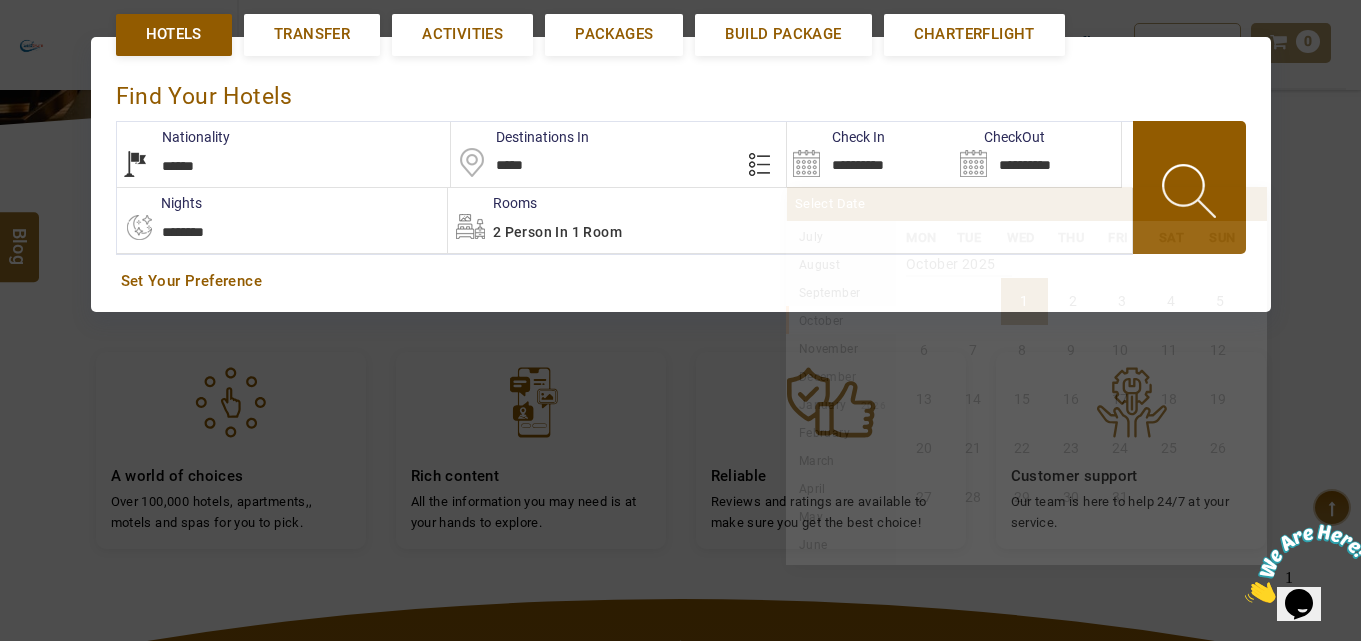 click on "1" at bounding box center [1024, 301] 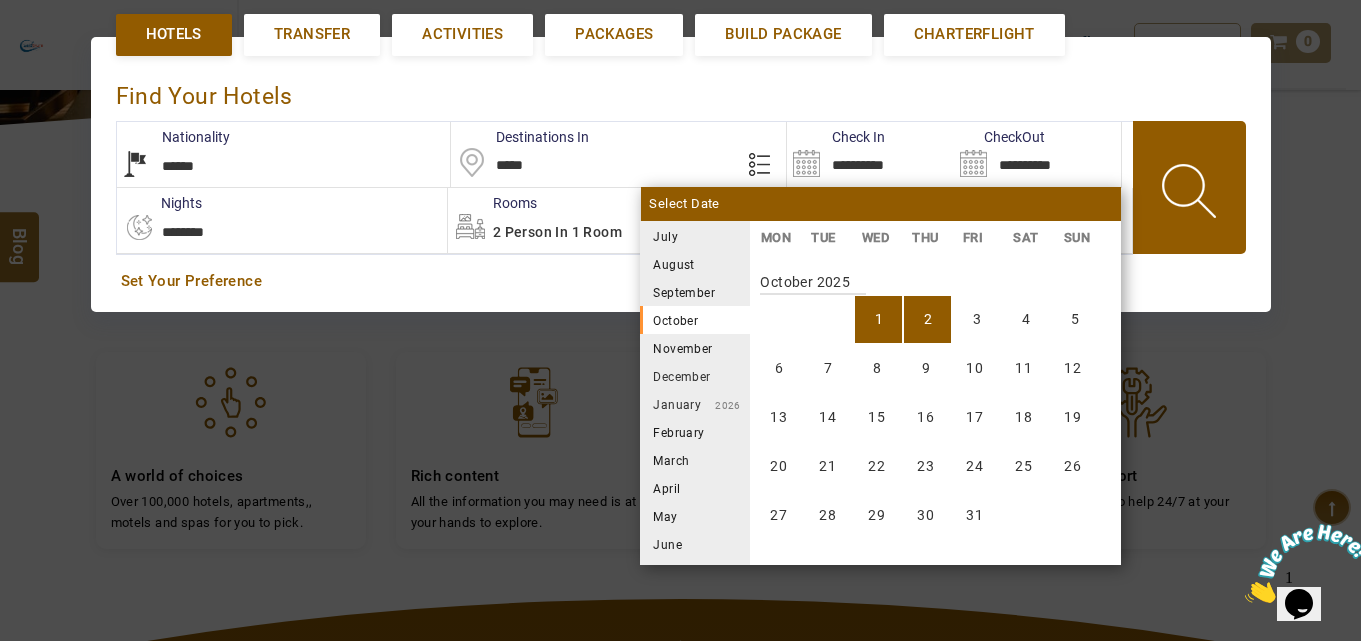 scroll, scrollTop: 1110, scrollLeft: 0, axis: vertical 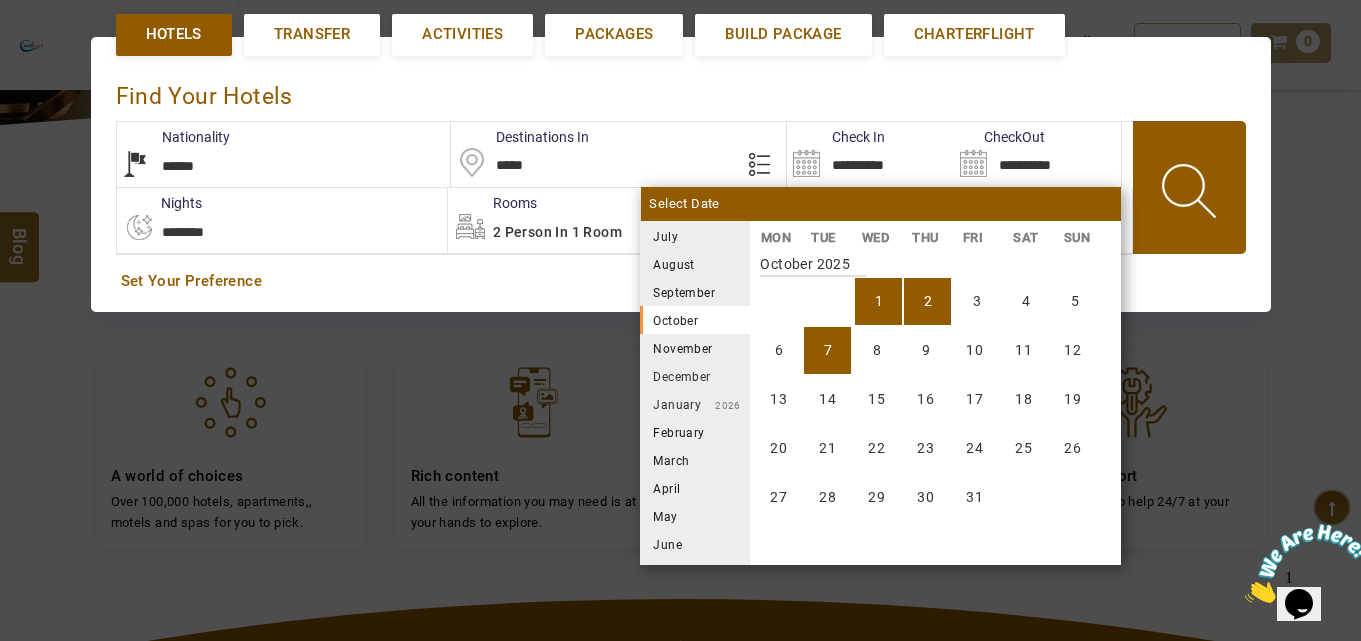 click on "7" at bounding box center (827, 350) 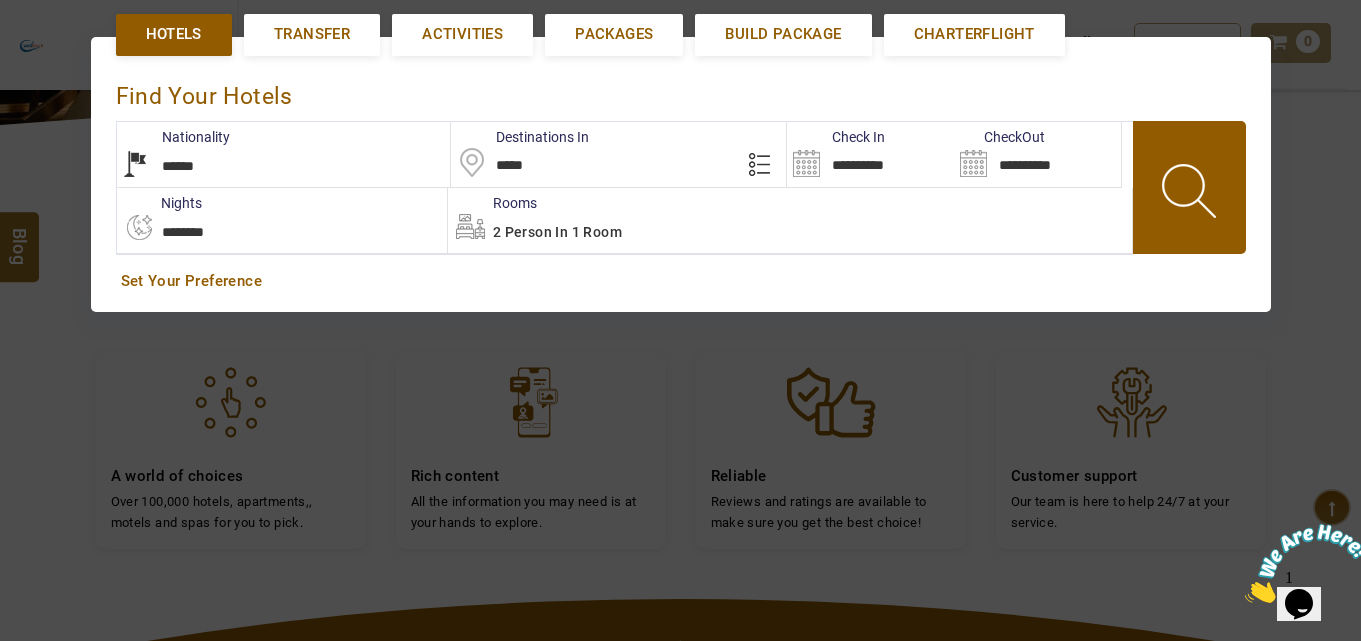 click at bounding box center (1191, 194) 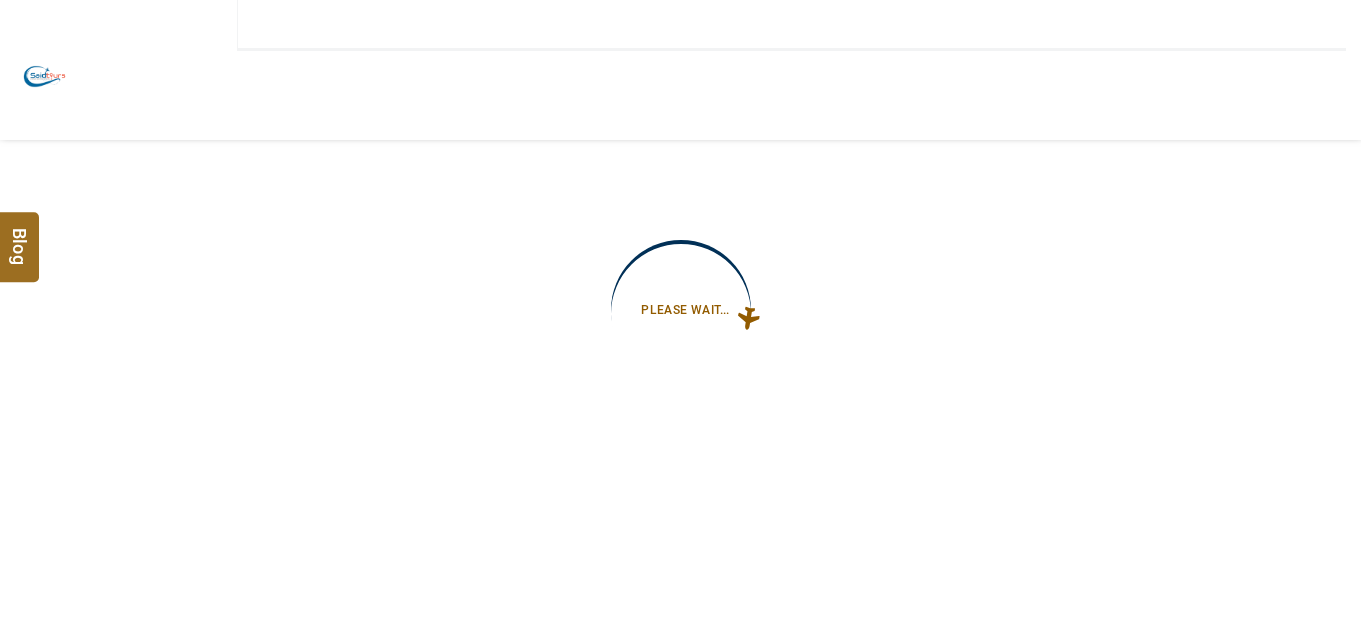 type on "**********" 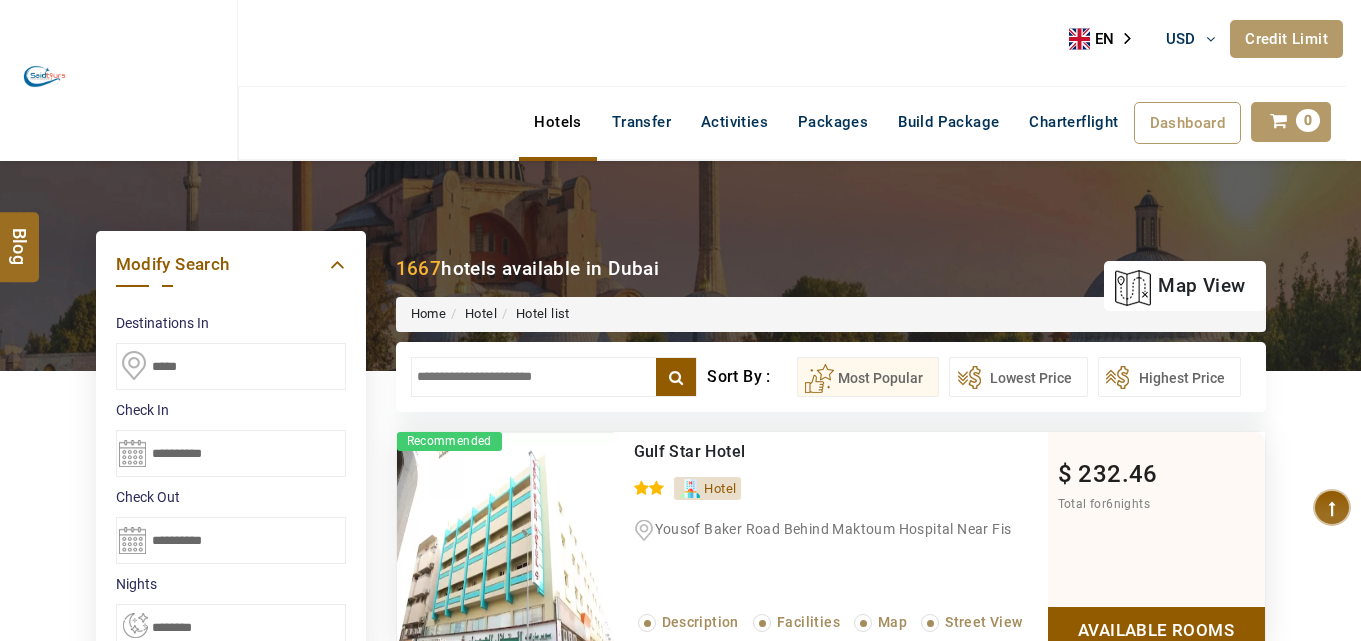 click at bounding box center [554, 377] 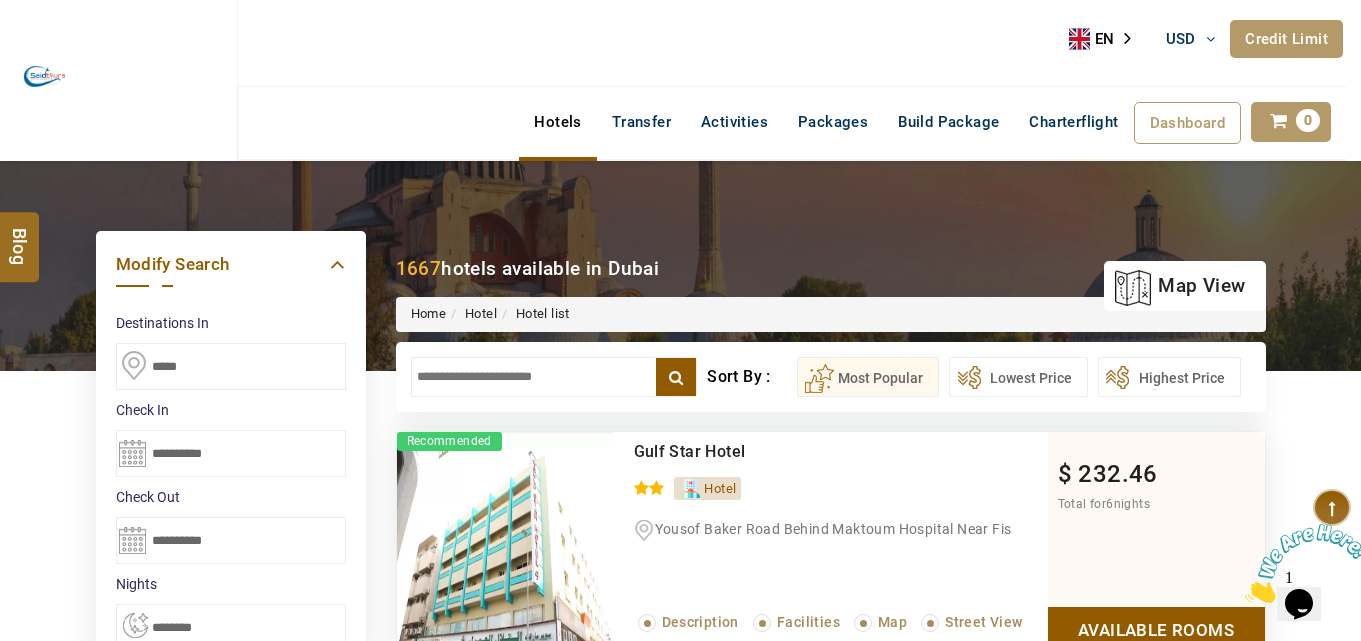 scroll, scrollTop: 0, scrollLeft: 0, axis: both 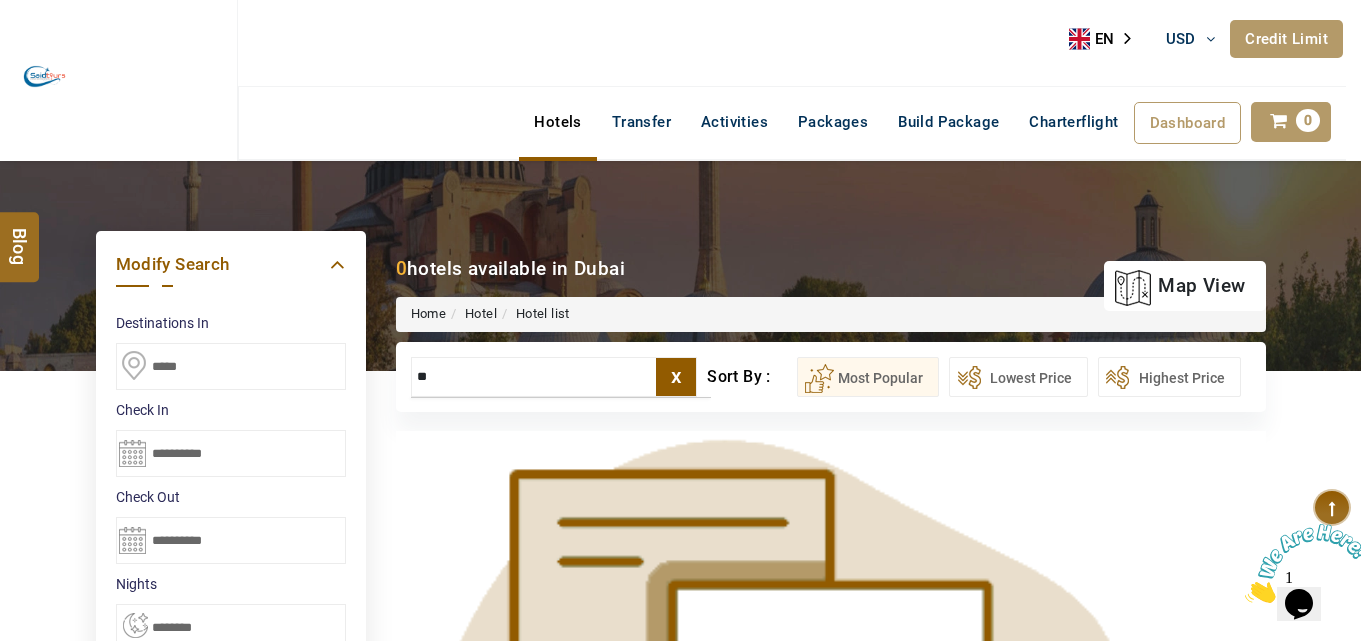 type on "*" 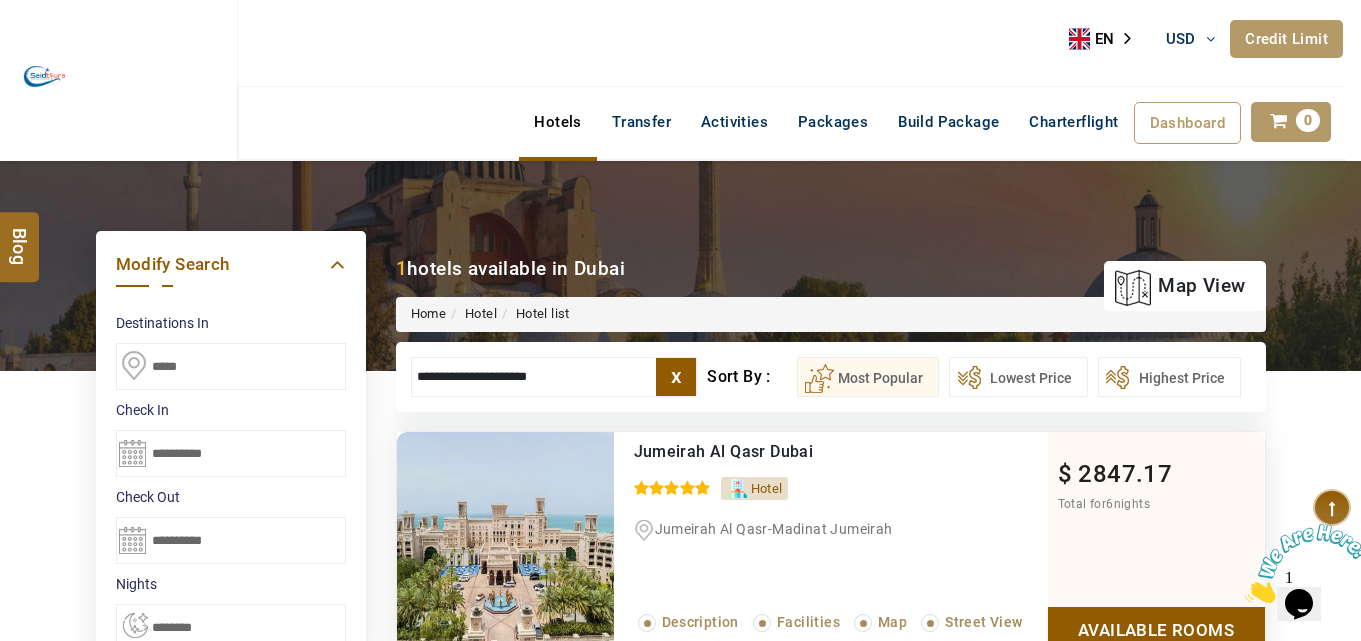 click on "SAIDTOURSS USD AED  AED EUR  € USD  $ INR  ₹ THB  ฿ IDR  Rp BHD  BHD TRY  ₺ Credit Limit EN HE AR ES PT ZH Helpline
+971 55 344 0168 Register Now +971 55 344 0168 info@royallineholidays.com About Us What we Offer Blog Why Us Contact Hotels  Transfer Activities Packages Build Package Charterflight Dashboard My Profile My Booking My Reports My Quotation Sign Out 0 Points Redeem Now To Redeem 79848  Points Future Points  7711   Points Credit Limit Credit Limit USD 40000.00 70% Complete Used USD 33933.68 Available USD 6066.32 Setting  Looks like you haven't added anything to your cart yet Countinue Shopping ****** ****** Please Wait.. Blog demo
Remember me Forgot
password? LOG IN Don't have an account?   Register Now My Booking View/ Print/Cancel Your Booking without Signing in Submit Applying Filters...... Hotels For You Will Be Loading Soon demo
In A Few Moment, You Will Be Celebrating Best Hotel options galore ! Check In   CheckOut Rooms Rooms Please Wait X Map 1" at bounding box center [680, 999] 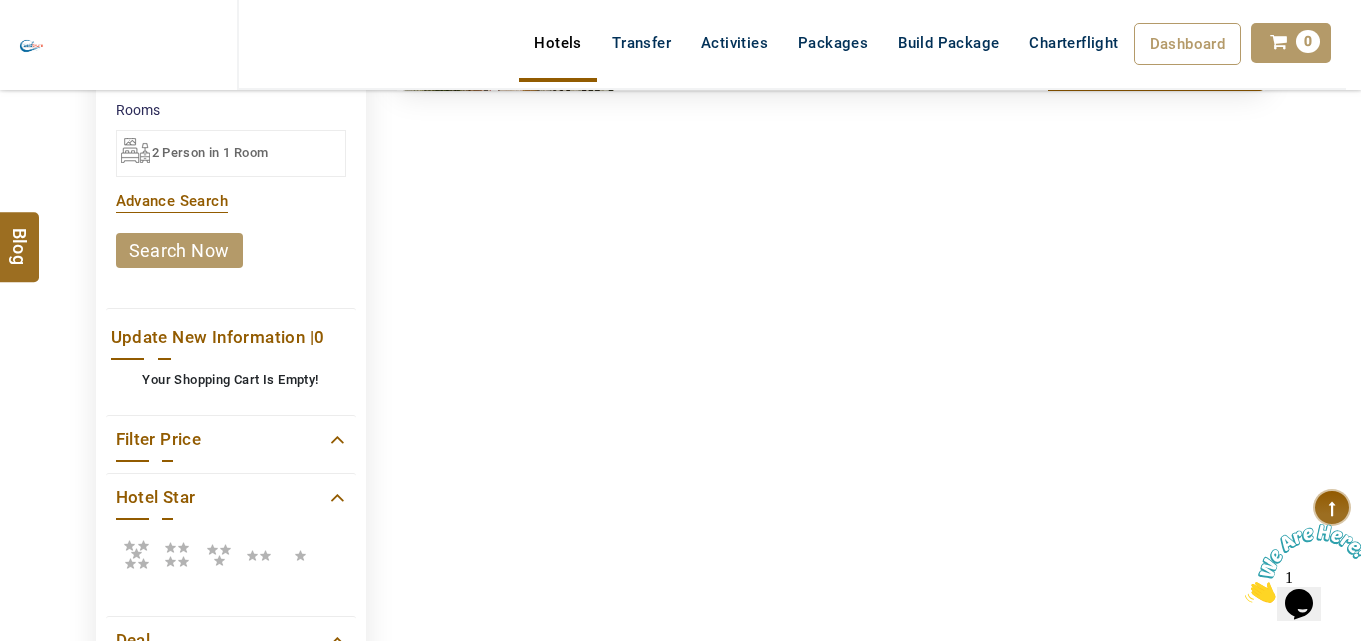 scroll, scrollTop: 0, scrollLeft: 0, axis: both 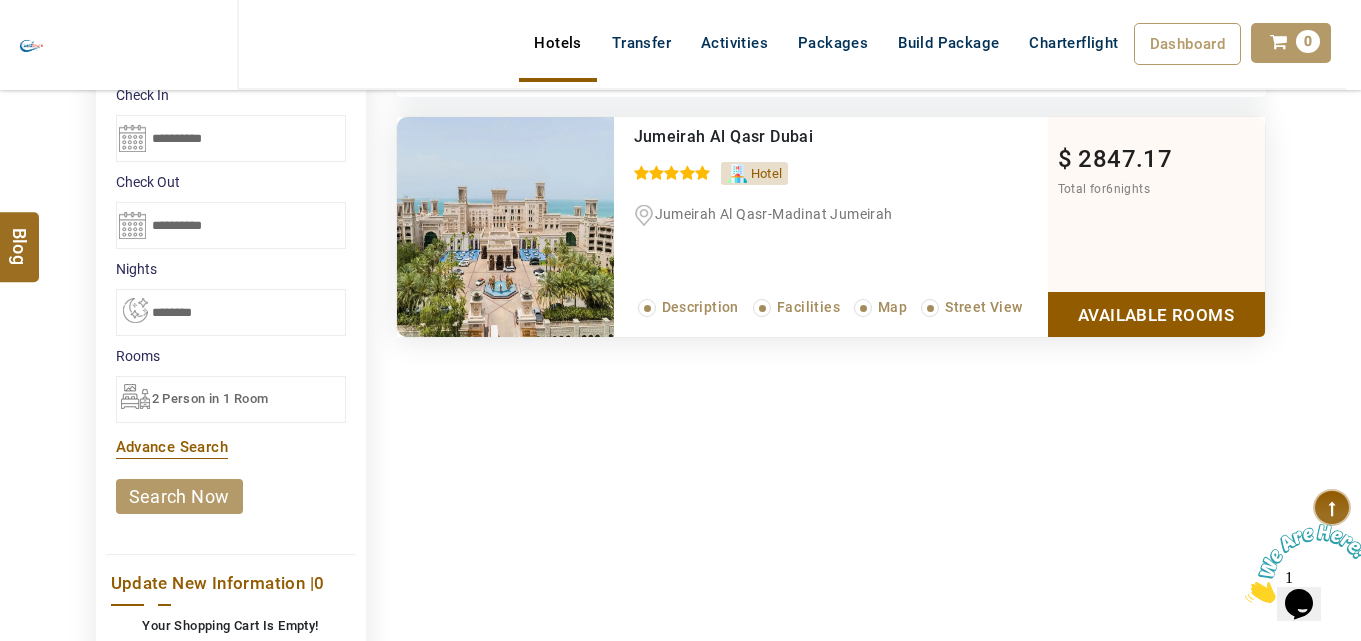 type on "**********" 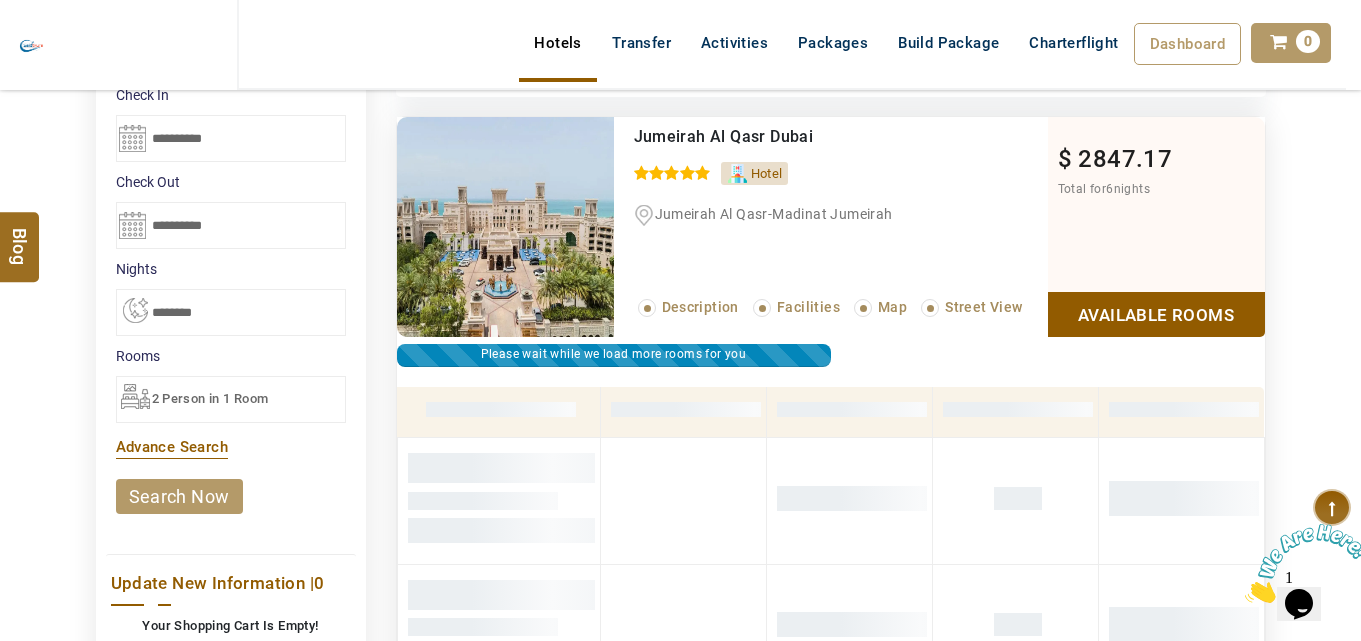 scroll, scrollTop: 382, scrollLeft: 0, axis: vertical 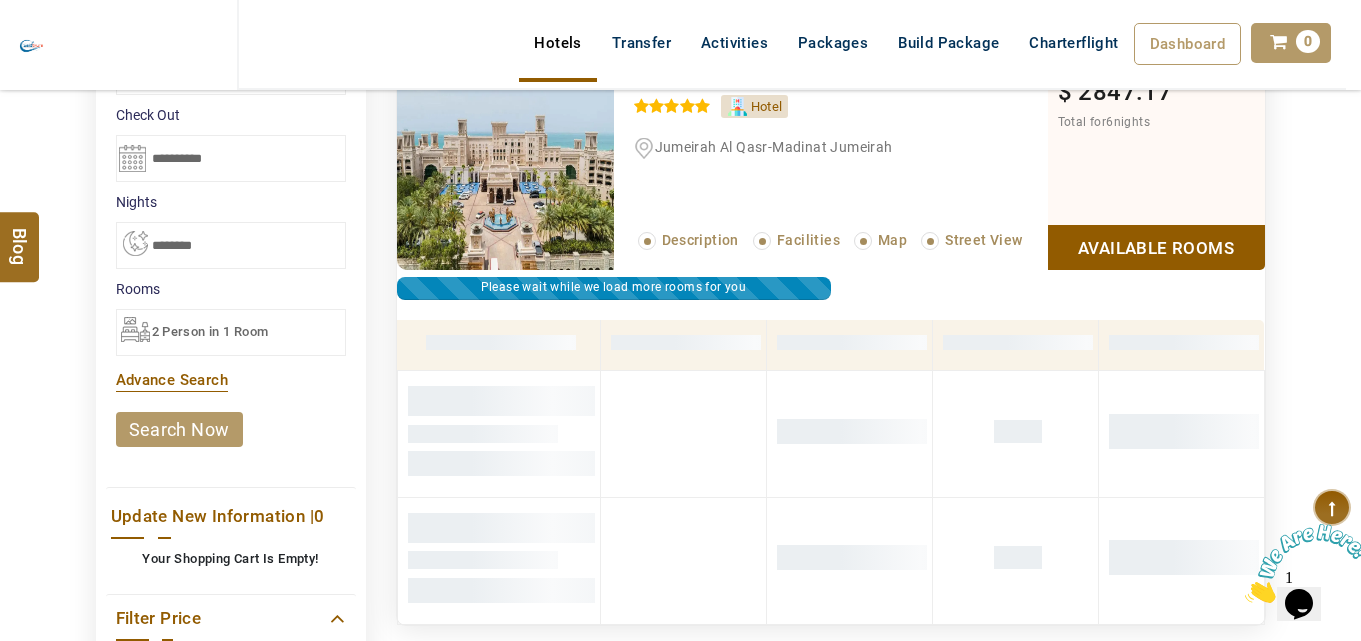 click at bounding box center [831, 310] 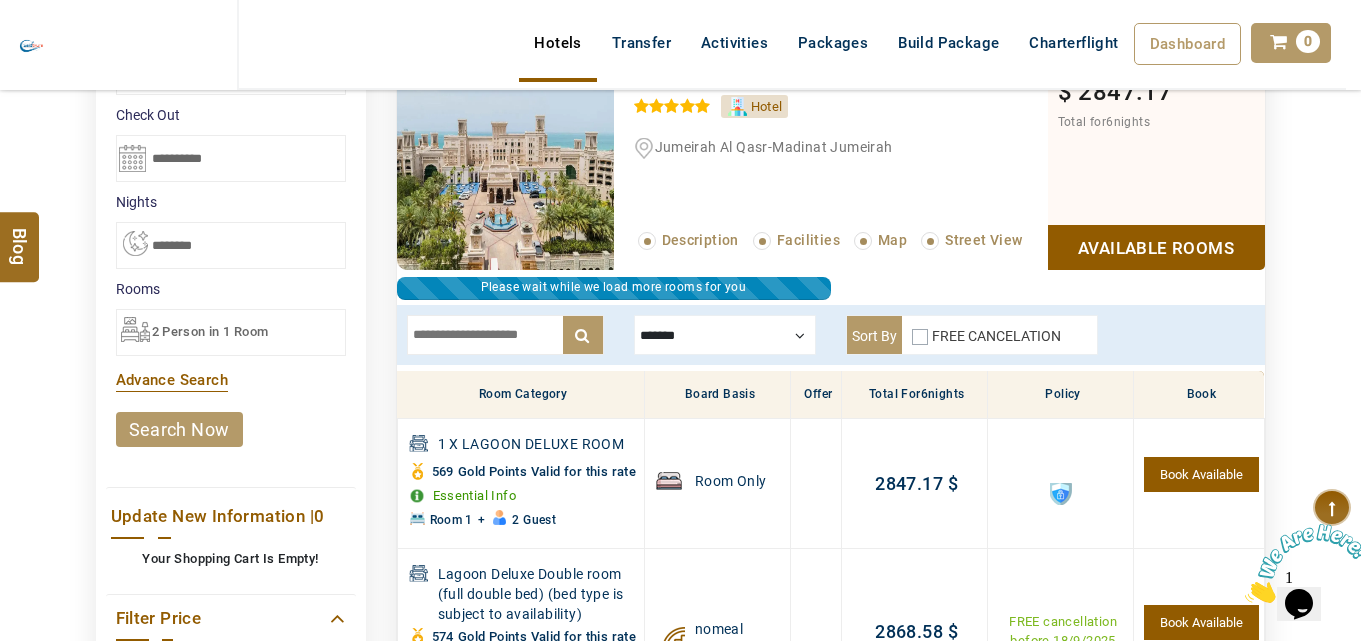 scroll, scrollTop: 943, scrollLeft: 0, axis: vertical 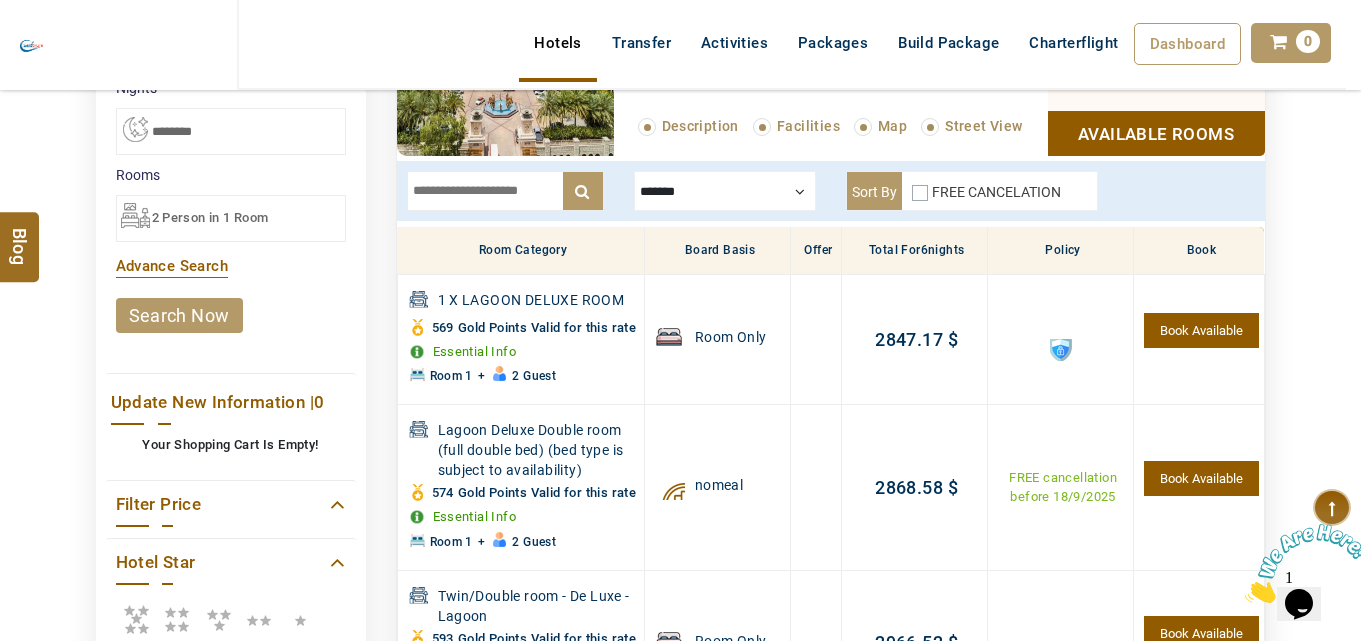 click at bounding box center [725, 191] 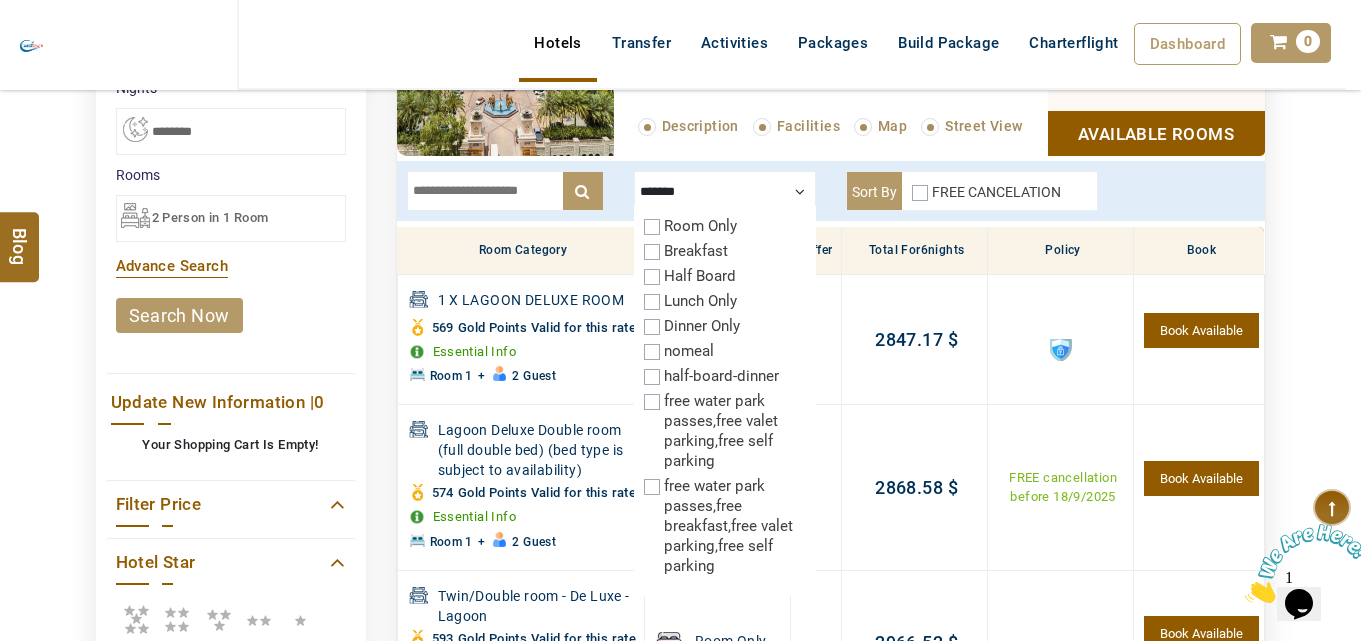 click on "Breakfast" at bounding box center (696, 251) 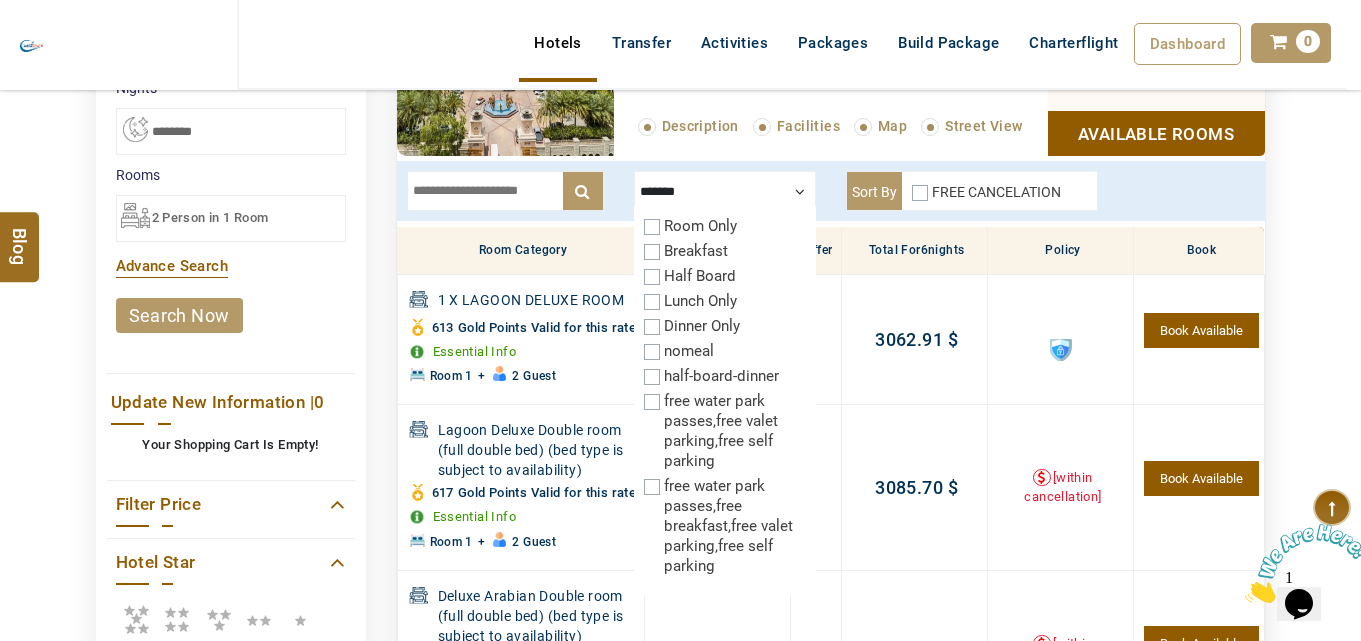 click on "x  ******* Room Only Breakfast Half Board Lunch Only Dinner Only nomeal half-board-dinner free water park passes,free valet parking,free self parking free water park passes,free breakfast,free valet parking,free self parking Sort By FREE CANCELATION" at bounding box center (831, 191) 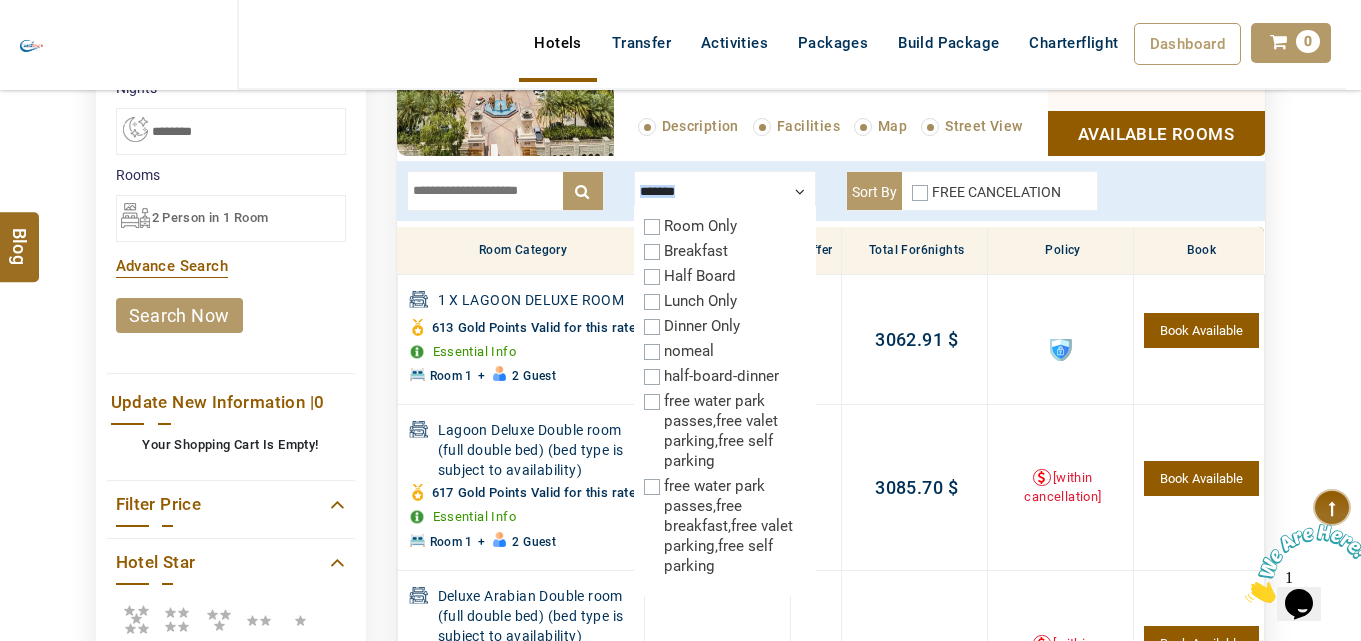 click on "******* Room Only Breakfast Half Board Lunch Only Dinner Only nomeal half-board-dinner free water park passes,free valet parking,free self parking free water park passes,free breakfast,free valet parking,free self parking" at bounding box center [725, 191] 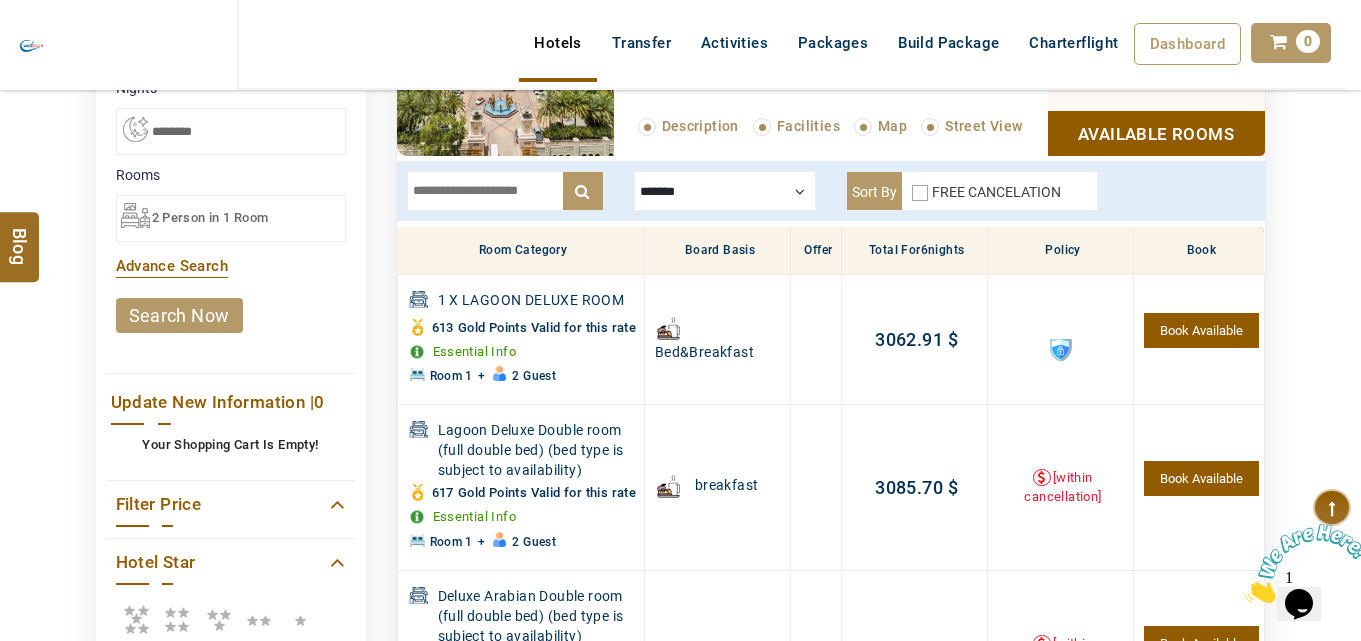 click at bounding box center (725, 191) 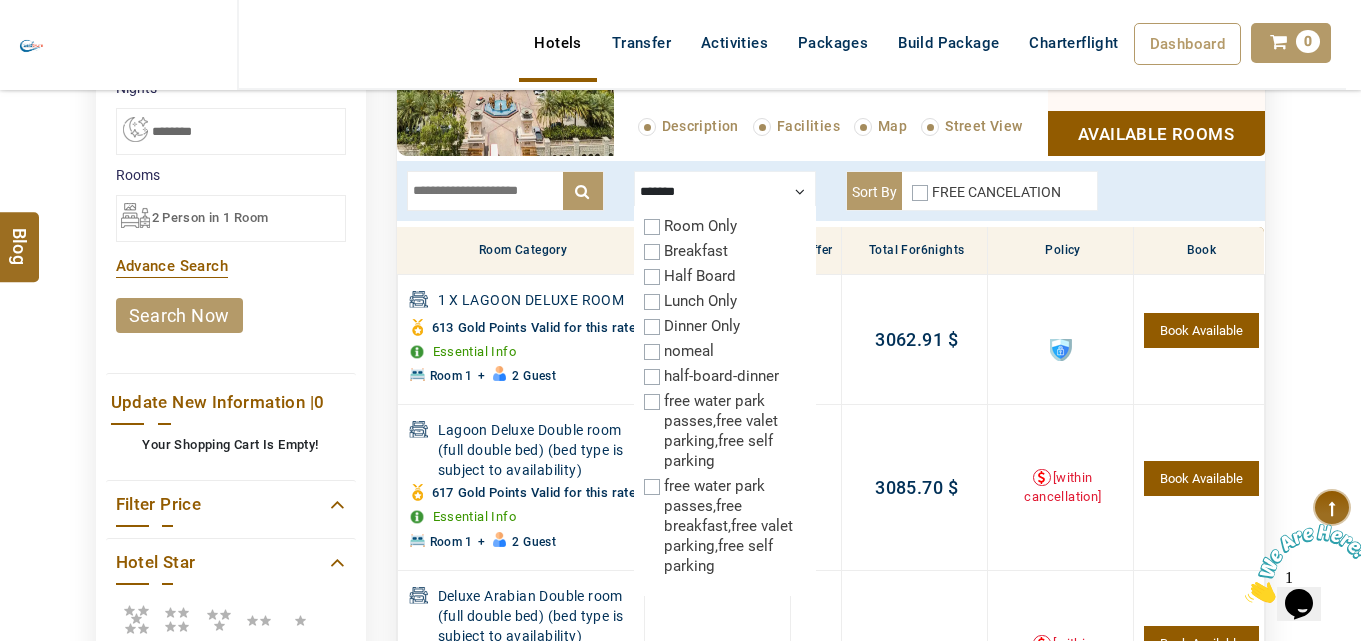 click at bounding box center (725, 191) 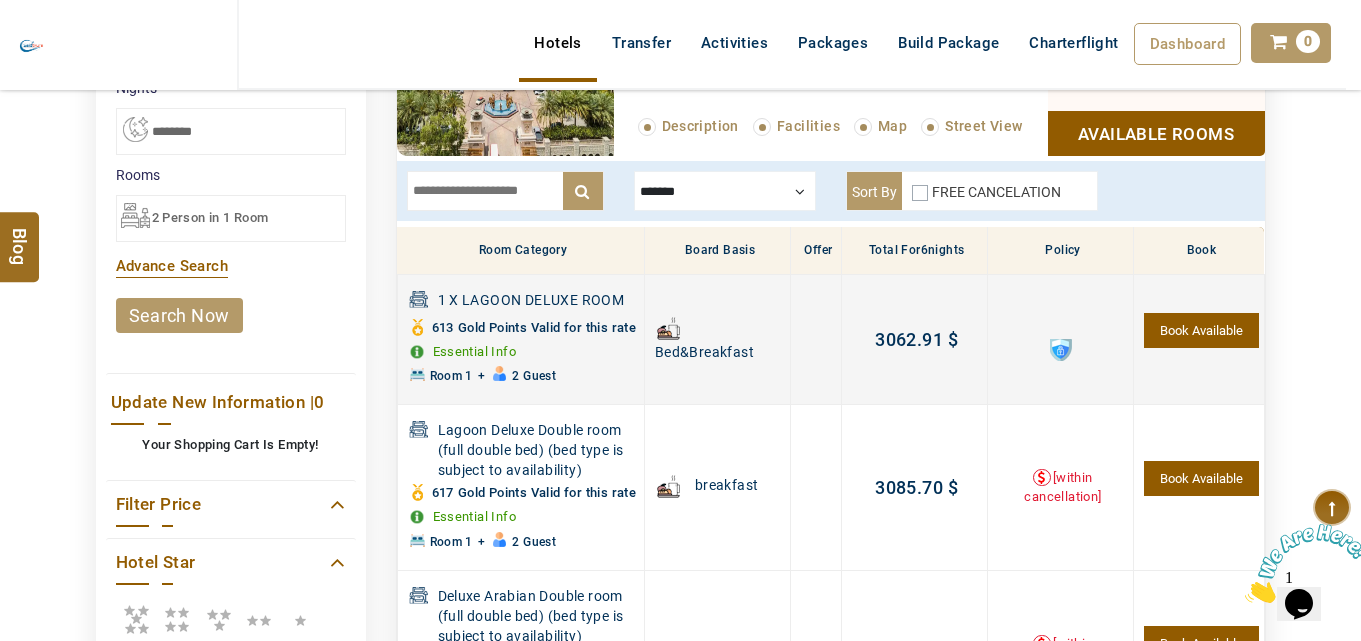 click at bounding box center (1061, 350) 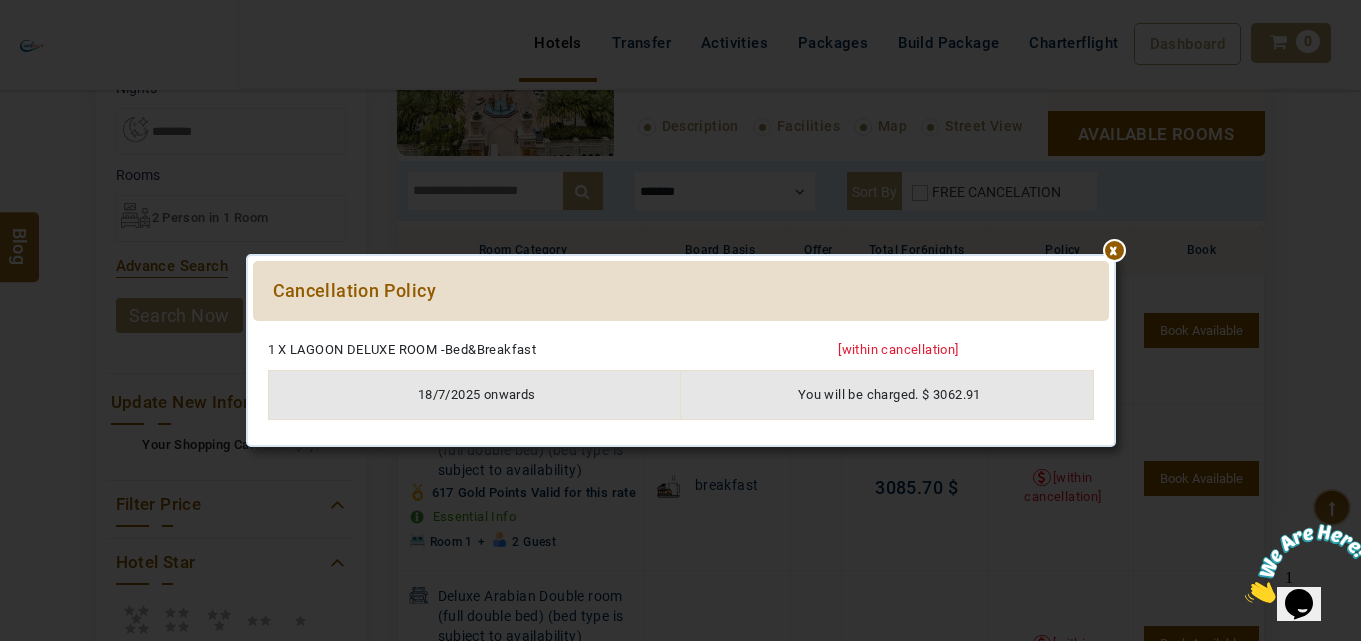 click at bounding box center (681, 331) 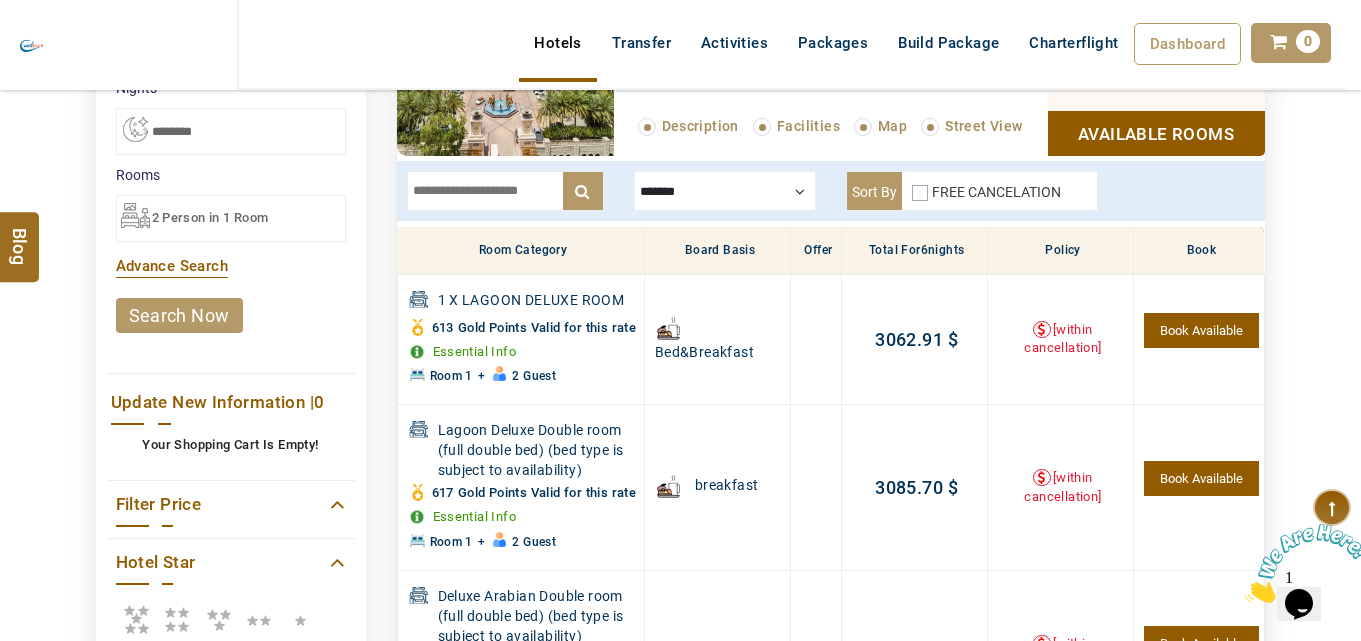 scroll, scrollTop: 1056, scrollLeft: 0, axis: vertical 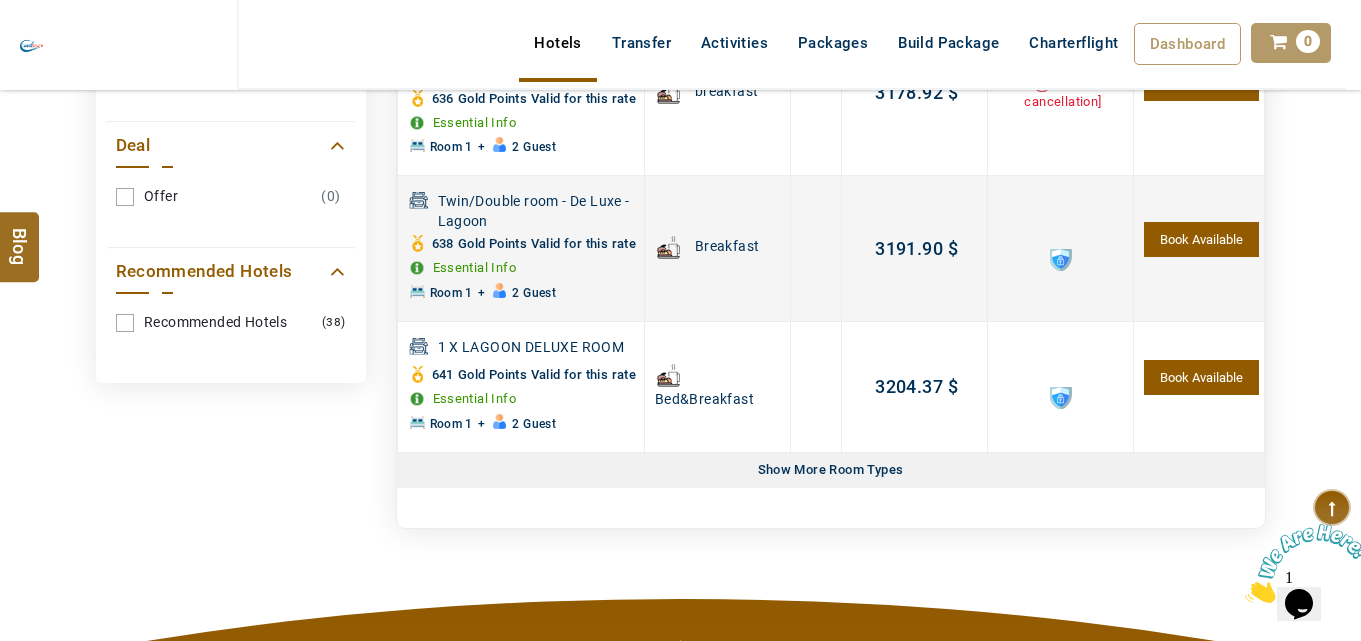 click at bounding box center [1061, 260] 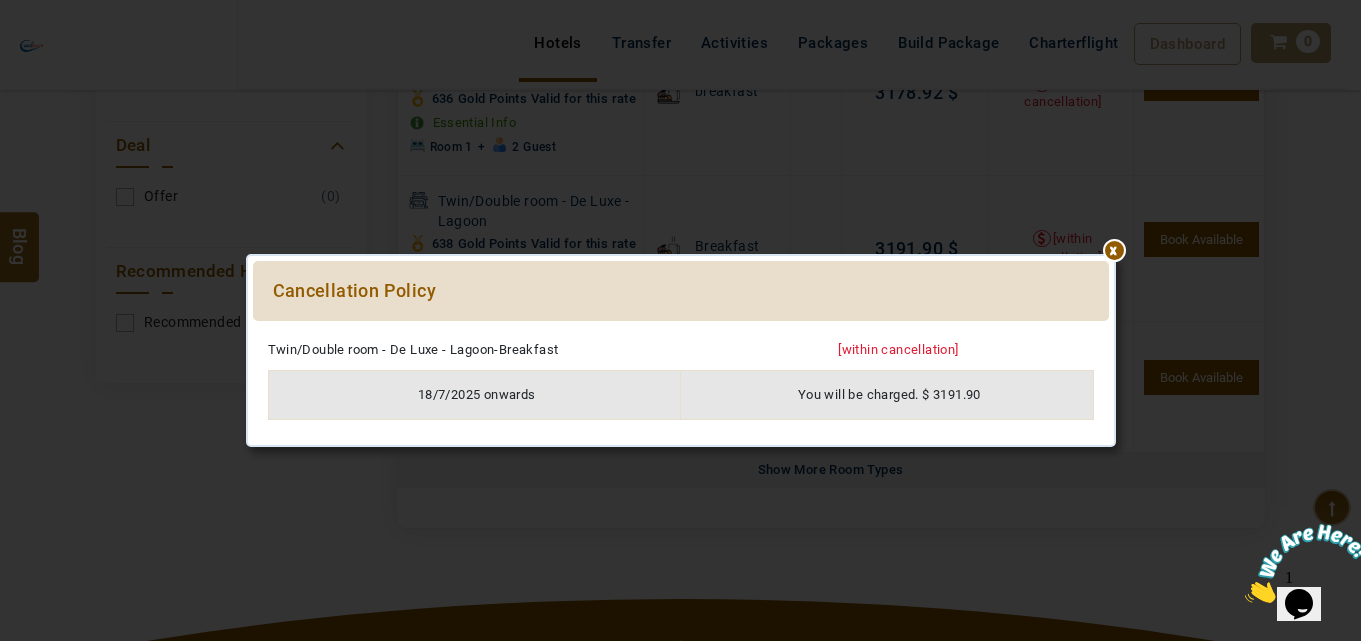 click at bounding box center [681, 331] 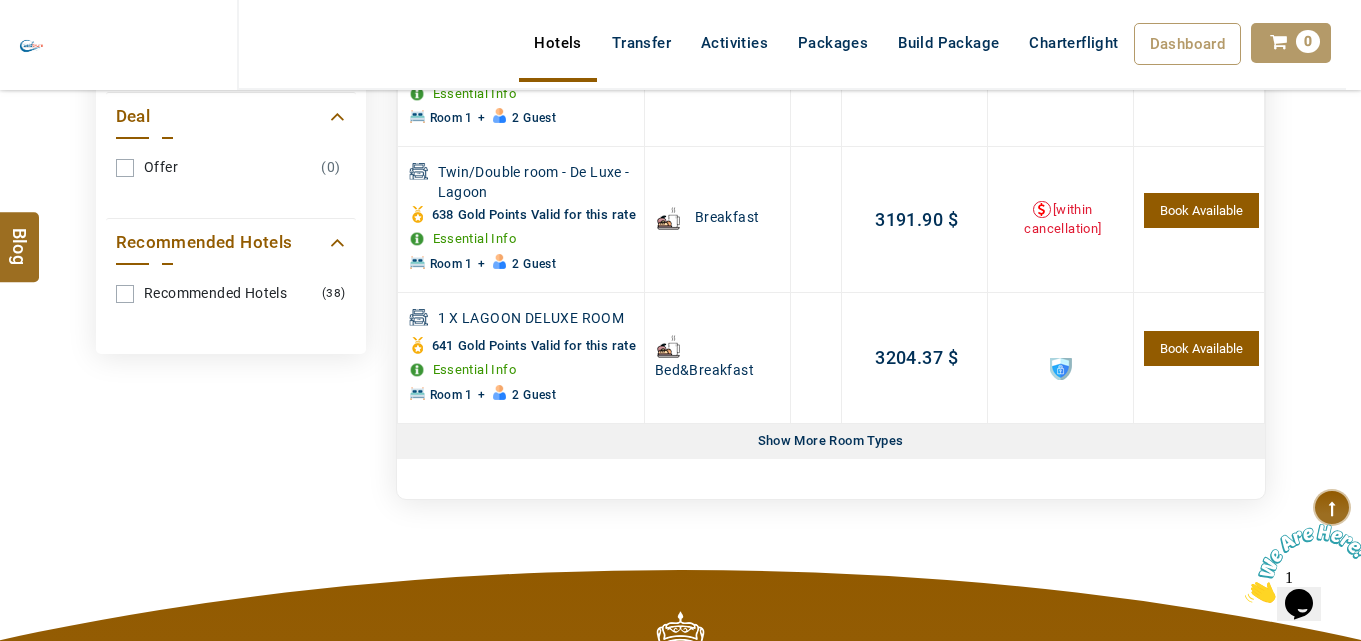 scroll, scrollTop: 1092, scrollLeft: 0, axis: vertical 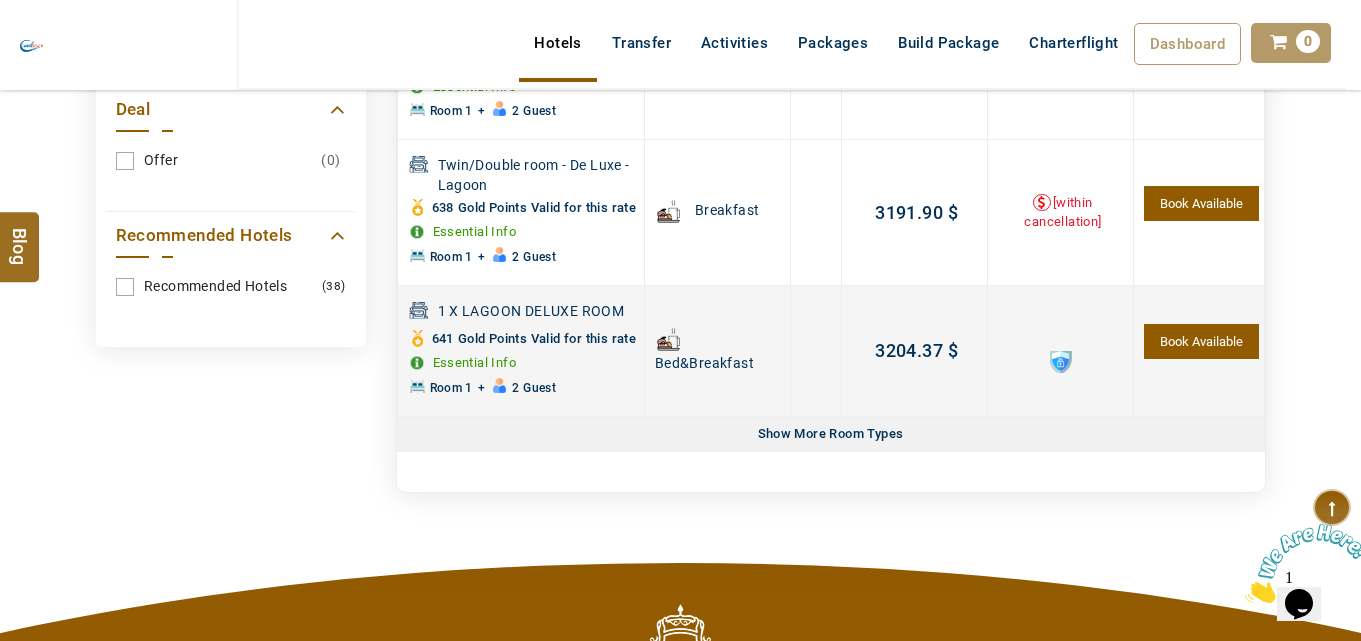 click at bounding box center [1061, 362] 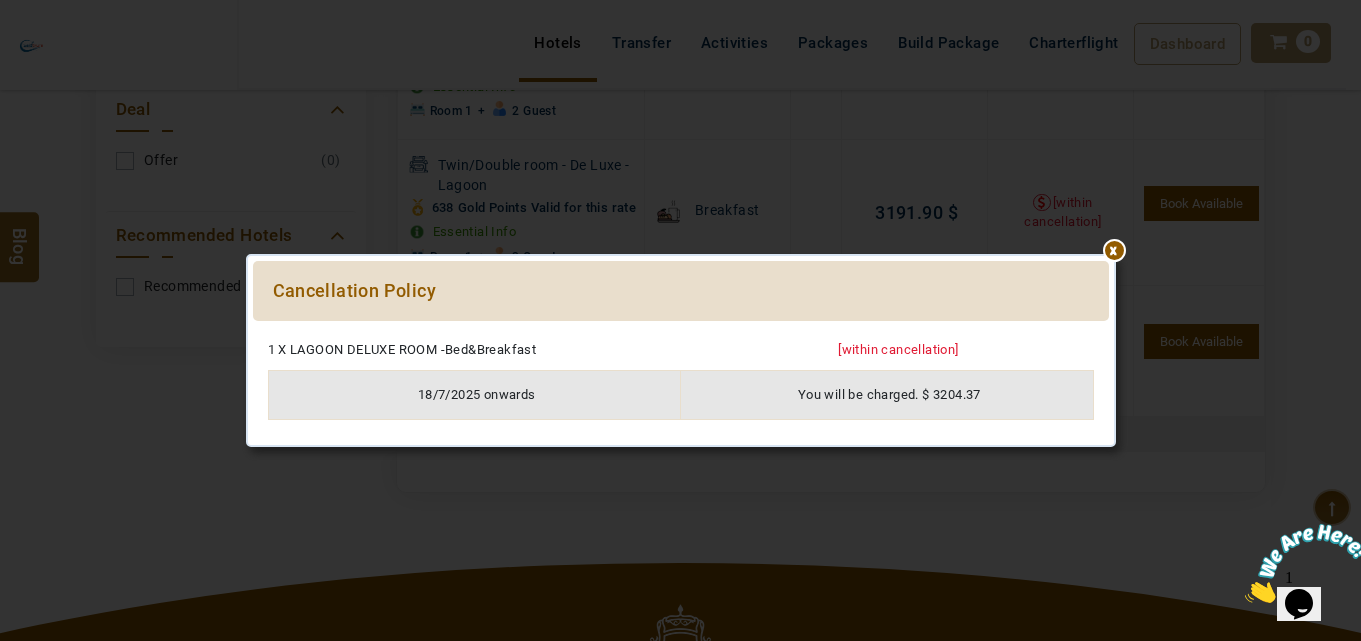 click at bounding box center [681, 331] 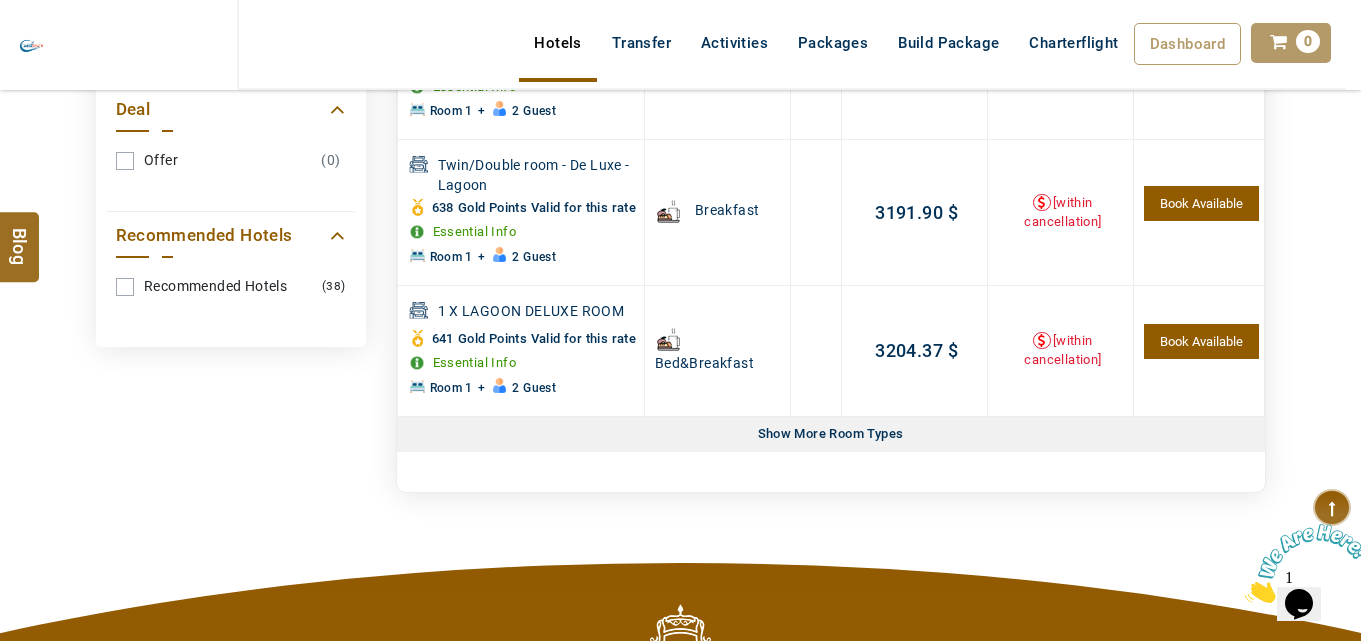 click on "Show More Room Types" at bounding box center [831, 434] 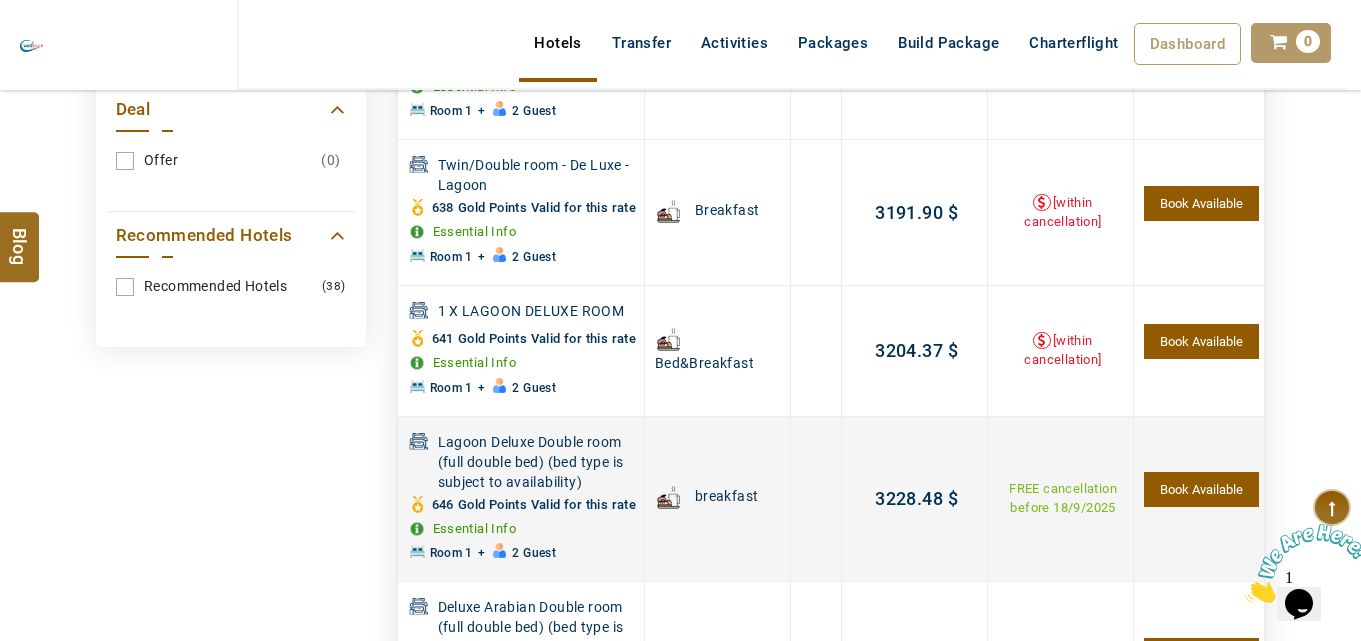click on "Book Available" at bounding box center [1201, 489] 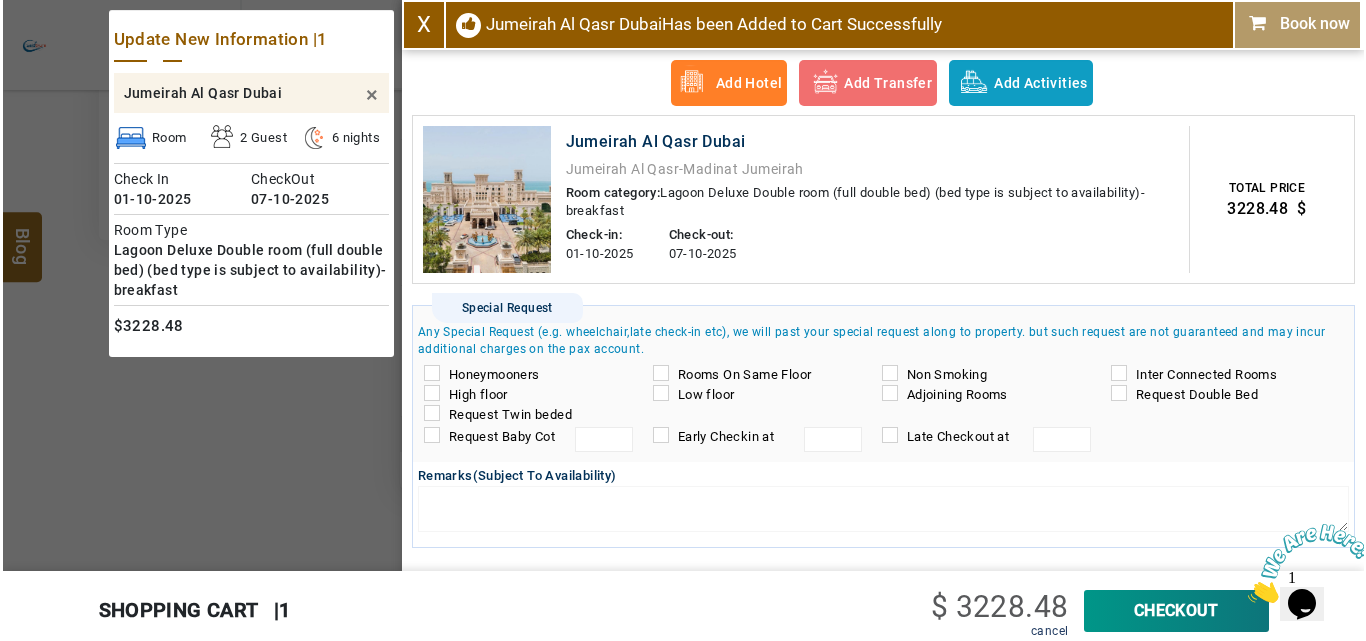 scroll, scrollTop: 985, scrollLeft: 0, axis: vertical 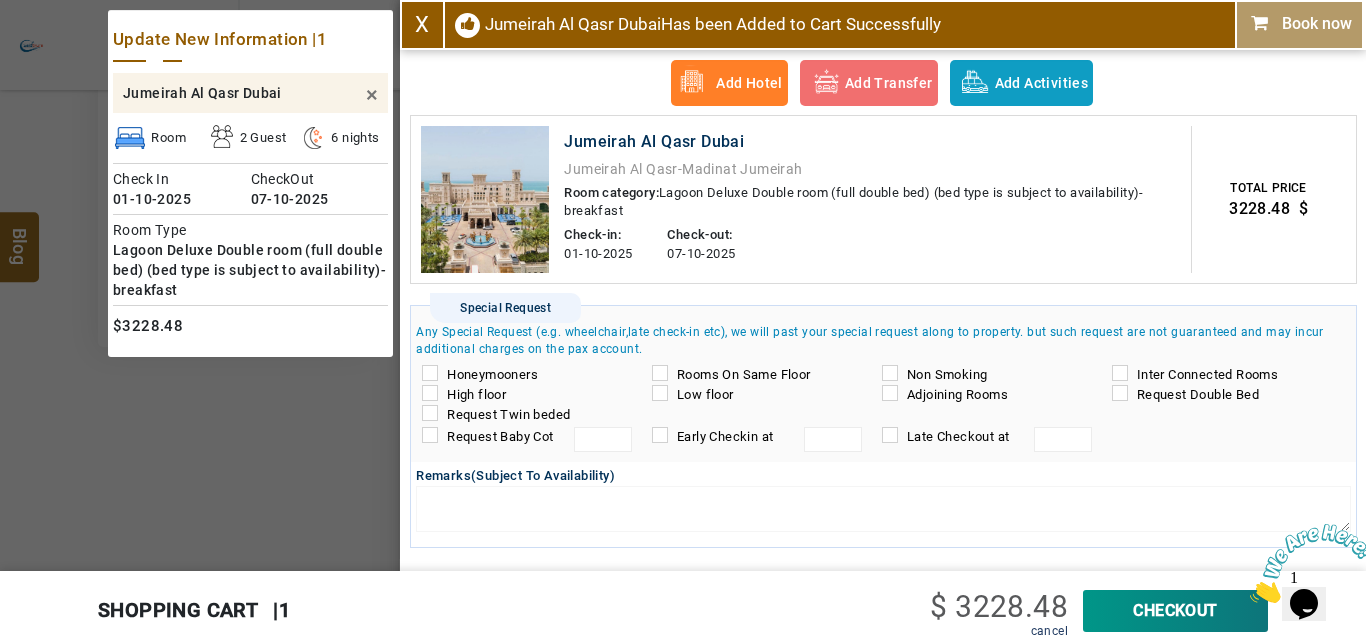 click on "CheckOut" at bounding box center [1175, 611] 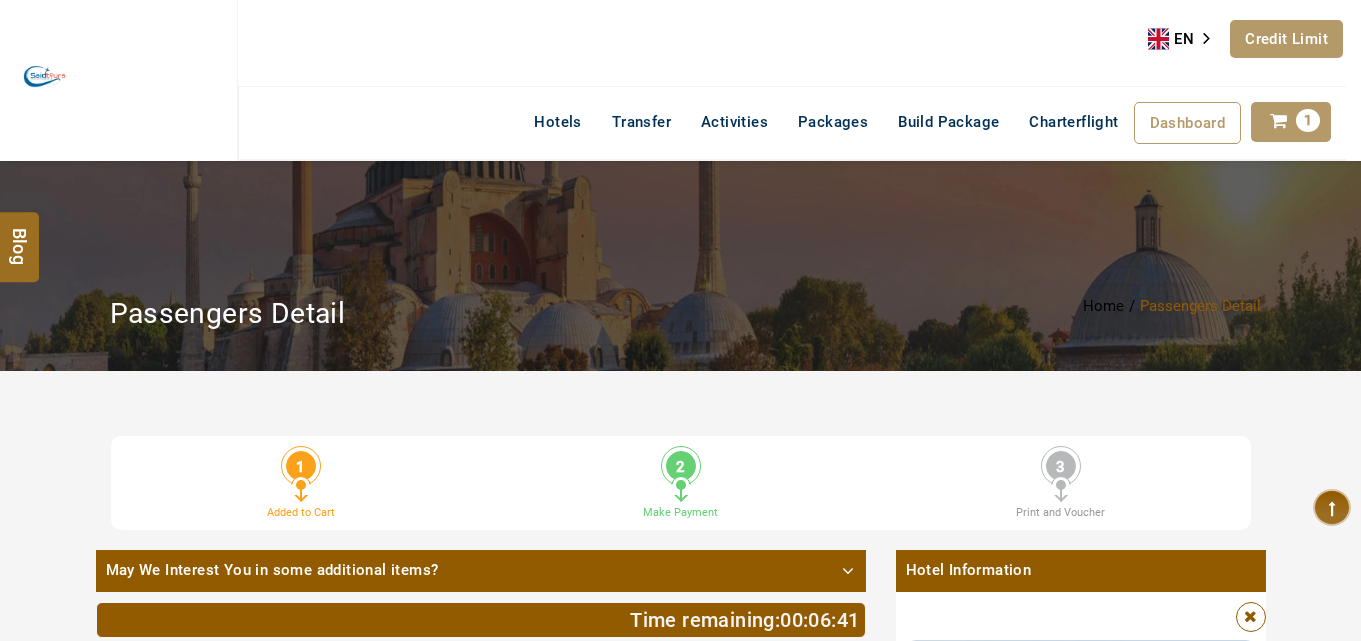 scroll, scrollTop: 0, scrollLeft: 0, axis: both 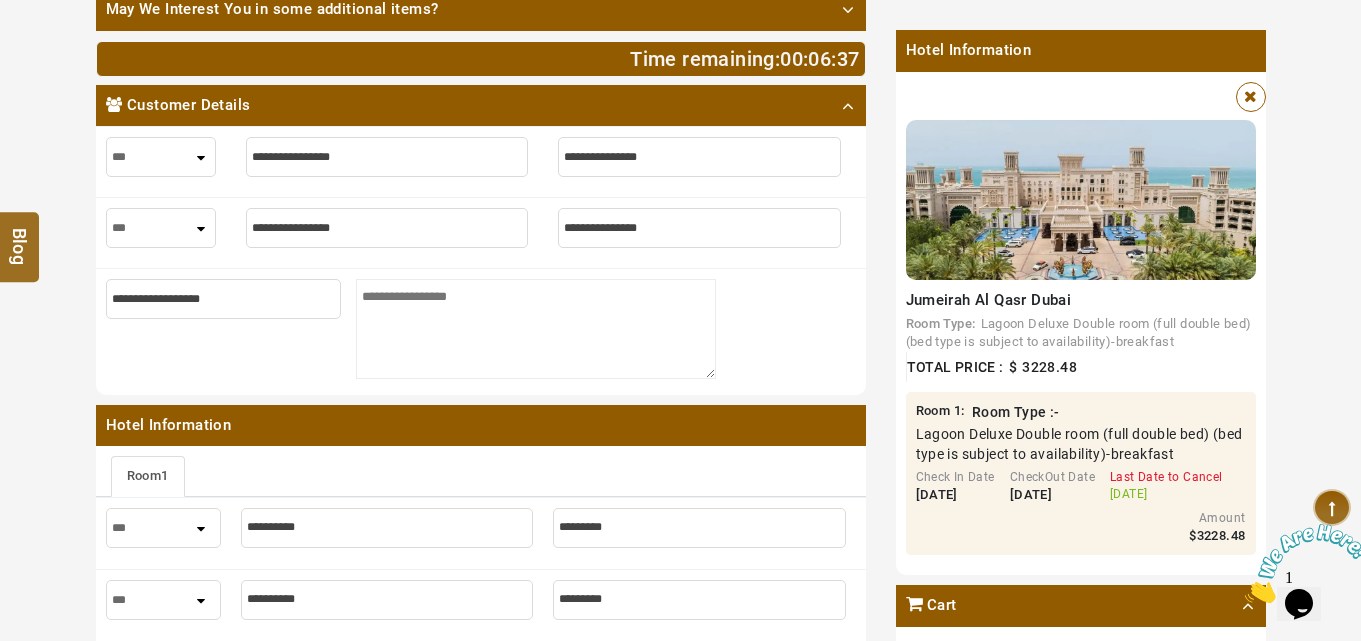 click at bounding box center (387, 157) 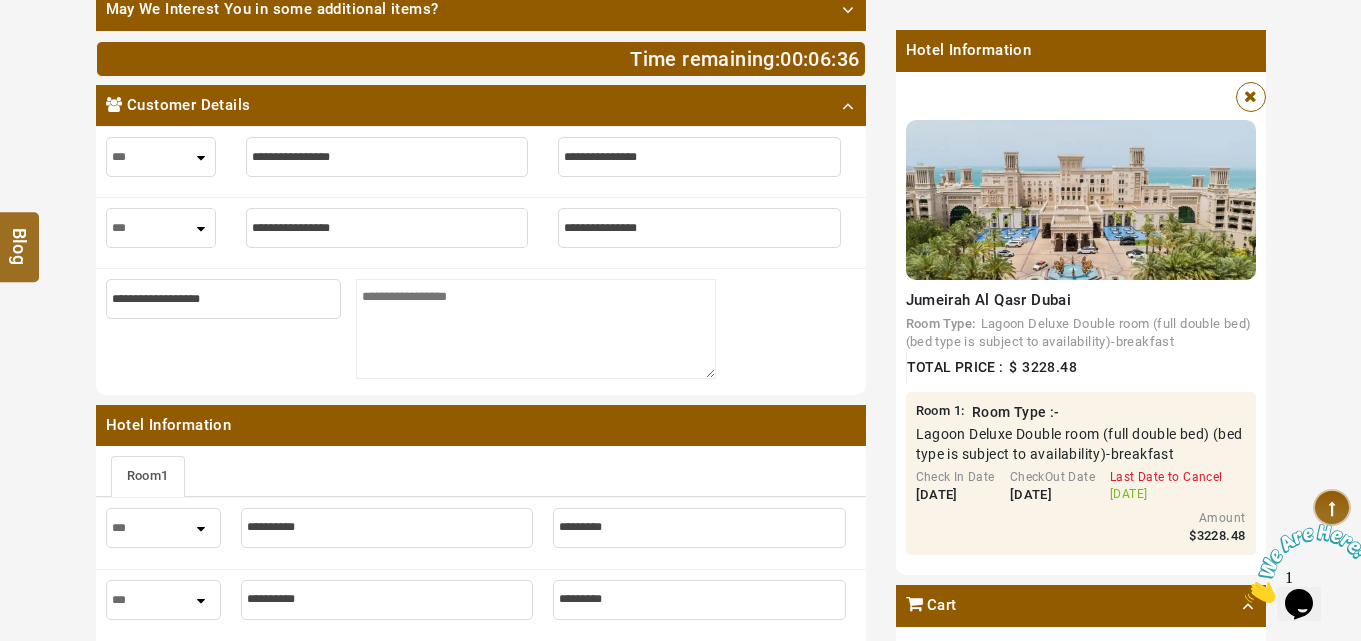 click at bounding box center [387, 157] 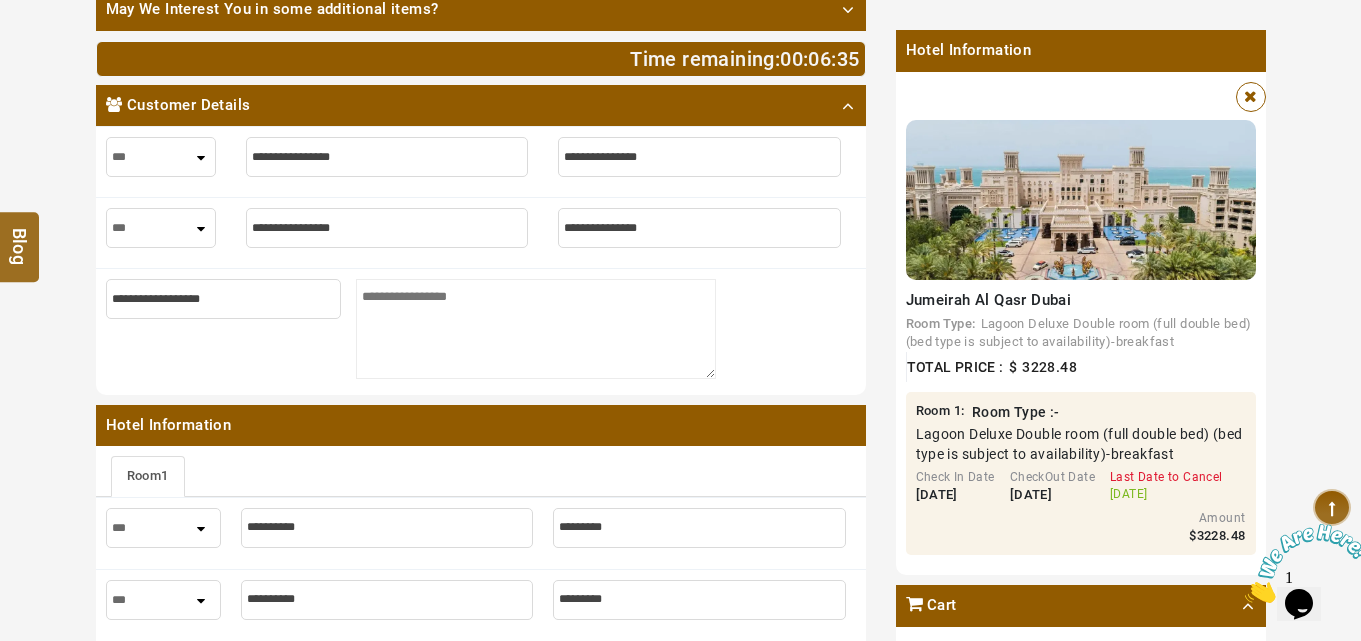 type on "*" 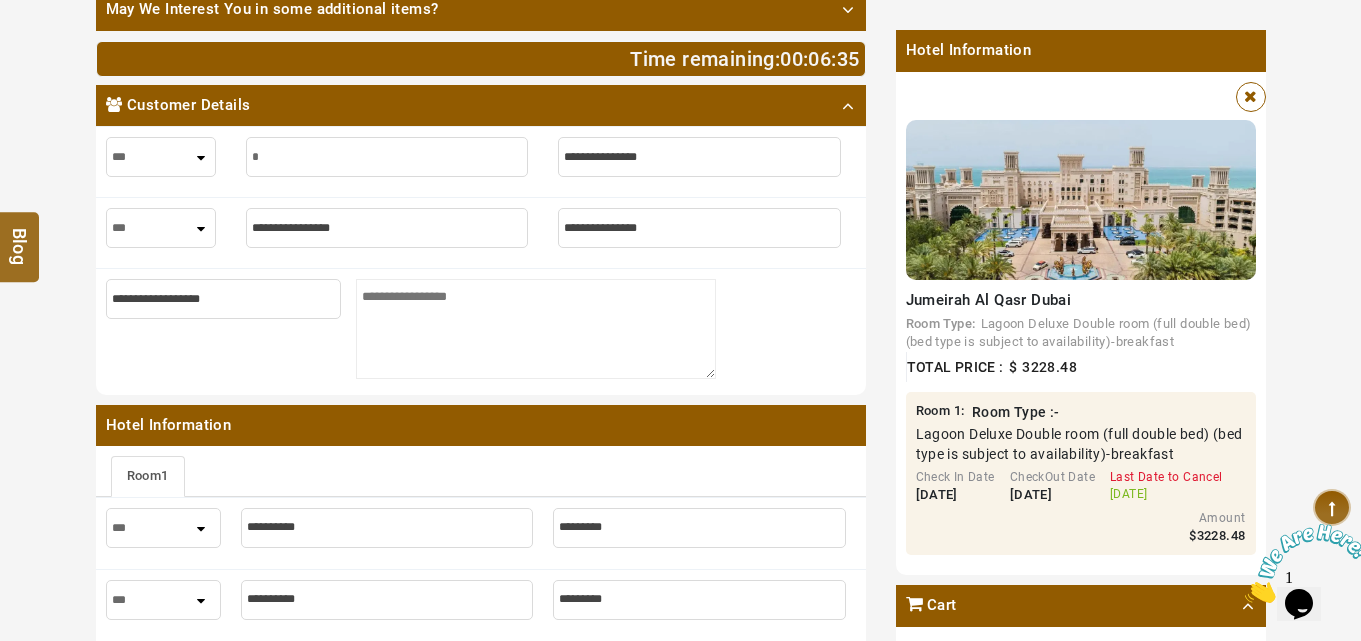 type on "*" 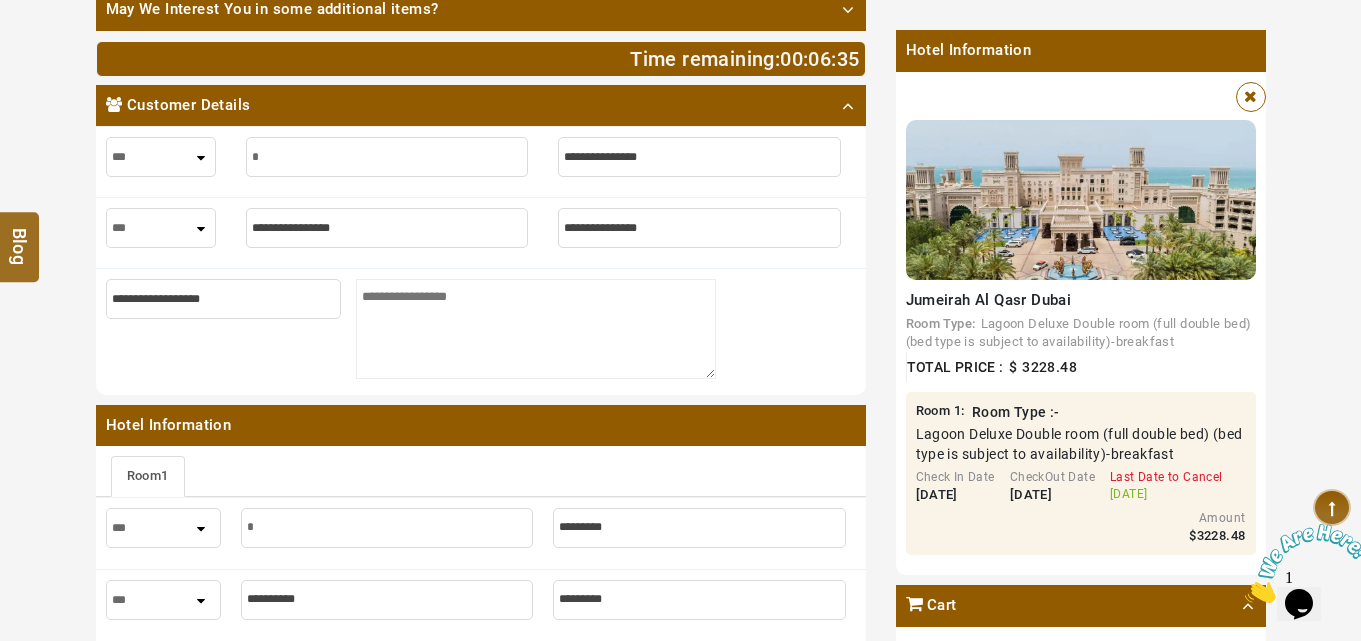 type on "**" 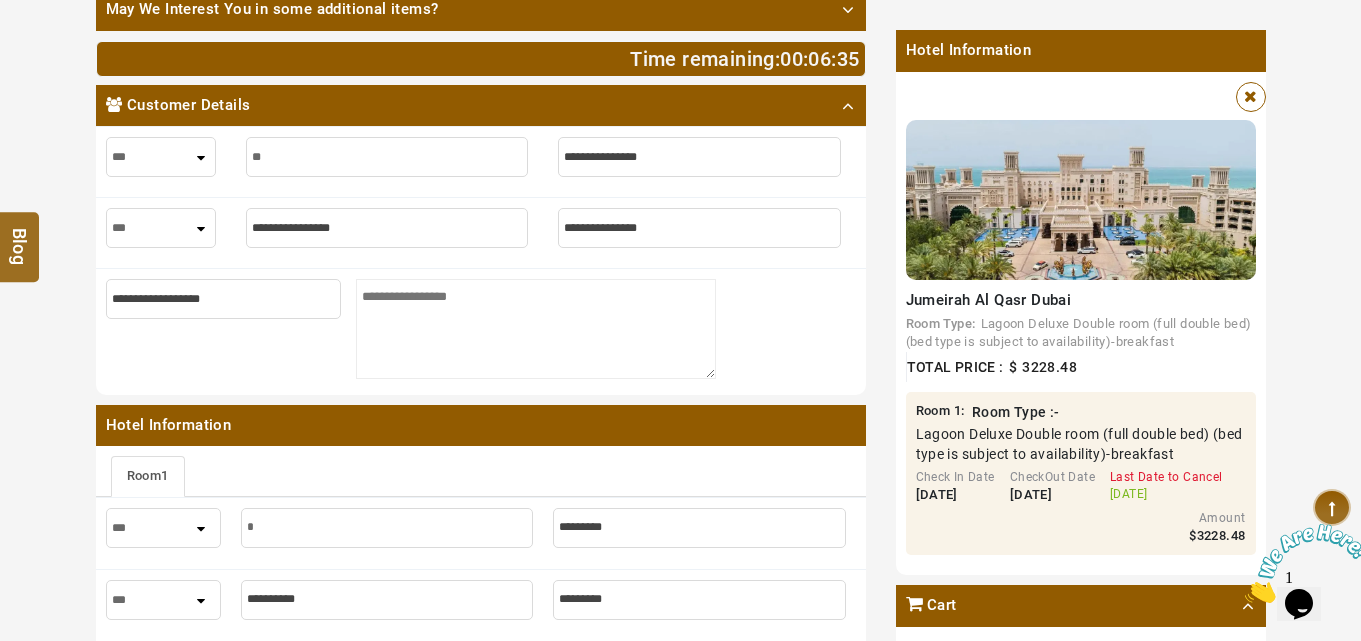 type on "**" 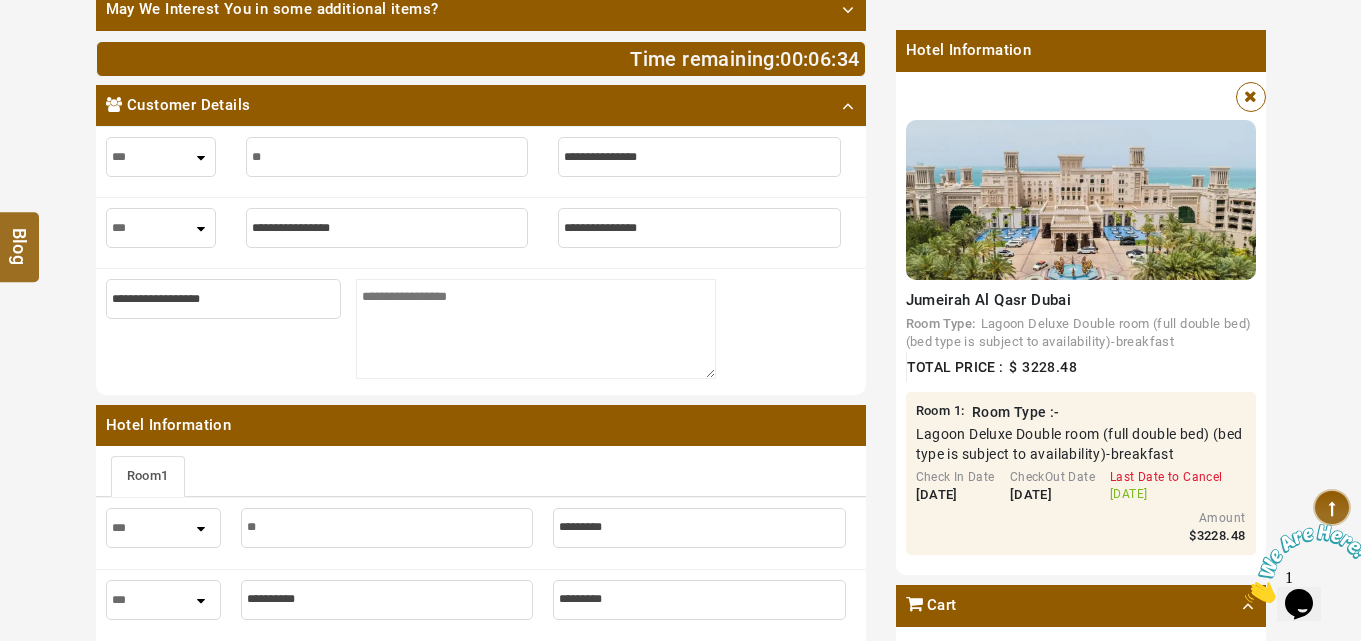 type on "***" 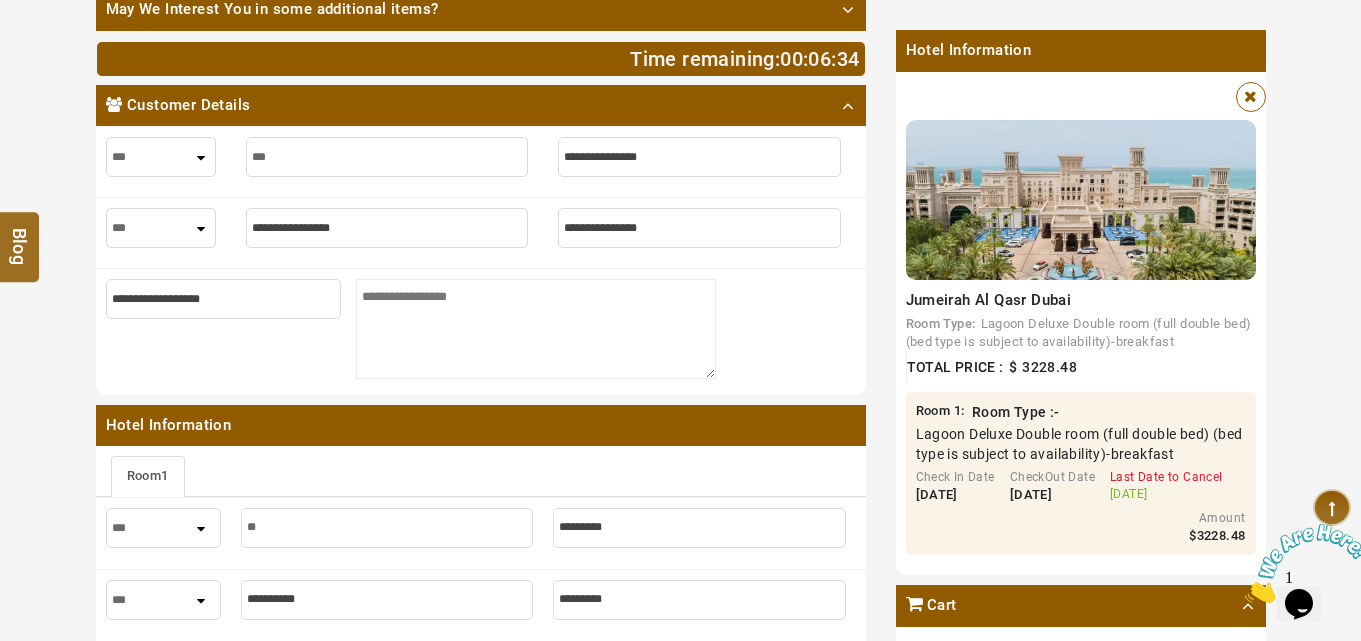 type on "***" 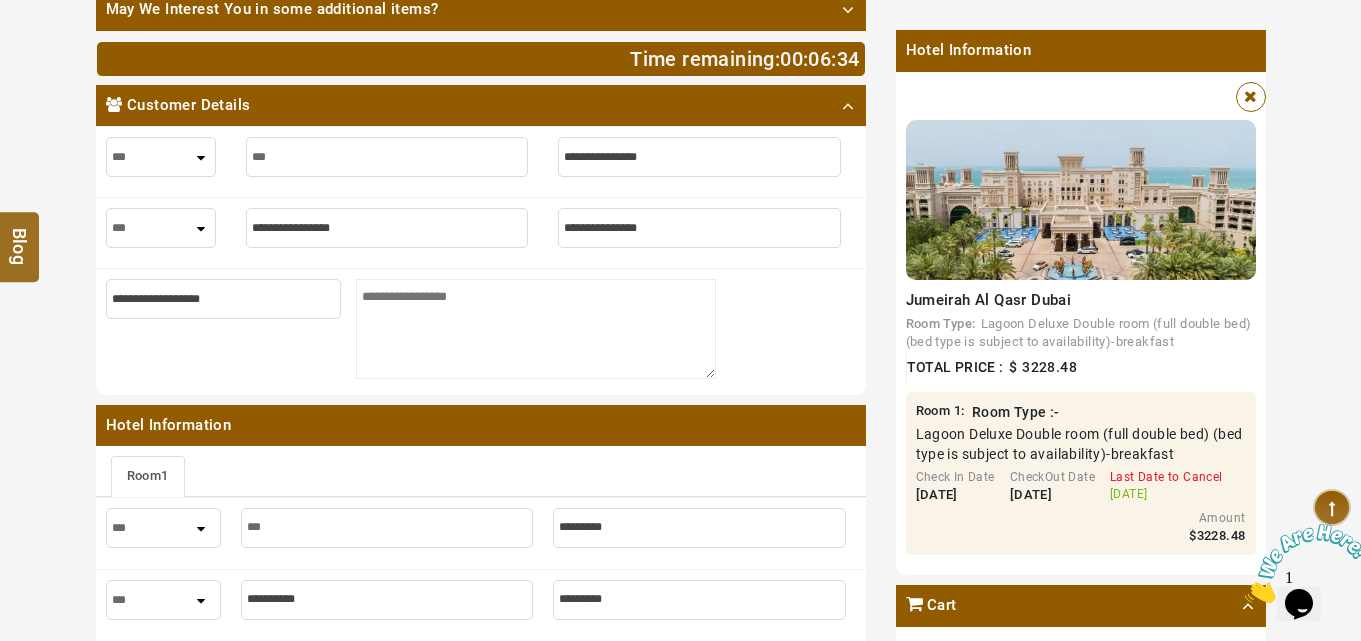 type on "****" 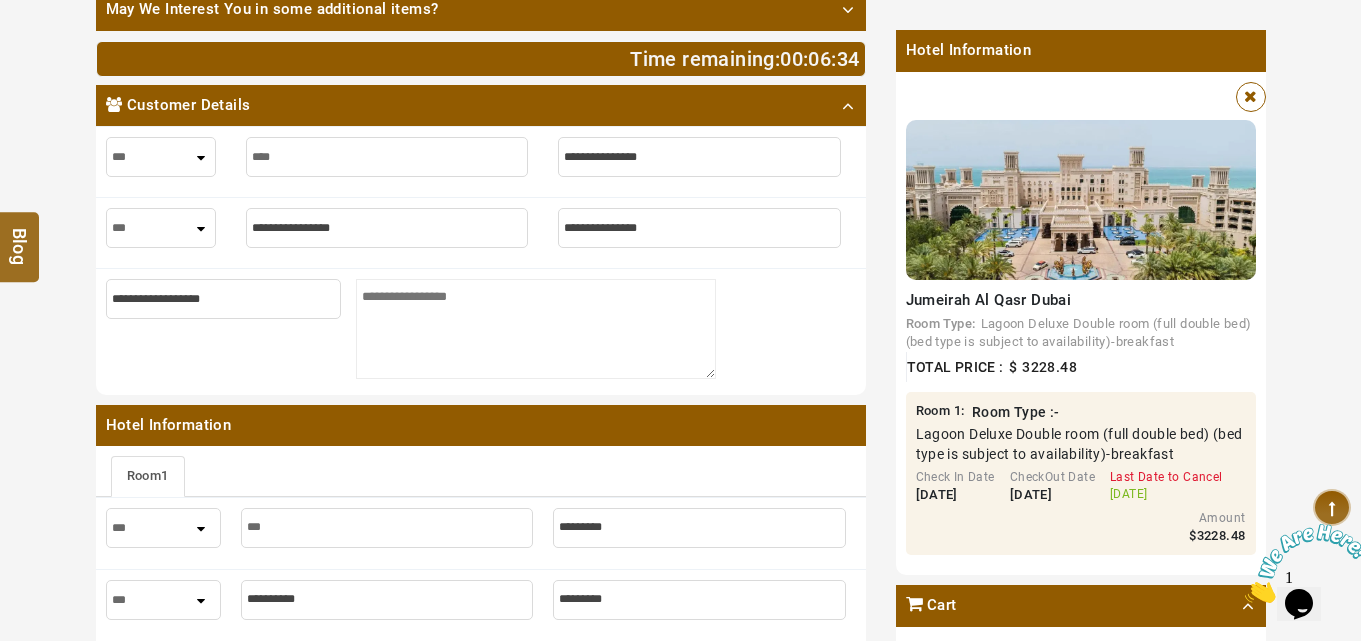 type on "****" 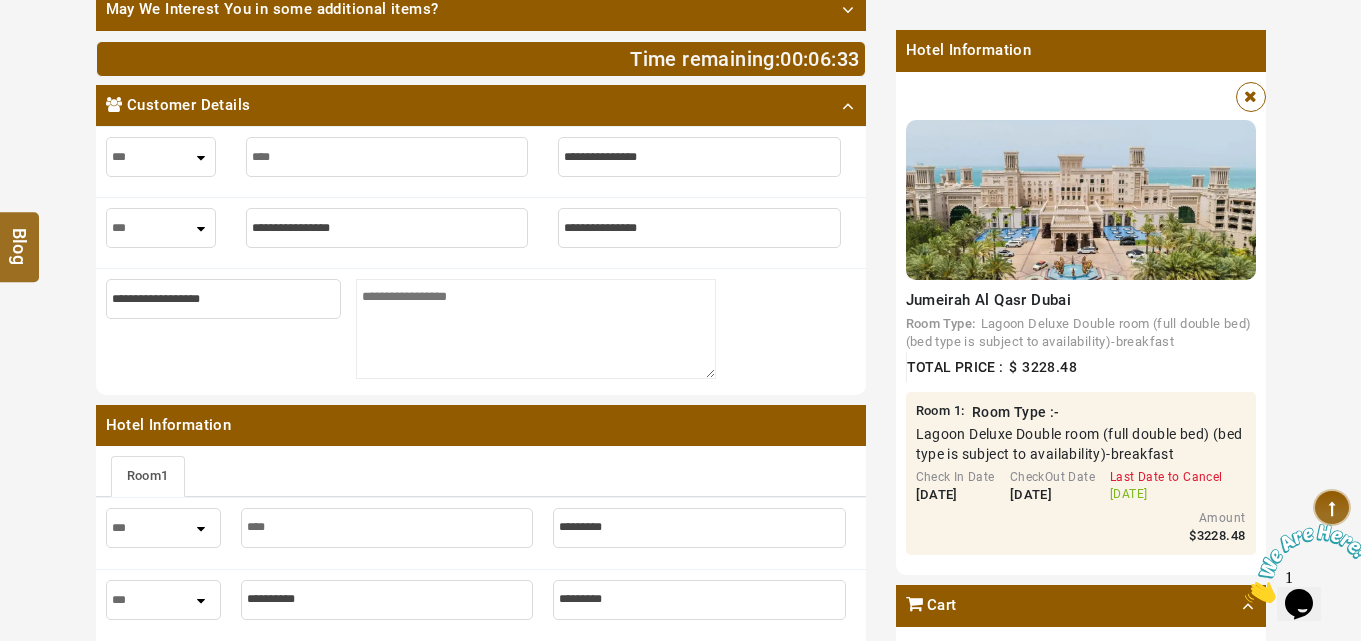 type on "*****" 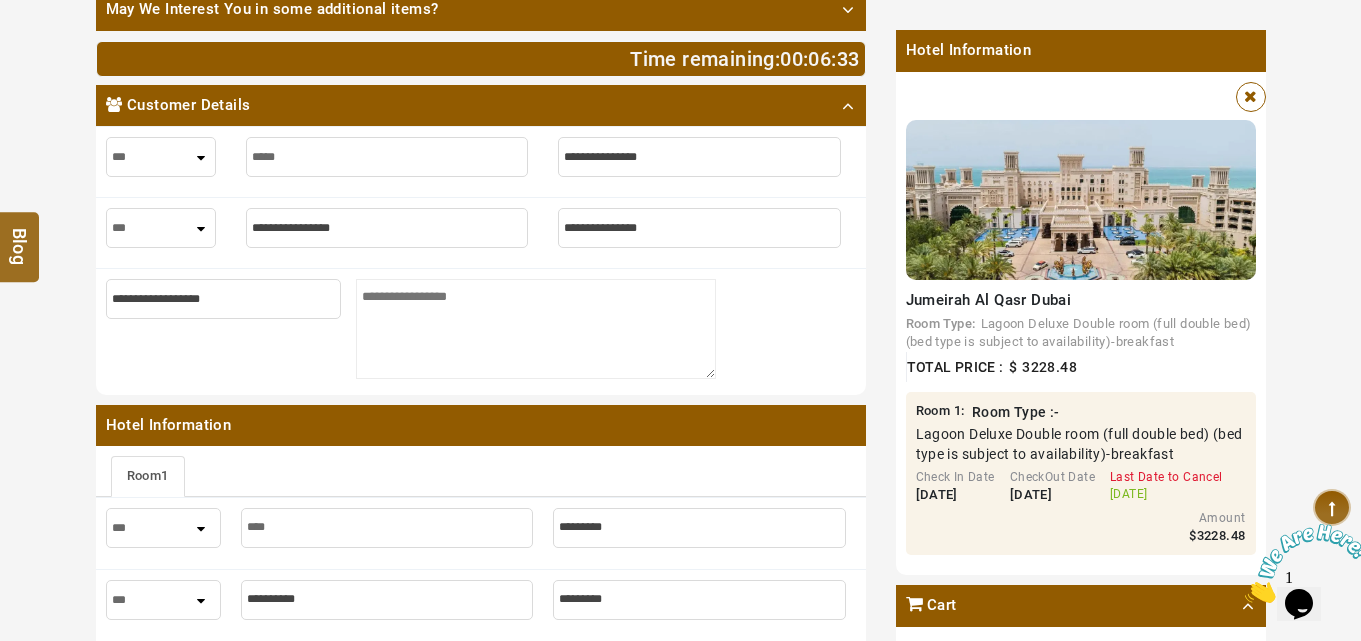 type on "*****" 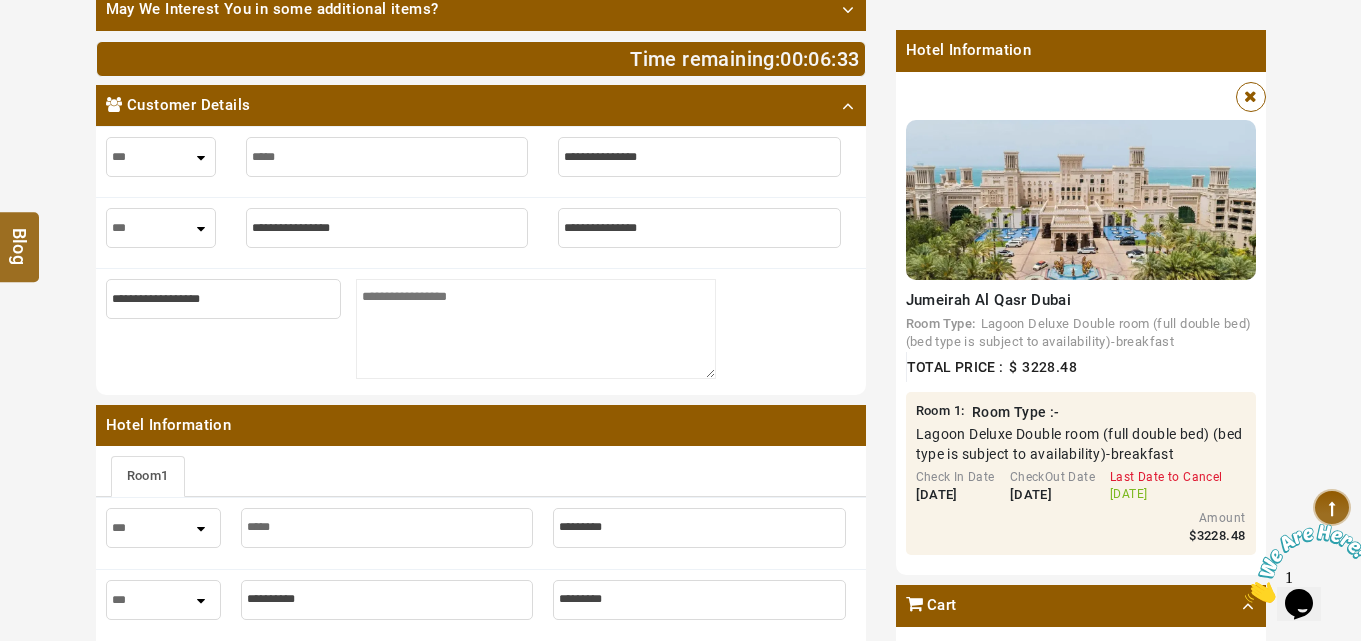 type on "******" 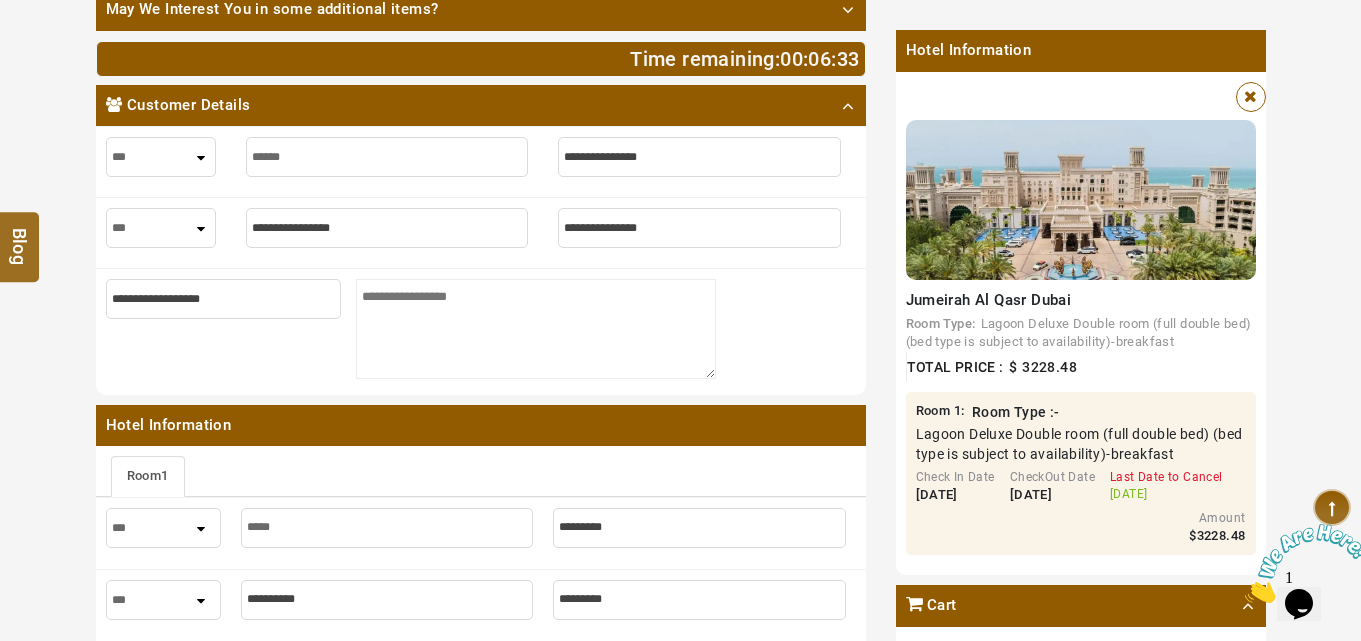 type on "******" 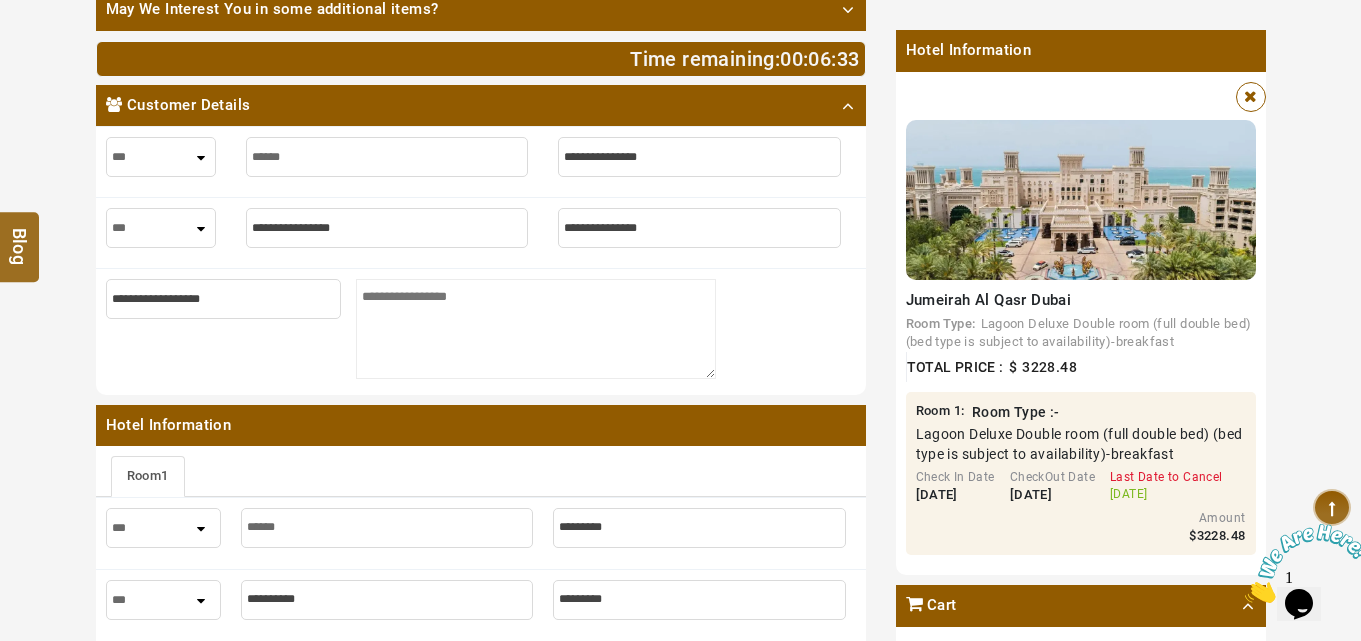 type on "*******" 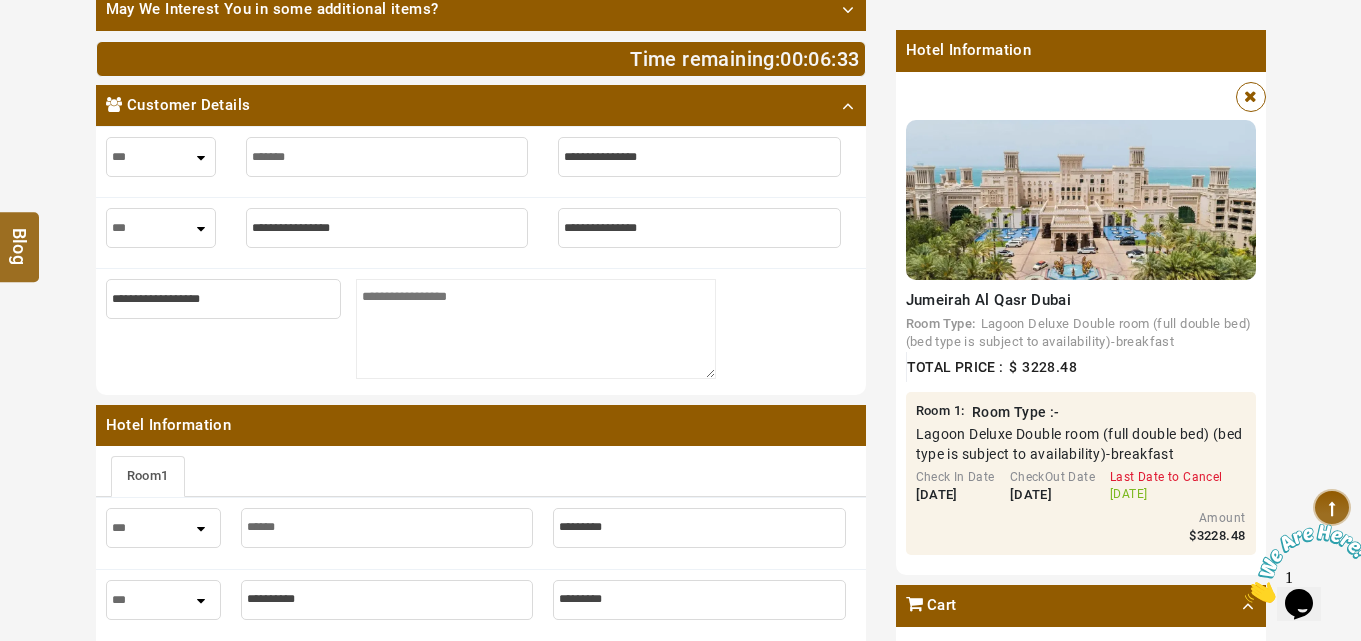 type on "*******" 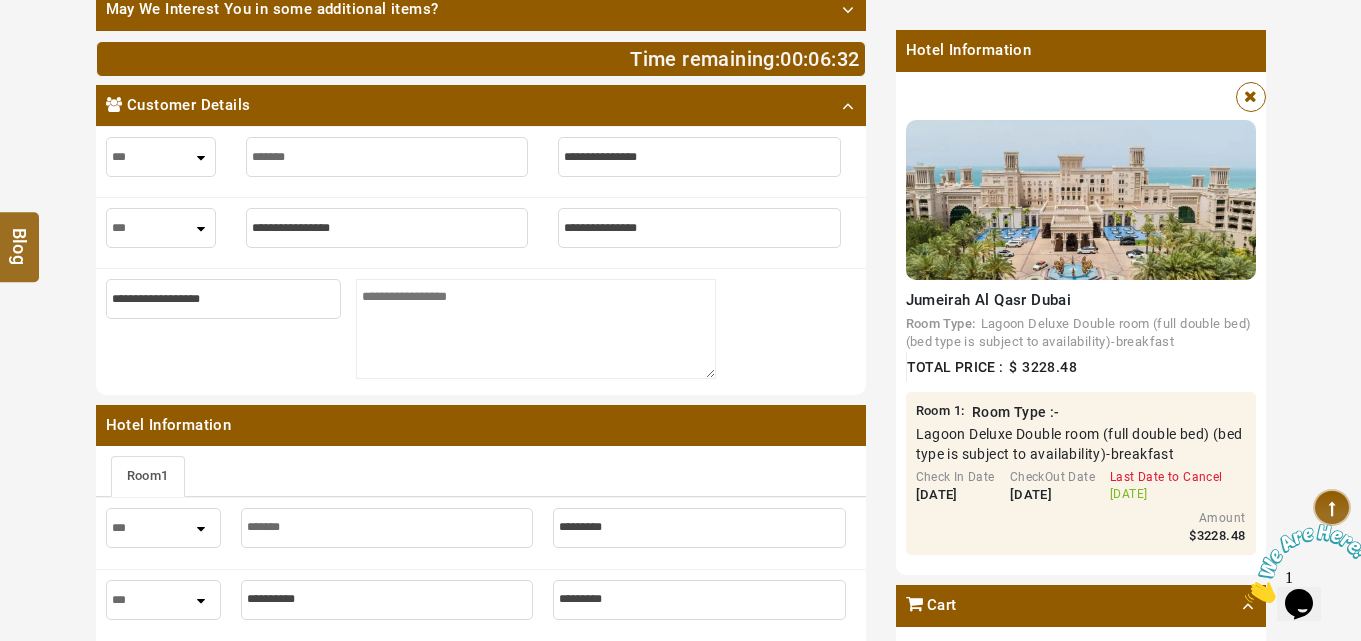 type on "*******" 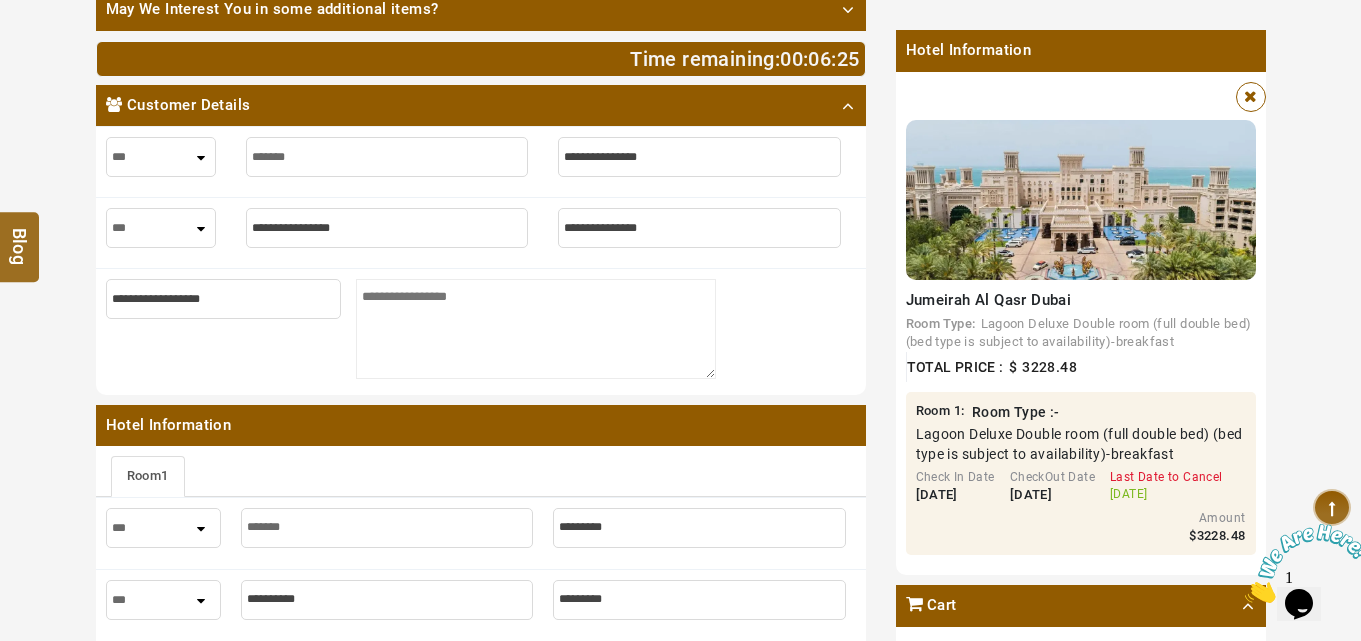 type on "*" 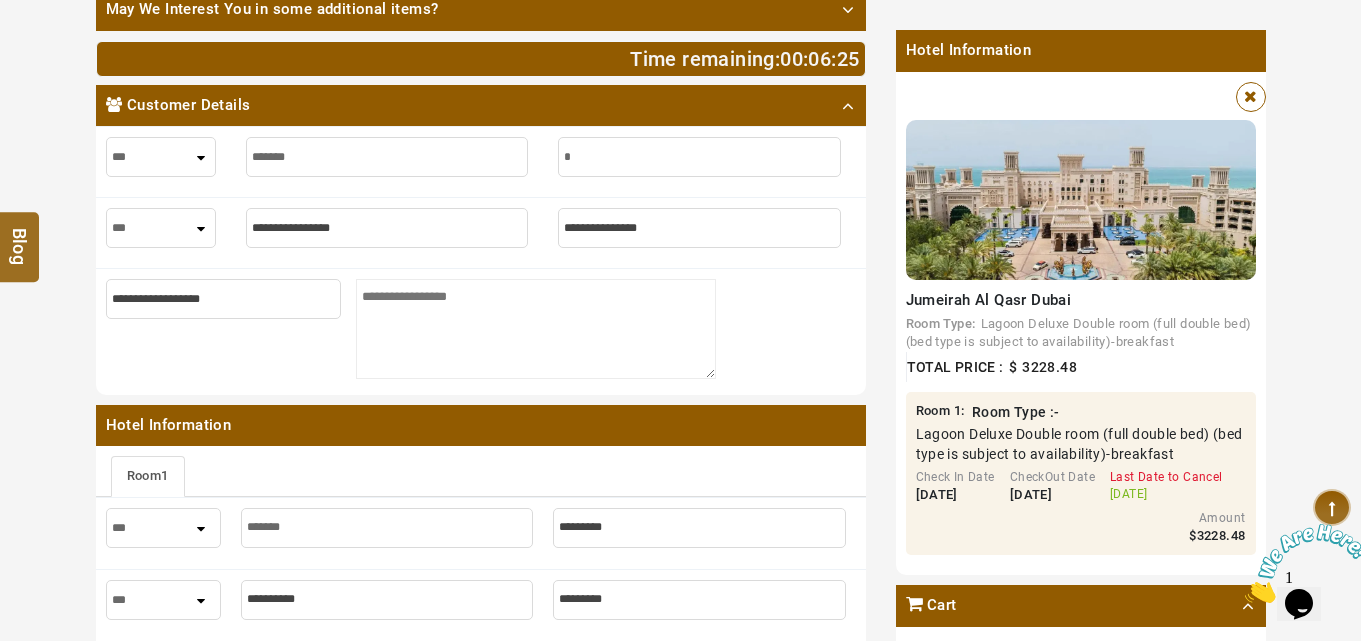 type on "*" 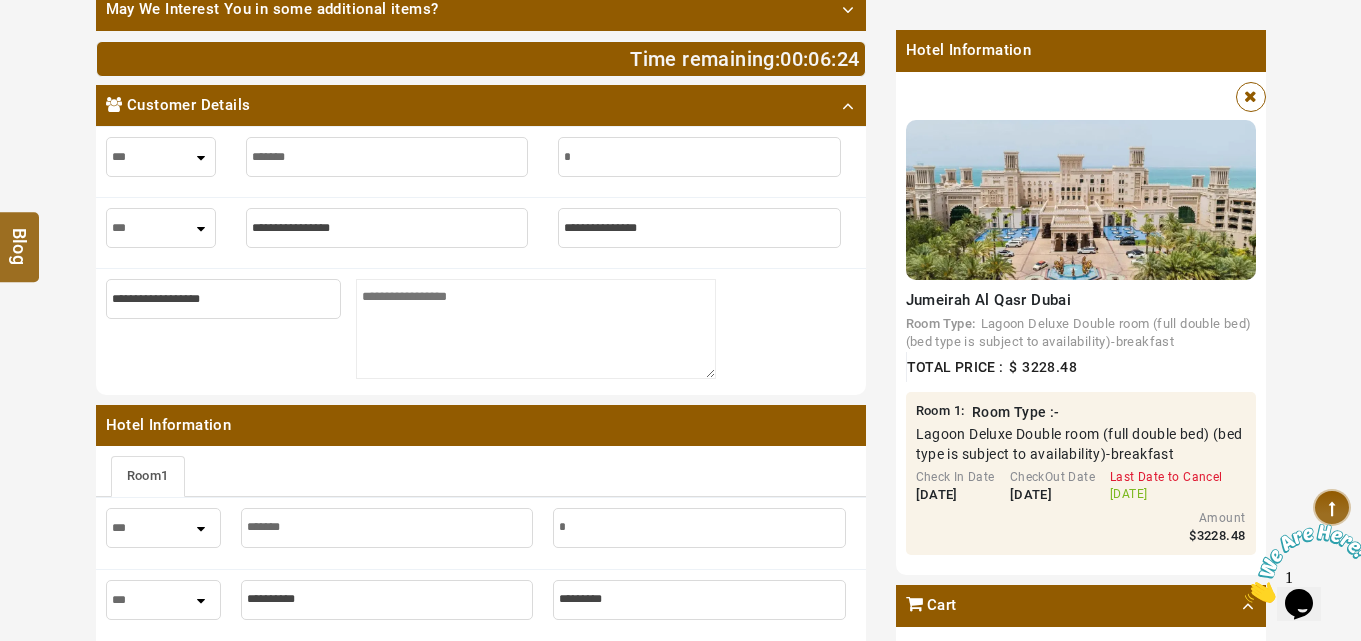type on "**" 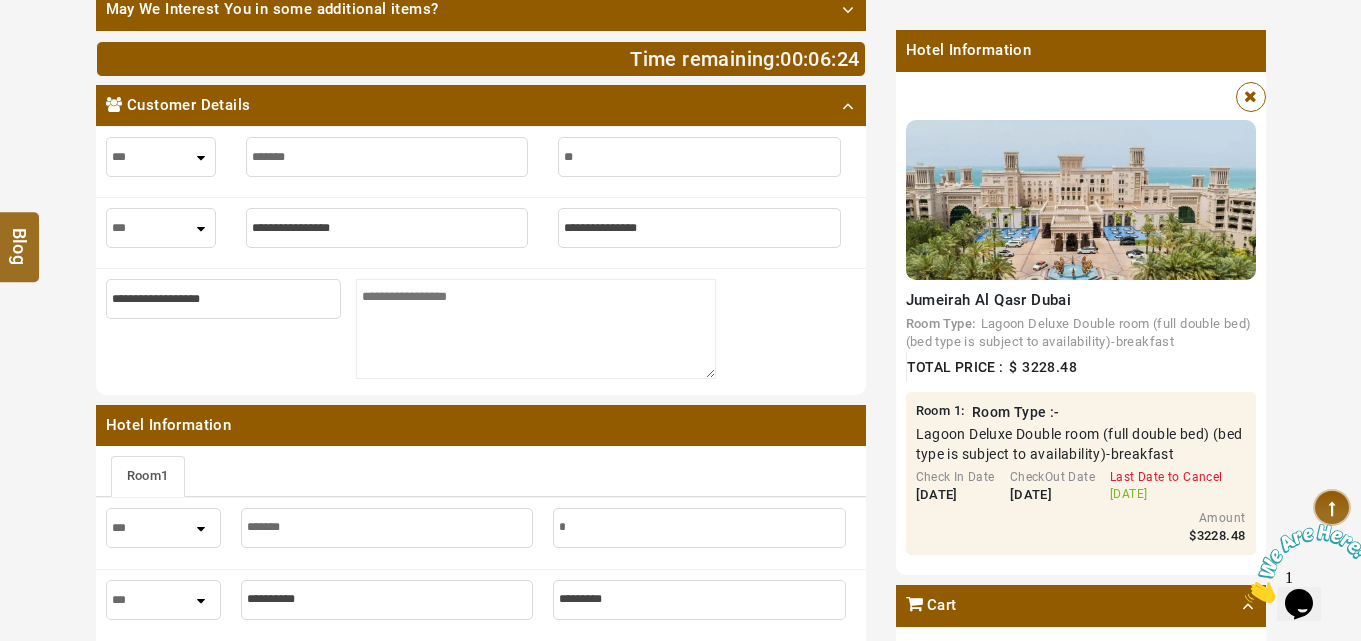 type on "**" 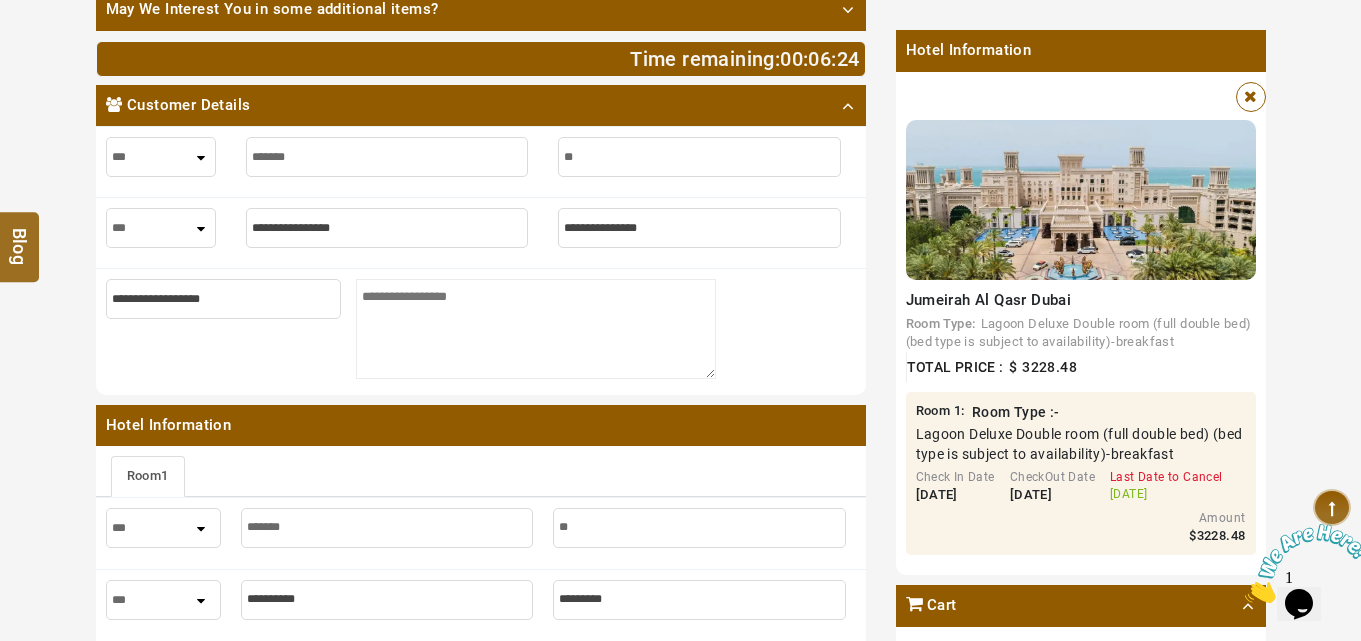 type on "***" 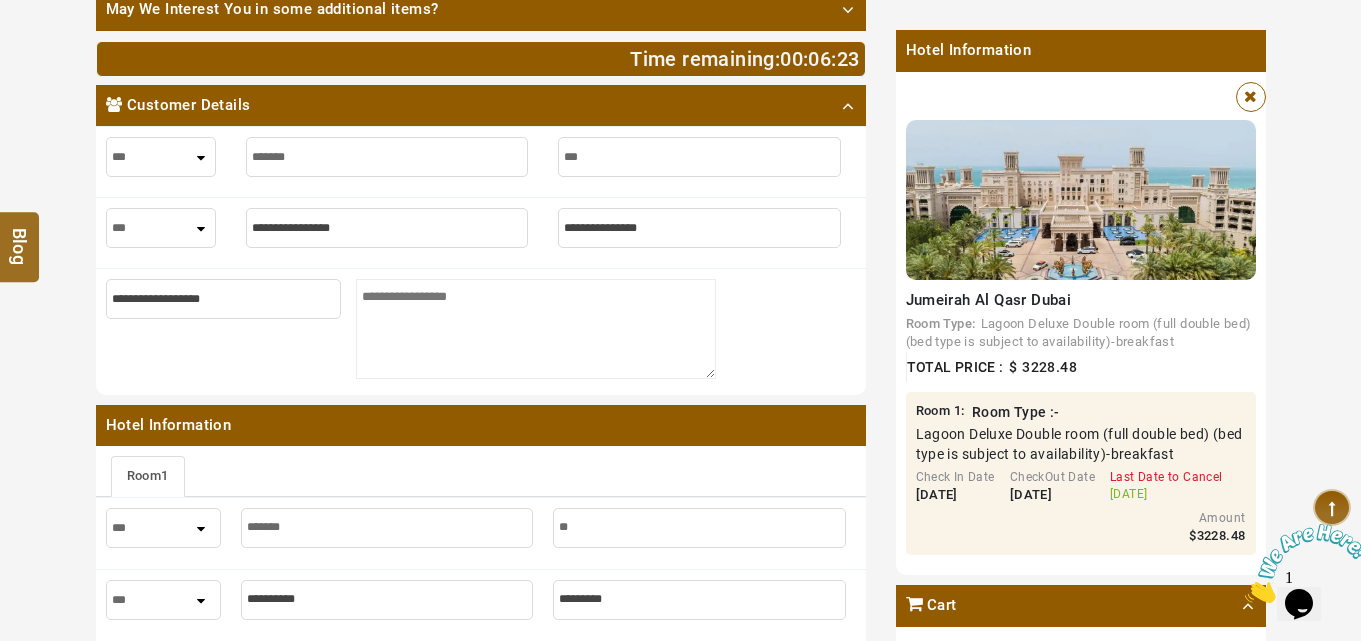 type on "***" 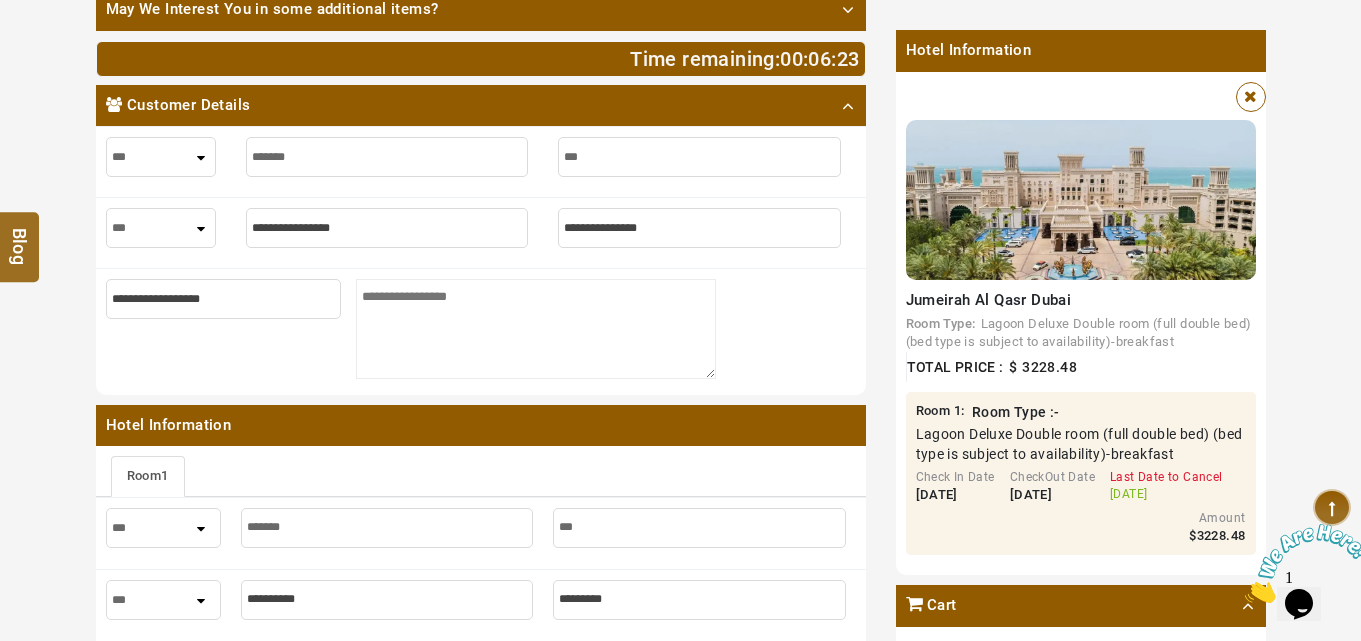type on "****" 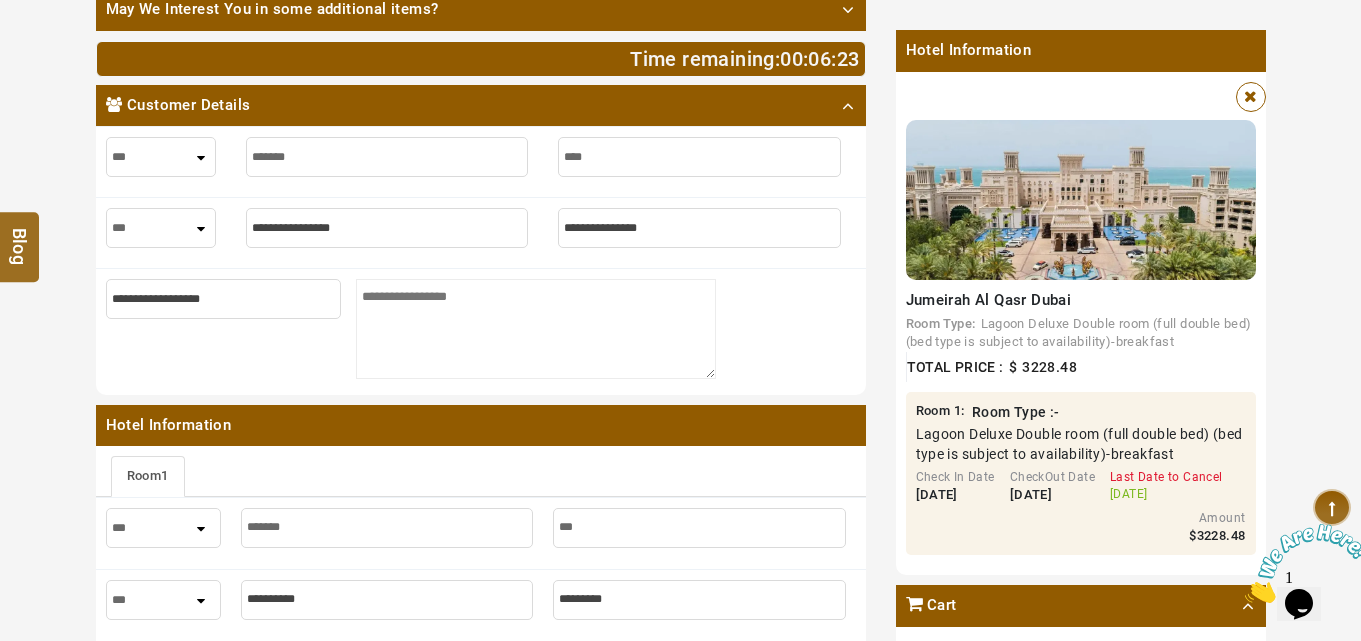 type on "****" 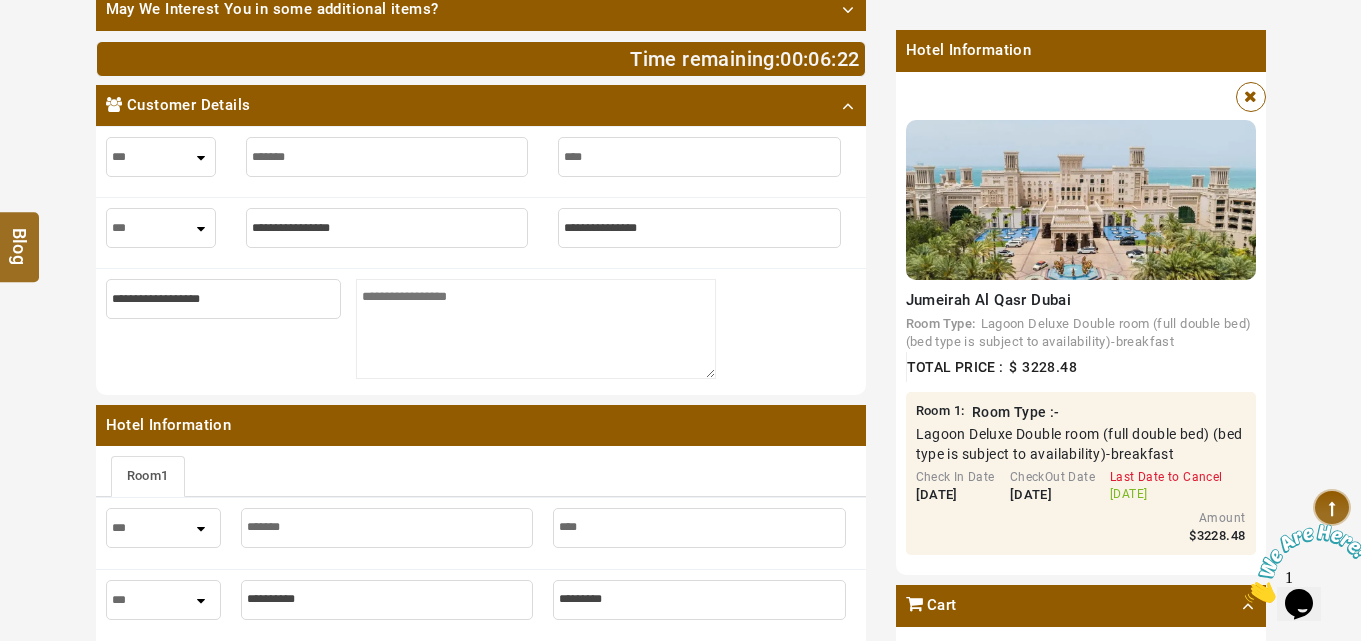 type on "*****" 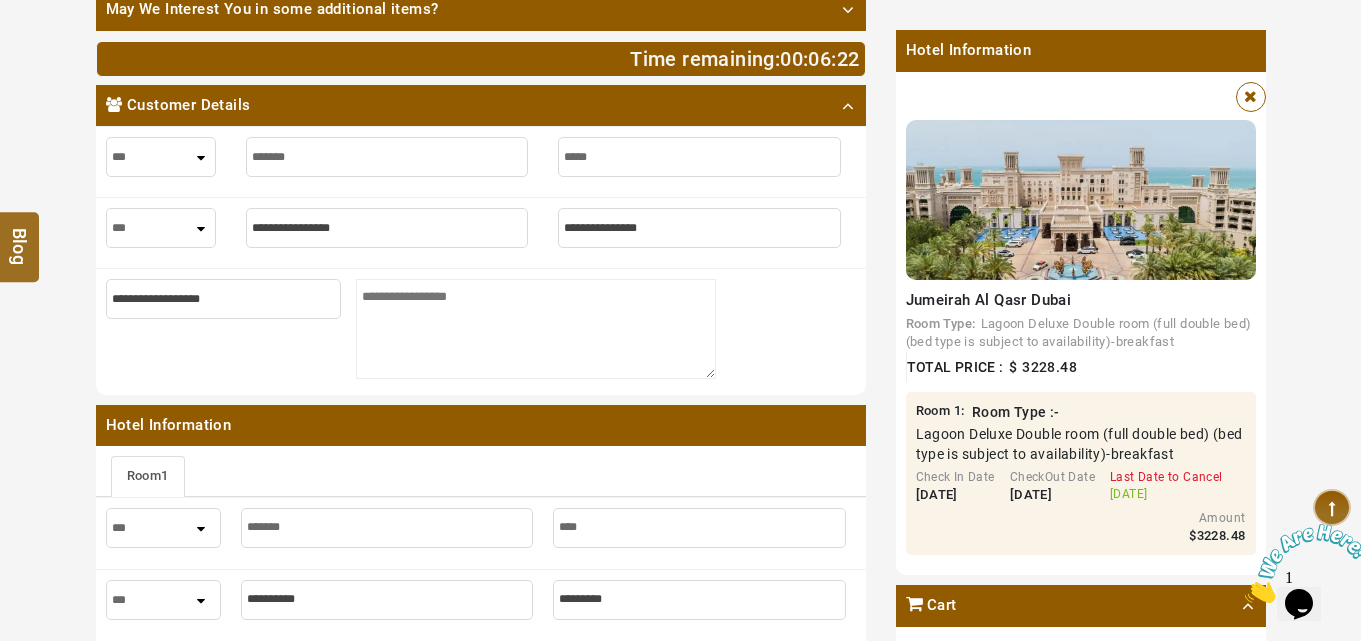 type on "*****" 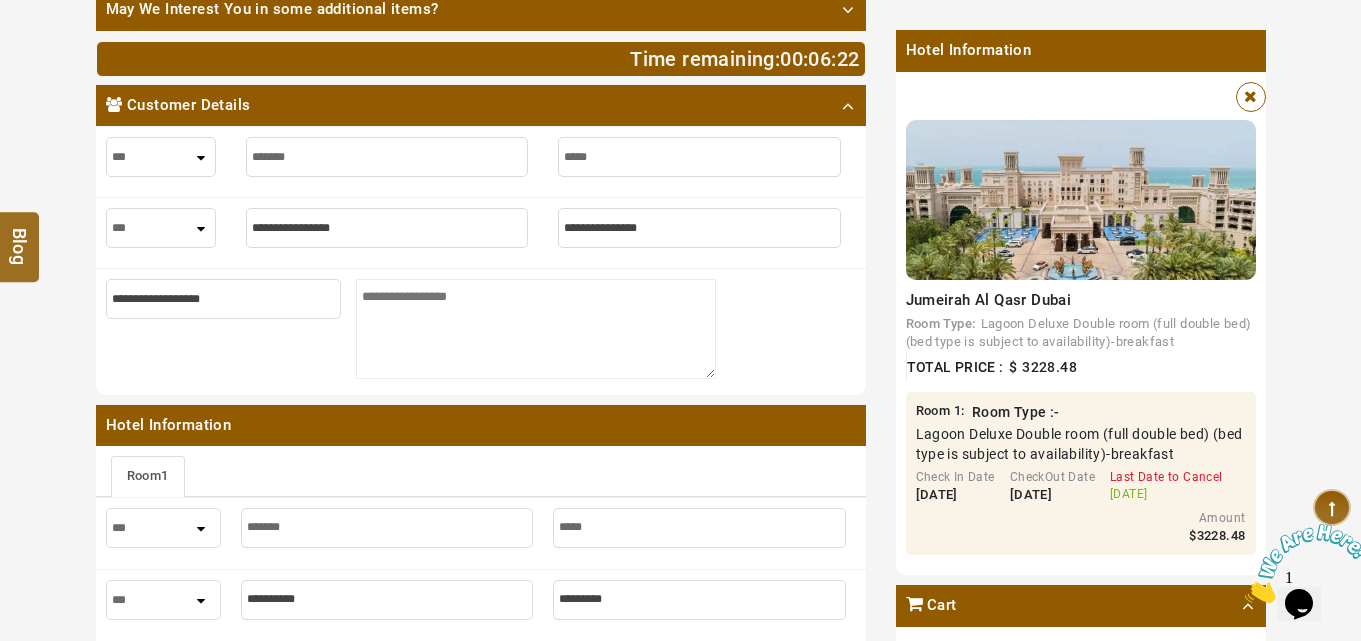 type on "******" 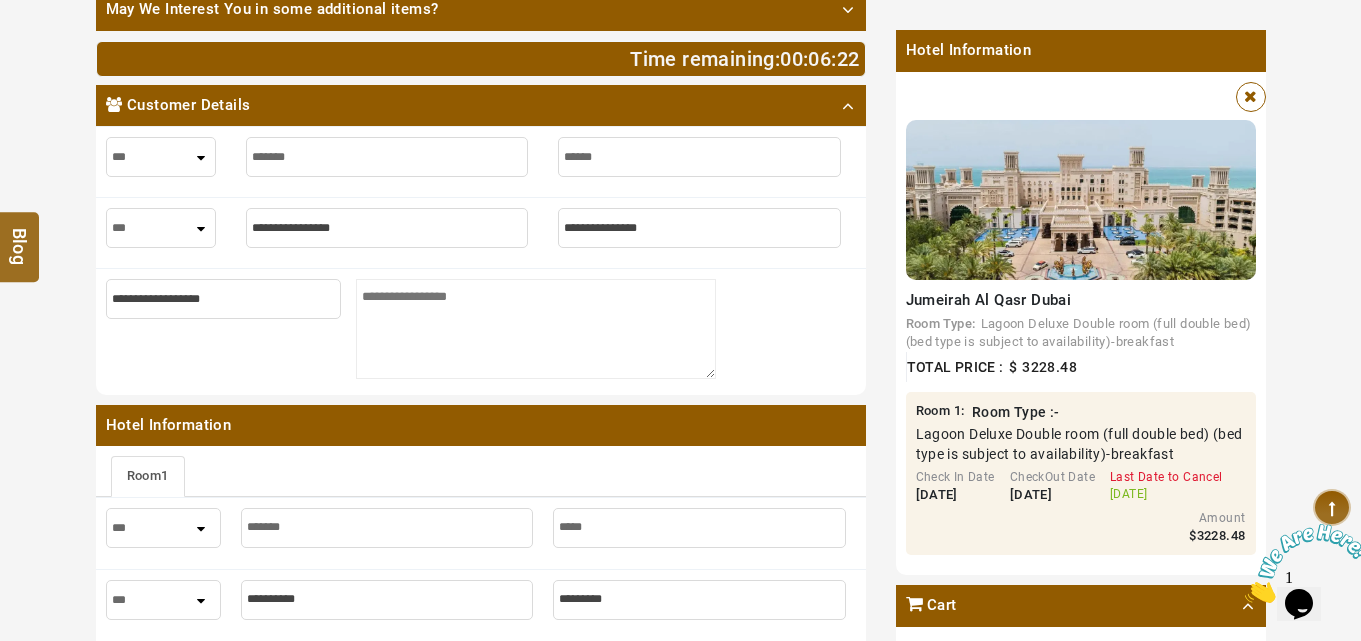 type on "******" 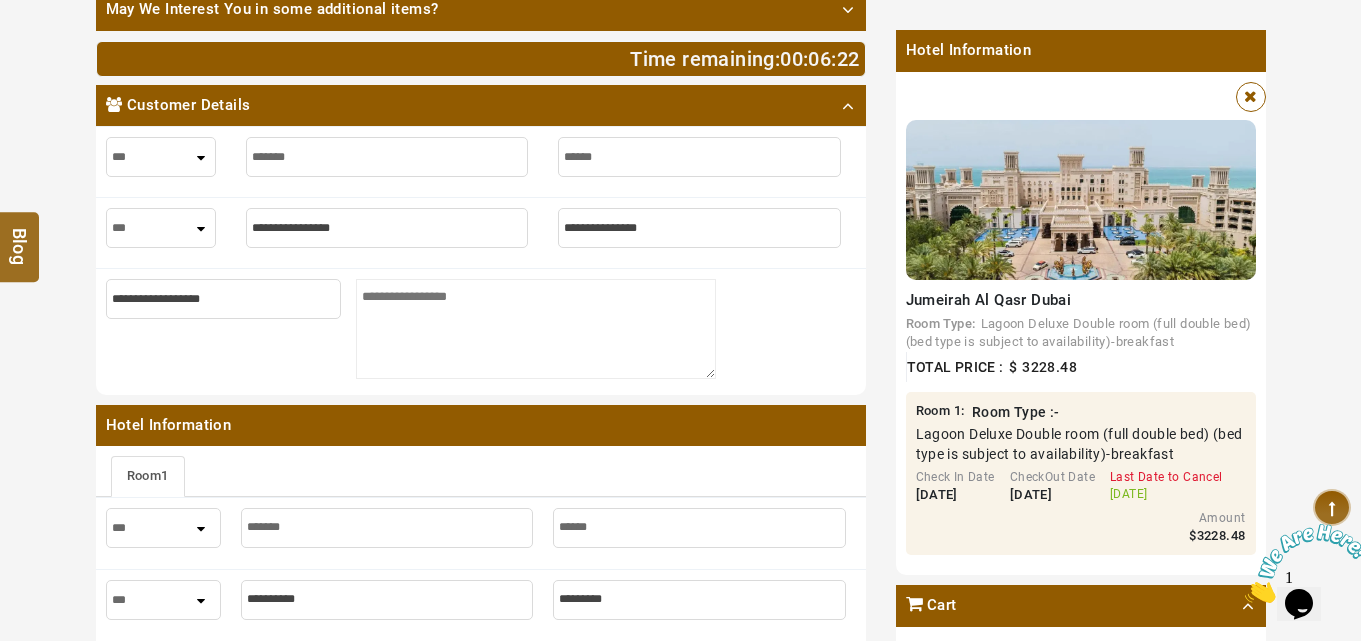 type on "*******" 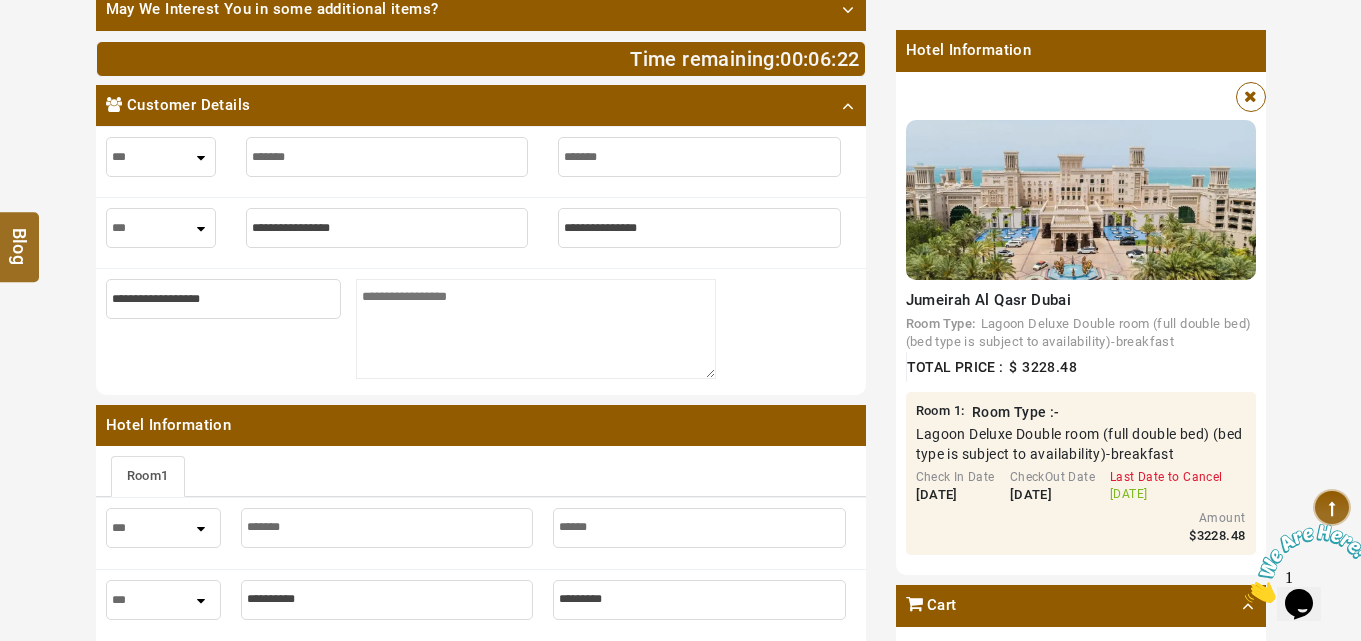 type on "*******" 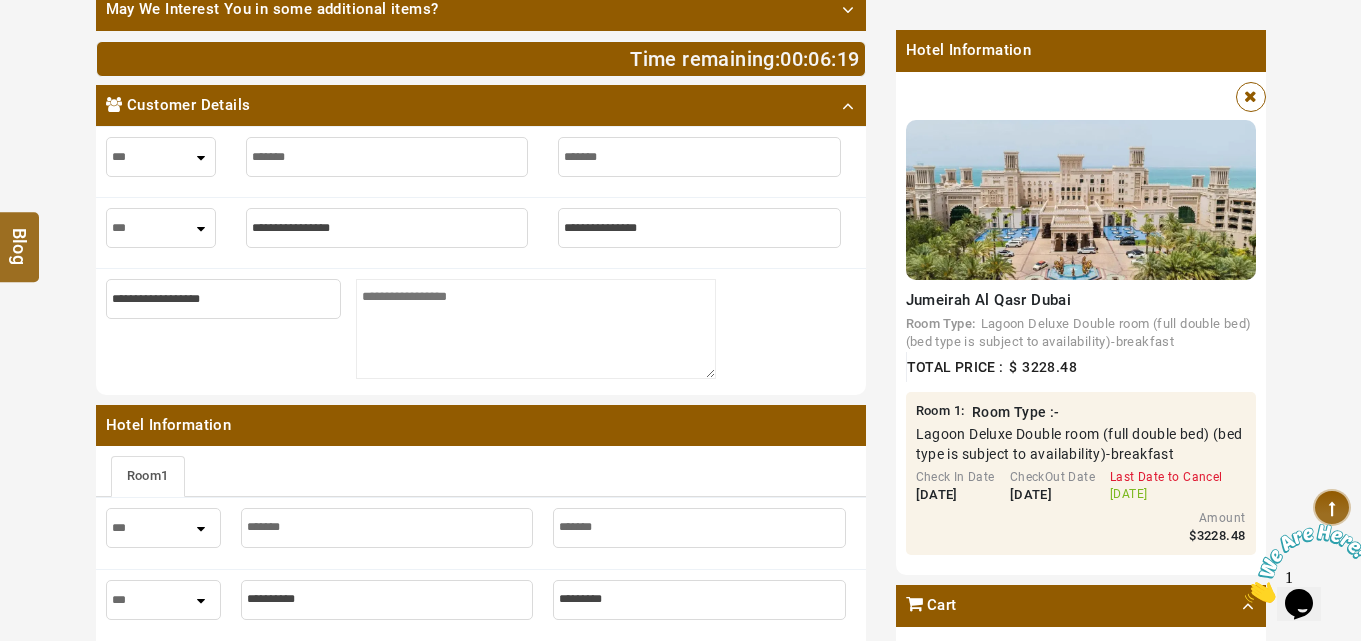 type on "********" 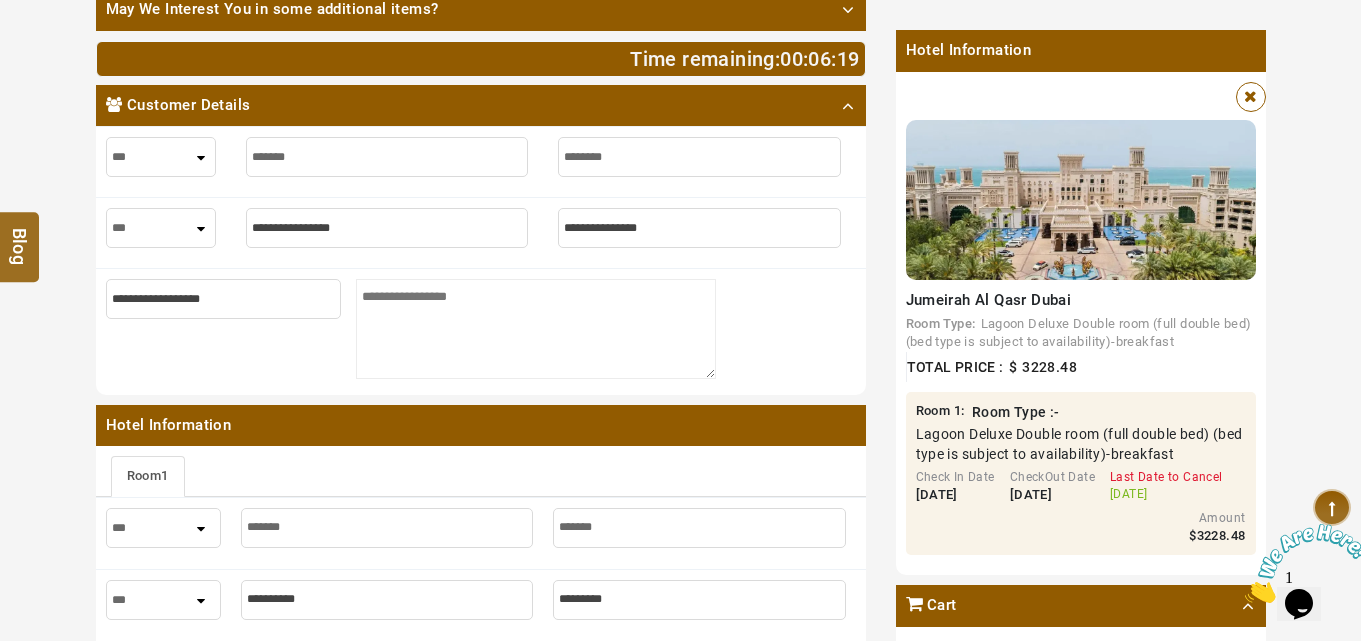 type on "********" 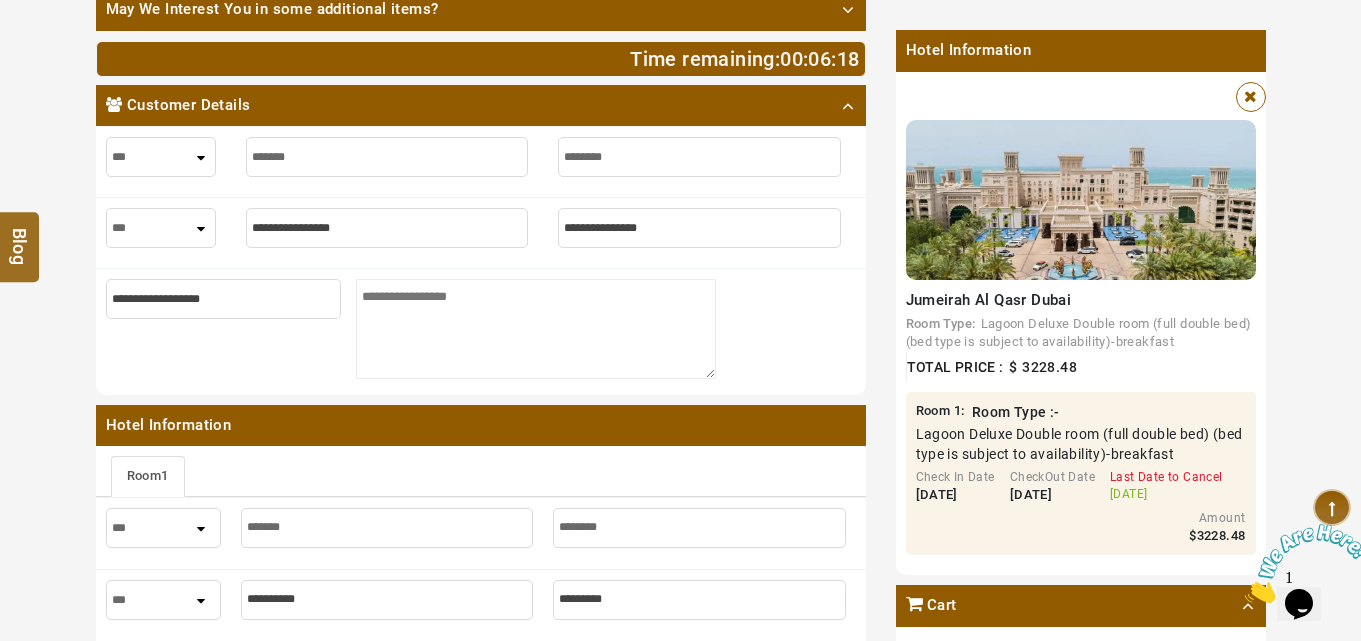 type on "*********" 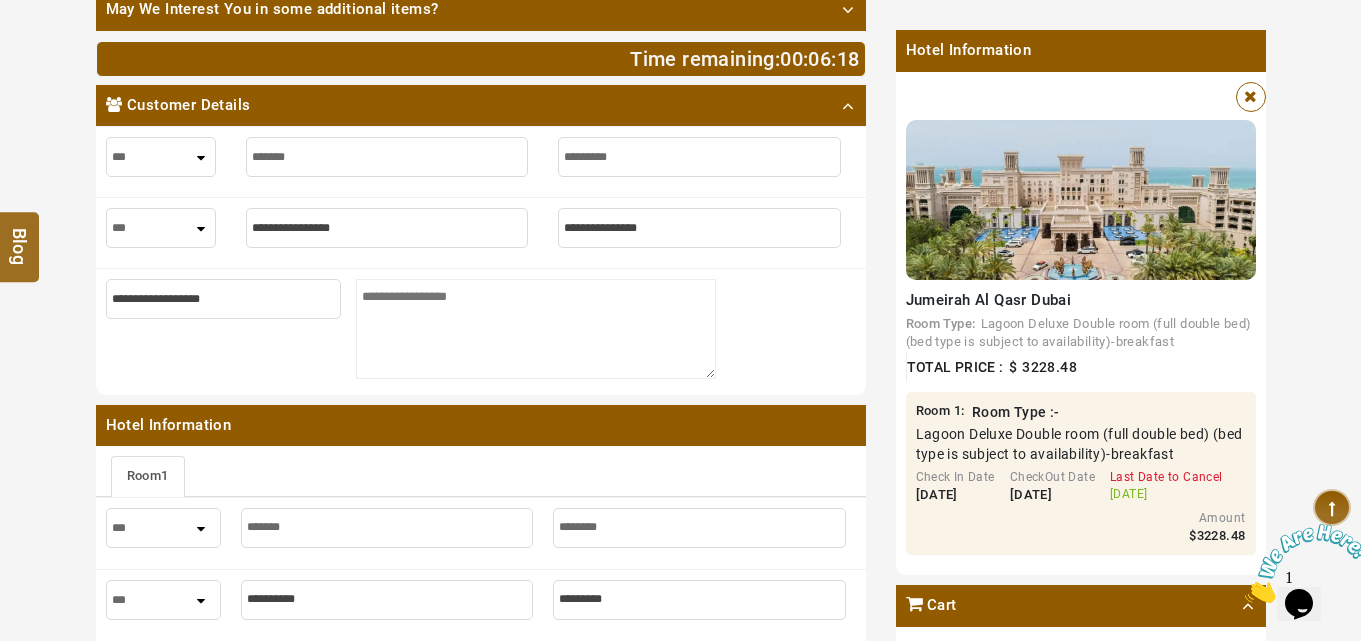 type on "*********" 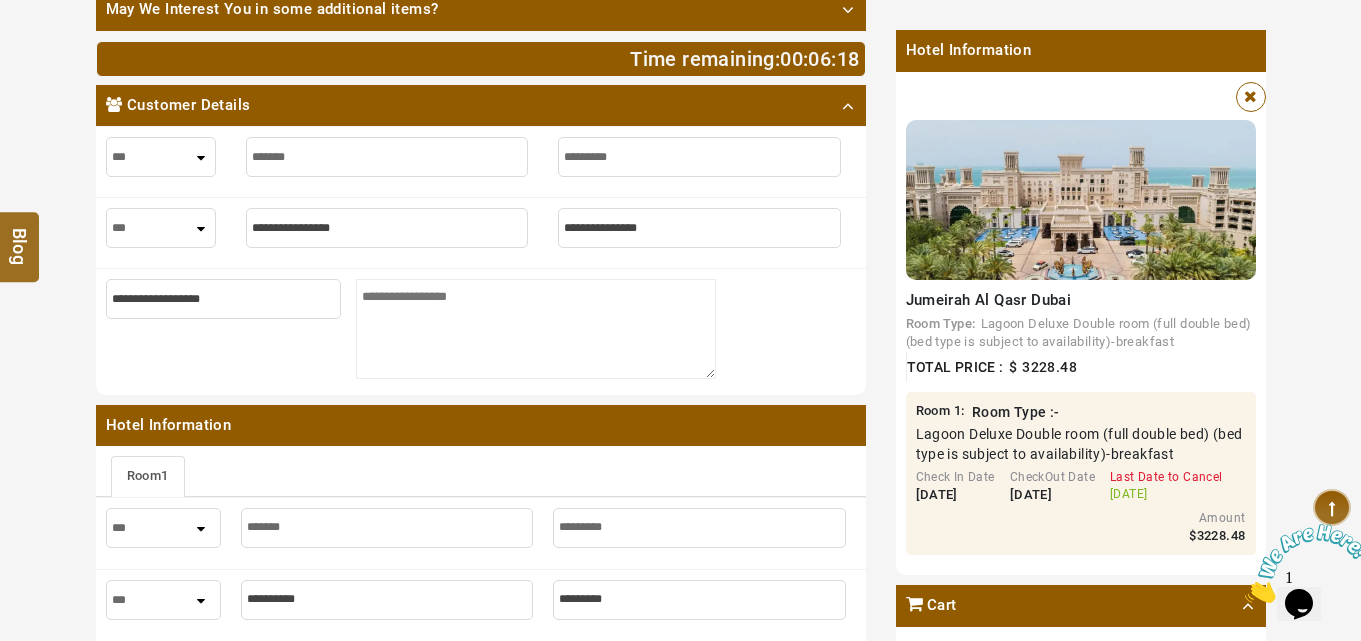 type on "**********" 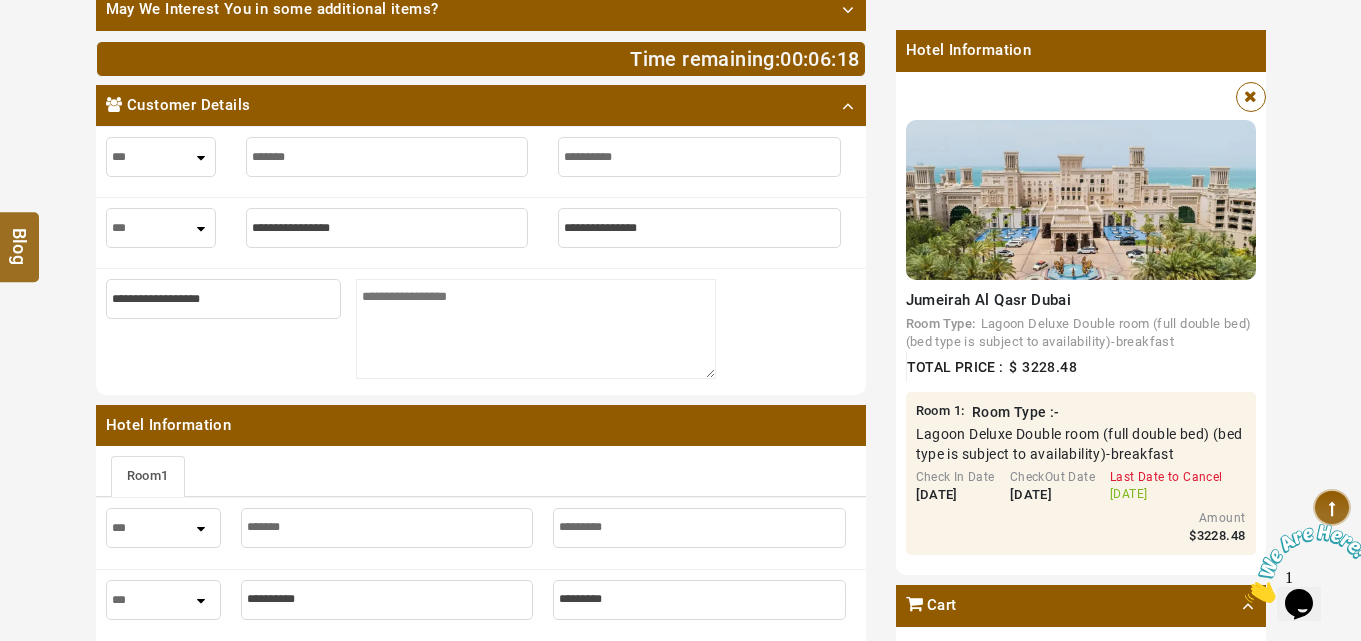 type on "**********" 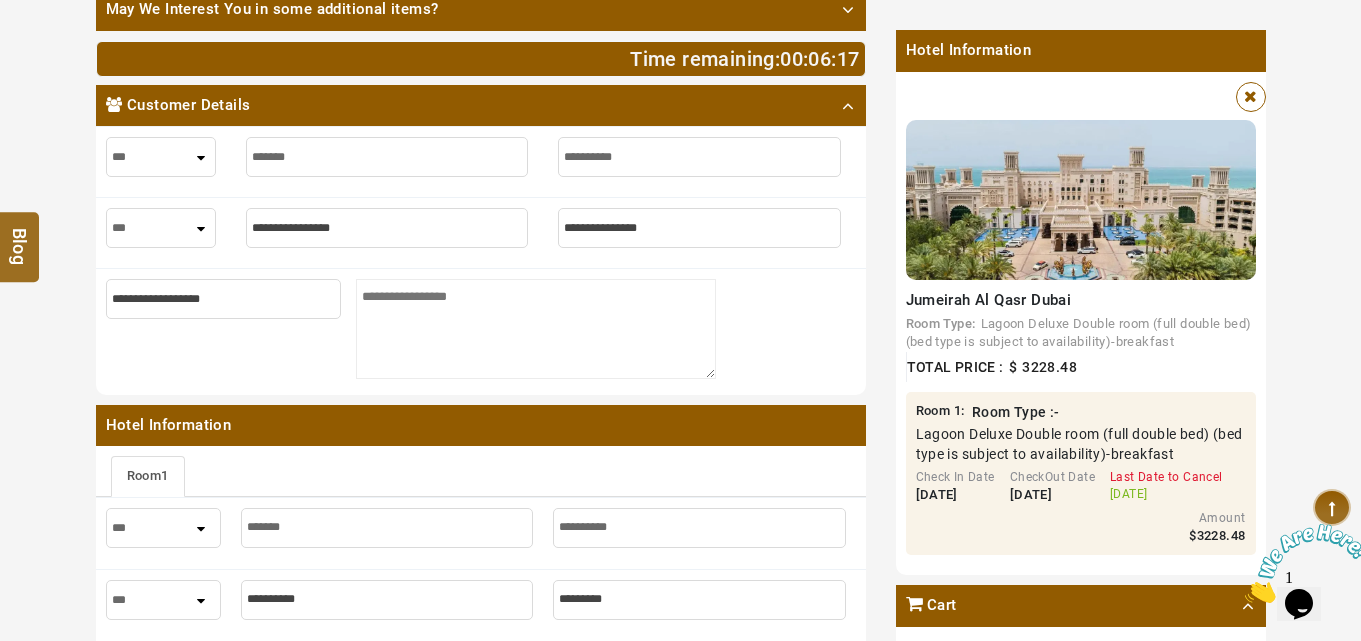 type on "**********" 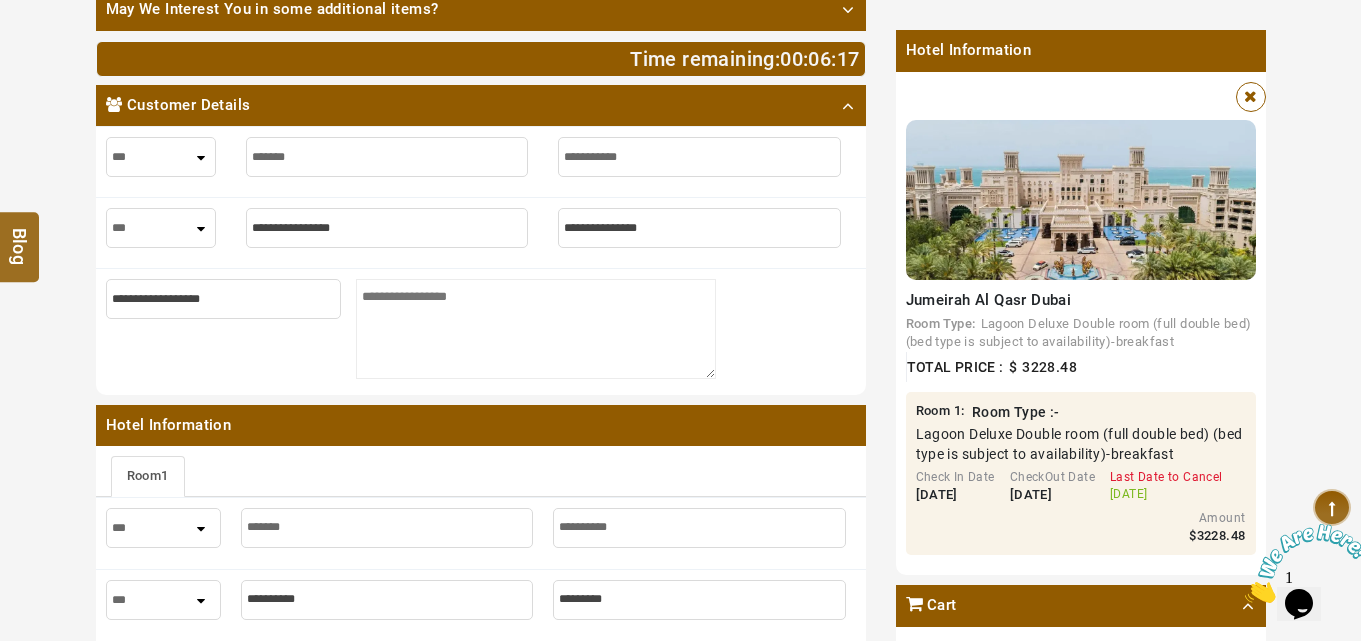 type on "**********" 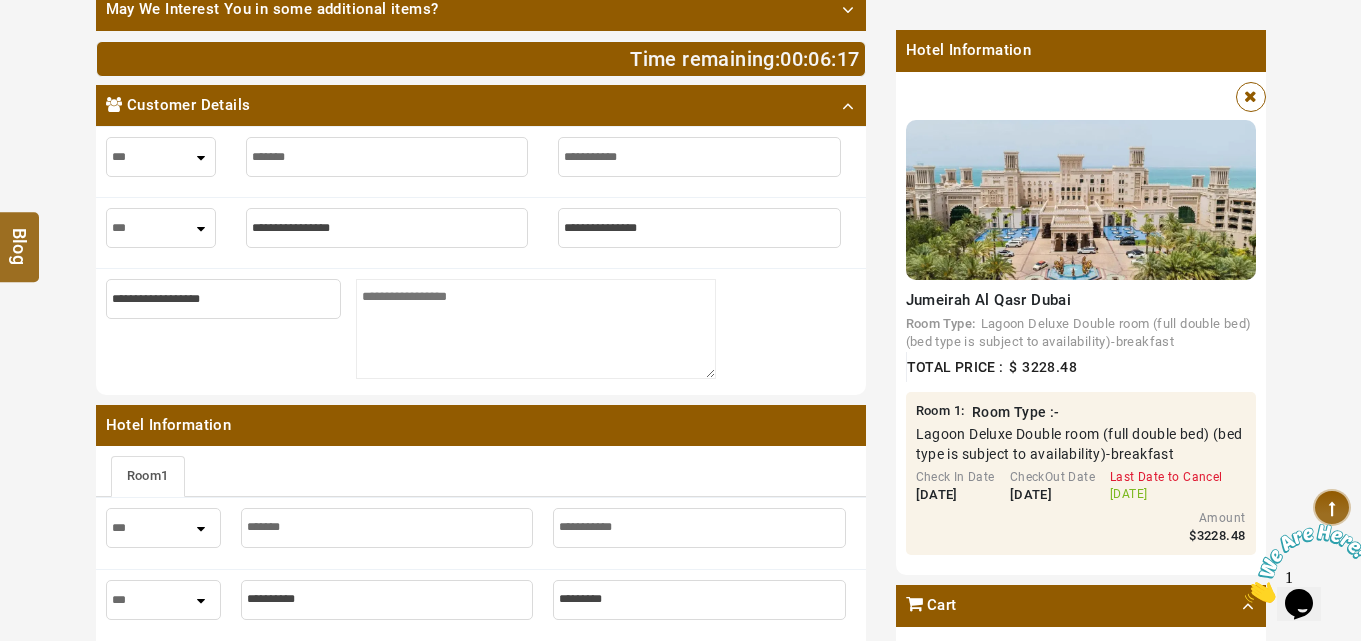 type on "**********" 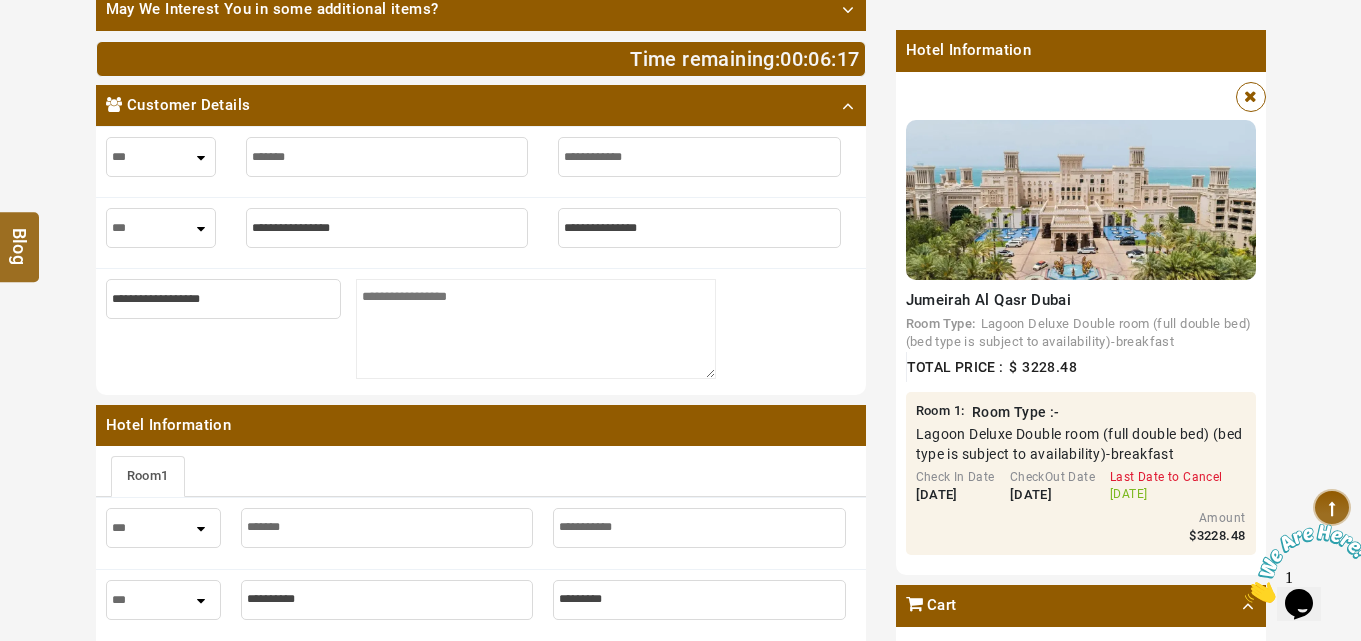 type on "**********" 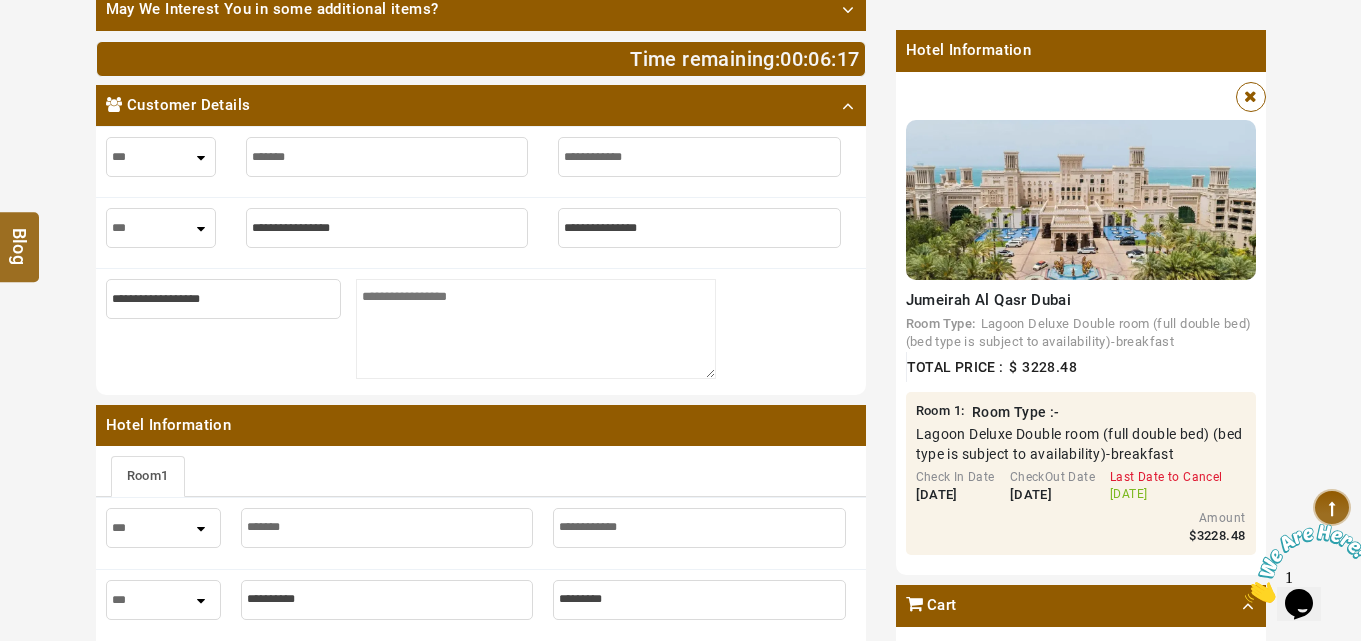 type on "**********" 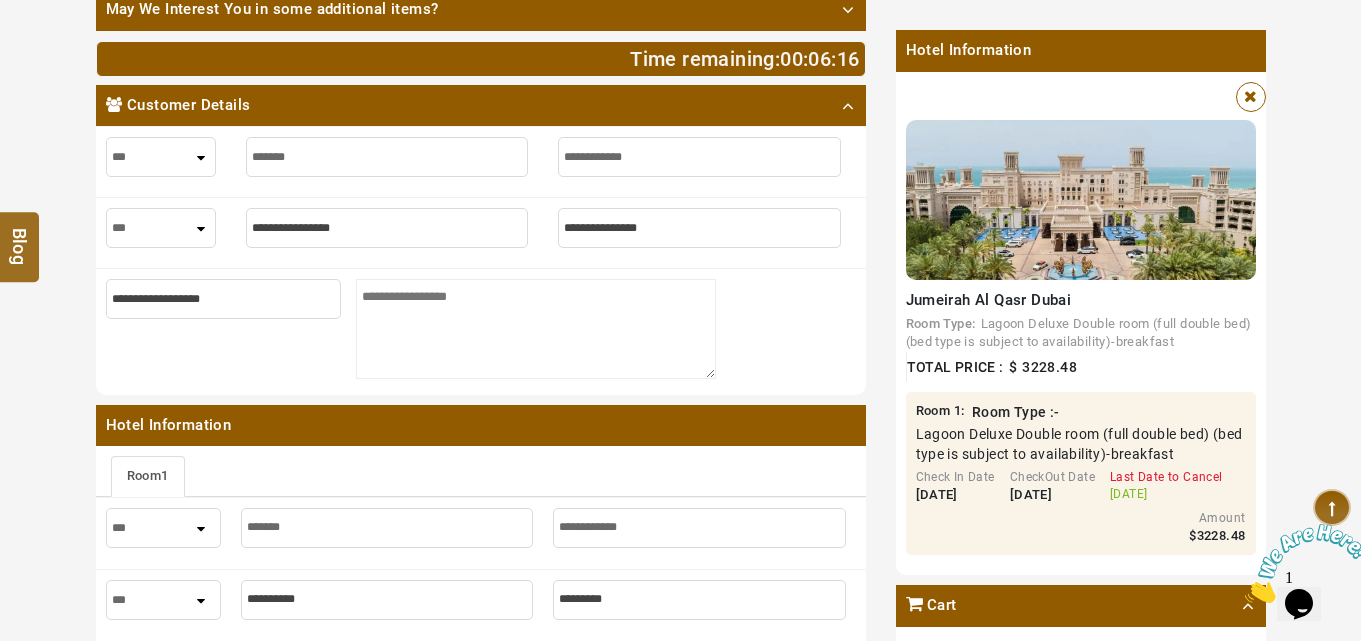 select on "****" 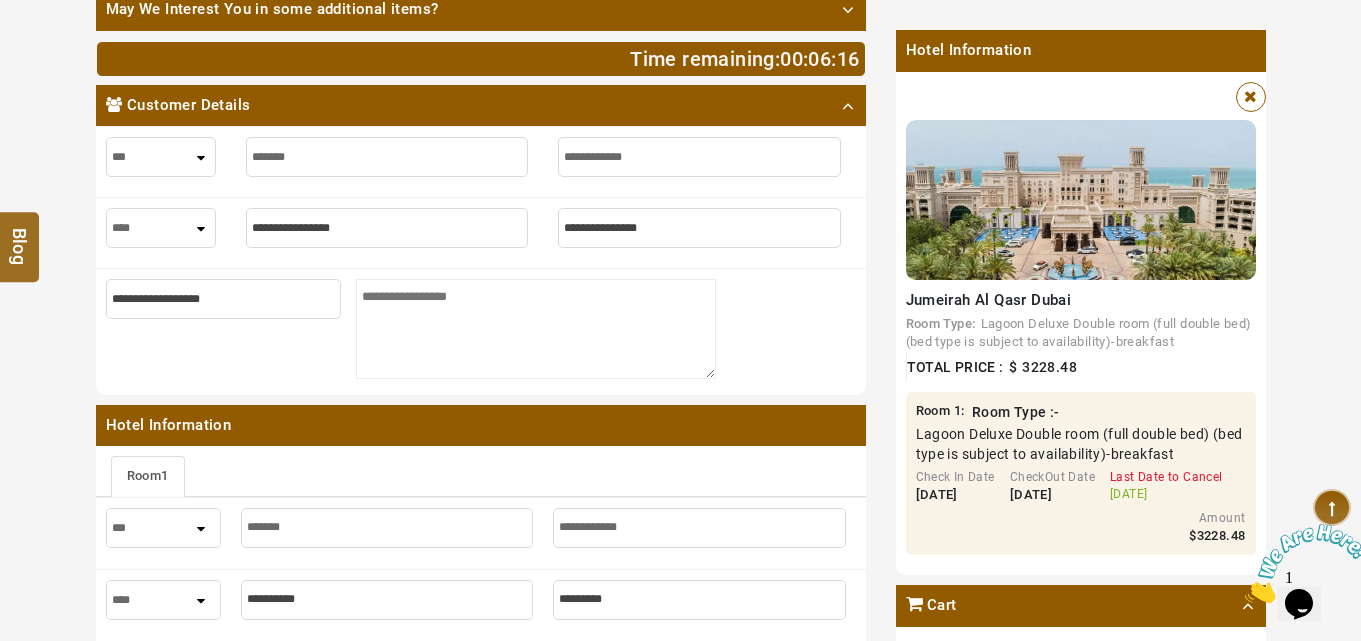 select on "****" 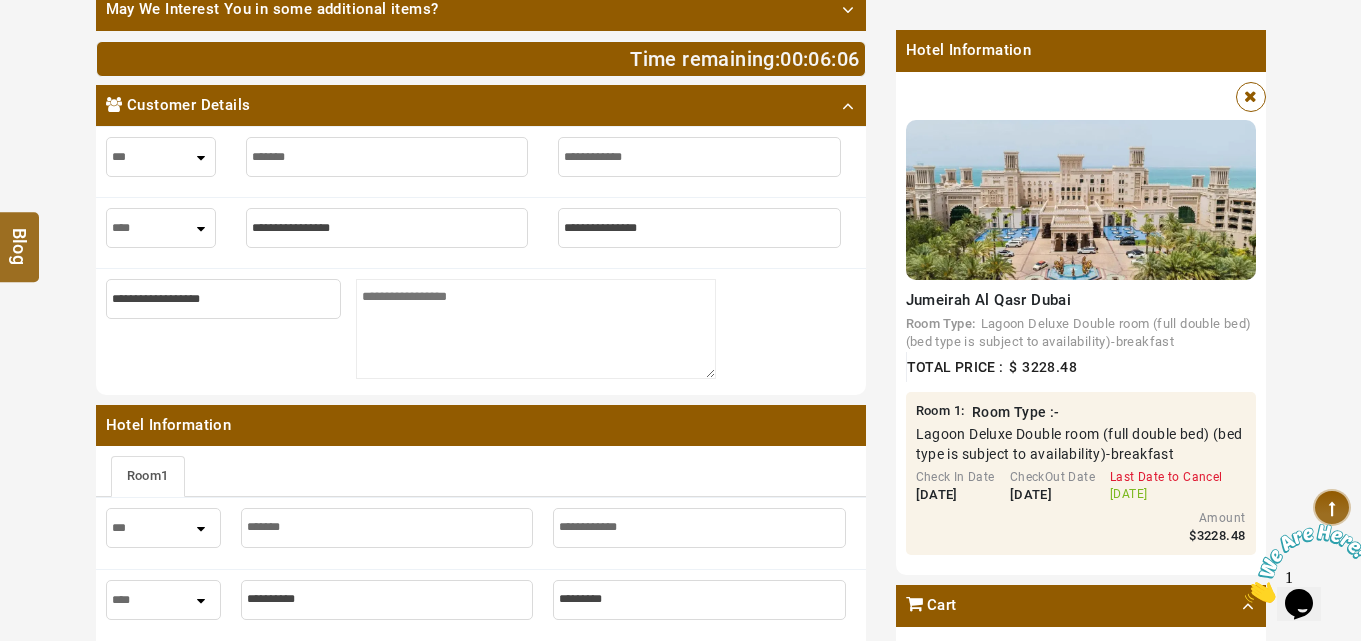 click at bounding box center (699, 157) 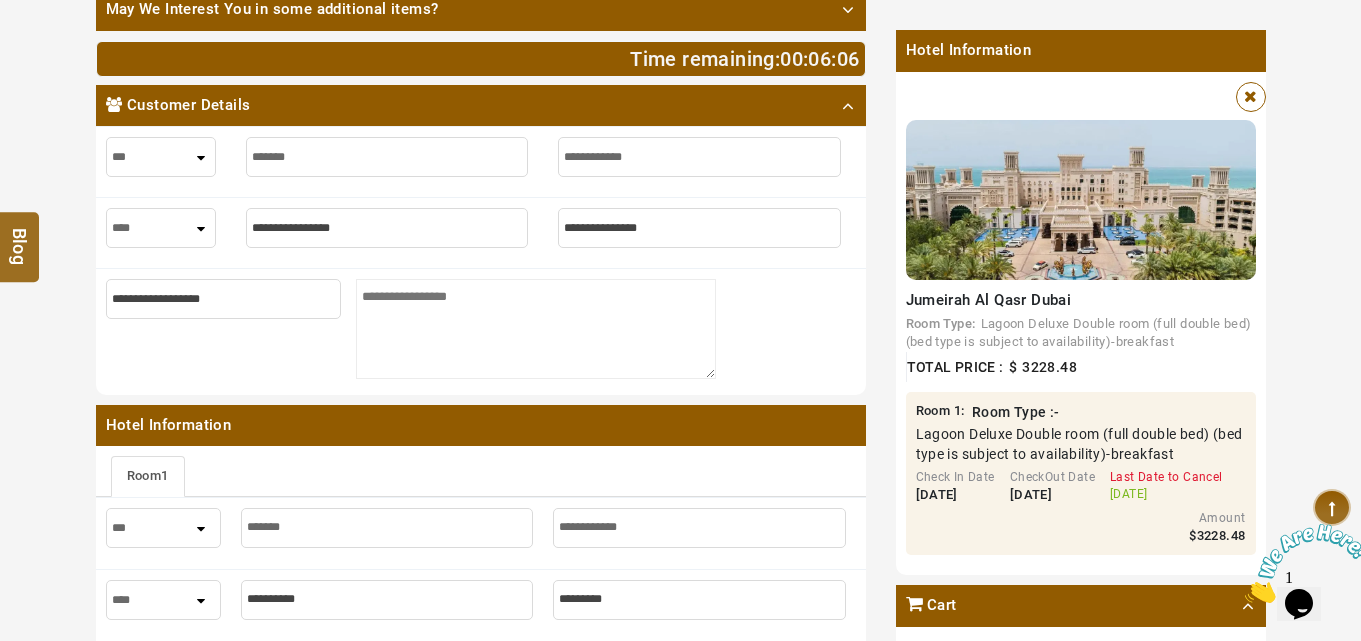 click at bounding box center [699, 157] 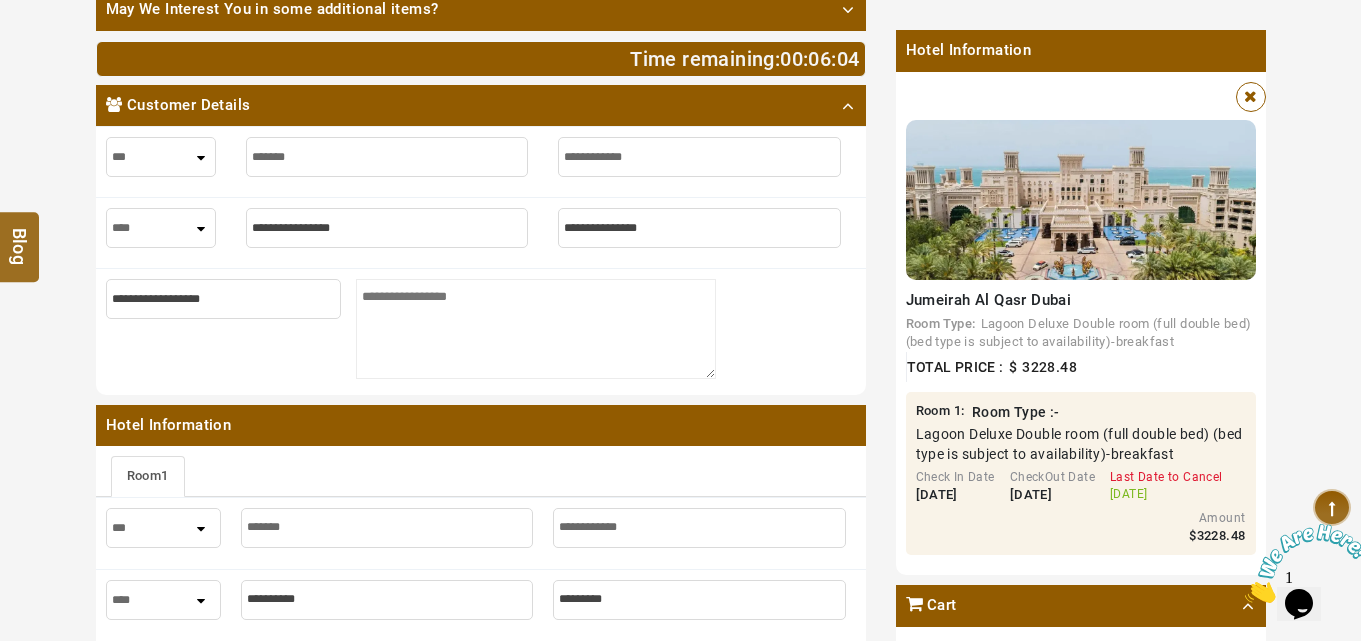 type on "*" 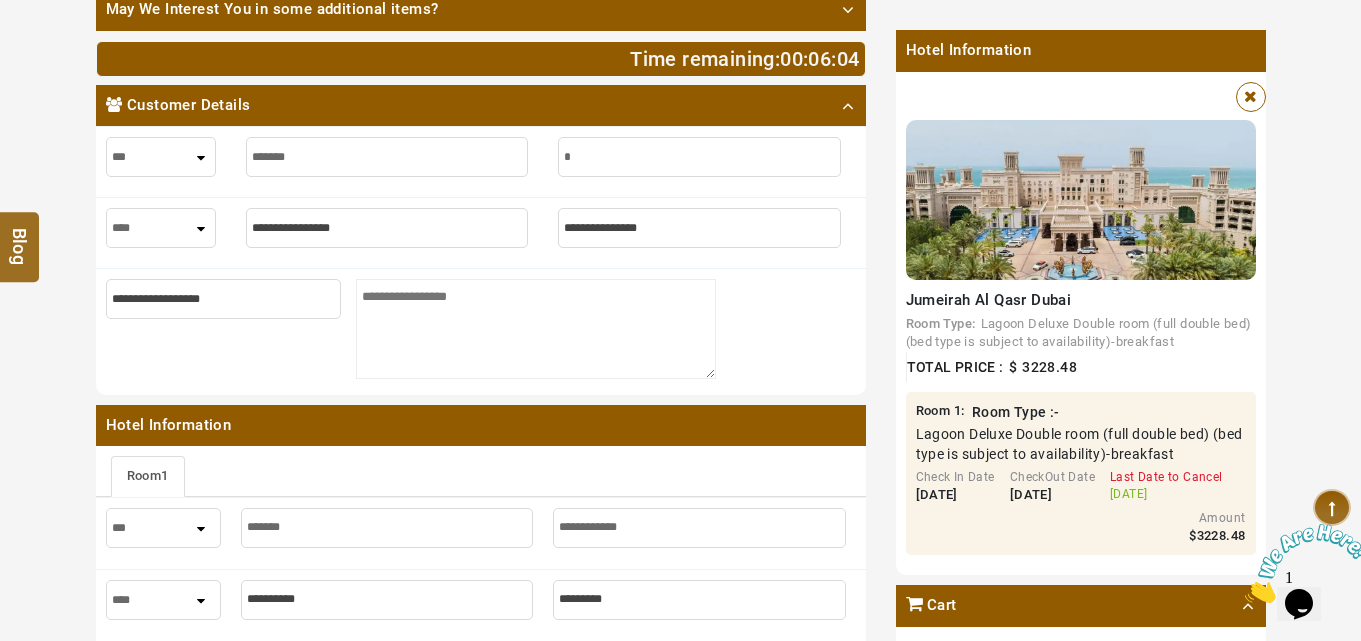 type on "*" 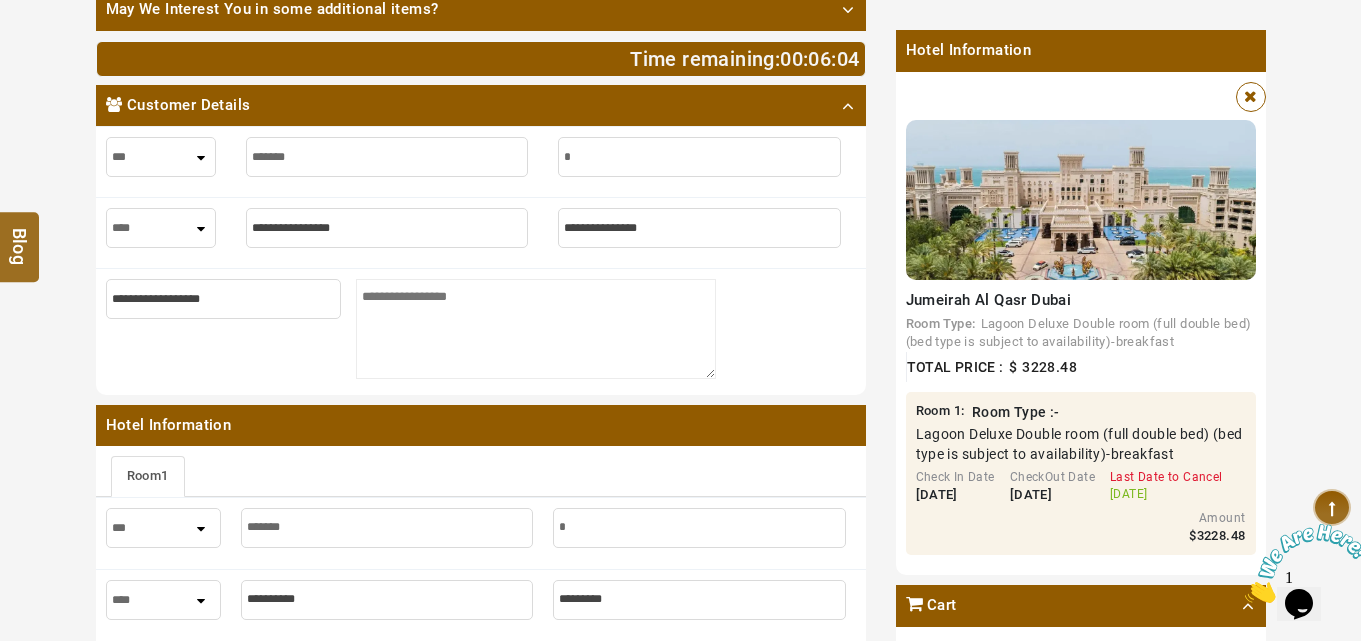 type on "**" 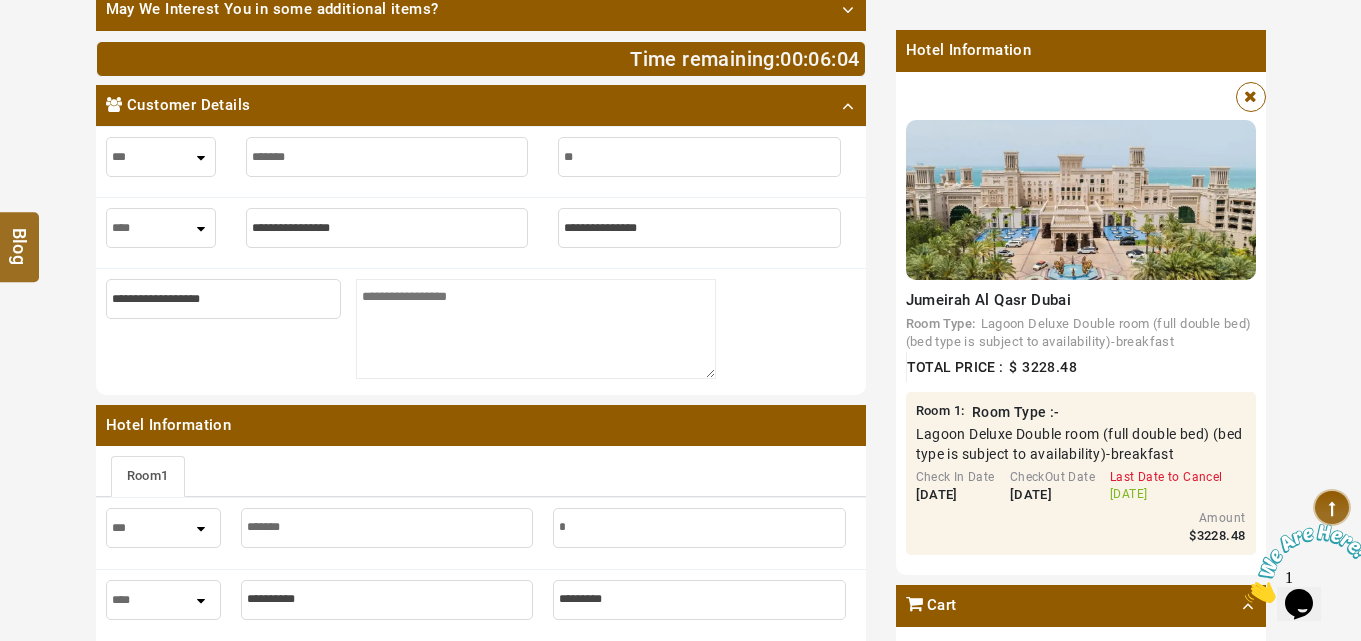 type on "**" 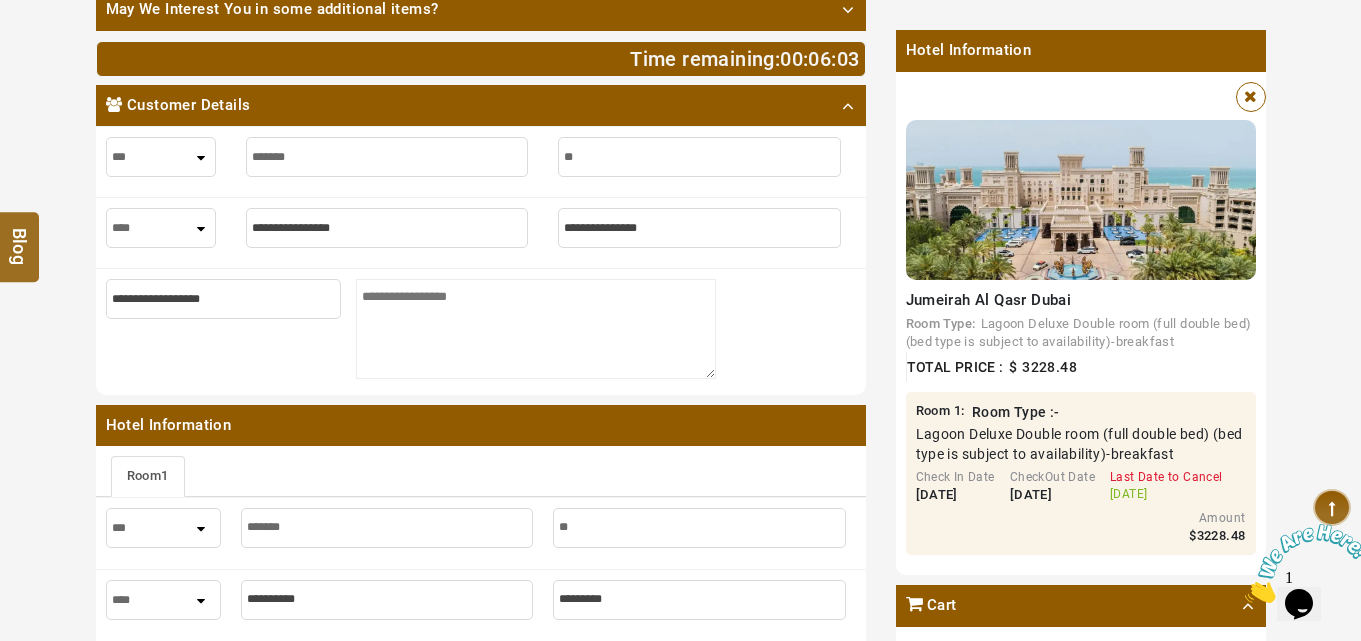 type on "***" 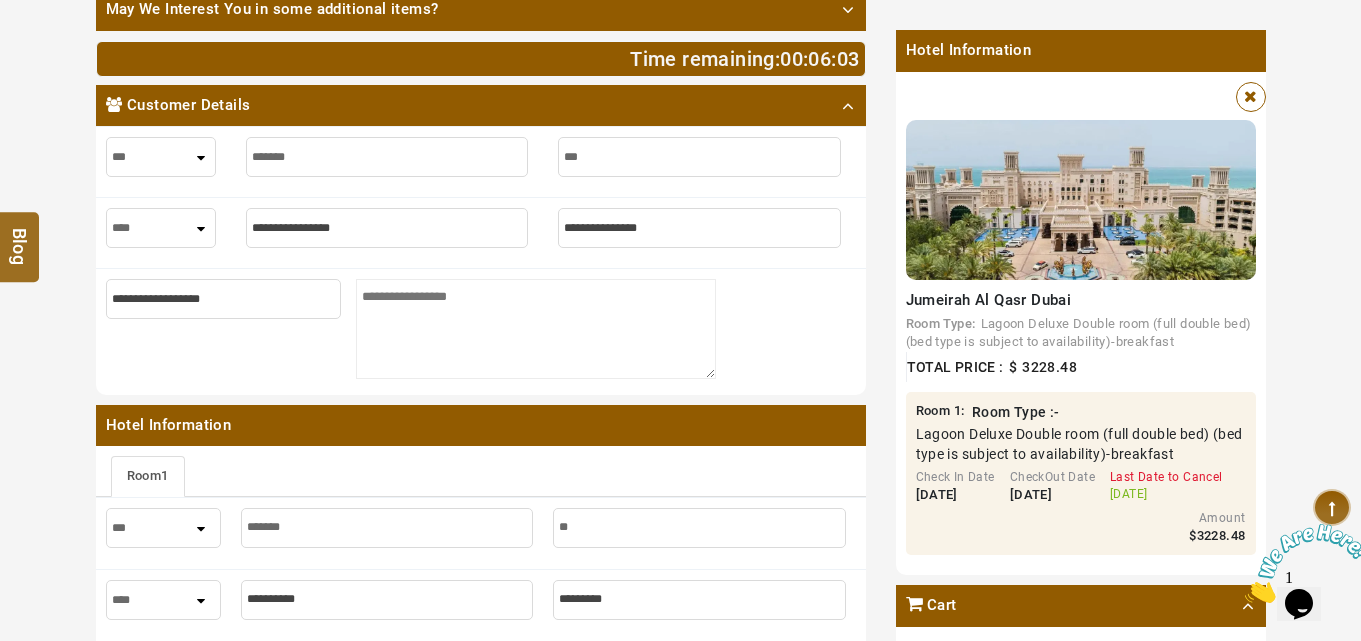 type on "***" 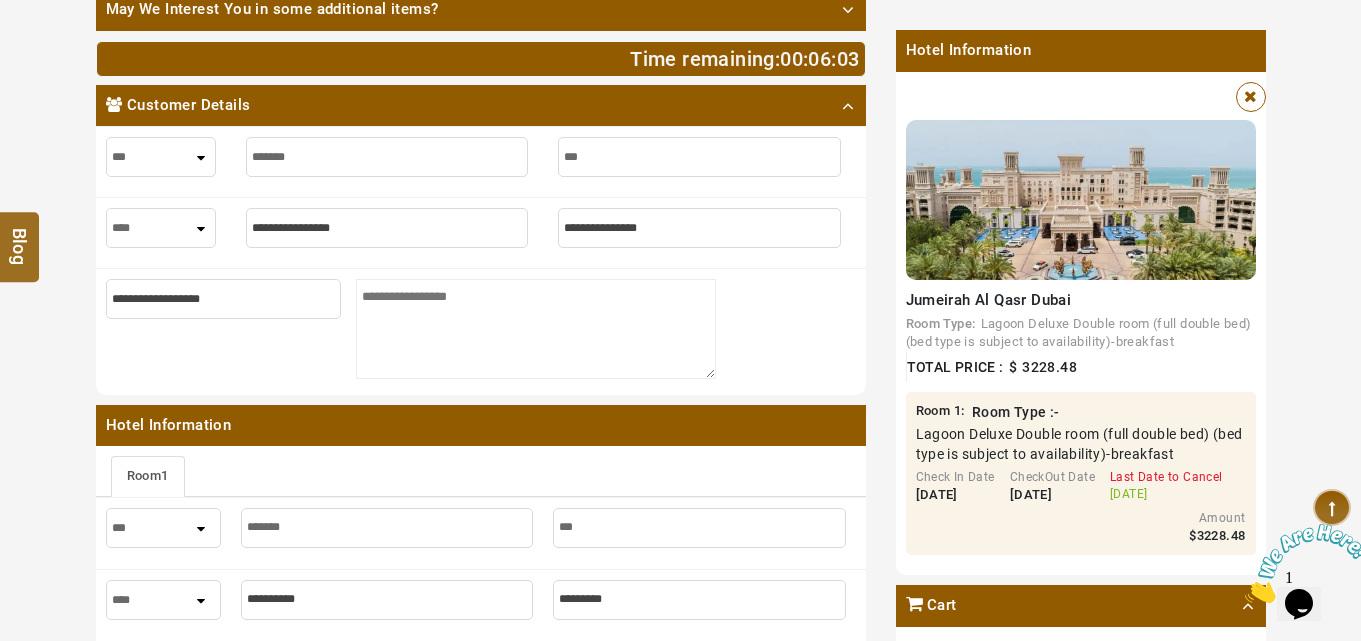 type on "****" 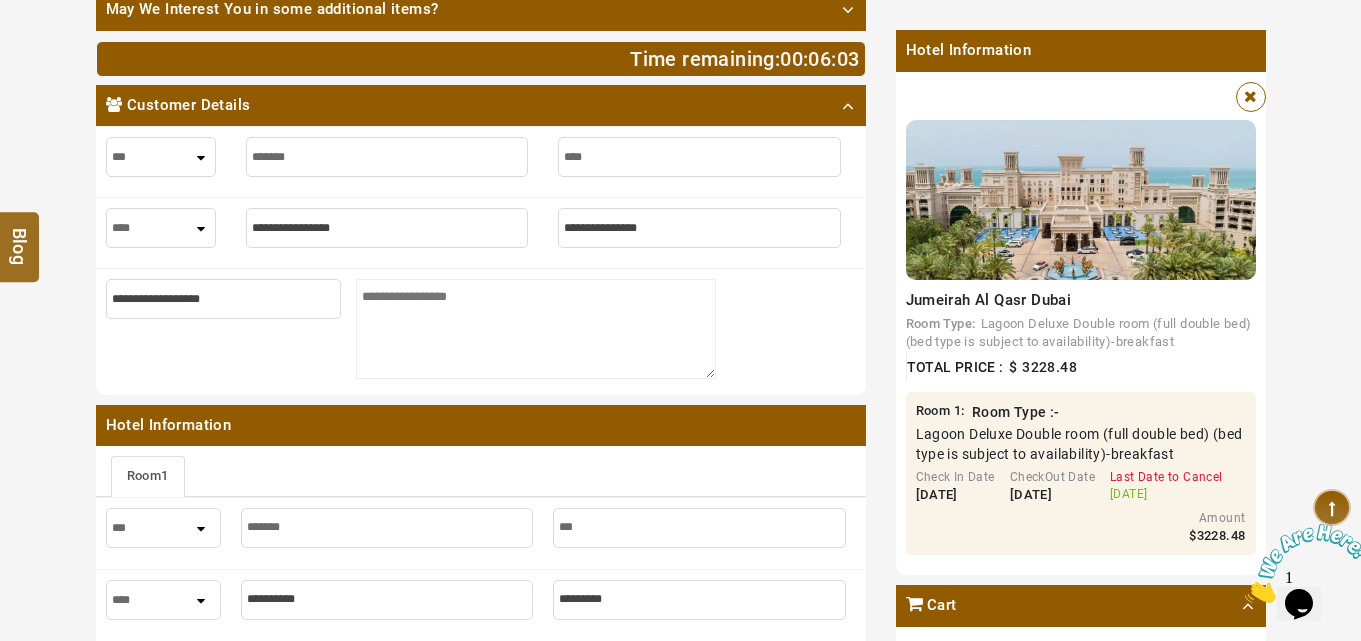 type on "****" 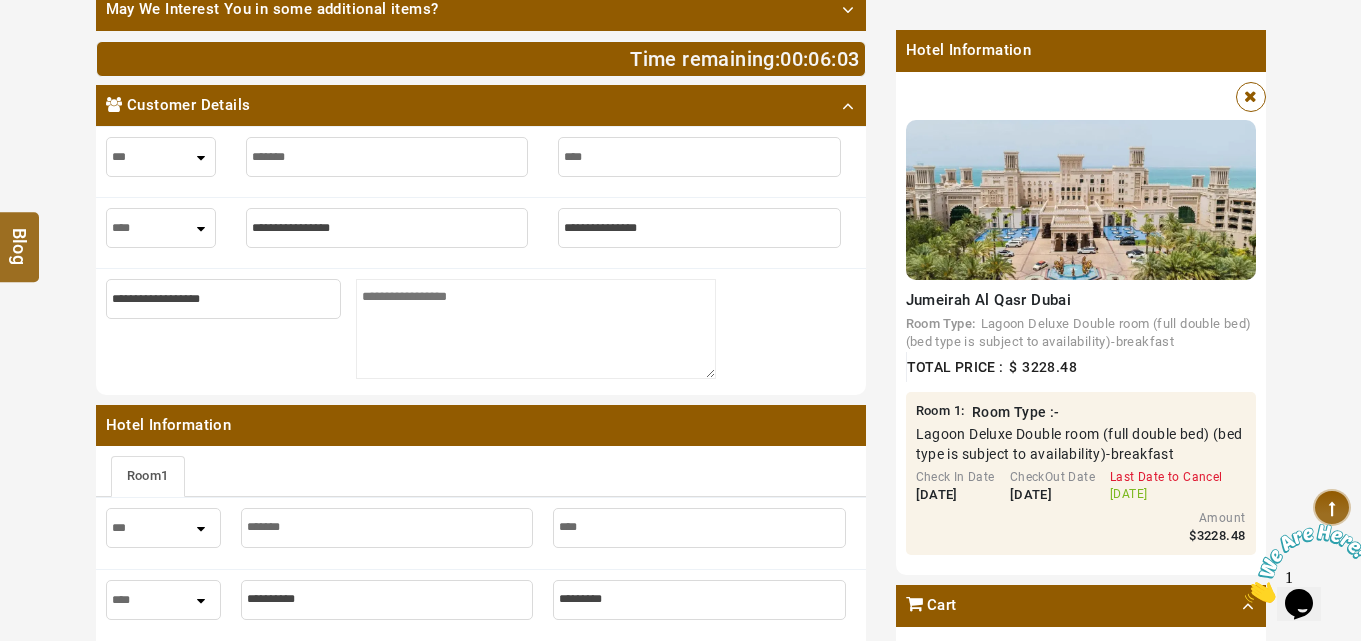 type on "*****" 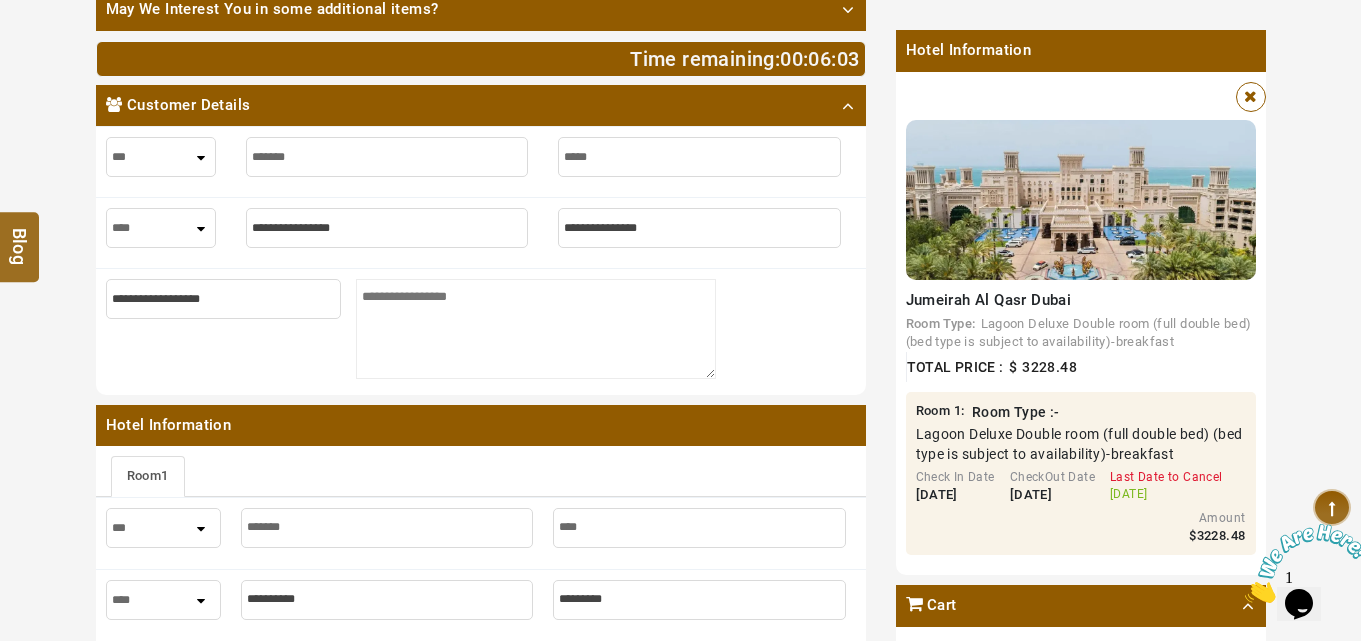 type on "*****" 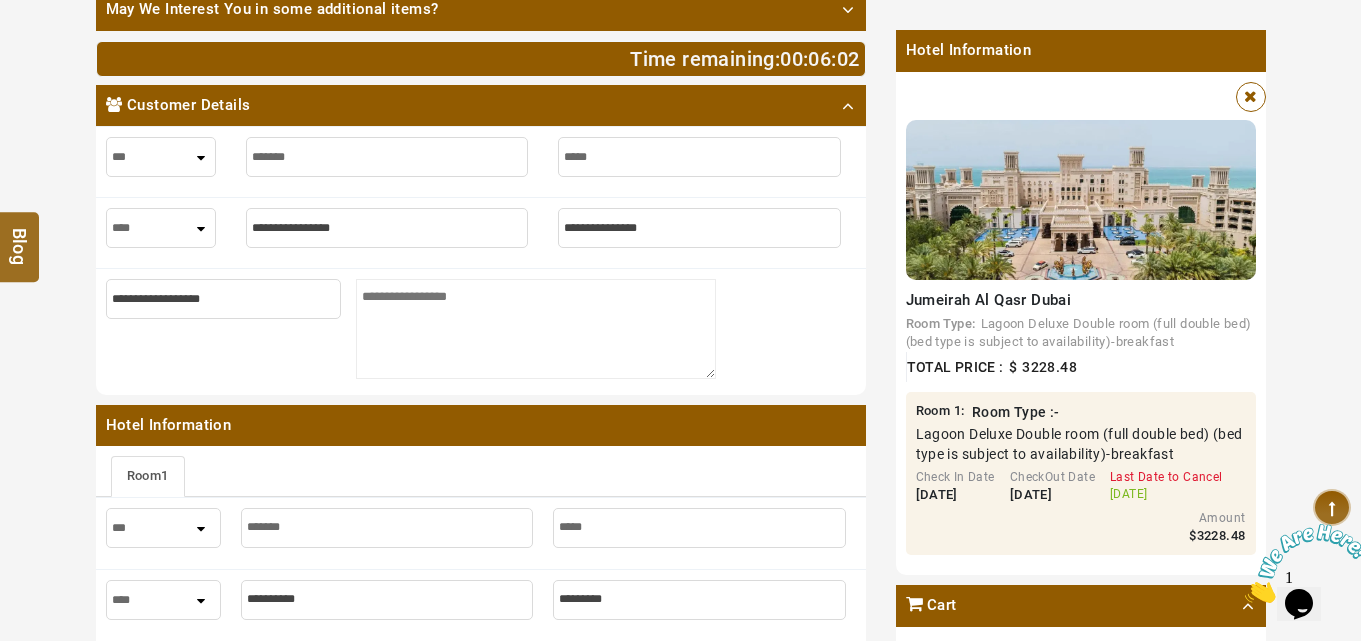 type on "******" 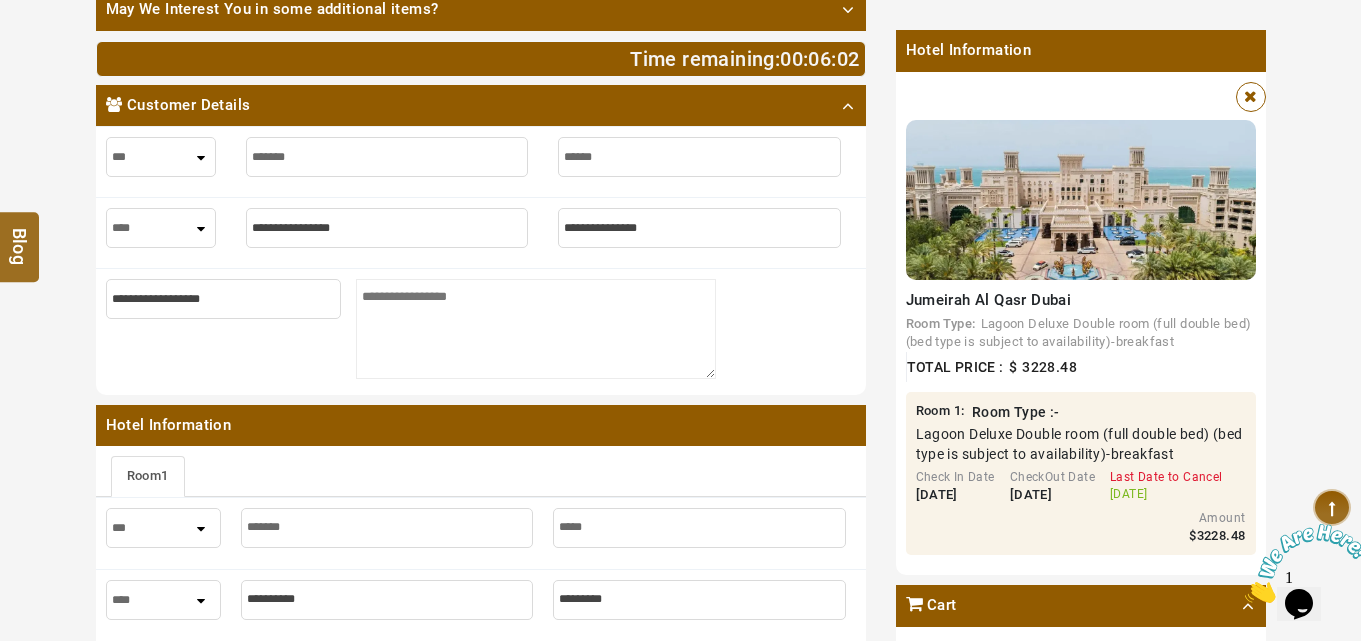 type on "******" 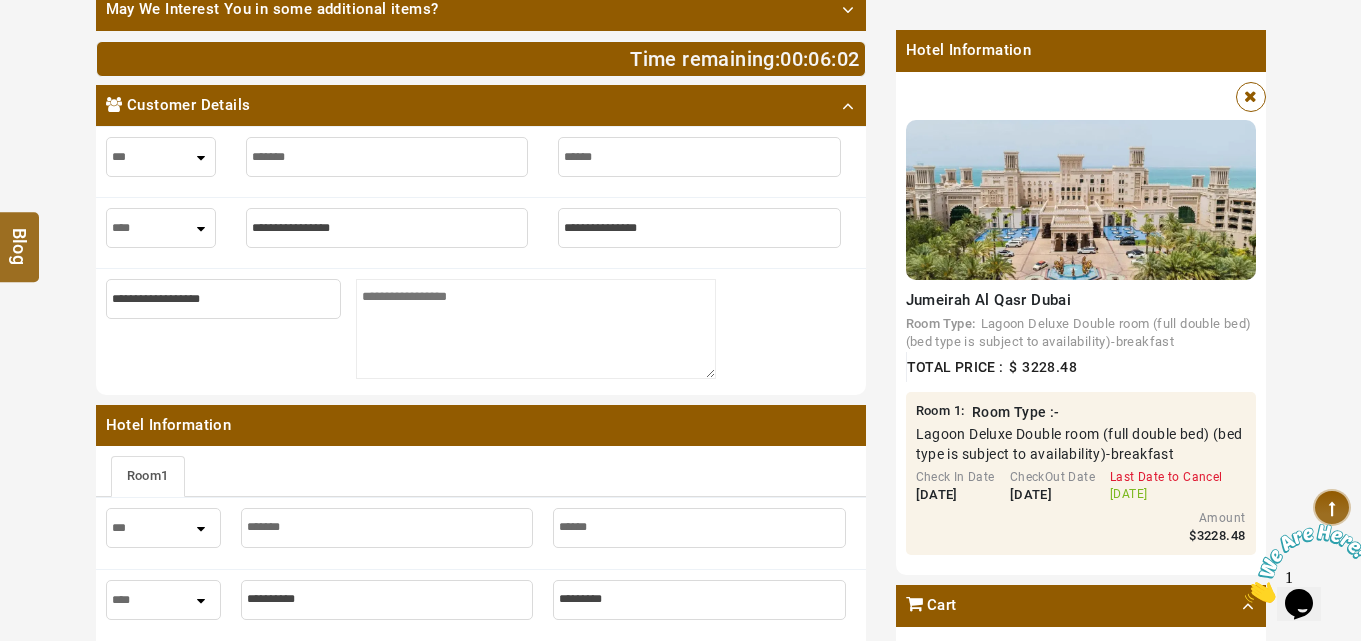 type on "*******" 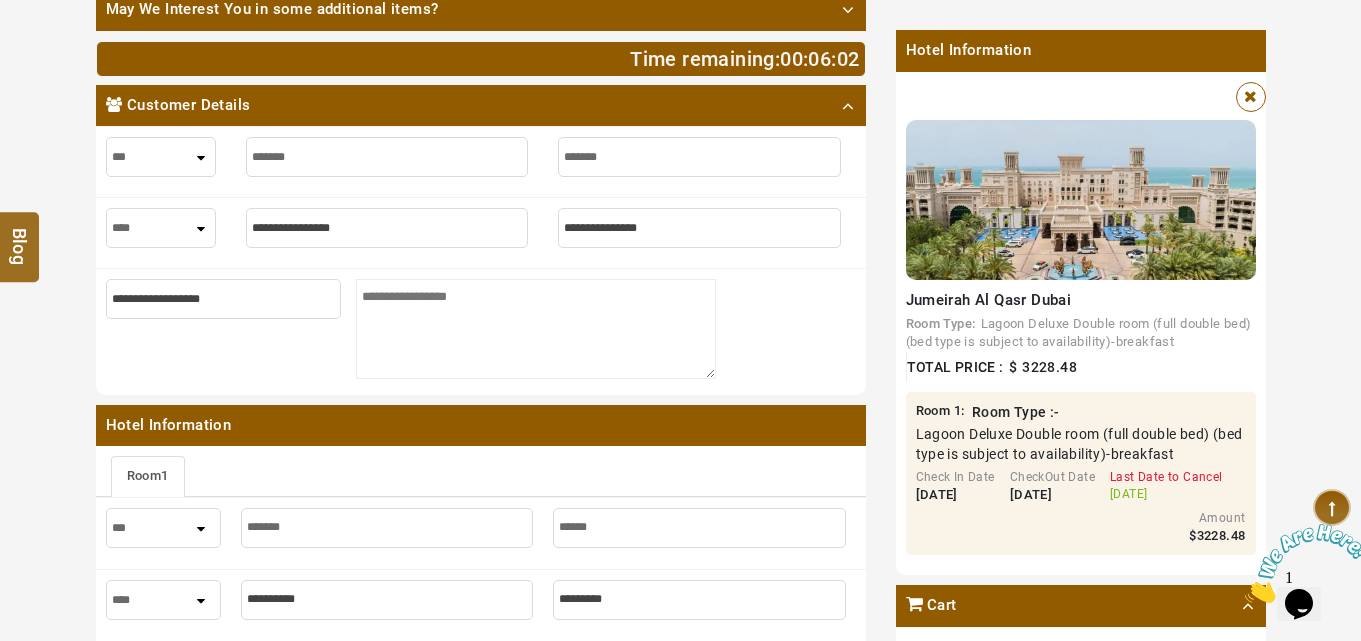 type on "*******" 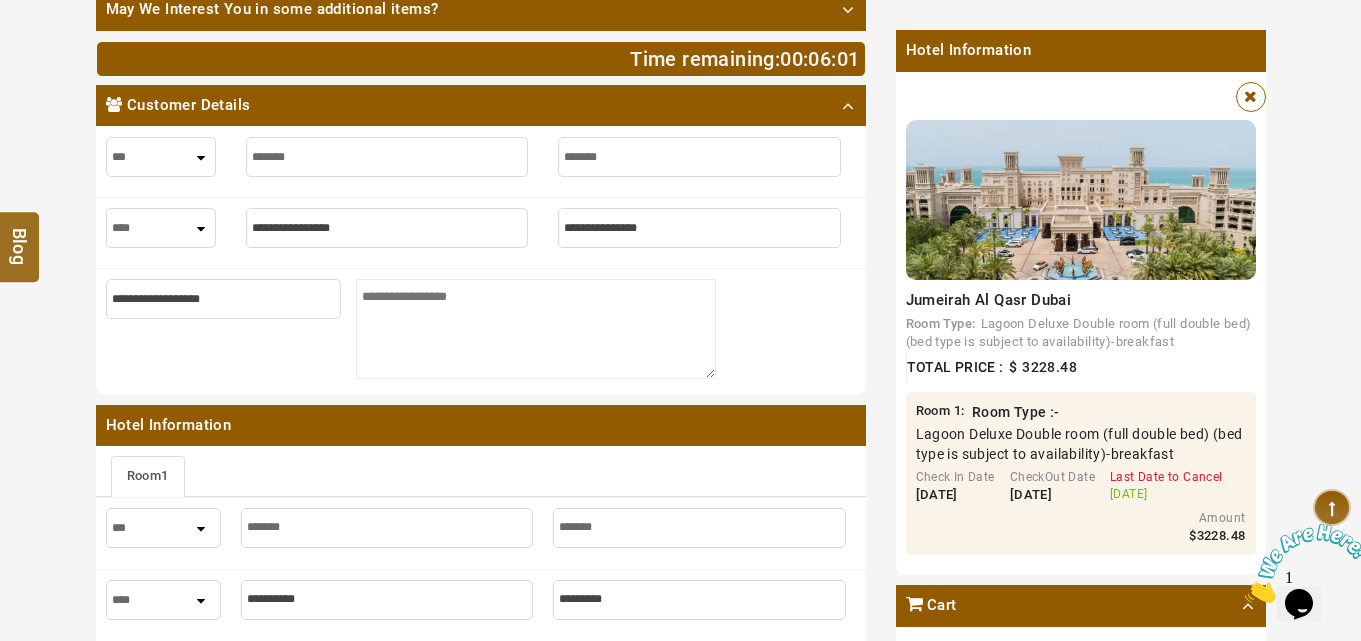 type on "*******" 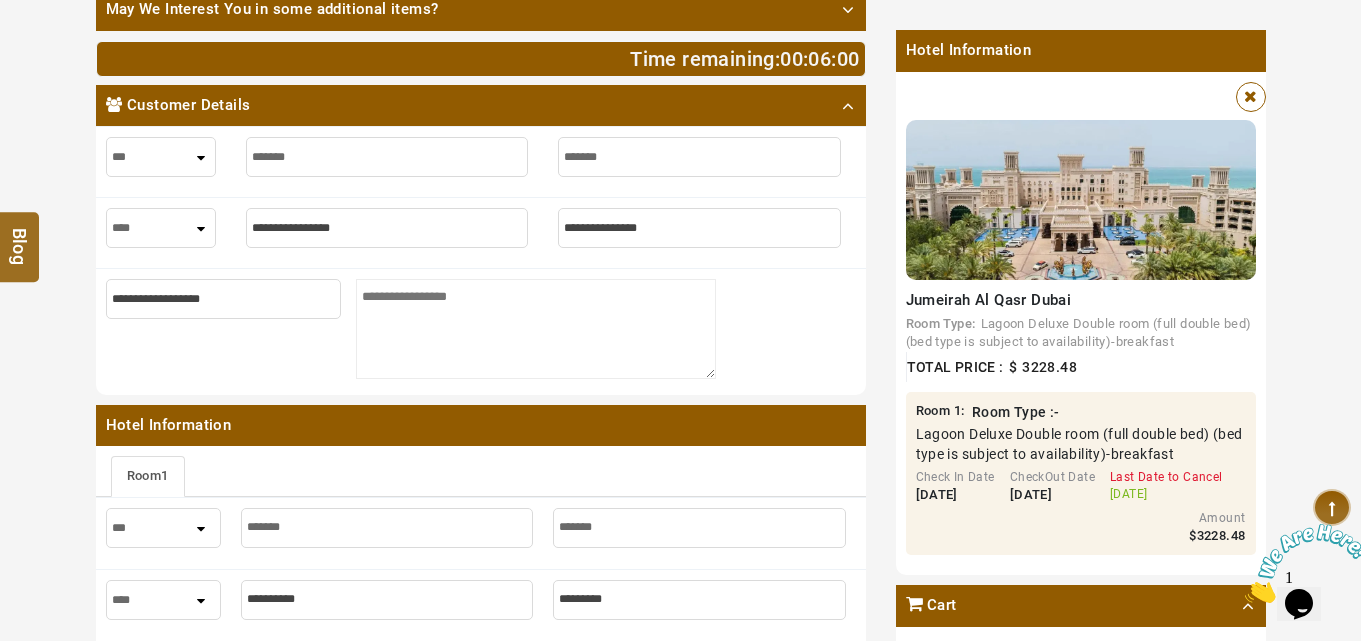 click at bounding box center (387, 228) 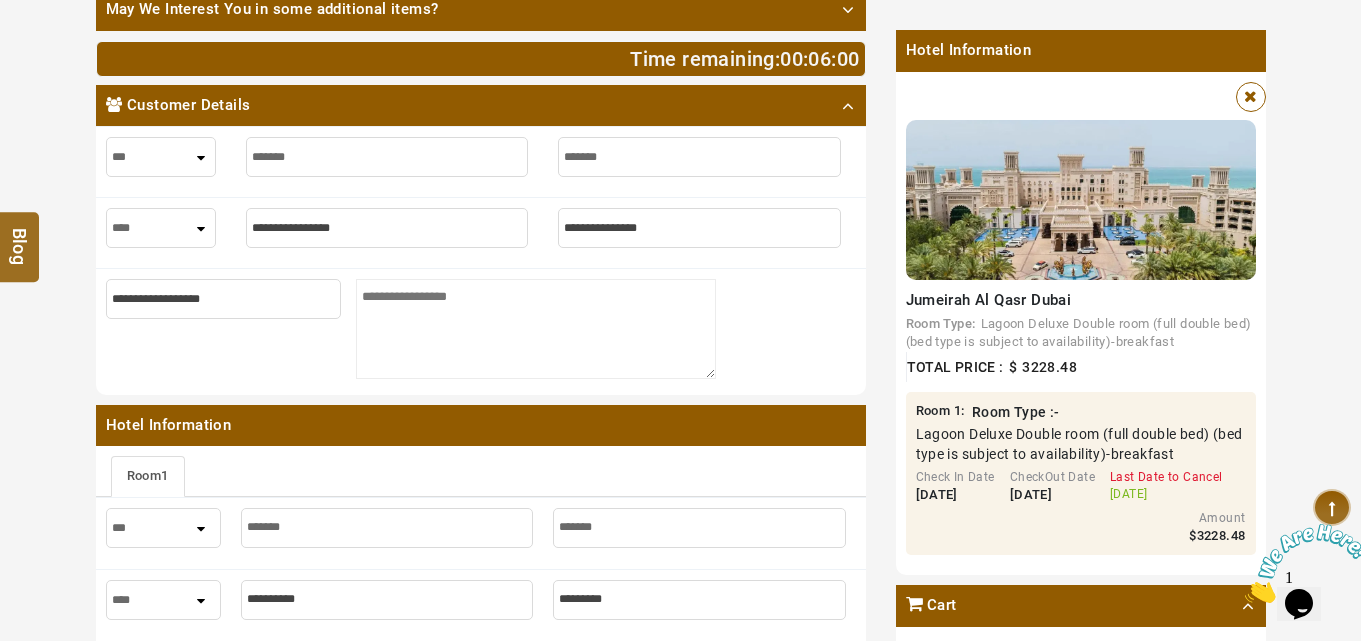 type on "*" 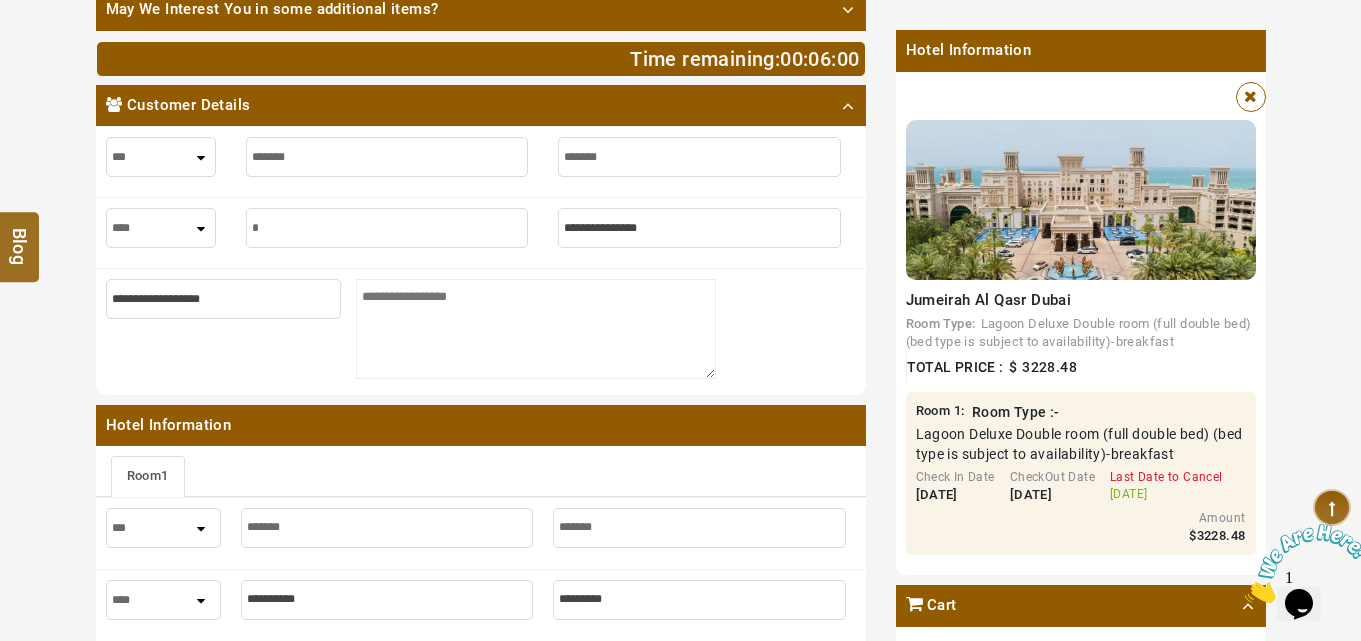 type on "*" 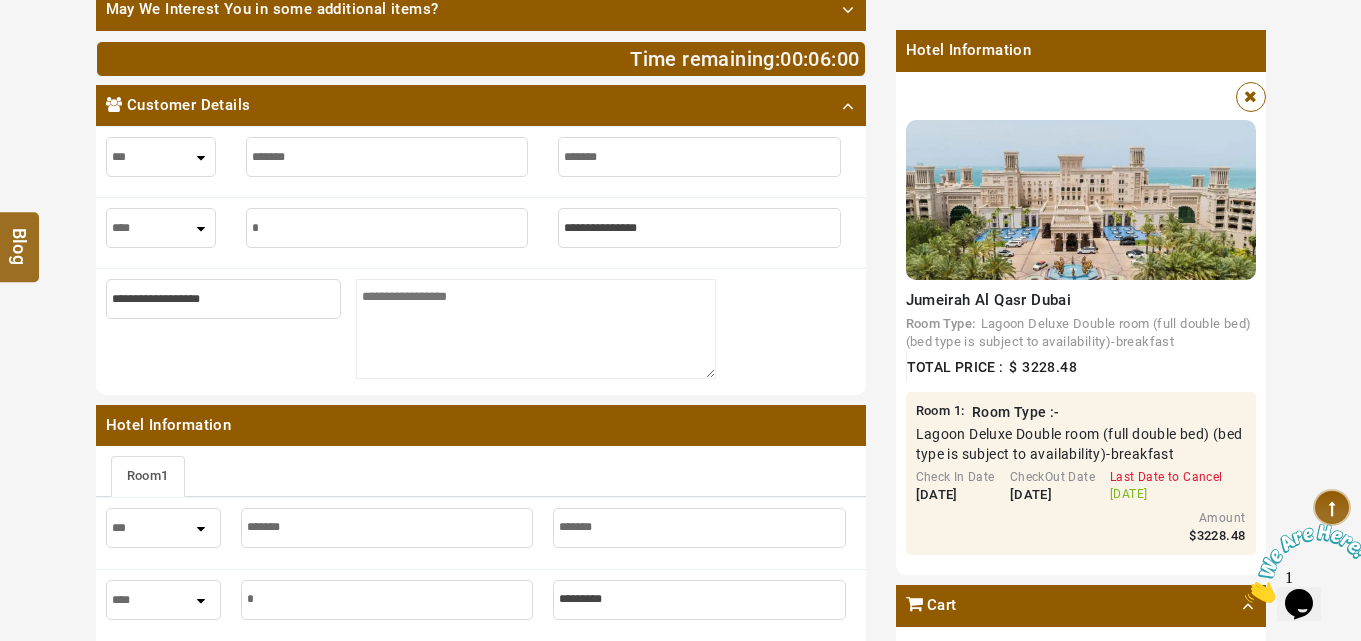 type on "**" 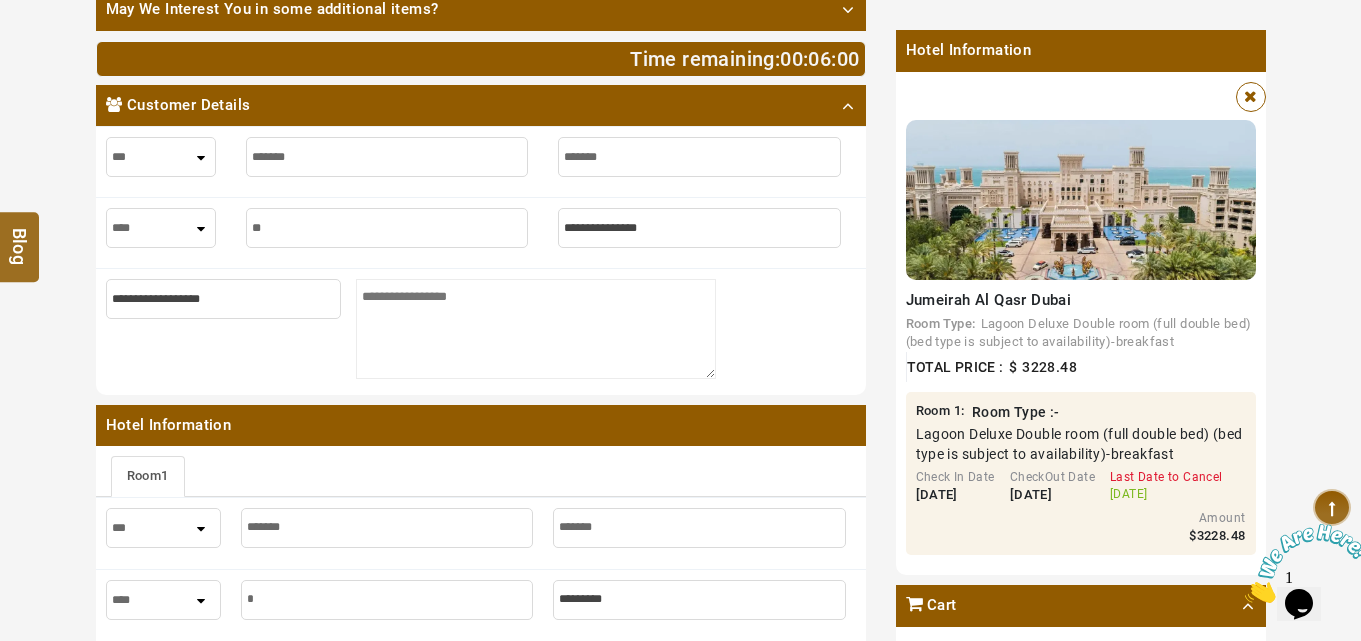 type on "**" 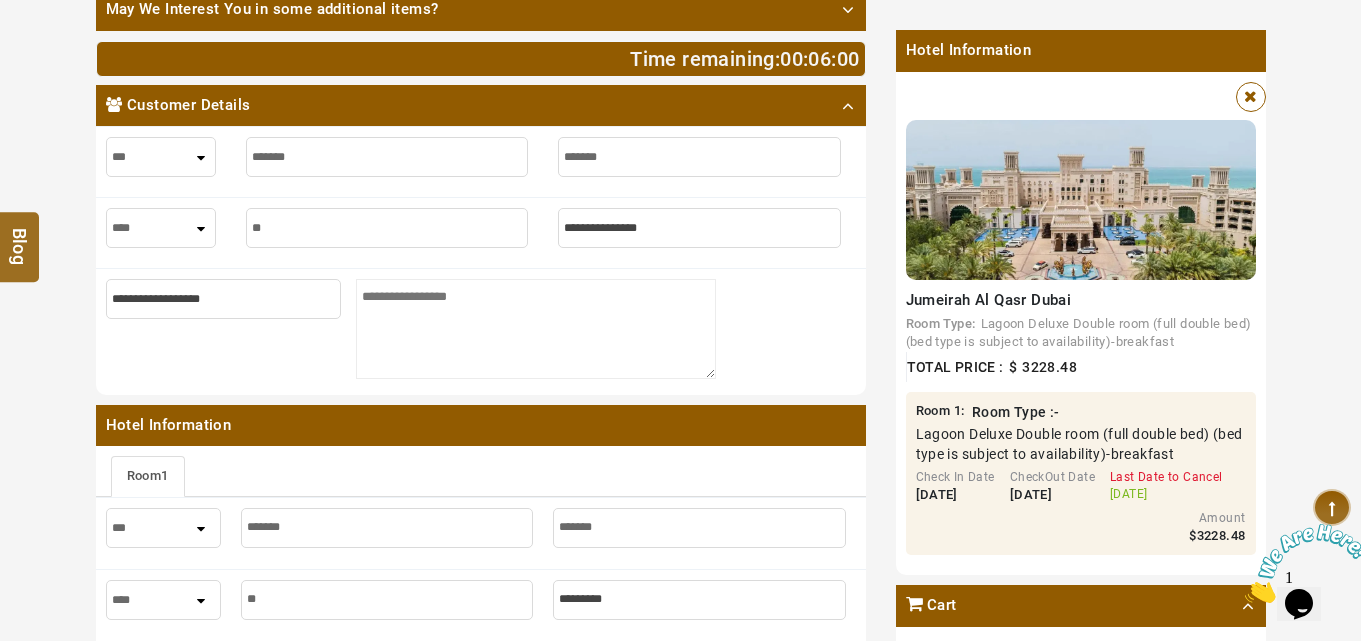 type on "***" 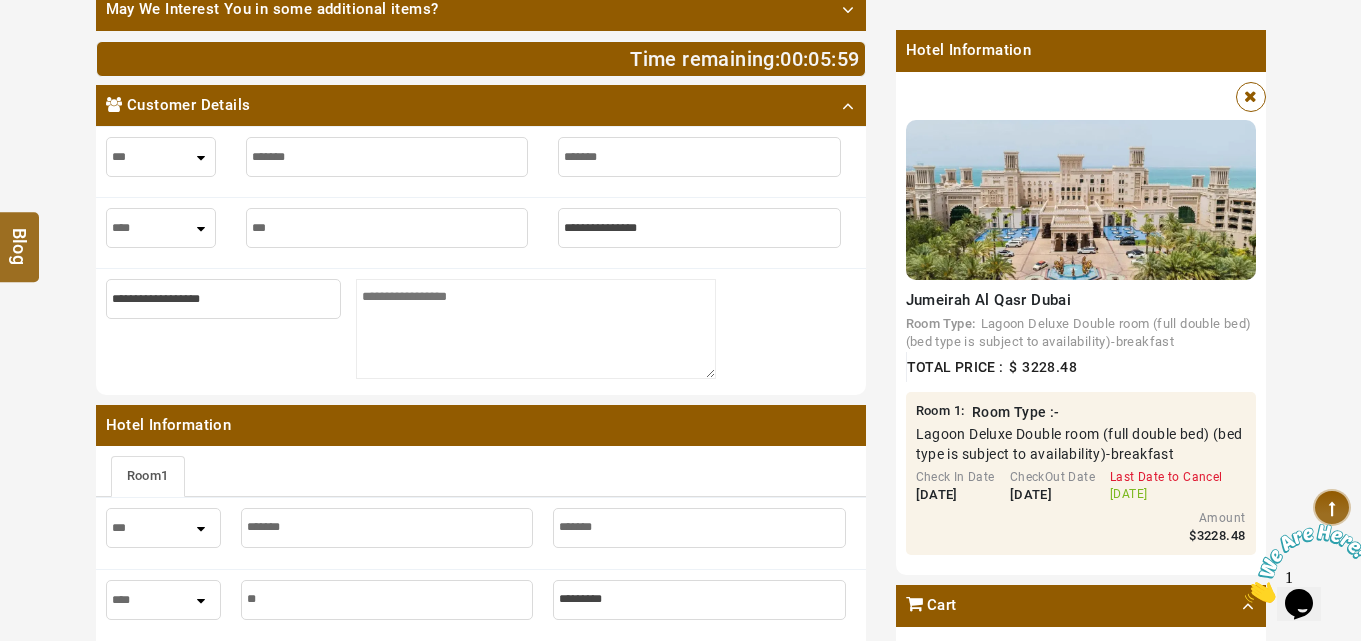type on "***" 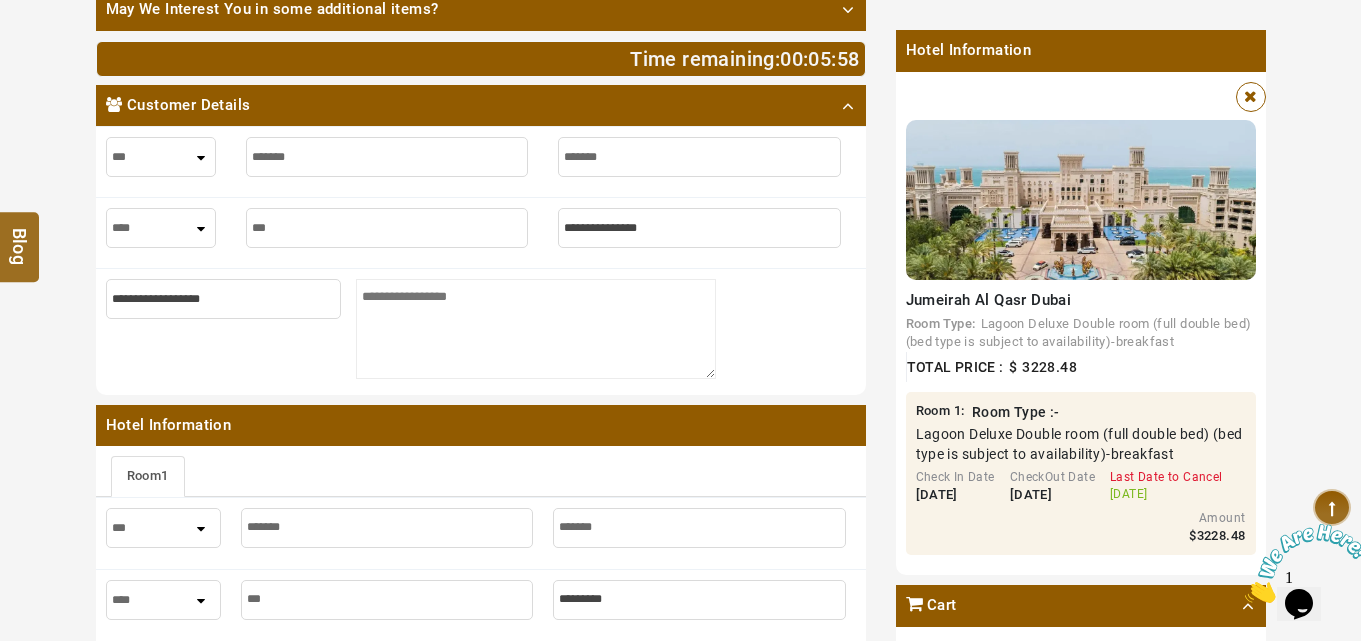 type on "**" 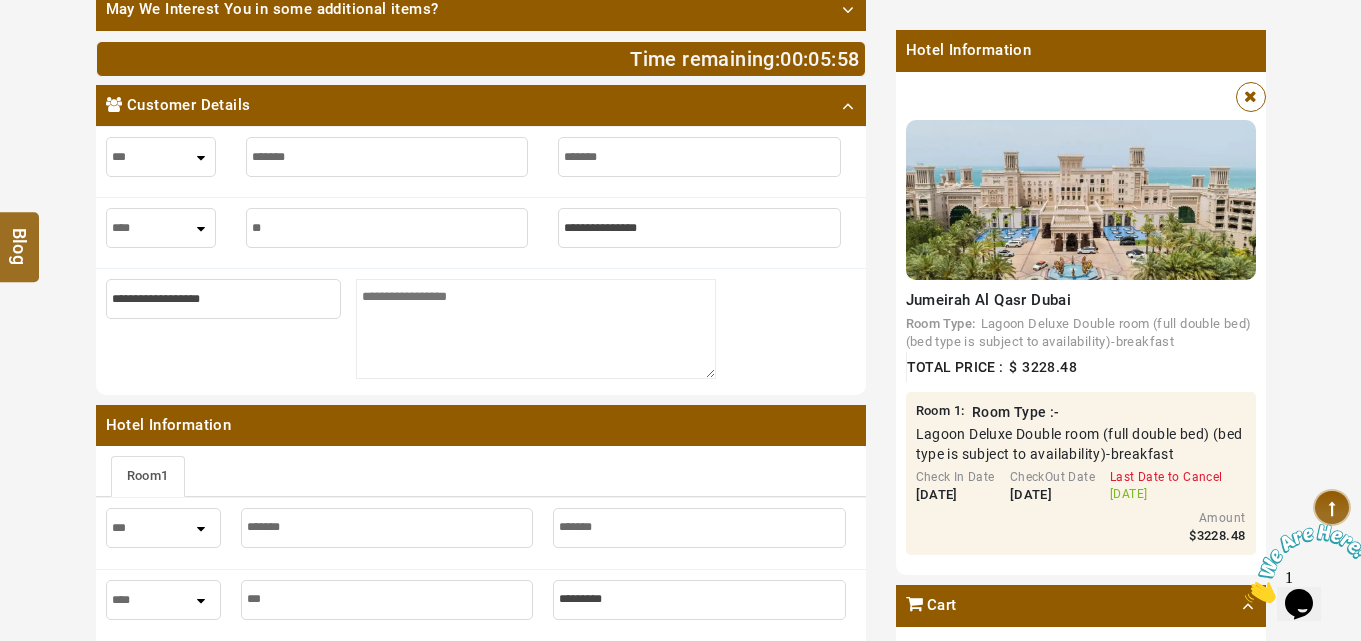 type on "**" 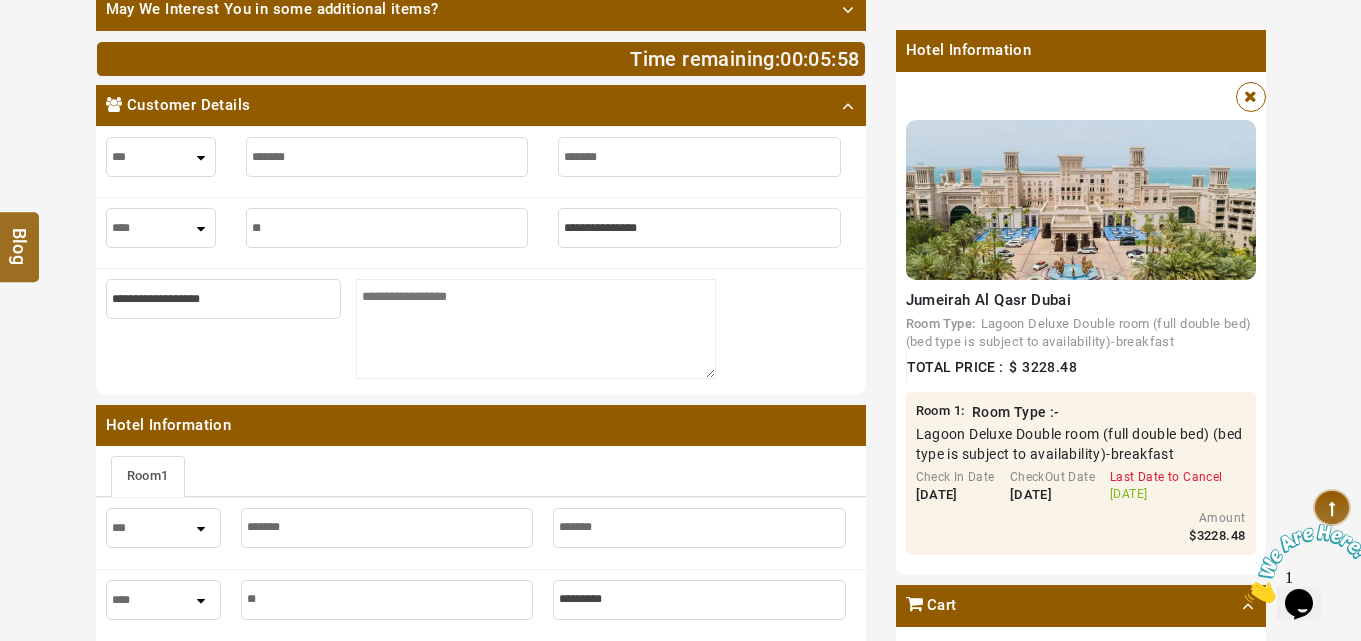 type on "***" 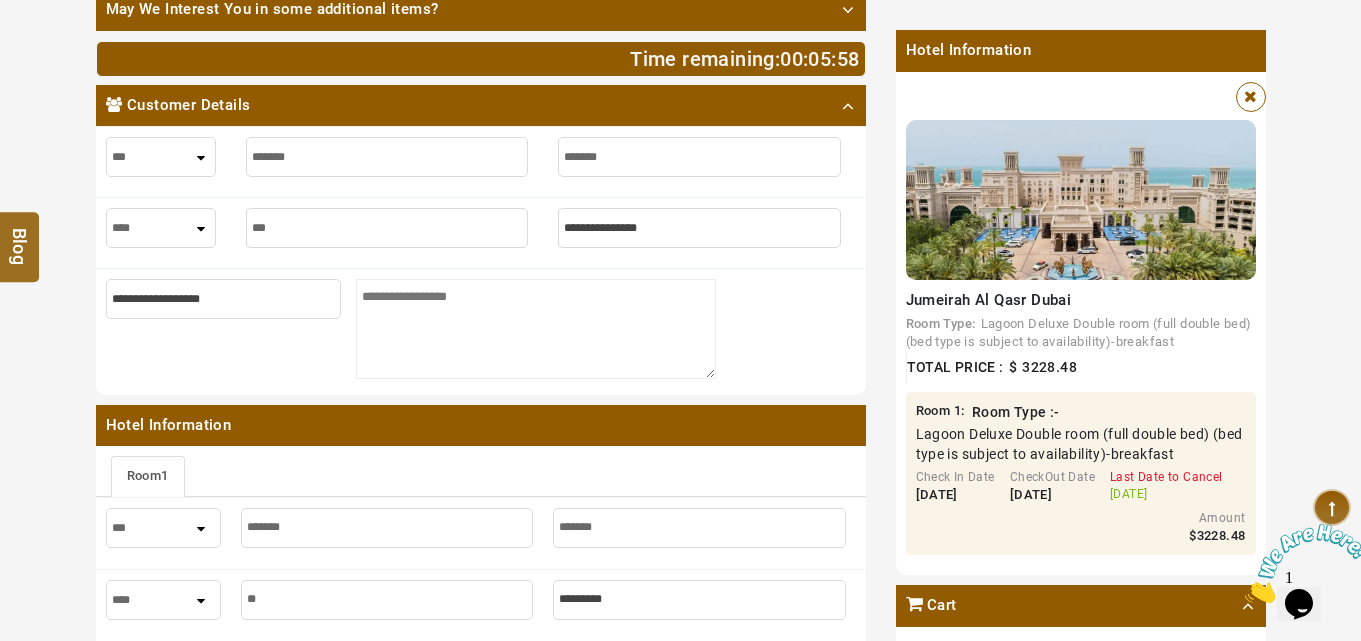 type on "***" 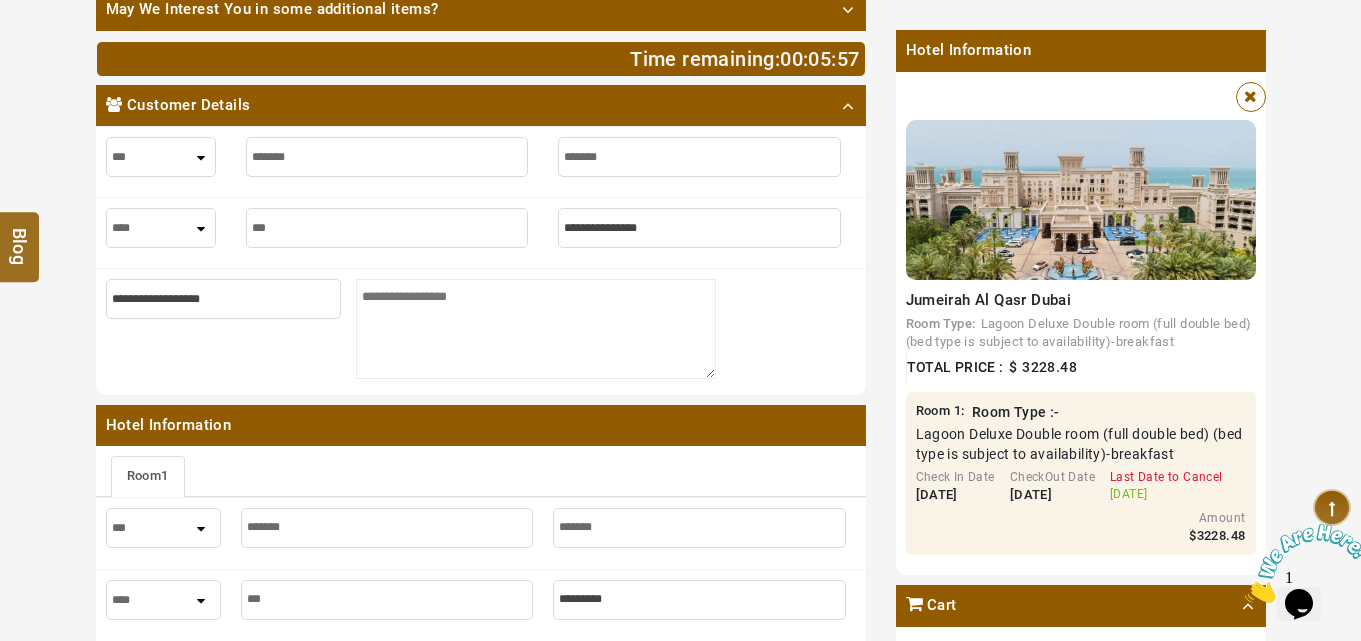 type on "****" 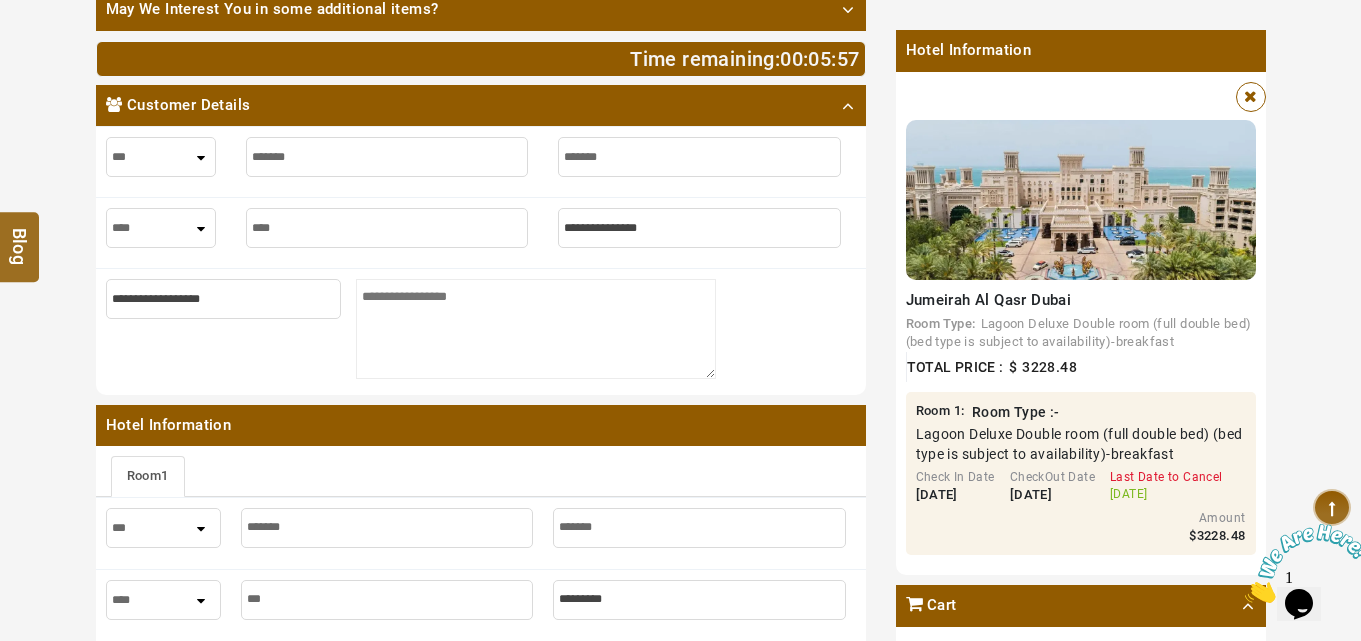 type on "****" 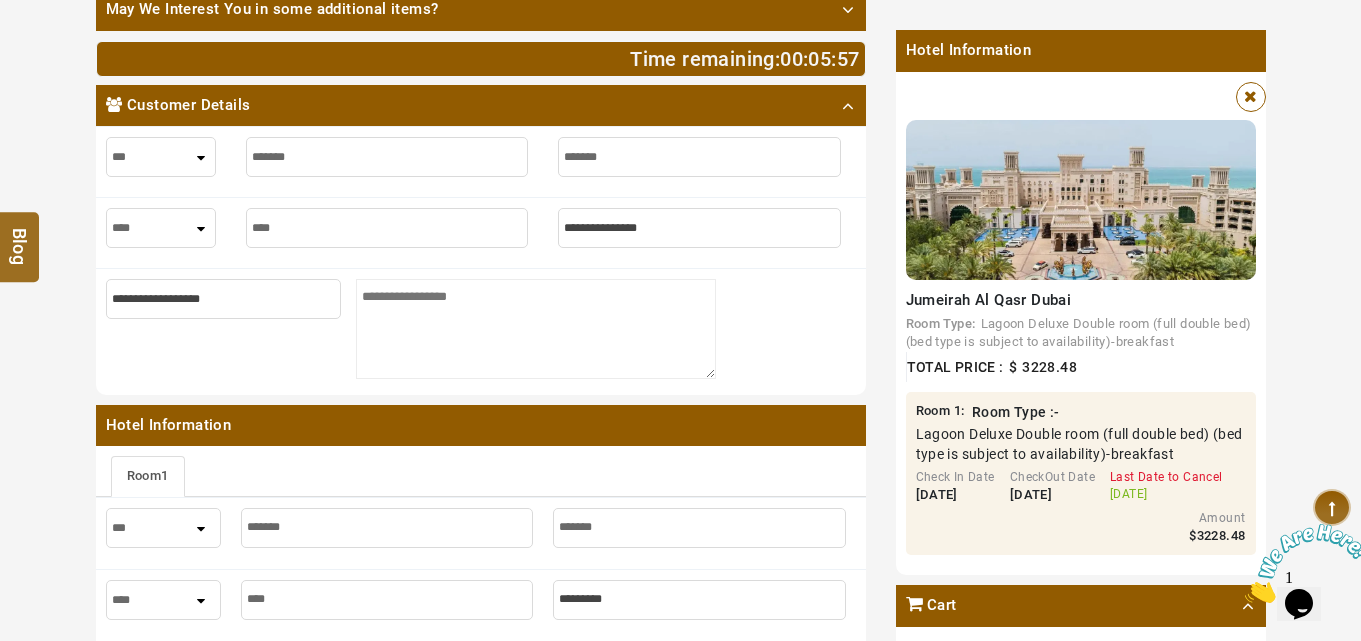 type on "*****" 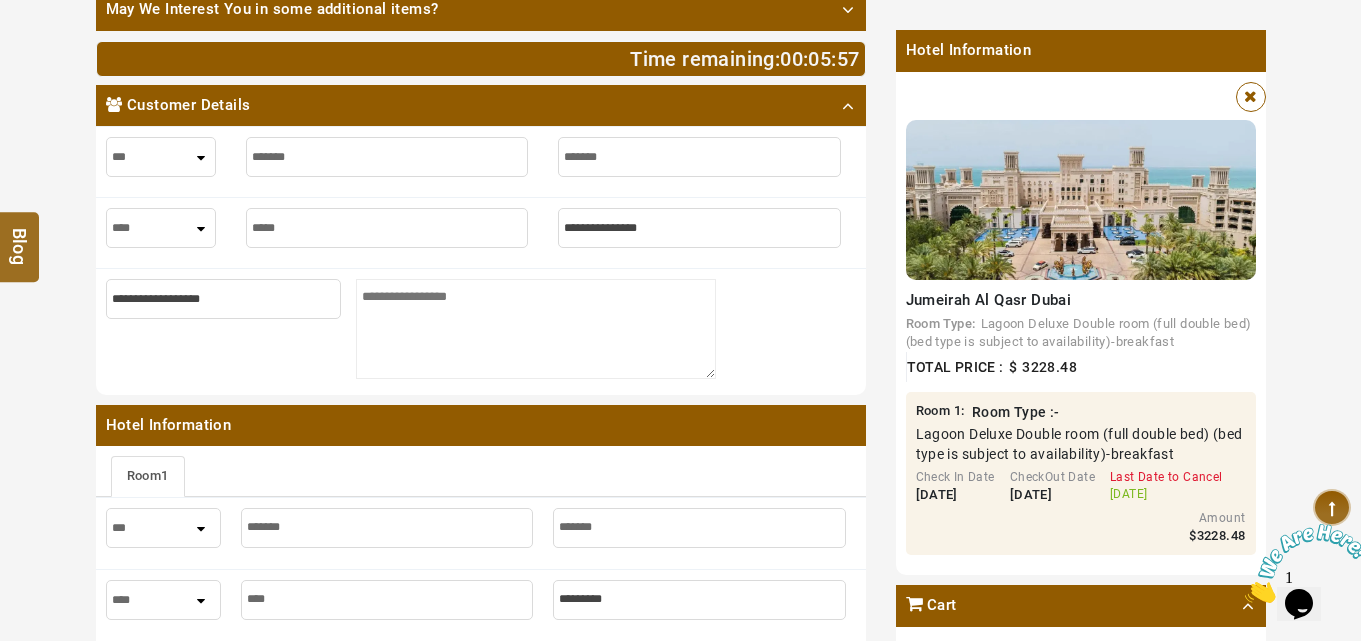type on "*****" 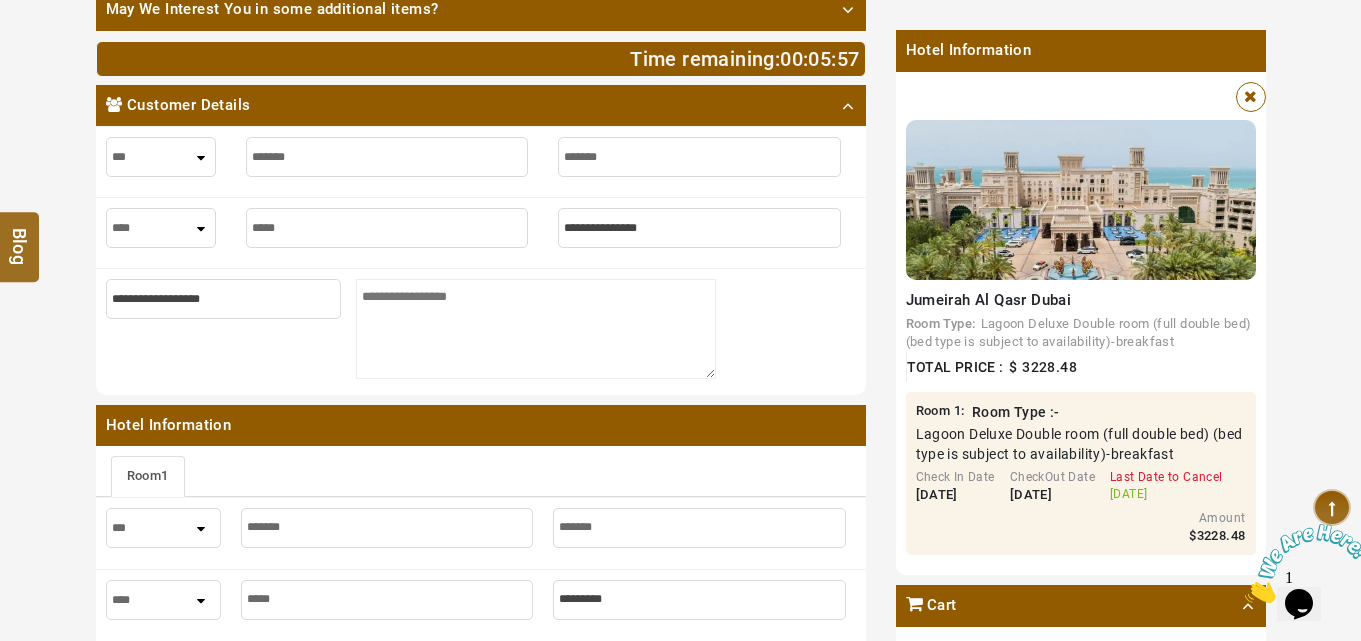 type on "*****" 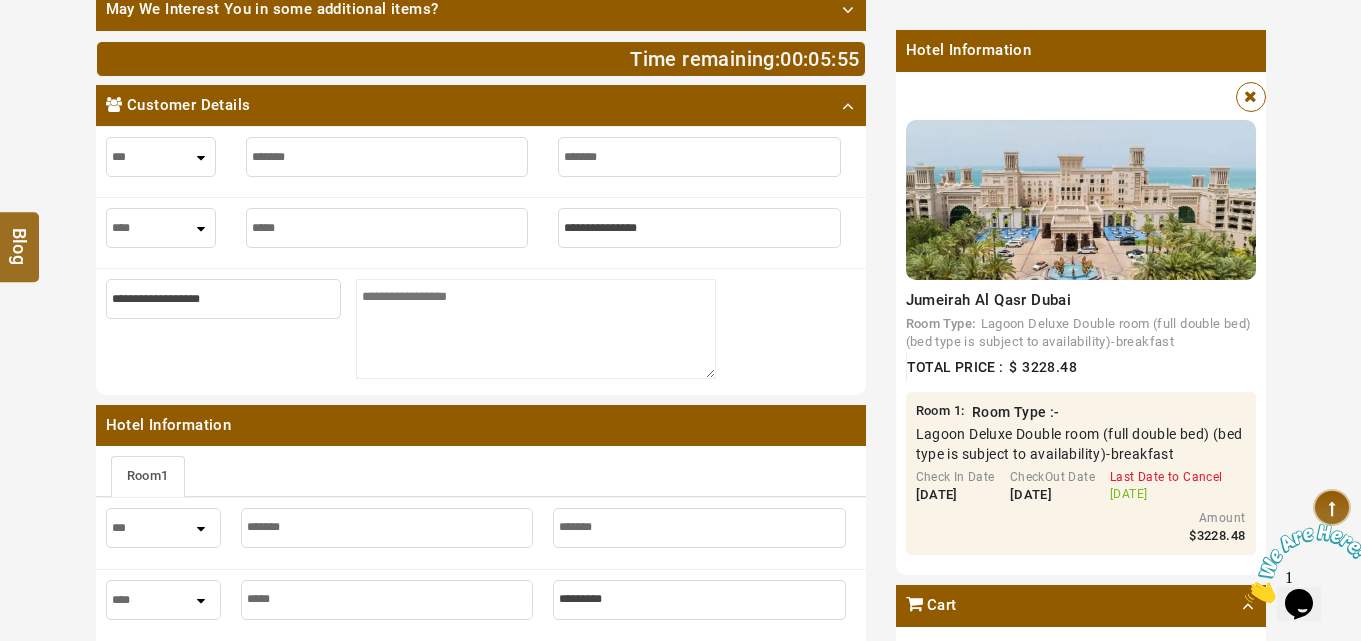 type on "*" 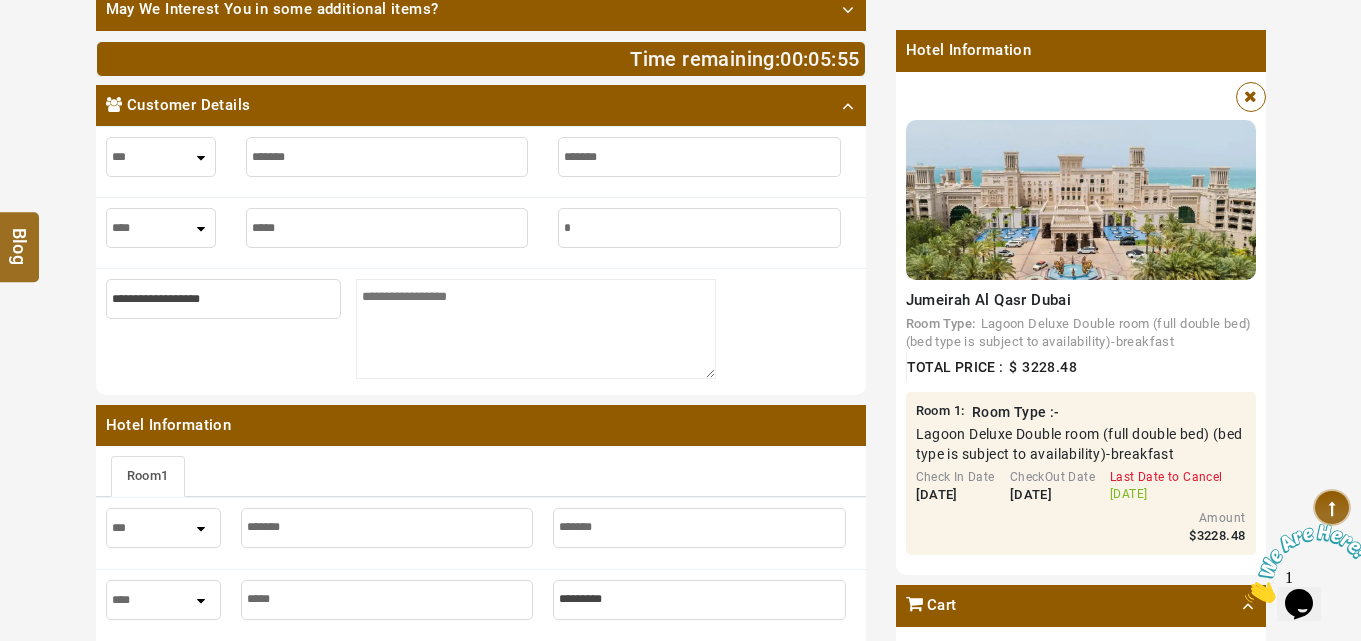 type on "*" 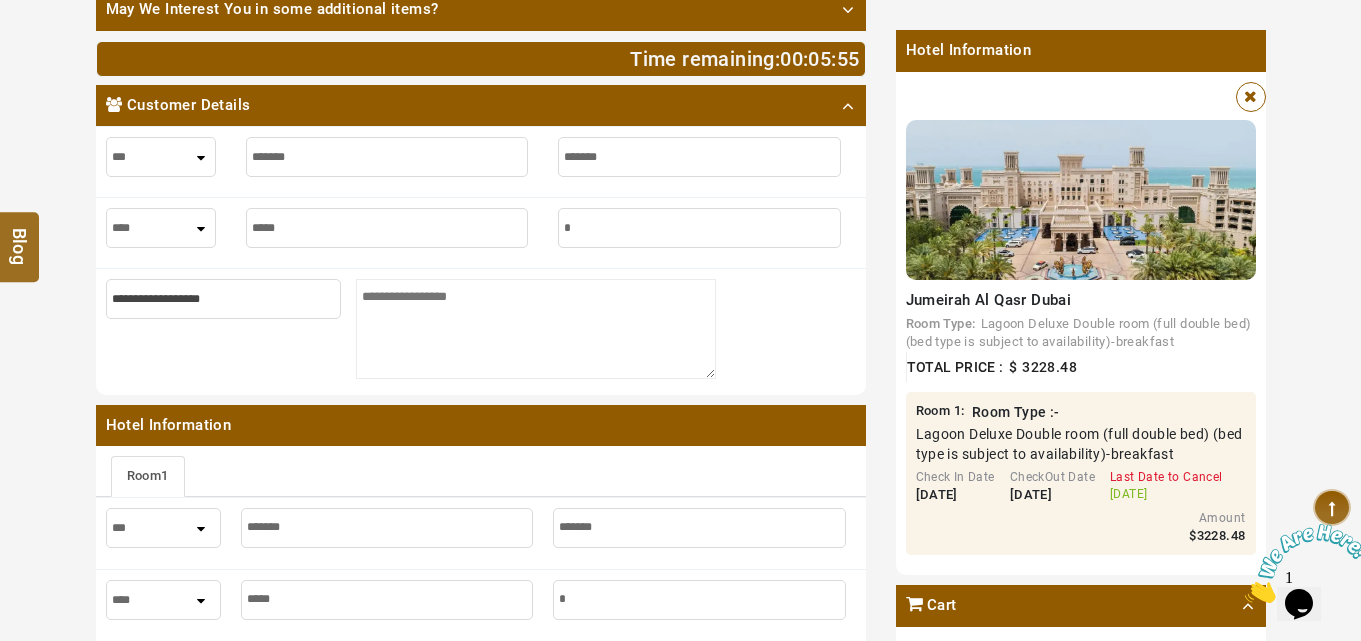 type on "**" 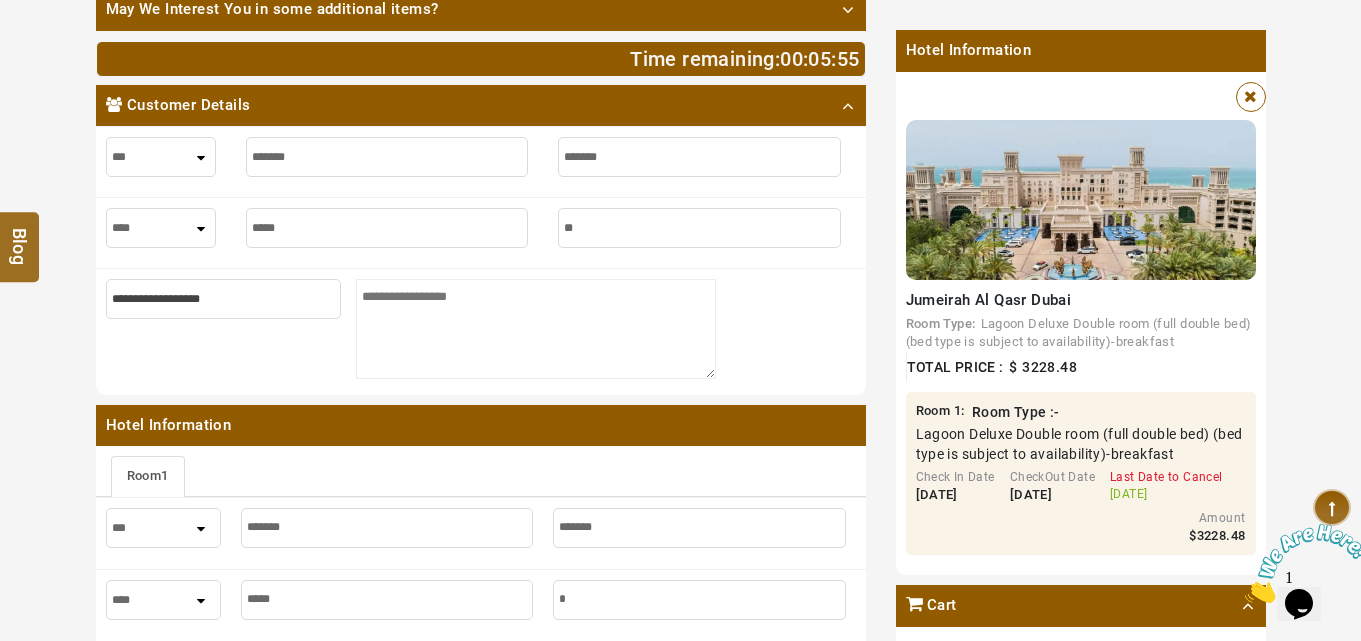 type on "**" 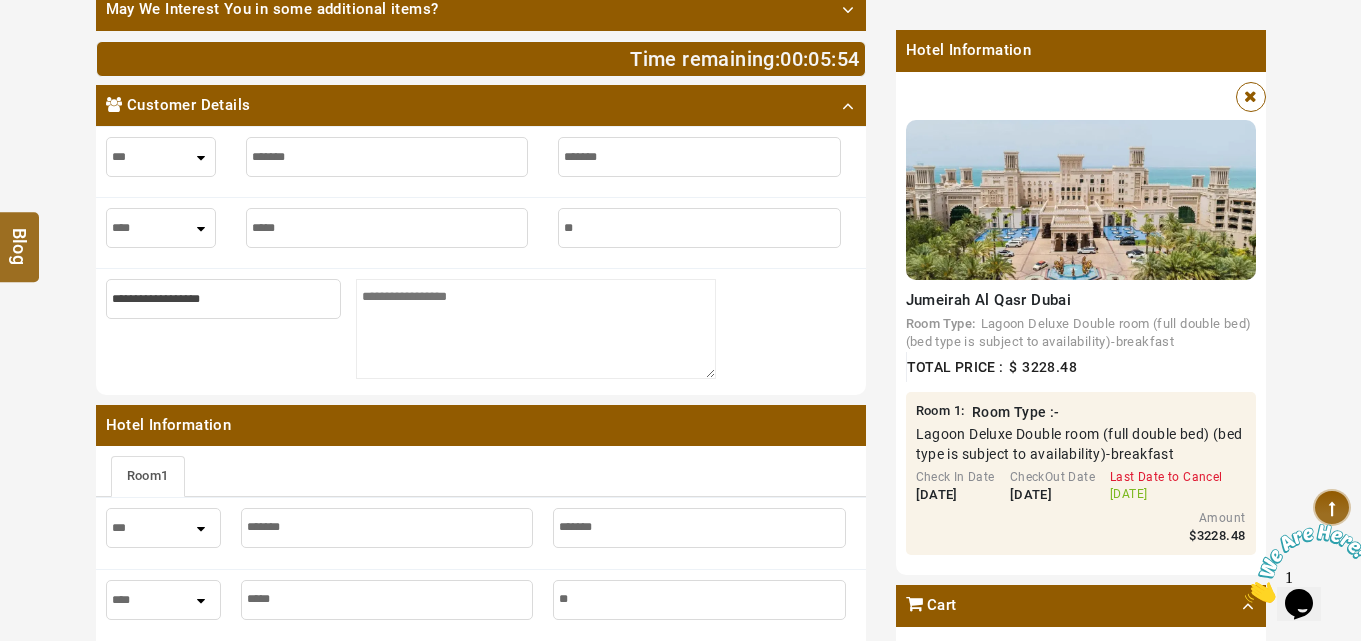type on "***" 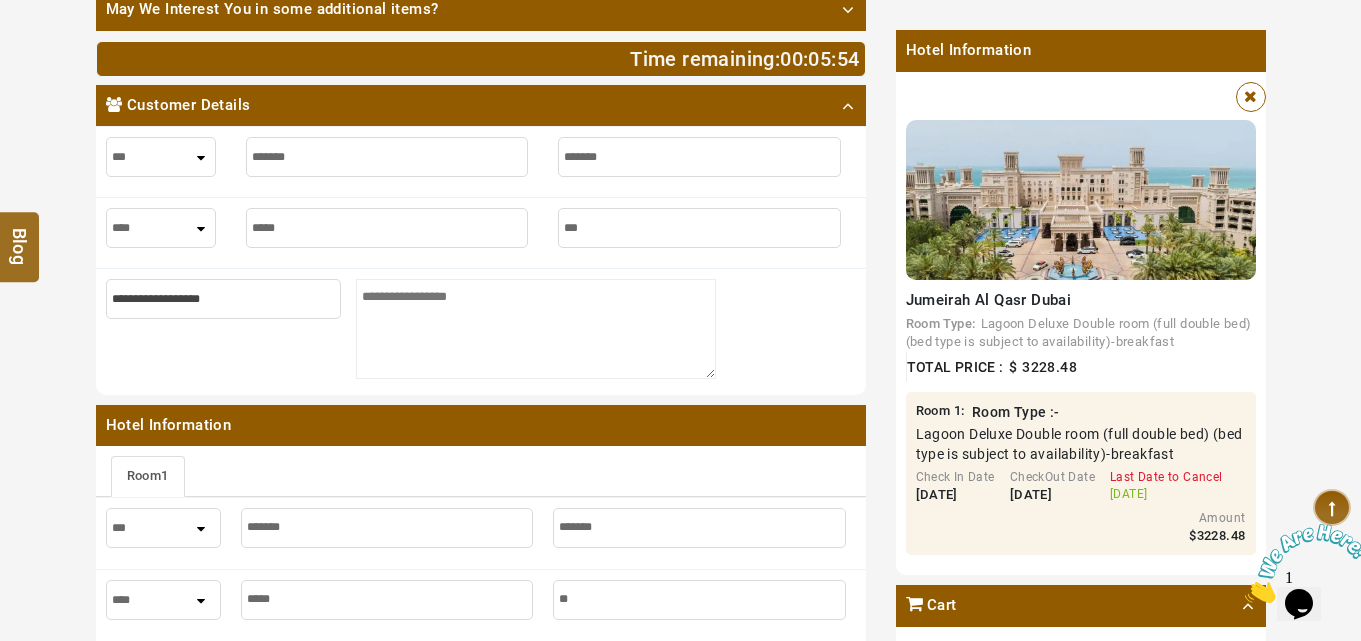 type on "***" 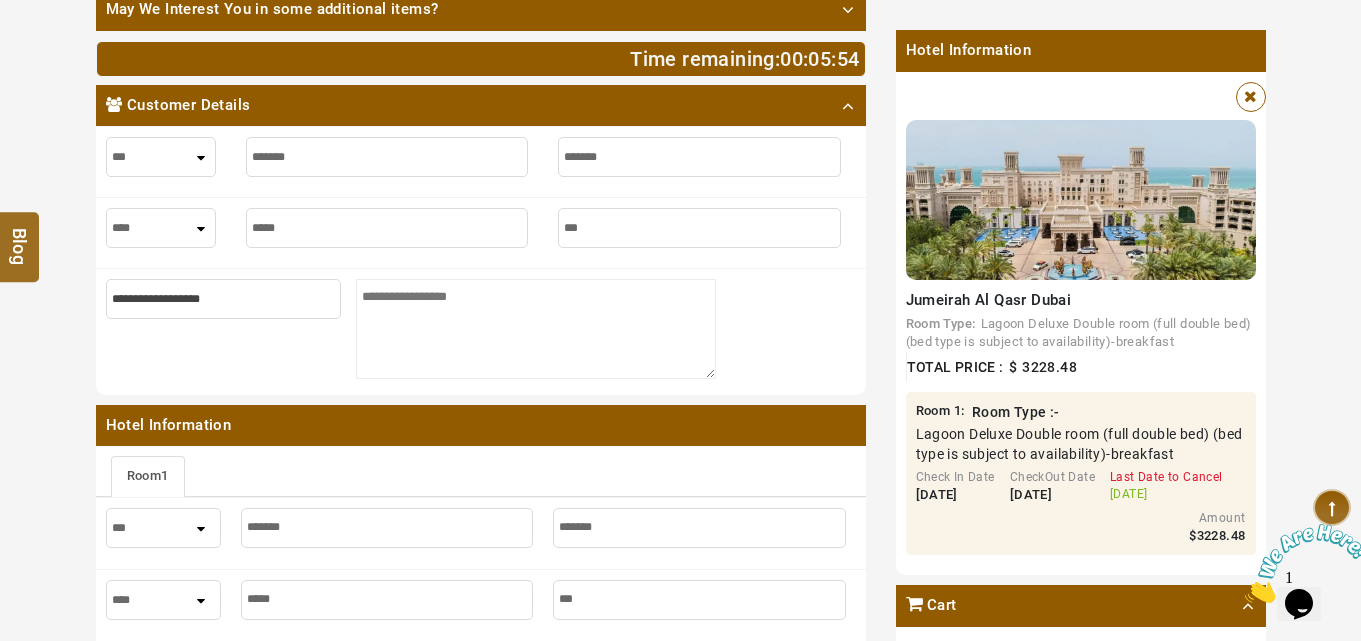 type on "****" 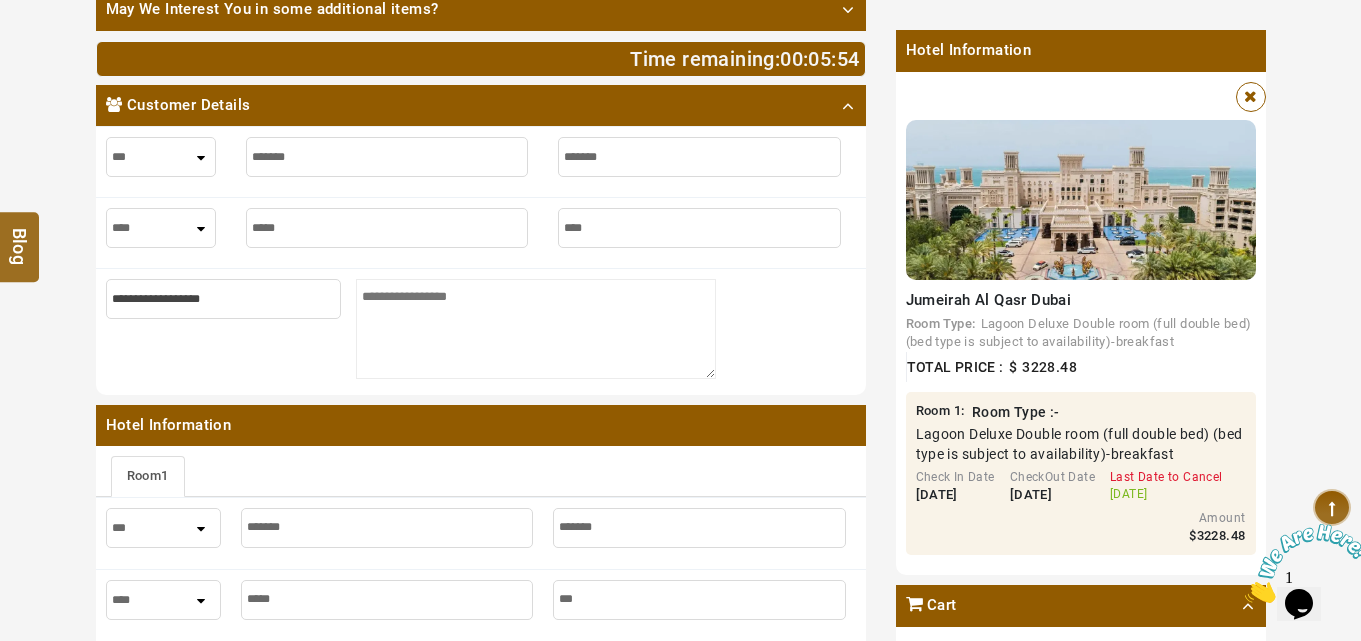 type on "****" 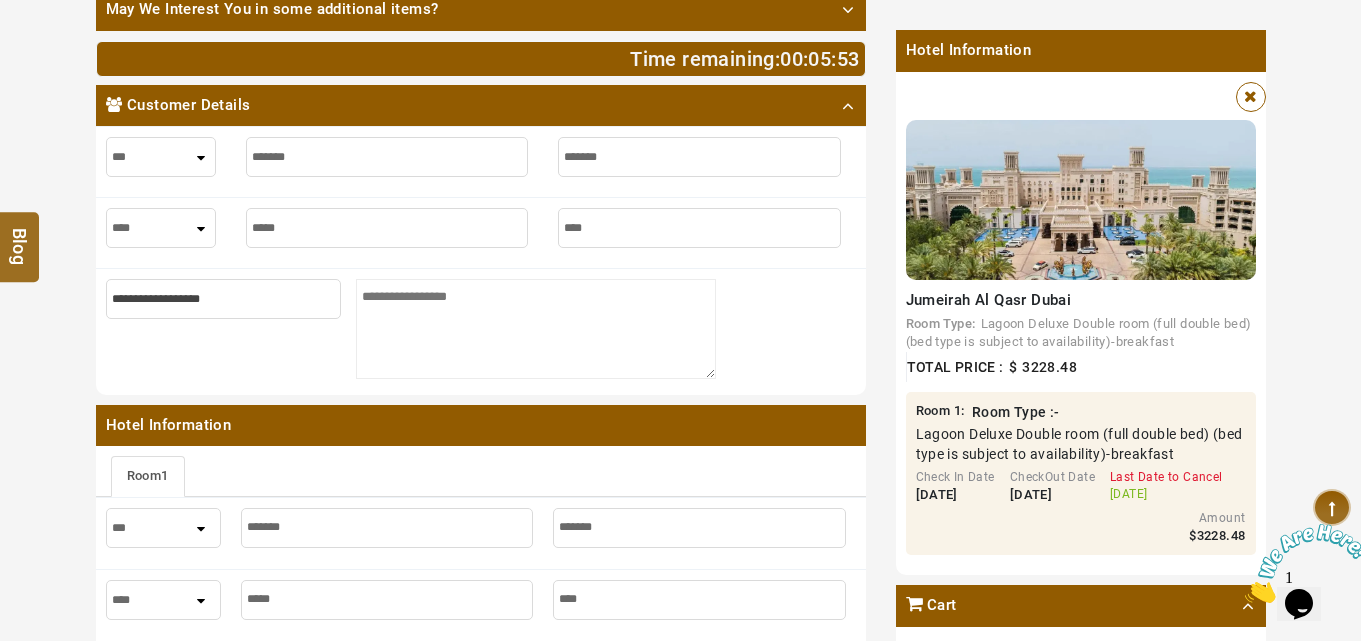 type on "*****" 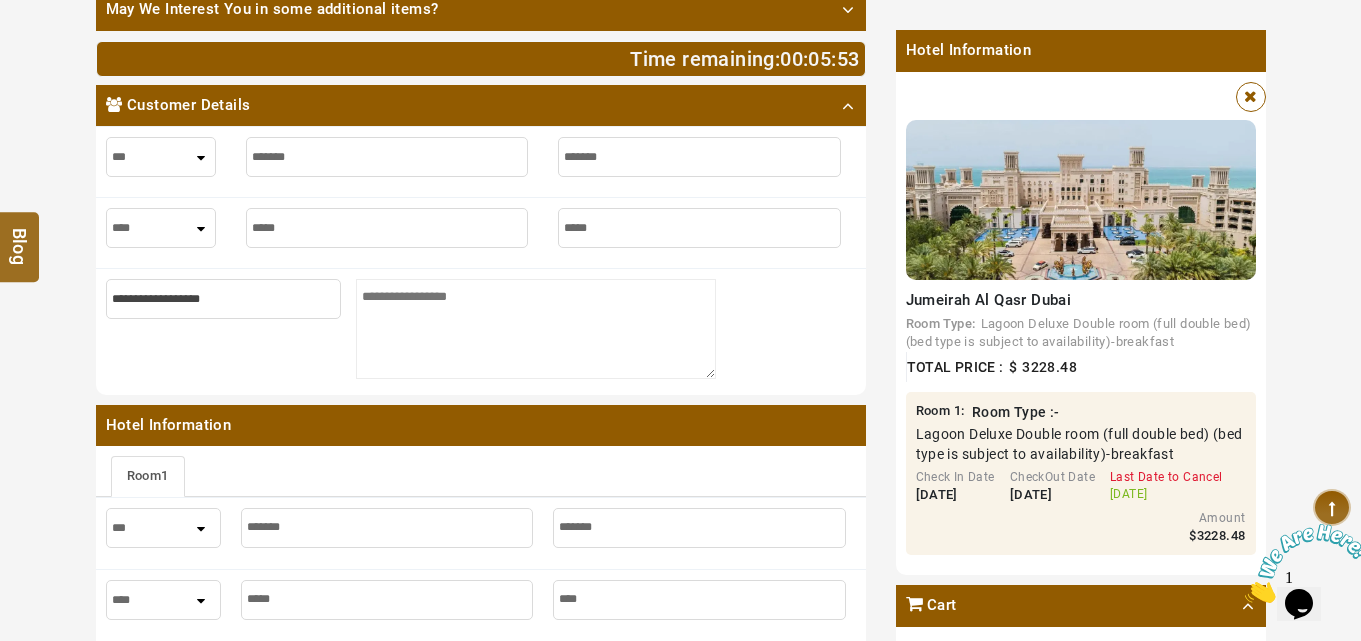 type on "*****" 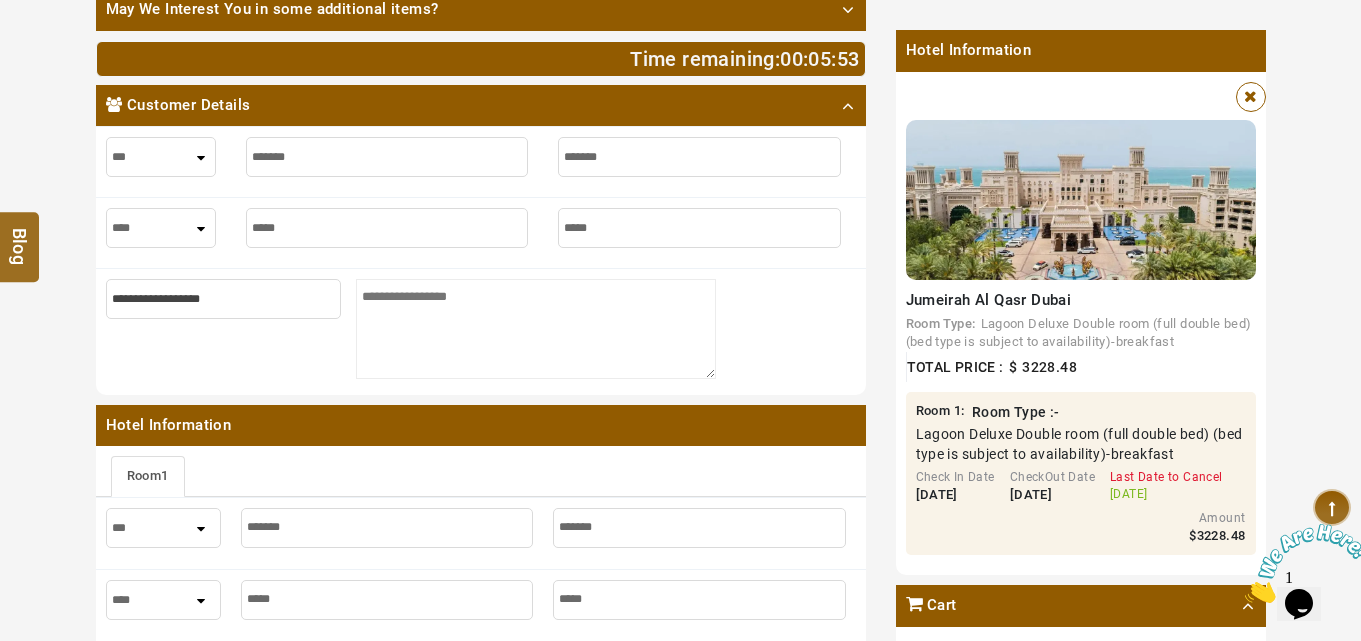 type on "******" 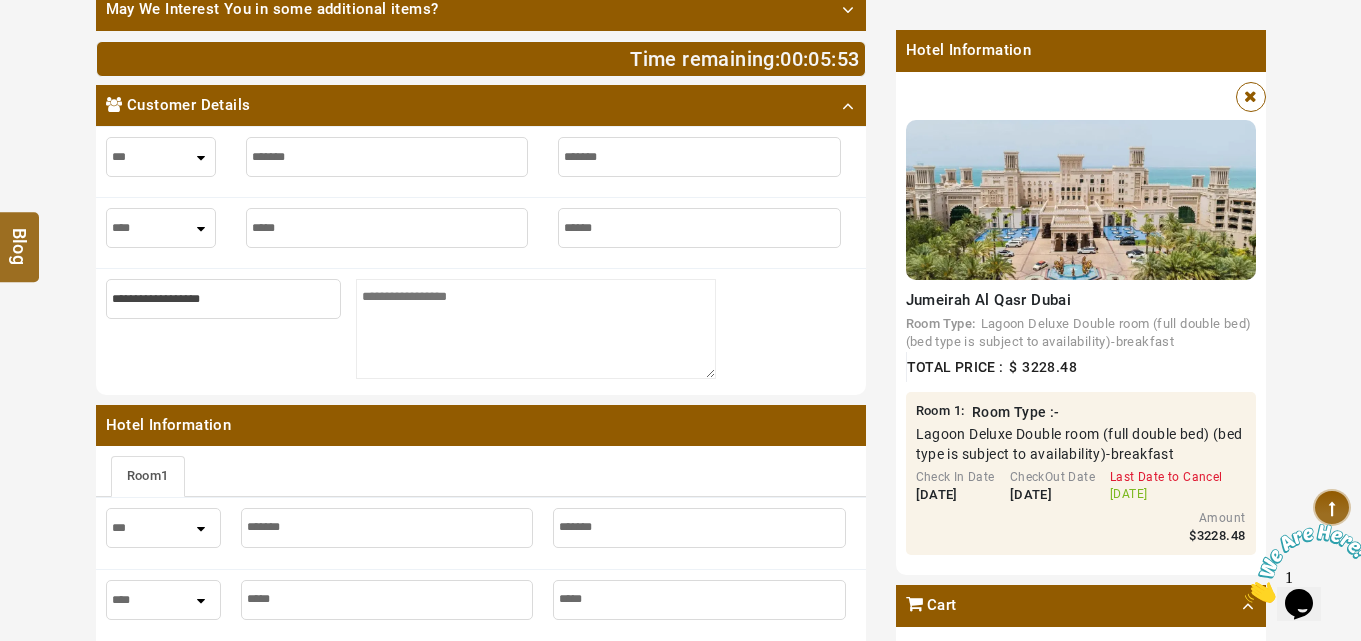 type on "******" 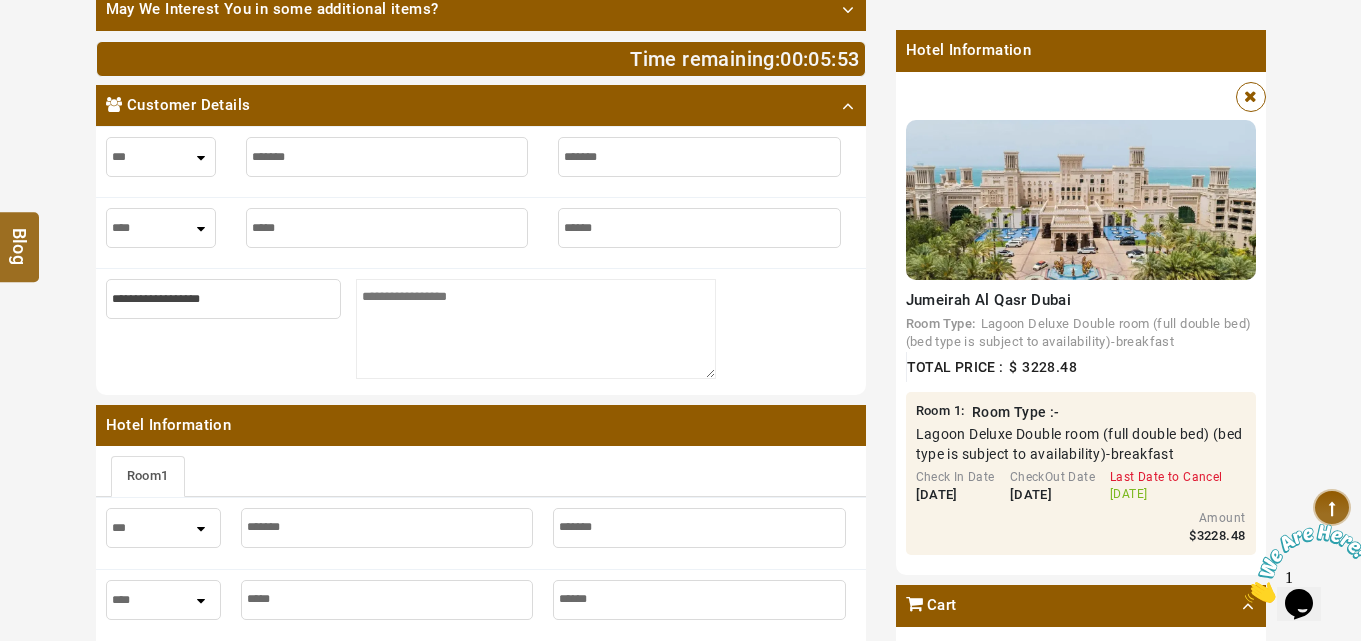 type on "*******" 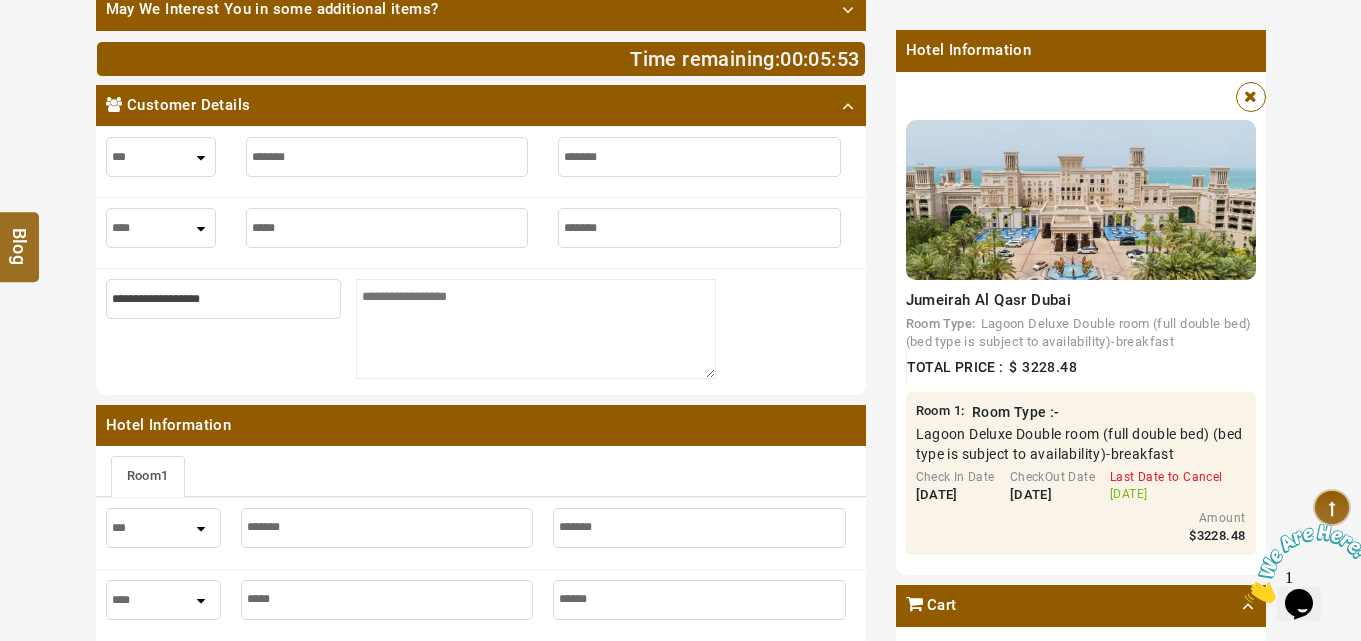 type on "*******" 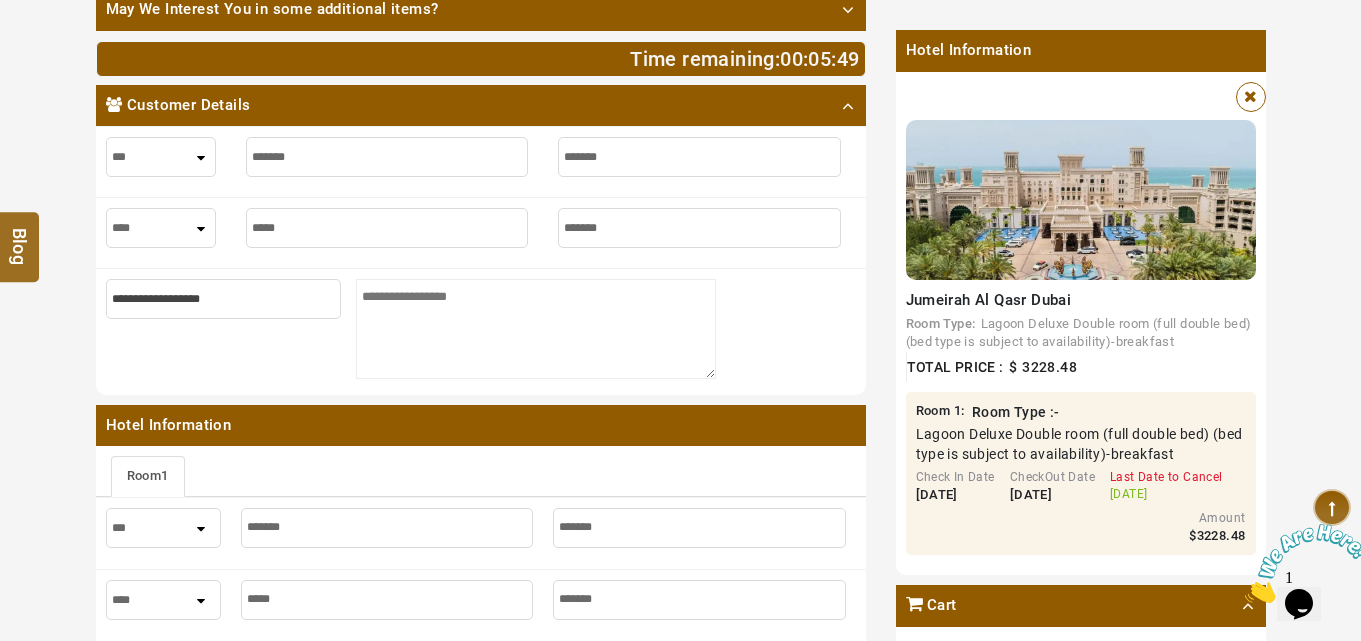 type on "*******" 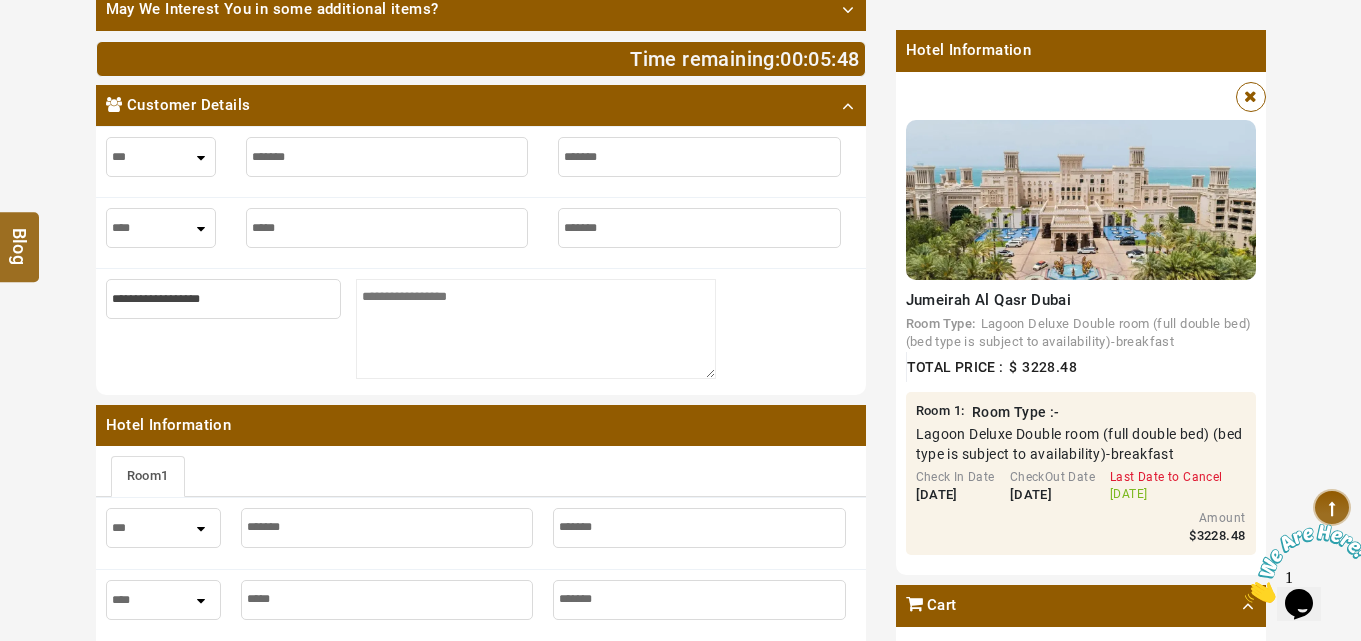click at bounding box center [231, 332] 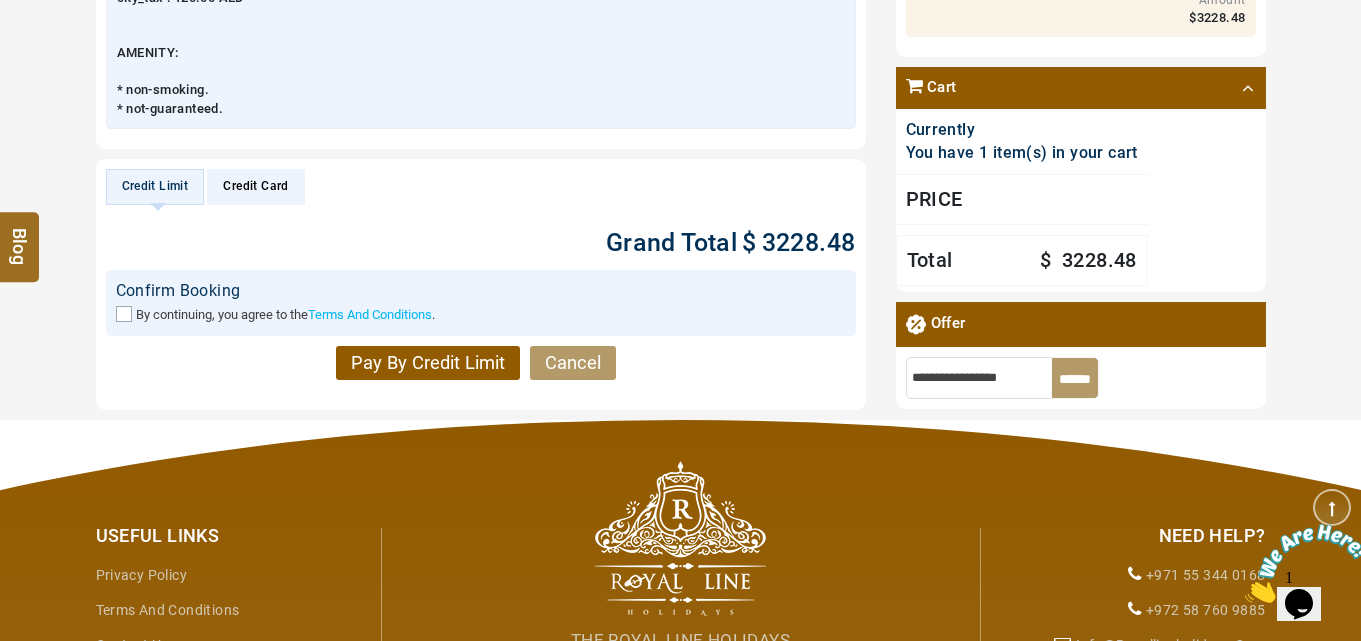 scroll, scrollTop: 3081, scrollLeft: 0, axis: vertical 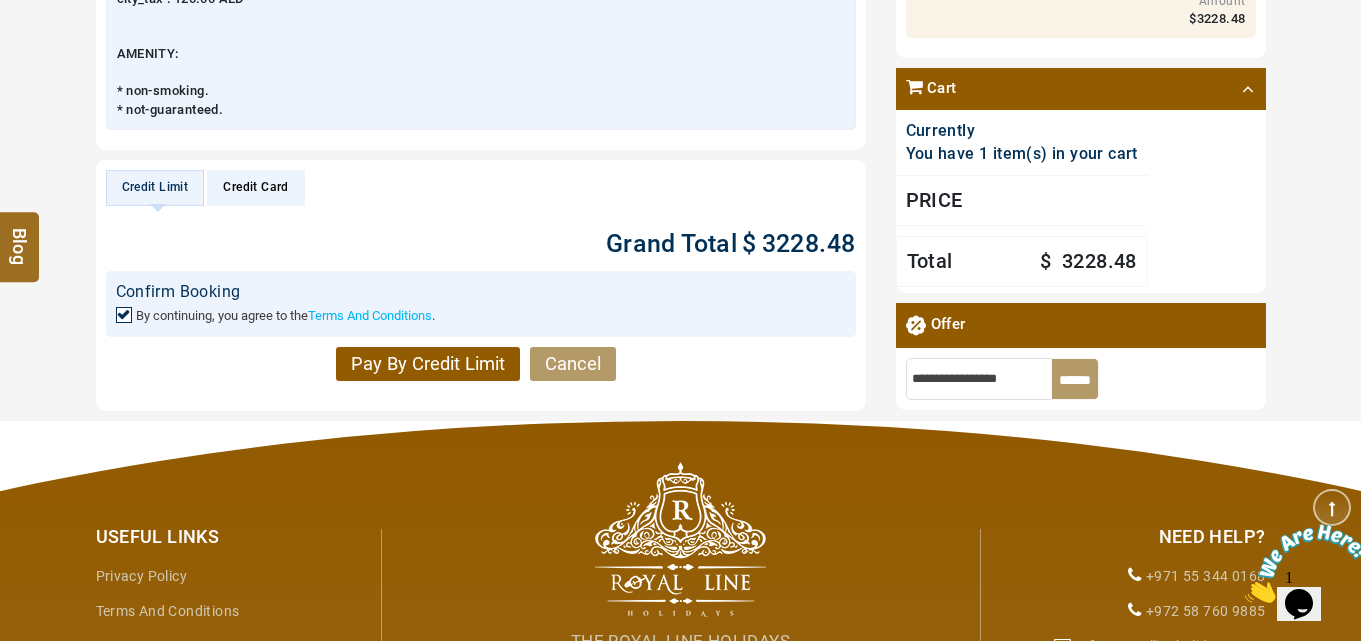 click on "Pay By Credit Limit" at bounding box center (428, 364) 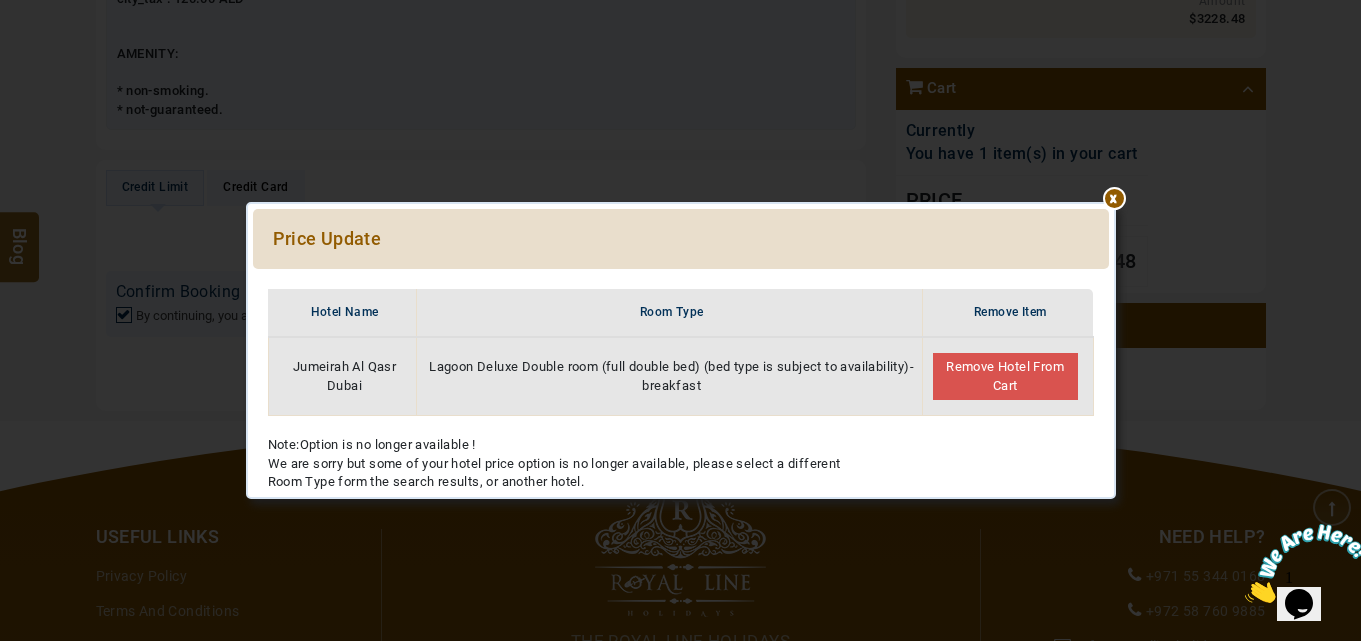 click at bounding box center (681, 279) 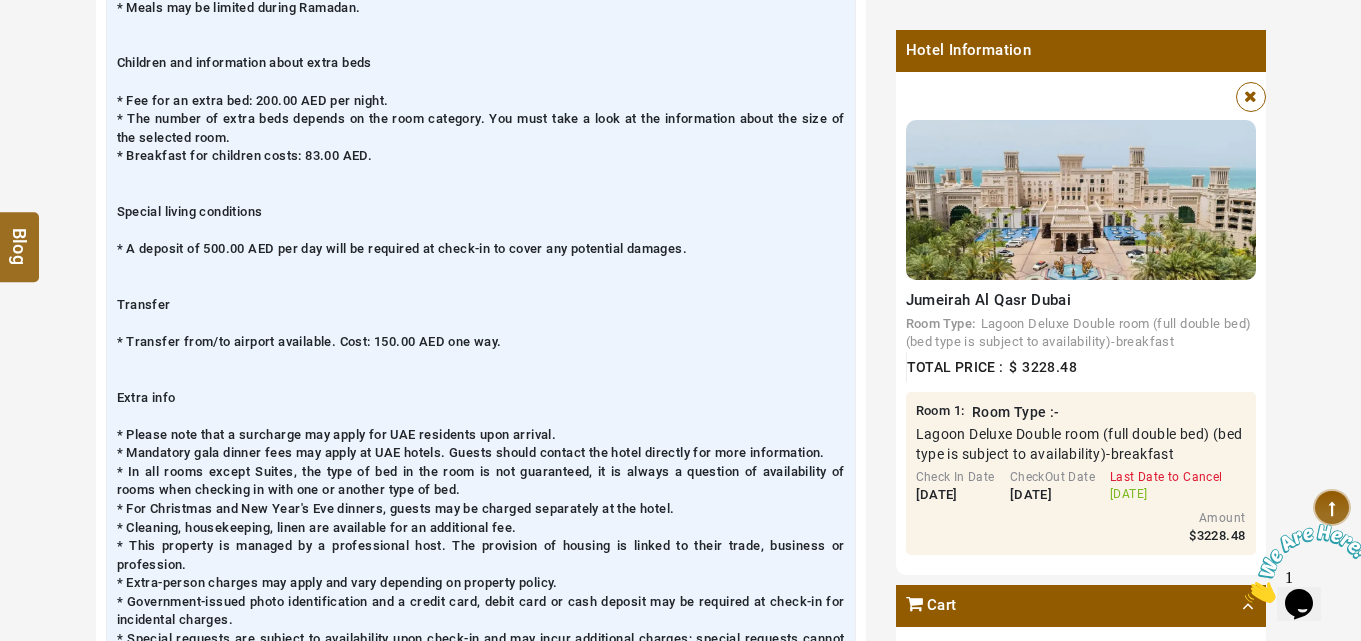 scroll, scrollTop: 838, scrollLeft: 0, axis: vertical 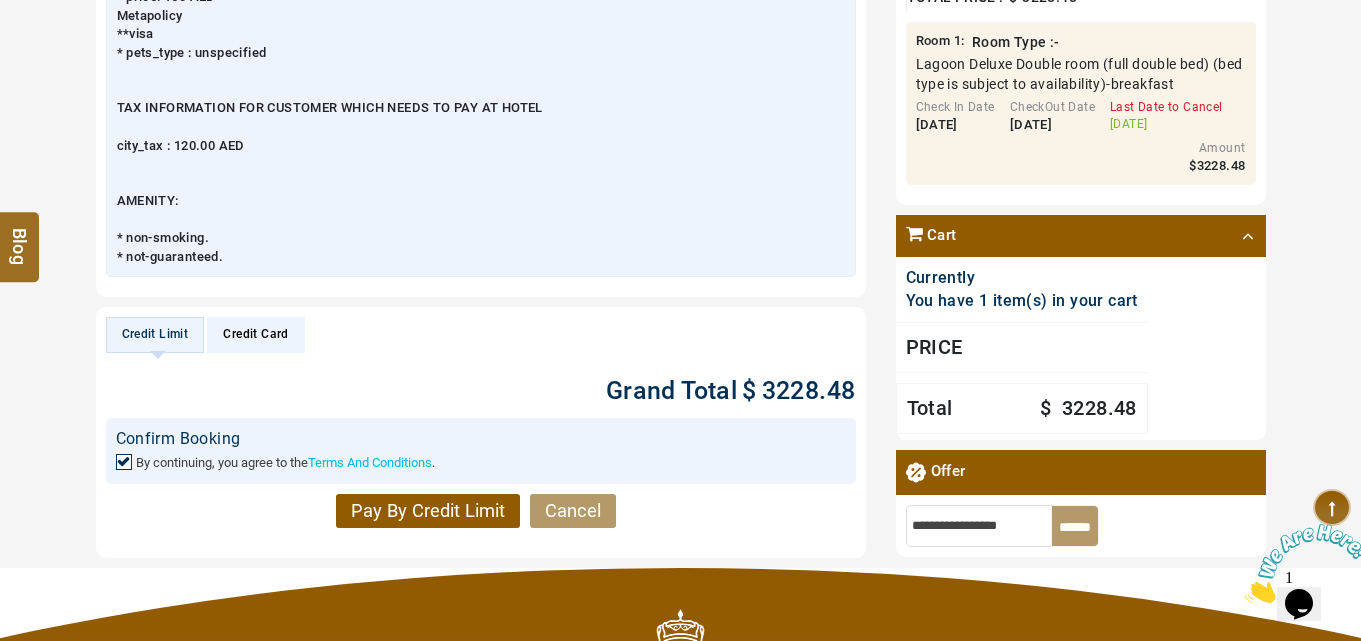 click on "Pay By Credit Limit" at bounding box center (428, 511) 